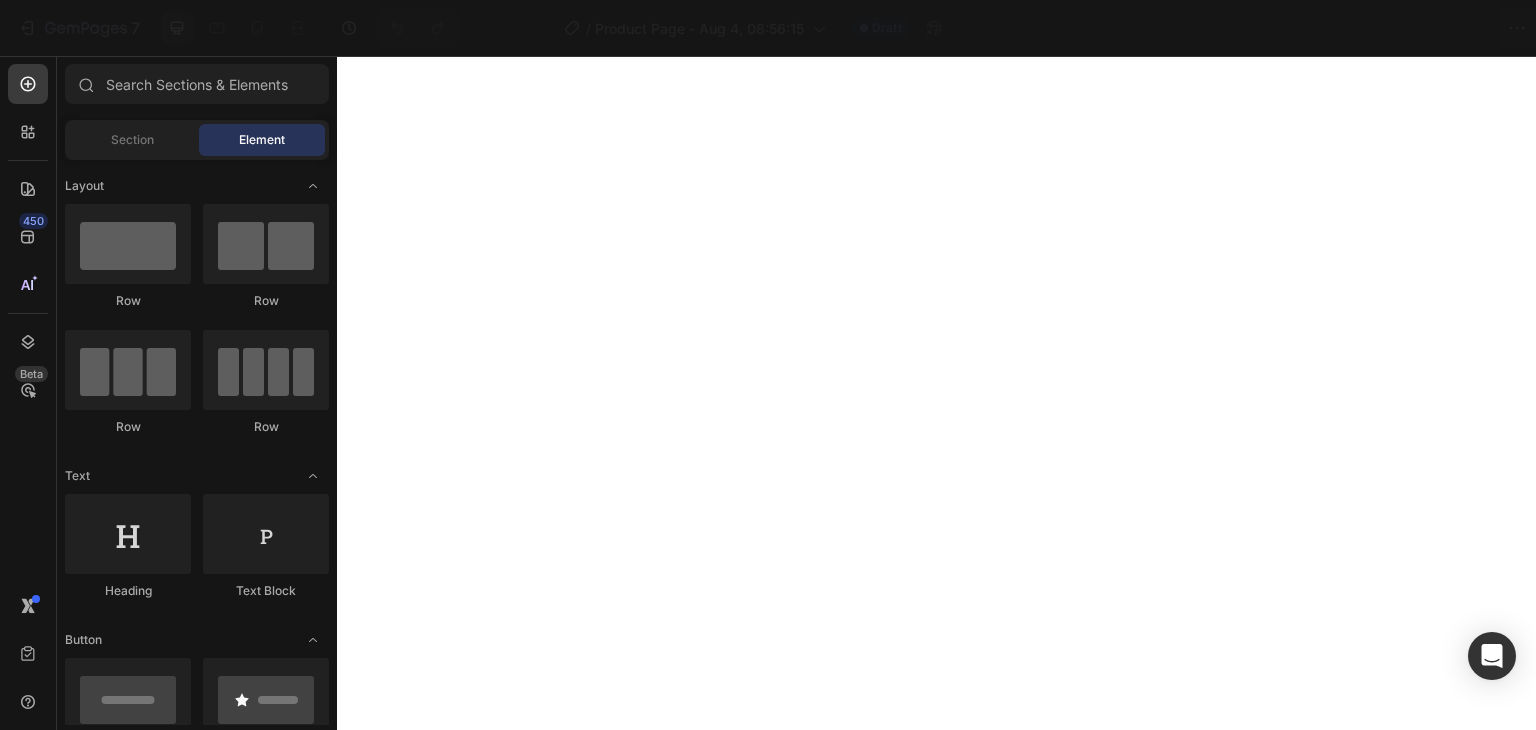 scroll, scrollTop: 0, scrollLeft: 0, axis: both 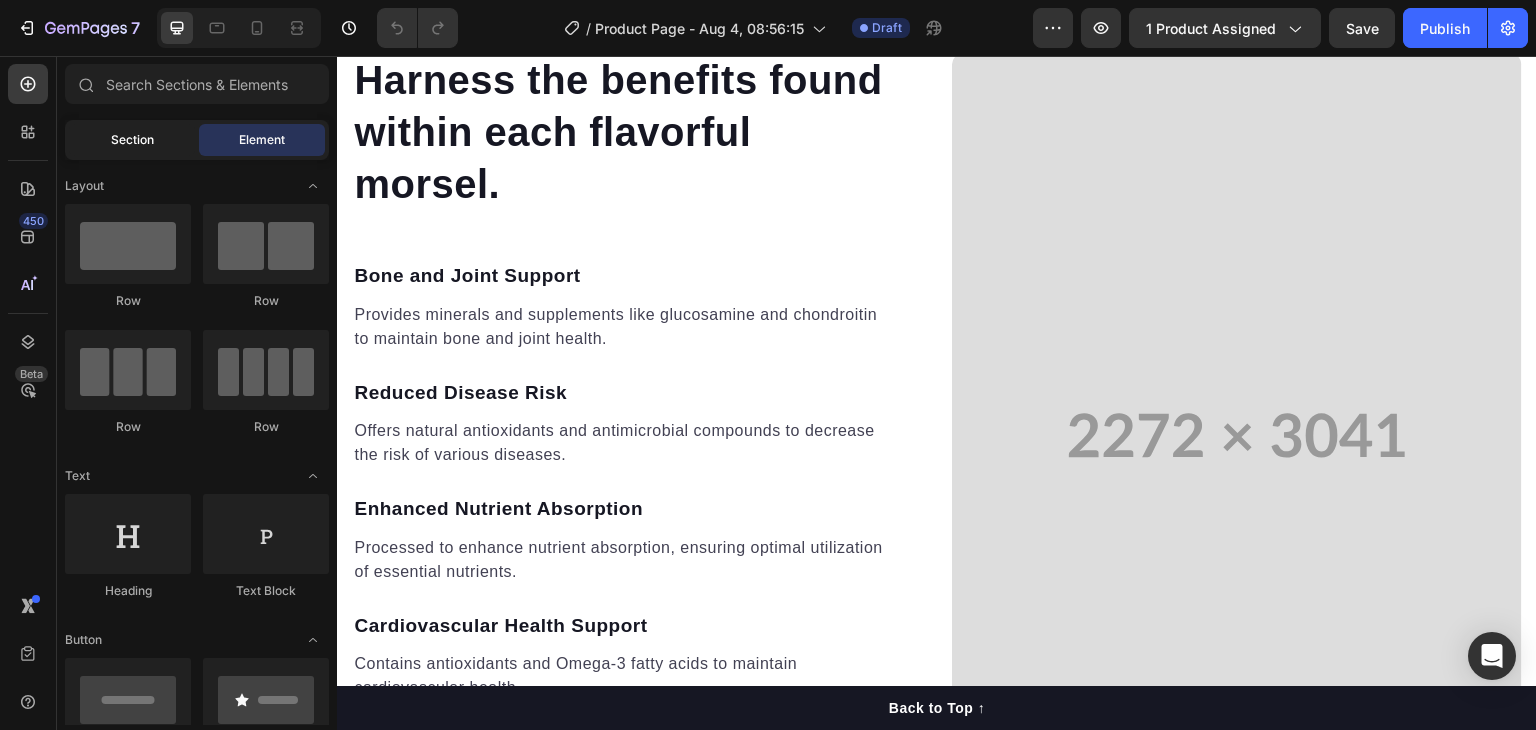 click on "Section" at bounding box center (132, 140) 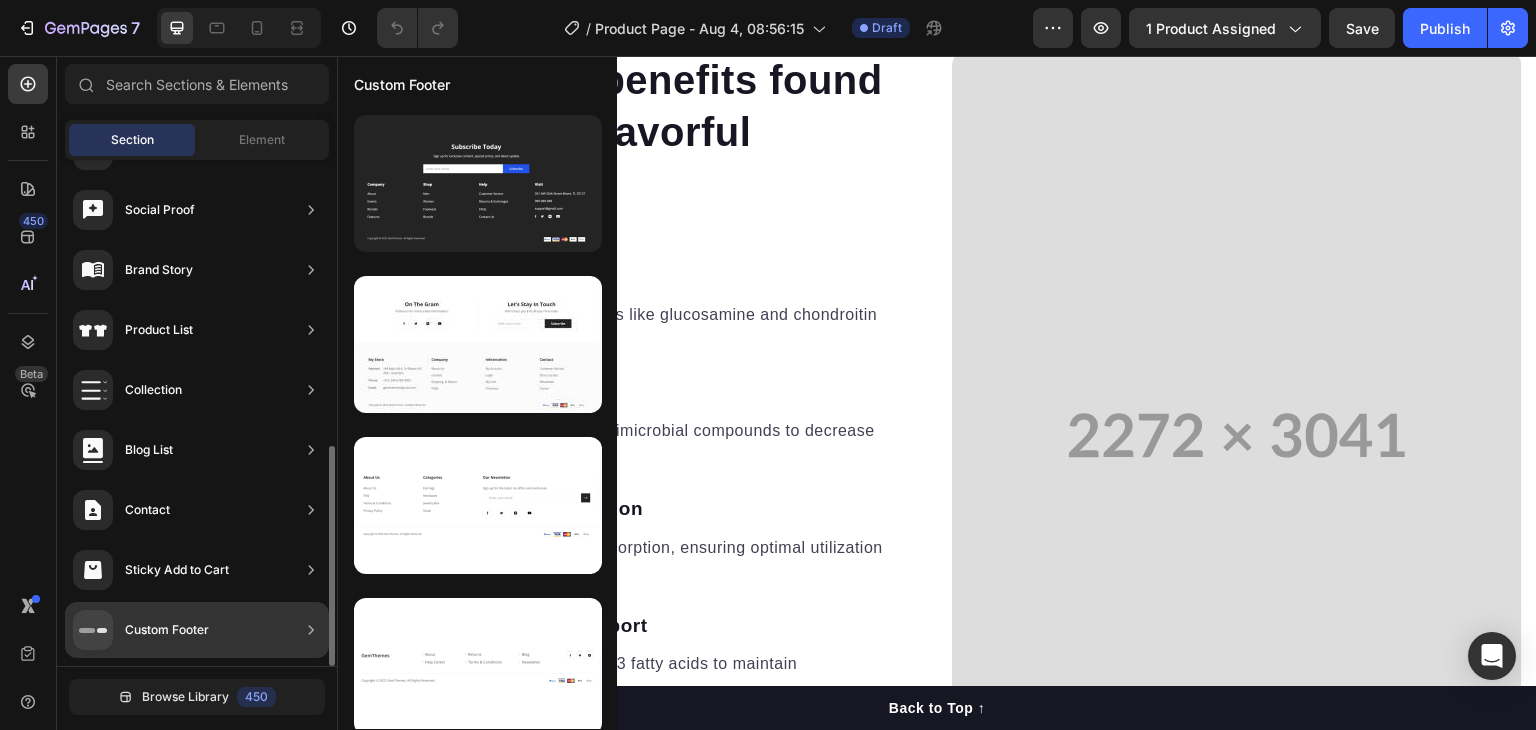 scroll, scrollTop: 0, scrollLeft: 0, axis: both 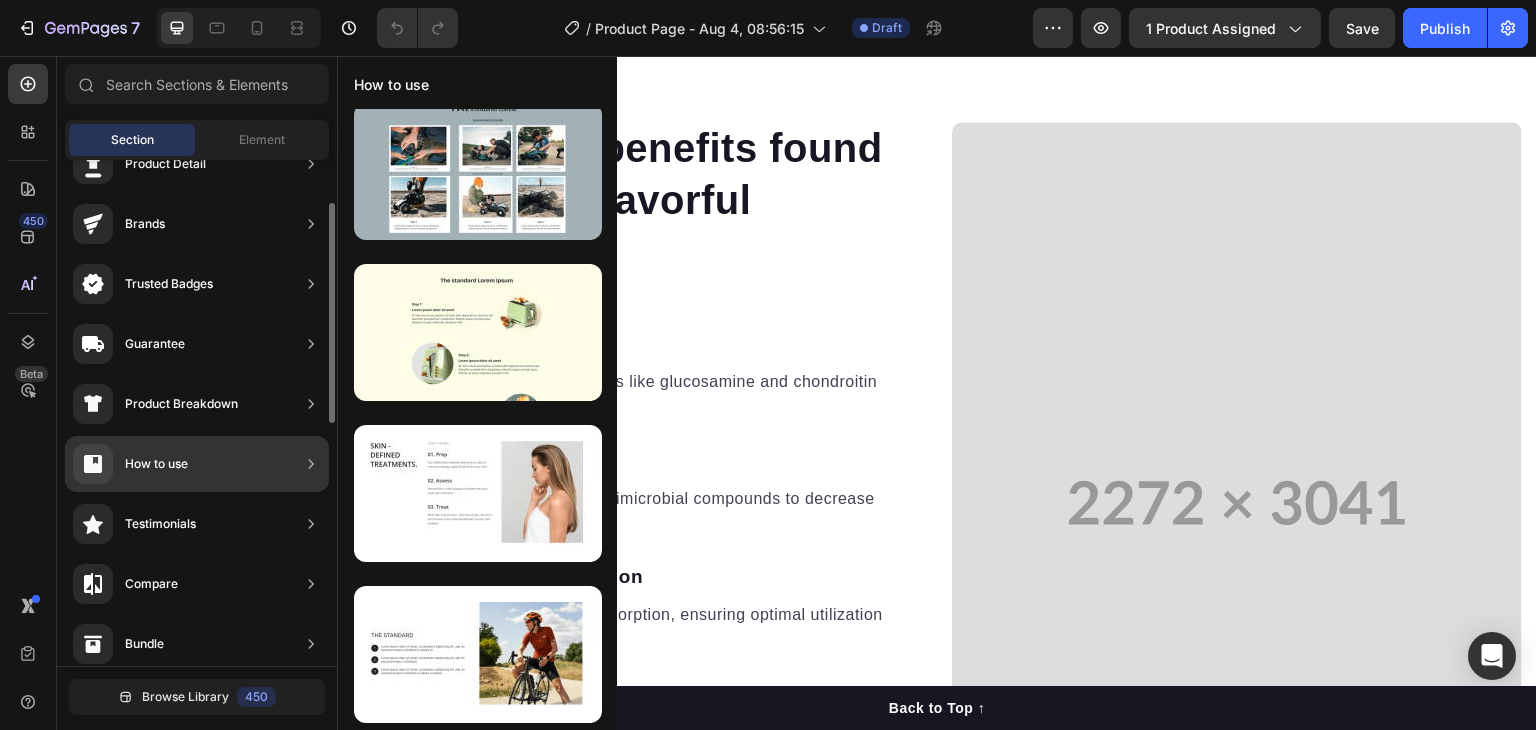 click on "How to use" at bounding box center [156, 464] 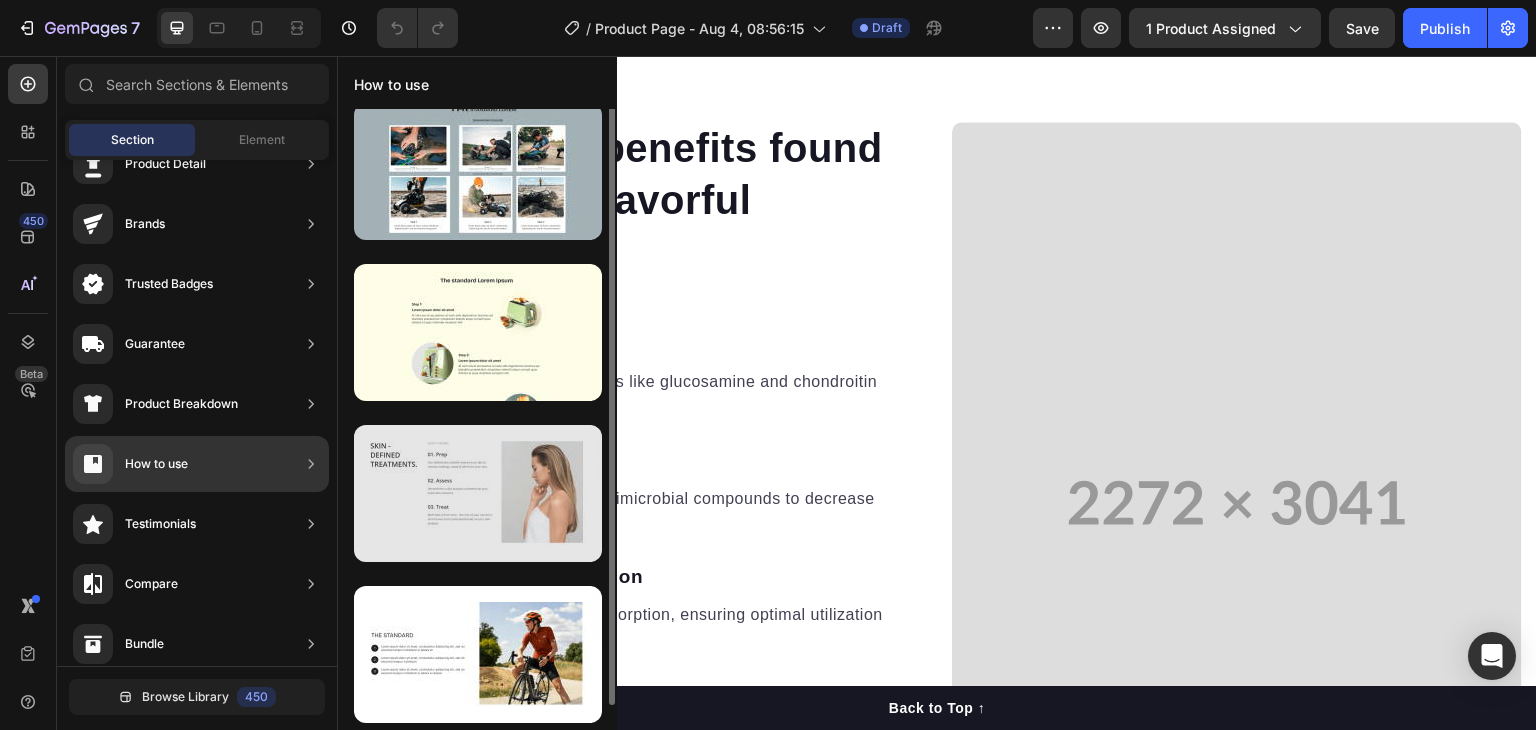 scroll, scrollTop: 0, scrollLeft: 0, axis: both 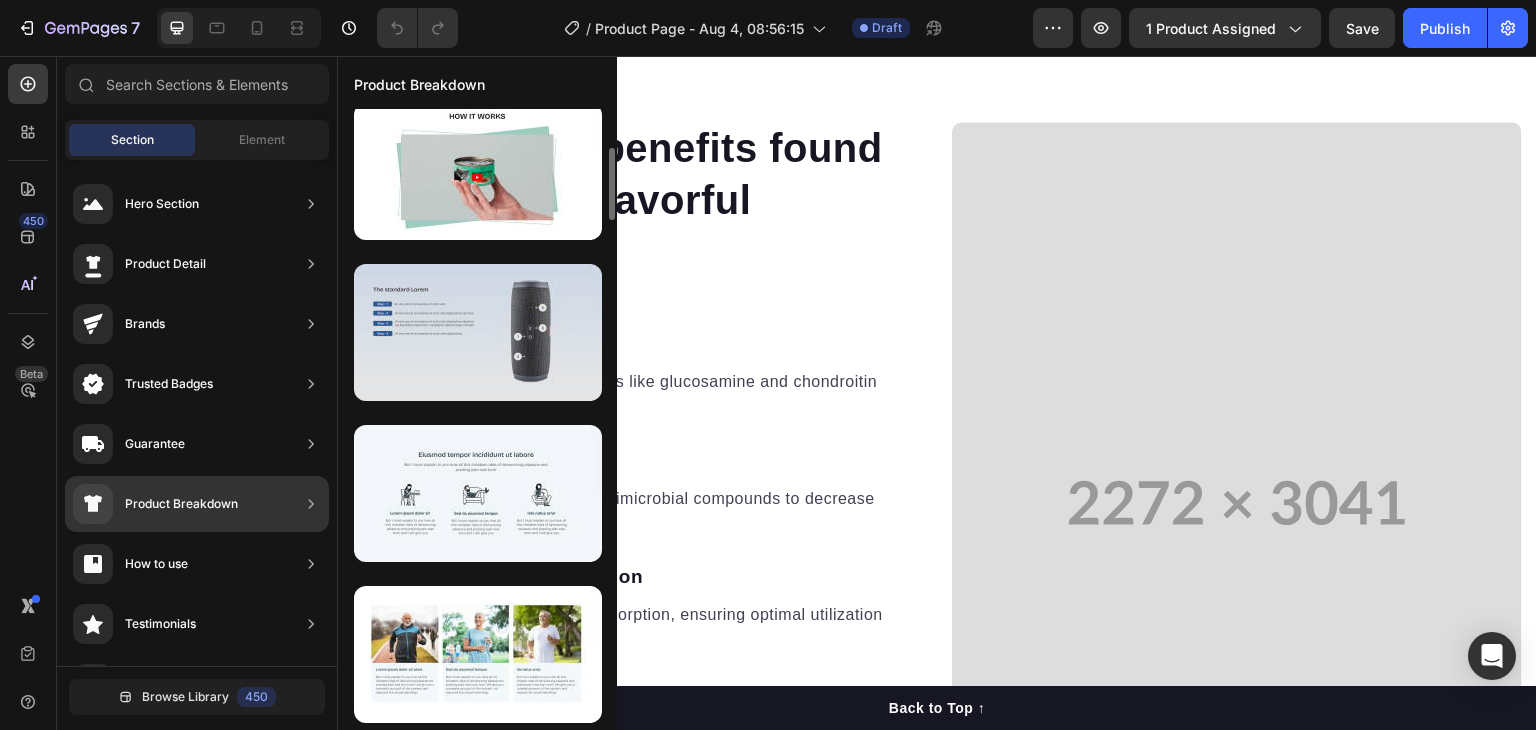 click at bounding box center (478, 332) 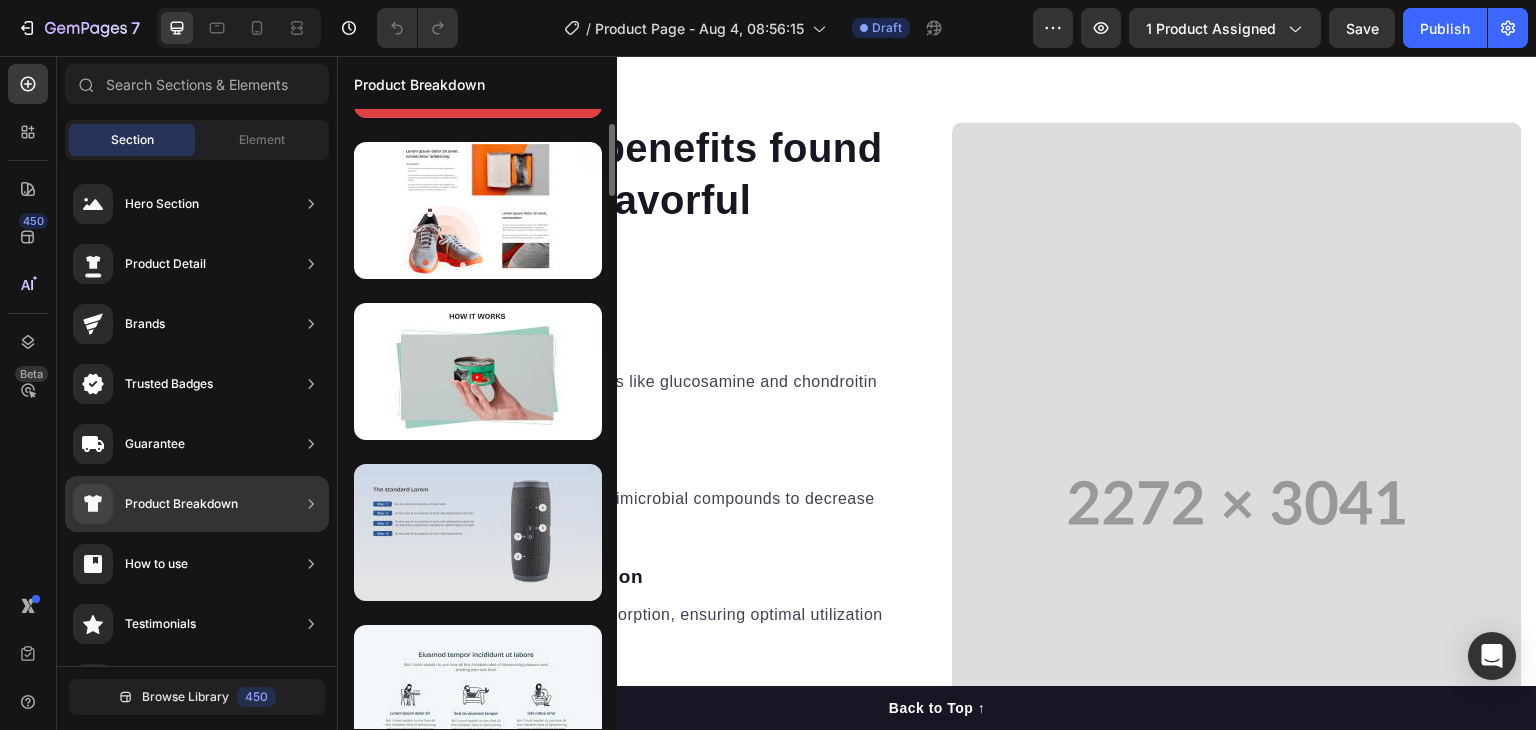 scroll, scrollTop: 334, scrollLeft: 0, axis: vertical 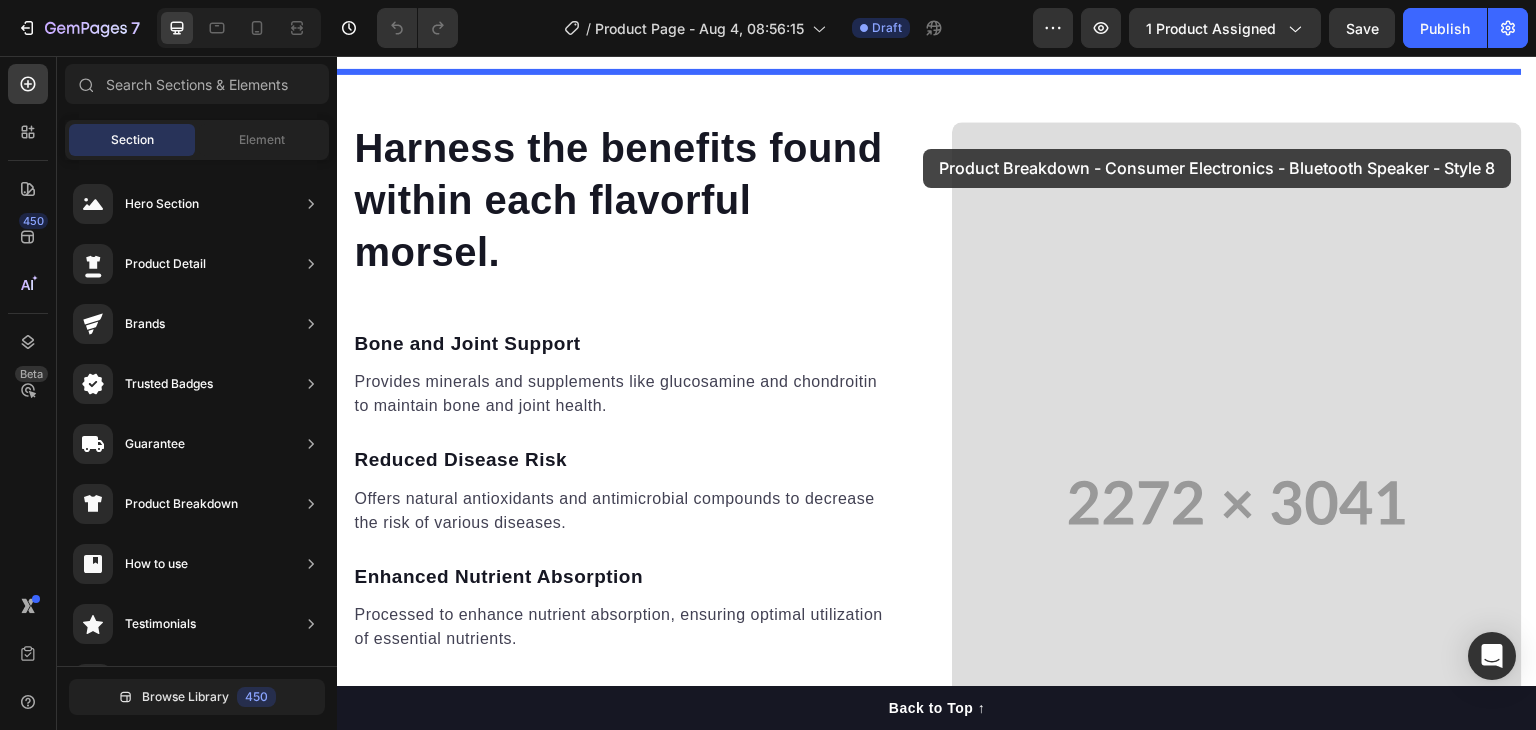 drag, startPoint x: 804, startPoint y: 405, endPoint x: 923, endPoint y: 149, distance: 282.30658 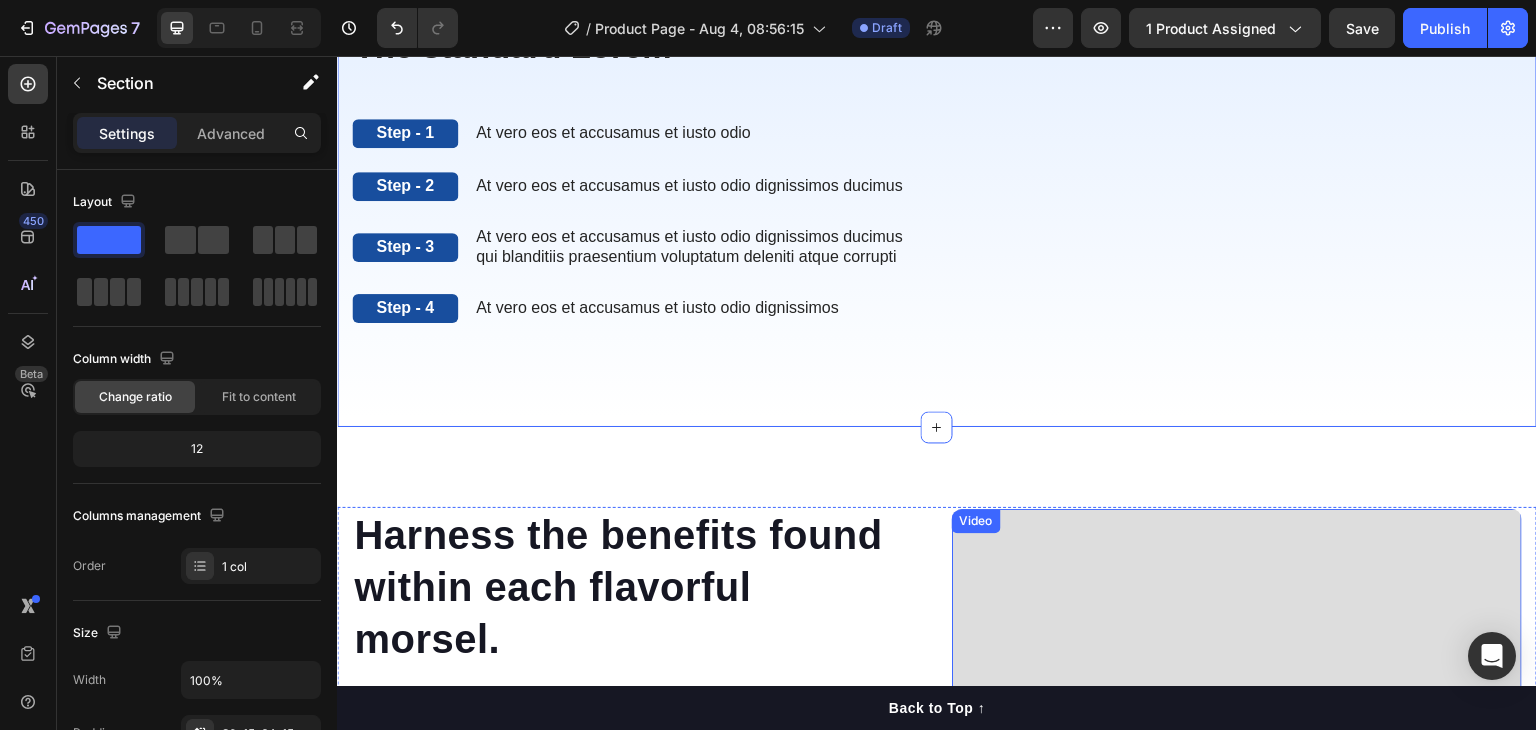 scroll, scrollTop: 2600, scrollLeft: 0, axis: vertical 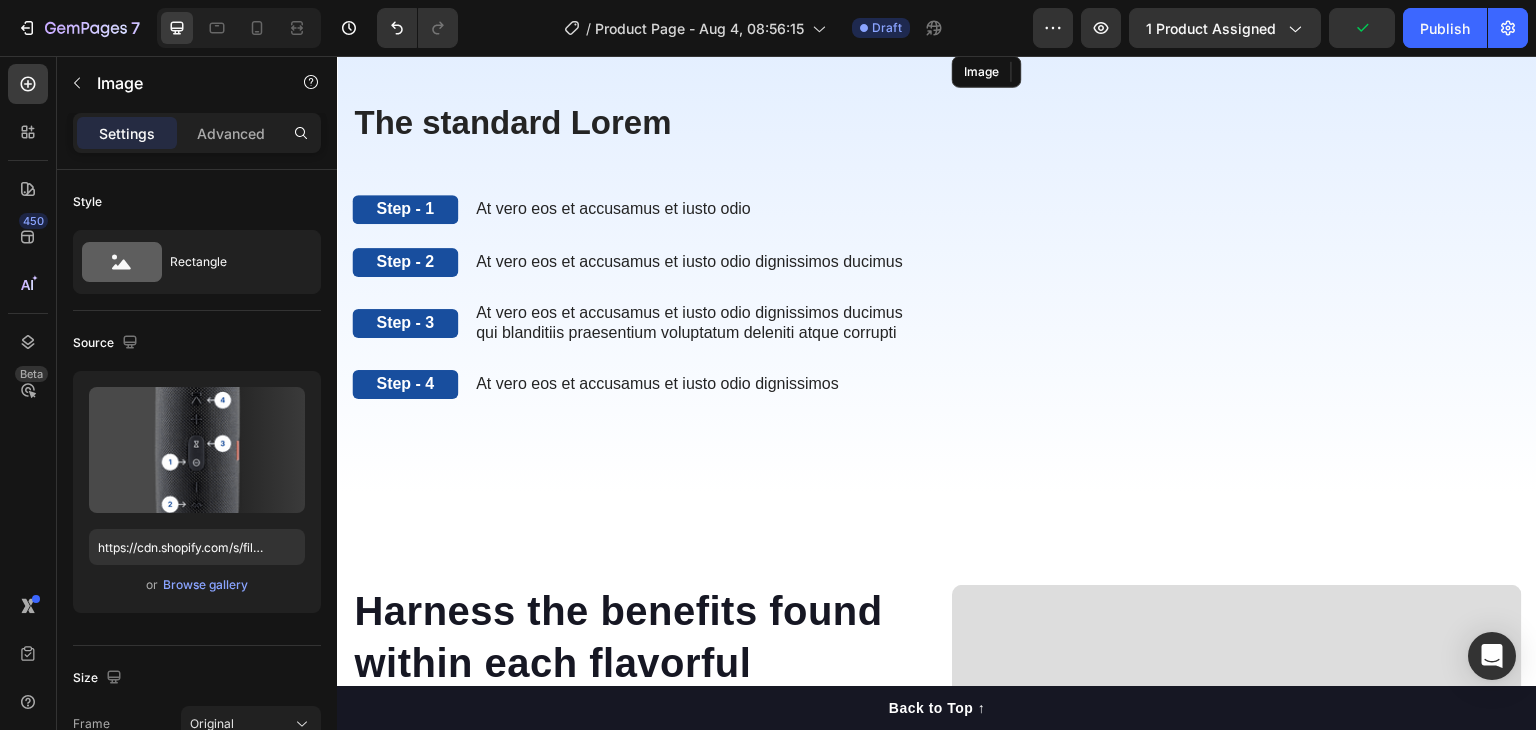click at bounding box center (1237, 52) 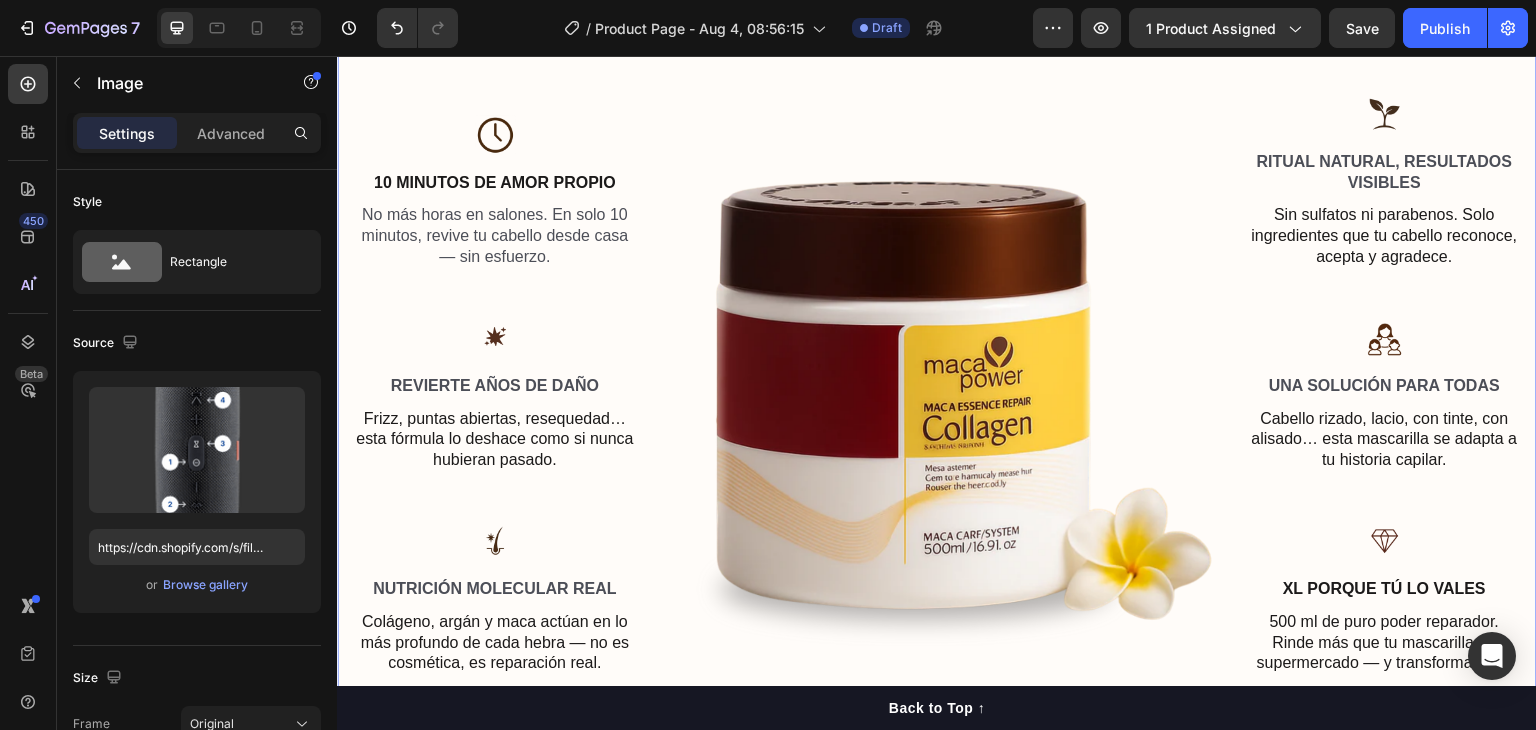 scroll, scrollTop: 2000, scrollLeft: 0, axis: vertical 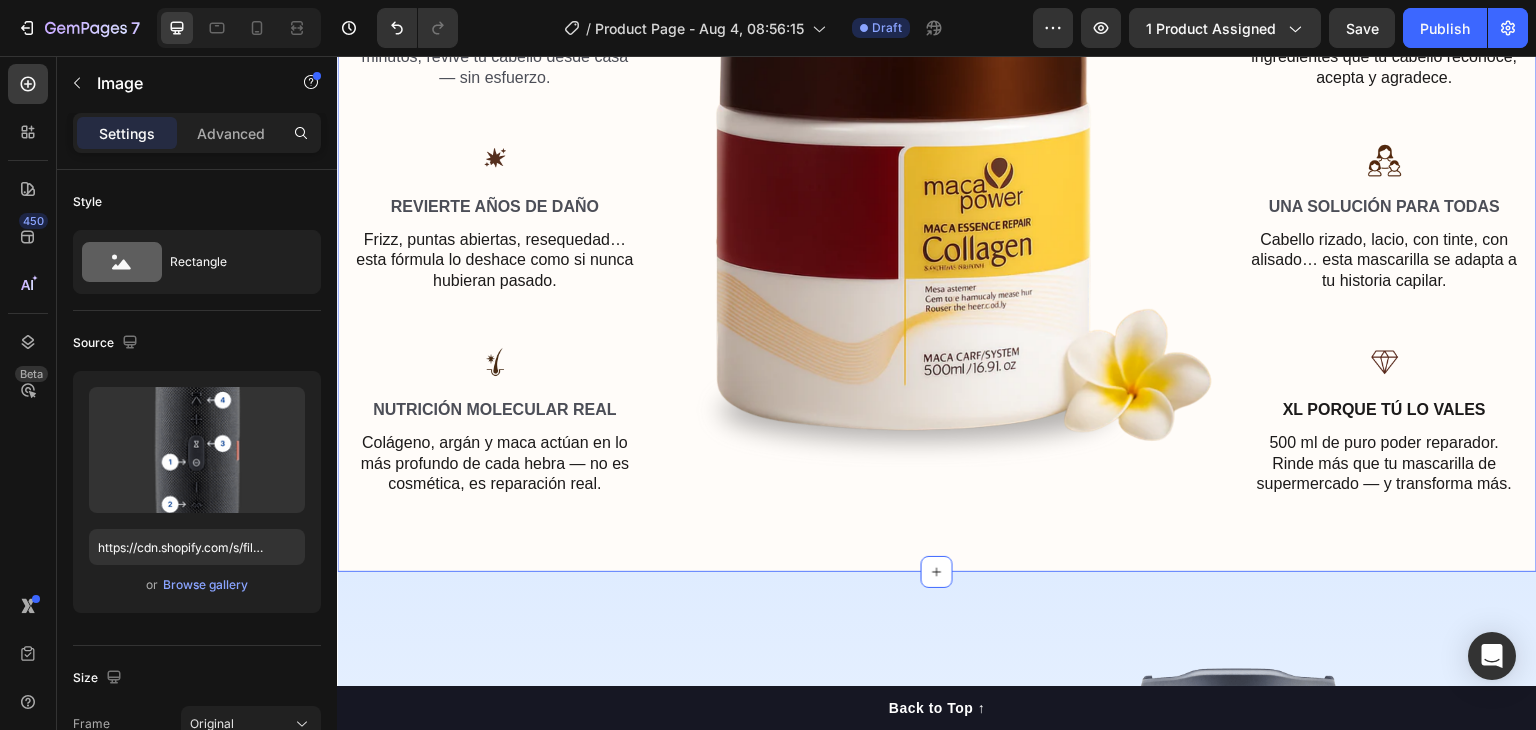 click on "Más que una Mascarilla — Es el Ritual que Tu Cabello Merece Heading Row Image 10 Minutos de Amor Propio Text Block No más horas en salones. En solo 10 minutos, revive tu cabello desde casa — sin esfuerzo. Text Block Image Revierte Años de Daño Text Block Frizz, puntas abiertas, resequedad… esta fórmula lo deshace como si nunca hubieran pasado. Text Block Image Nutrición Molecular Real Text Block Colágeno, argán y maca actúan en lo más profundo de cada hebra — no es cosmética, es reparación real. Text Block Image Image Ritual Natural, Resultados Visibles Text Block Sin sulfatos ni parabenos. Solo ingredientes que tu cabello reconoce, acepta y agradece. Text Block Image Una Solución para Todas Text Block Cabello rizado, lacio, con tinte, con alisado… esta mascarilla se adapta a tu historia capilar. Text Block Image XL porque Tú lo Vales Text Block 500 ml de puro poder reparador. Rinde más que tu mascarilla de supermercado — y transforma más. Text Block Row Row Image Section 3" at bounding box center (937, 128) 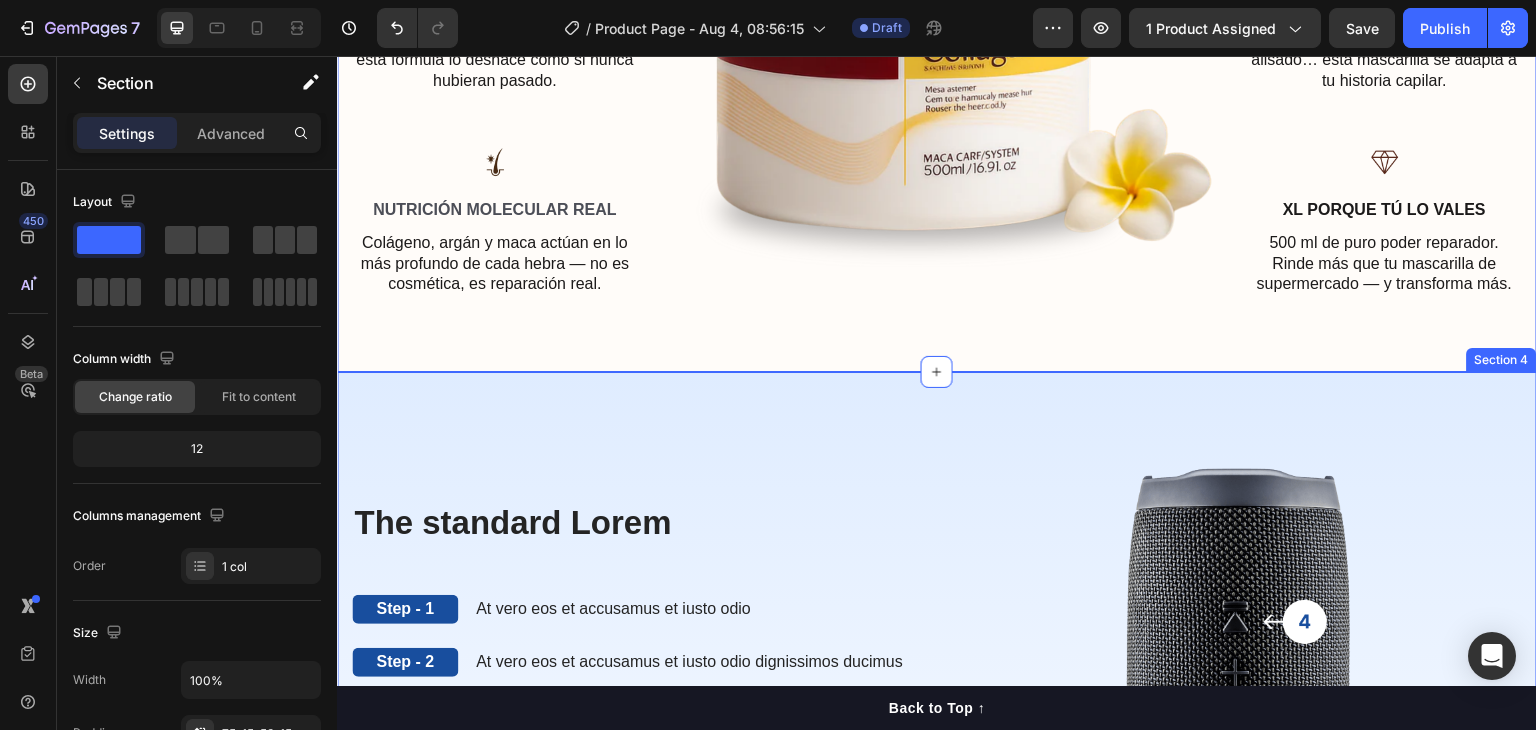 scroll, scrollTop: 2300, scrollLeft: 0, axis: vertical 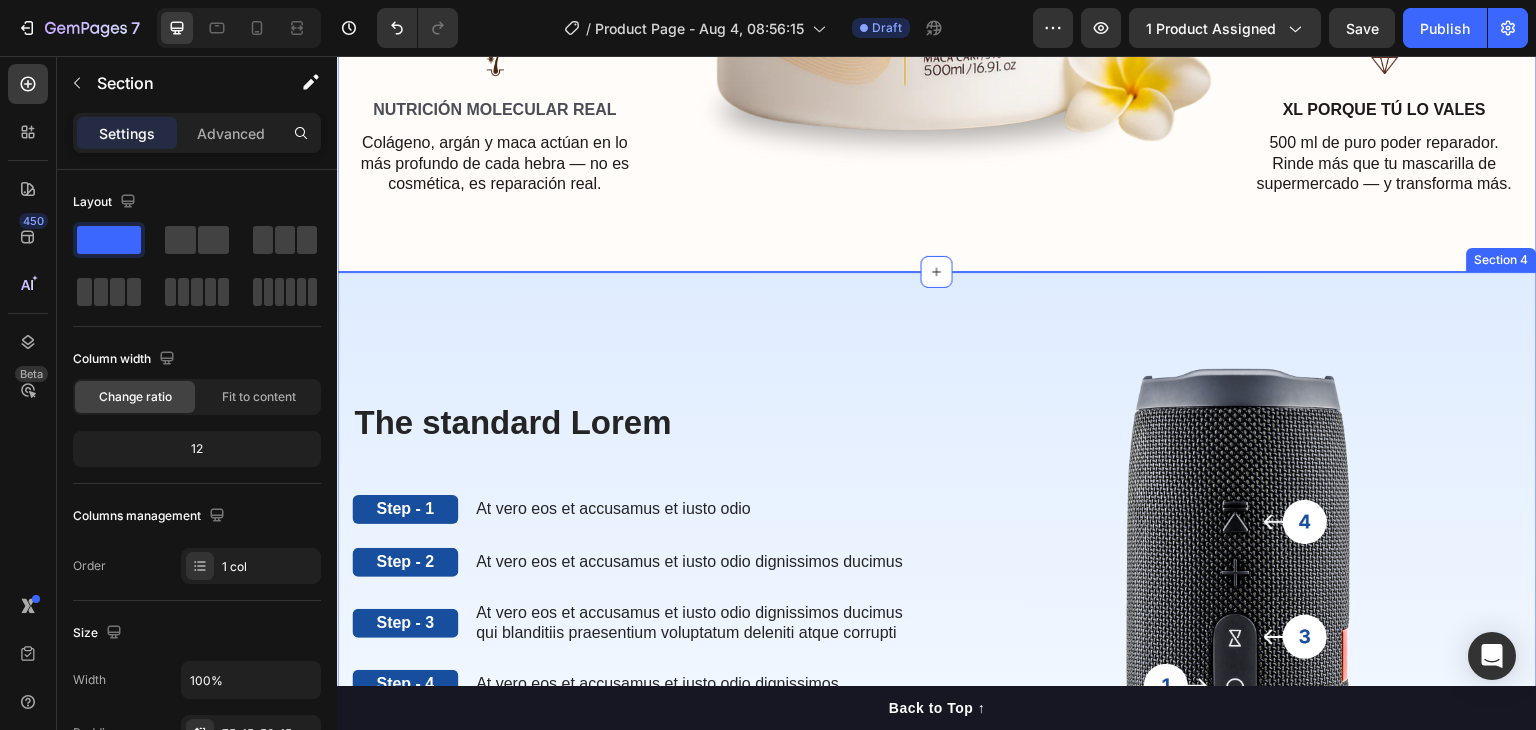 click on "The standard Lorem Heading Step - 1 Text Block At vero eos et accusamus et iusto odio  Text Block Row Step - 2 Text Block At vero eos et accusamus et iusto odio dignissimos ducimus Text Block Row Step - 3 Text Block At vero eos et accusamus et iusto odio dignissimos ducimus qui blanditiis praesentium voluptatum deleniti atque corrupti Text Block Row Step - 4 Text Block At vero eos et accusamus et iusto odio dignissimos  Text Block Row The standard Lorem Heading Image Row Section 4" at bounding box center (937, 654) 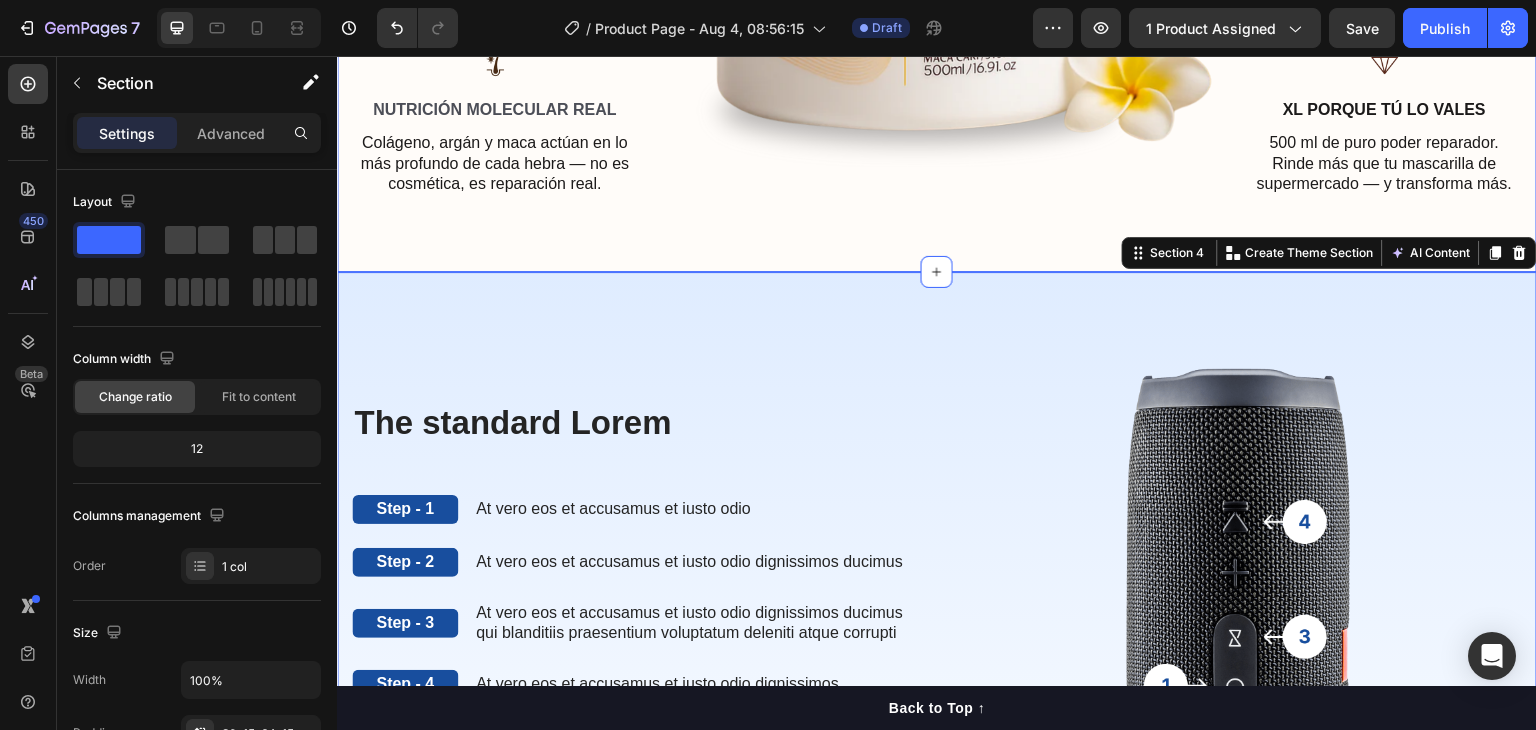 click on "Más que una Mascarilla — Es el Ritual que Tu Cabello Merece Heading Row Image 10 Minutos de Amor Propio Text Block No más horas en salones. En solo 10 minutos, revive tu cabello desde casa — sin esfuerzo. Text Block Image Revierte Años de Daño Text Block Frizz, puntas abiertas, resequedad… esta fórmula lo deshace como si nunca hubieran pasado. Text Block Image Nutrición Molecular Real Text Block Colágeno, argán y maca actúan en lo más profundo de cada hebra — no es cosmética, es reparación real. Text Block Image Image Ritual Natural, Resultados Visibles Text Block Sin sulfatos ni parabenos. Solo ingredientes que tu cabello reconoce, acepta y agradece. Text Block Image Una Solución para Todas Text Block Cabello rizado, lacio, con tinte, con alisado… esta mascarilla se adapta a tu historia capilar. Text Block Image XL porque Tú lo Vales Text Block 500 ml de puro poder reparador. Rinde más que tu mascarilla de supermercado — y transforma más. Text Block Row Row Image Section 3" at bounding box center [937, -172] 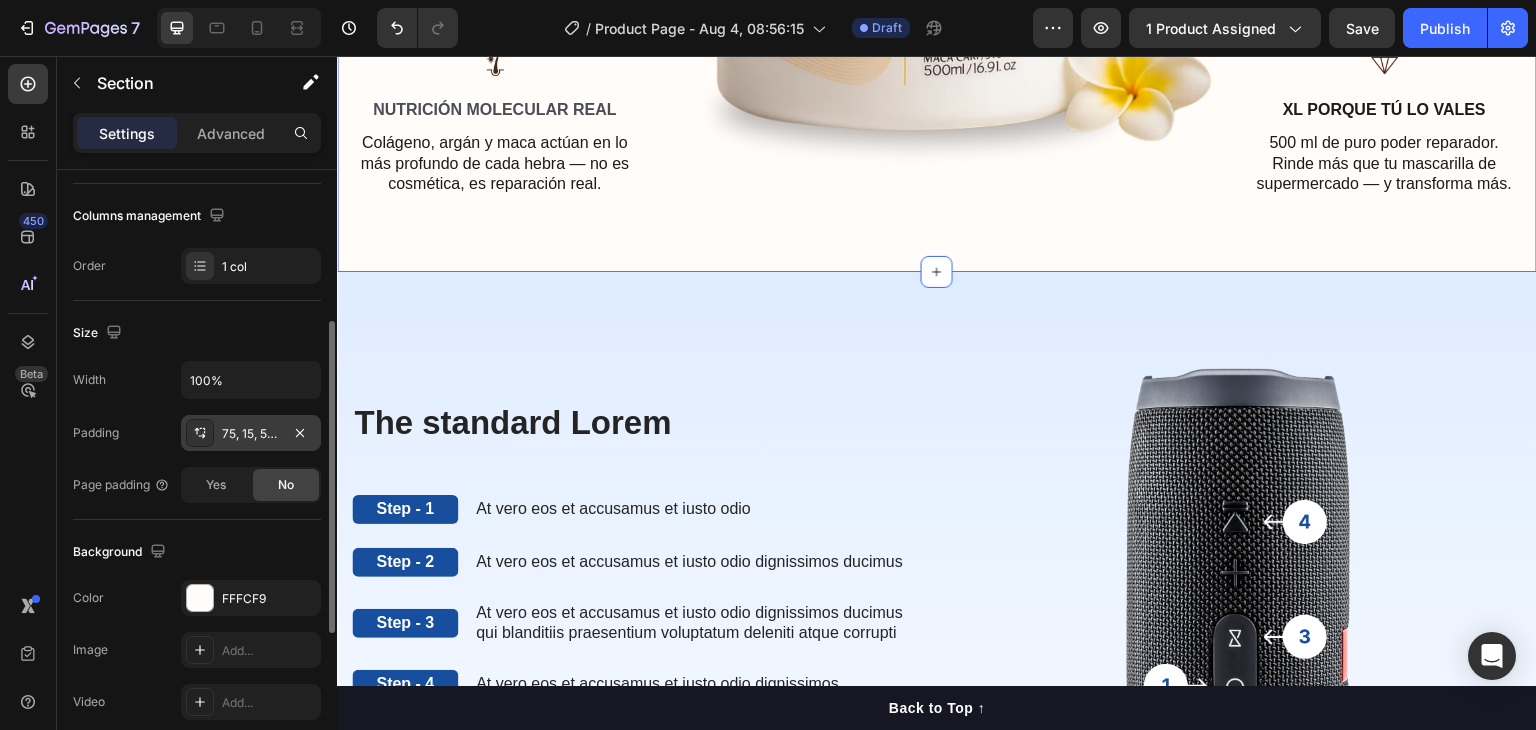 scroll, scrollTop: 601, scrollLeft: 0, axis: vertical 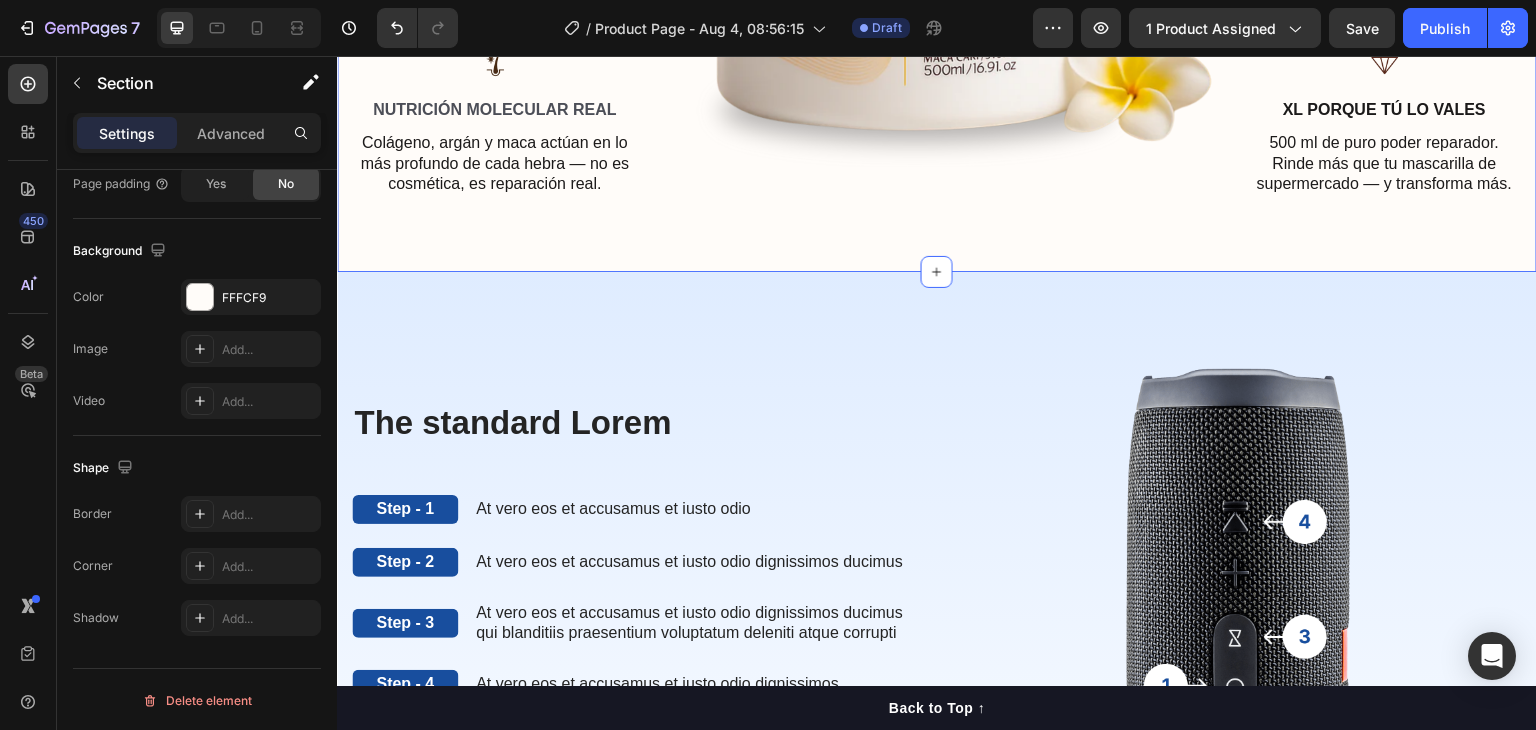 click on "Más que una Mascarilla — Es el Ritual que Tu Cabello Merece Heading Row Image 10 Minutos de Amor Propio Text Block No más horas en salones. En solo 10 minutos, revive tu cabello desde casa — sin esfuerzo. Text Block Image Revierte Años de Daño Text Block Frizz, puntas abiertas, resequedad… esta fórmula lo deshace como si nunca hubieran pasado. Text Block Image Nutrición Molecular Real Text Block Colágeno, argán y maca actúan en lo más profundo de cada hebra — no es cosmética, es reparación real. Text Block Image Image Ritual Natural, Resultados Visibles Text Block Sin sulfatos ni parabenos. Solo ingredientes que tu cabello reconoce, acepta y agradece. Text Block Image Una Solución para Todas Text Block Cabello rizado, lacio, con tinte, con alisado… esta mascarilla se adapta a tu historia capilar. Text Block Image XL porque Tú lo Vales Text Block 500 ml de puro poder reparador. Rinde más que tu mascarilla de supermercado — y transforma más. Text Block Row Row Image Section 3" at bounding box center [937, -172] 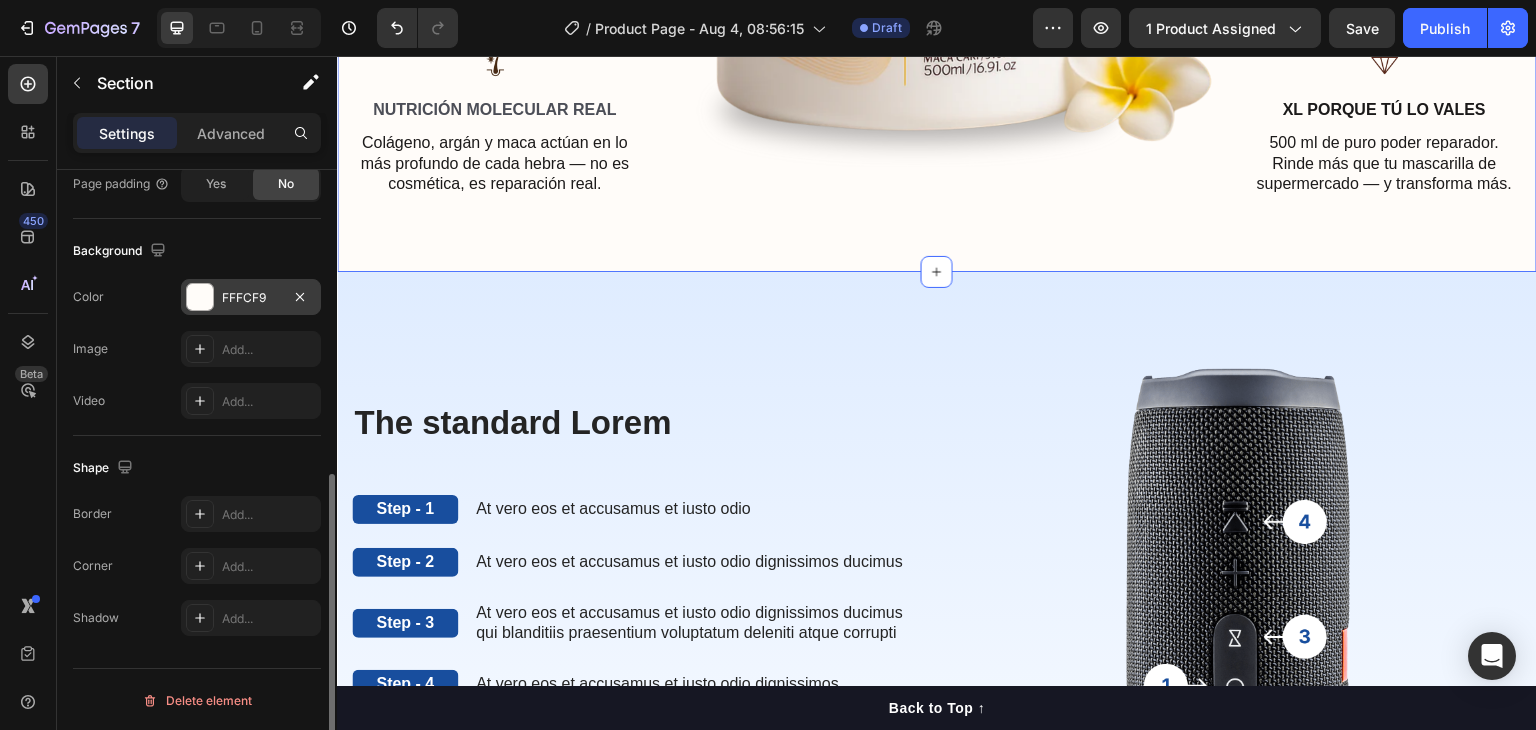 click on "FFFCF9" at bounding box center (251, 298) 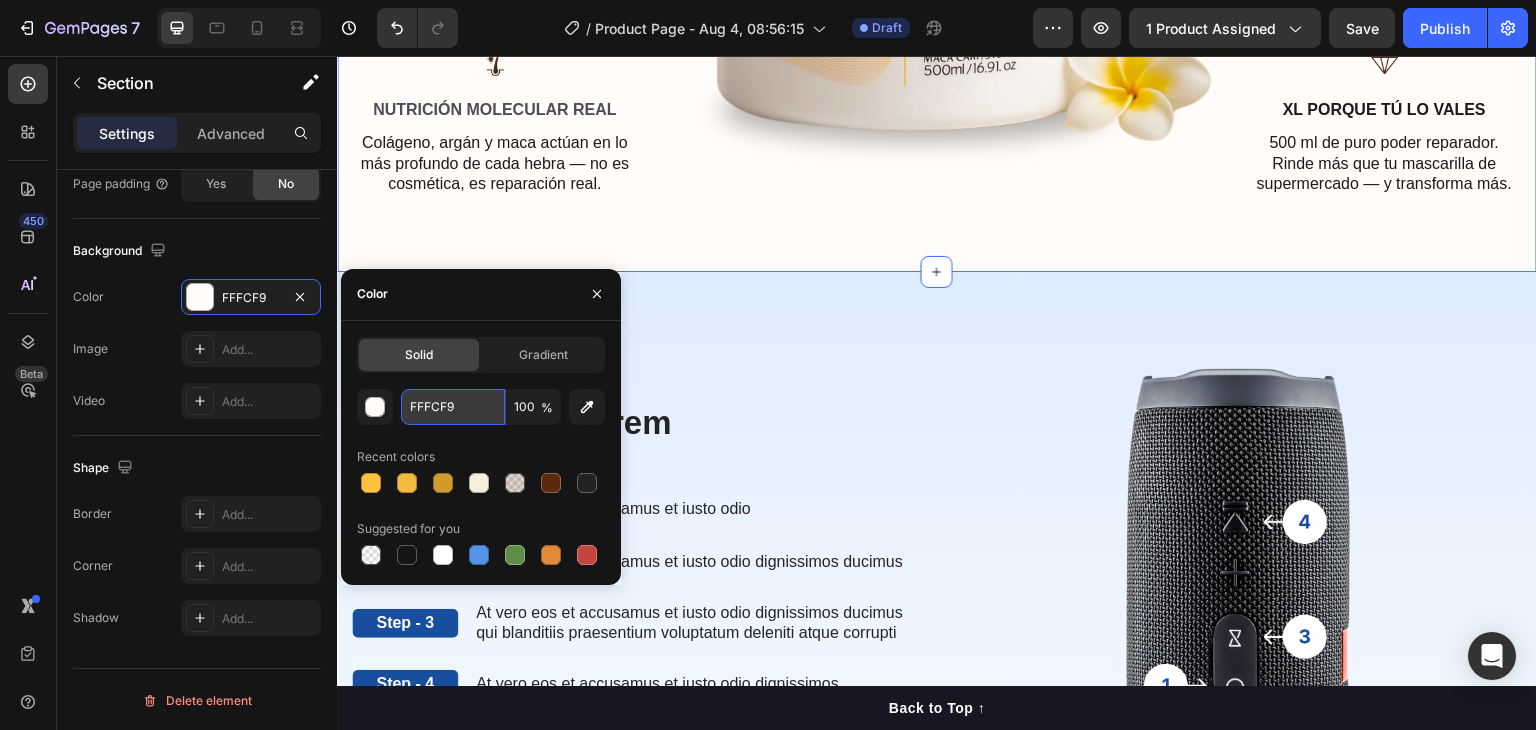 click on "FFFCF9" at bounding box center [453, 407] 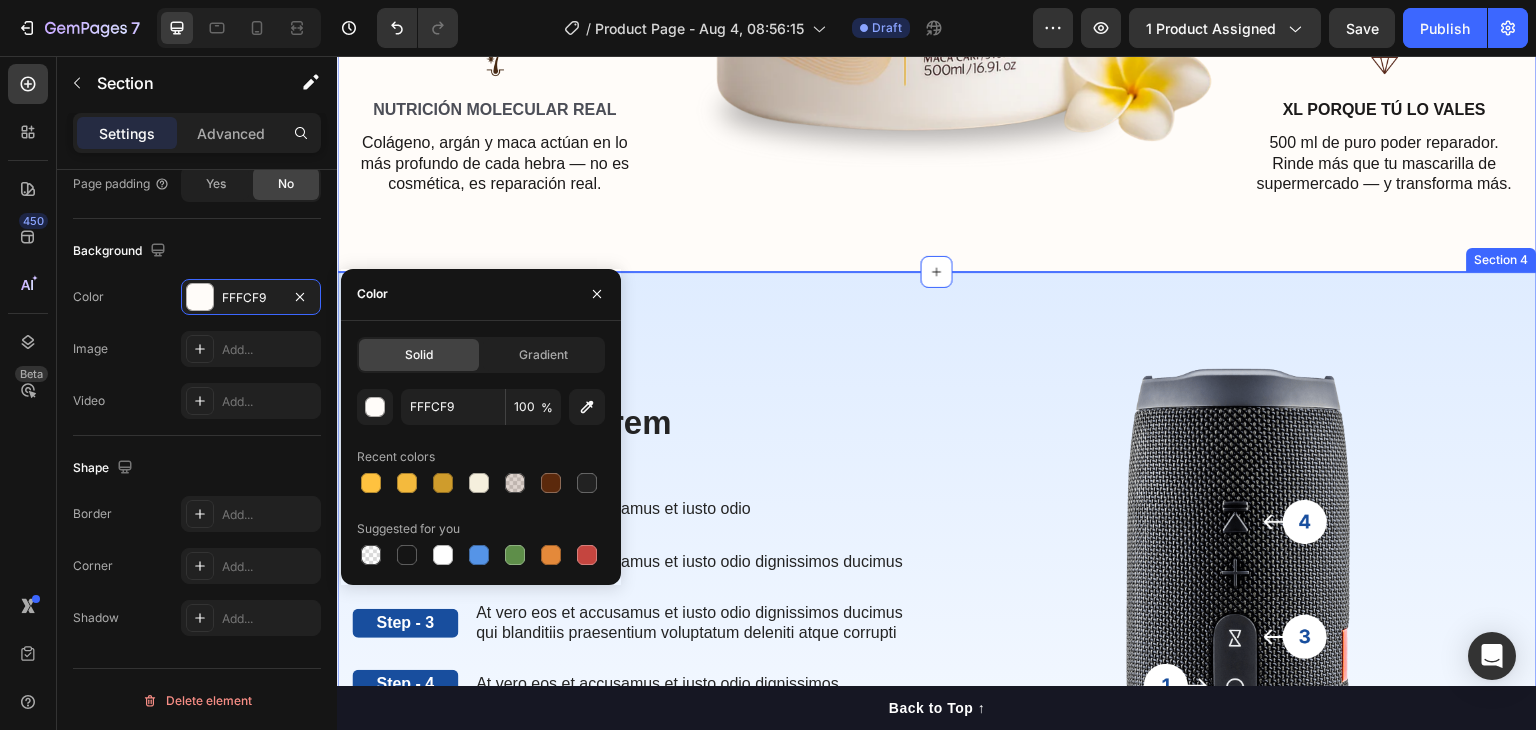 click on "The standard Lorem Heading Step - 1 Text Block At vero eos et accusamus et iusto odio  Text Block Row Step - 2 Text Block At vero eos et accusamus et iusto odio dignissimos ducimus Text Block Row Step - 3 Text Block At vero eos et accusamus et iusto odio dignissimos ducimus qui blanditiis praesentium voluptatum deleniti atque corrupti Text Block Row Step - 4 Text Block At vero eos et accusamus et iusto odio dignissimos  Text Block Row The standard Lorem Heading Image Row Section 4" at bounding box center [937, 654] 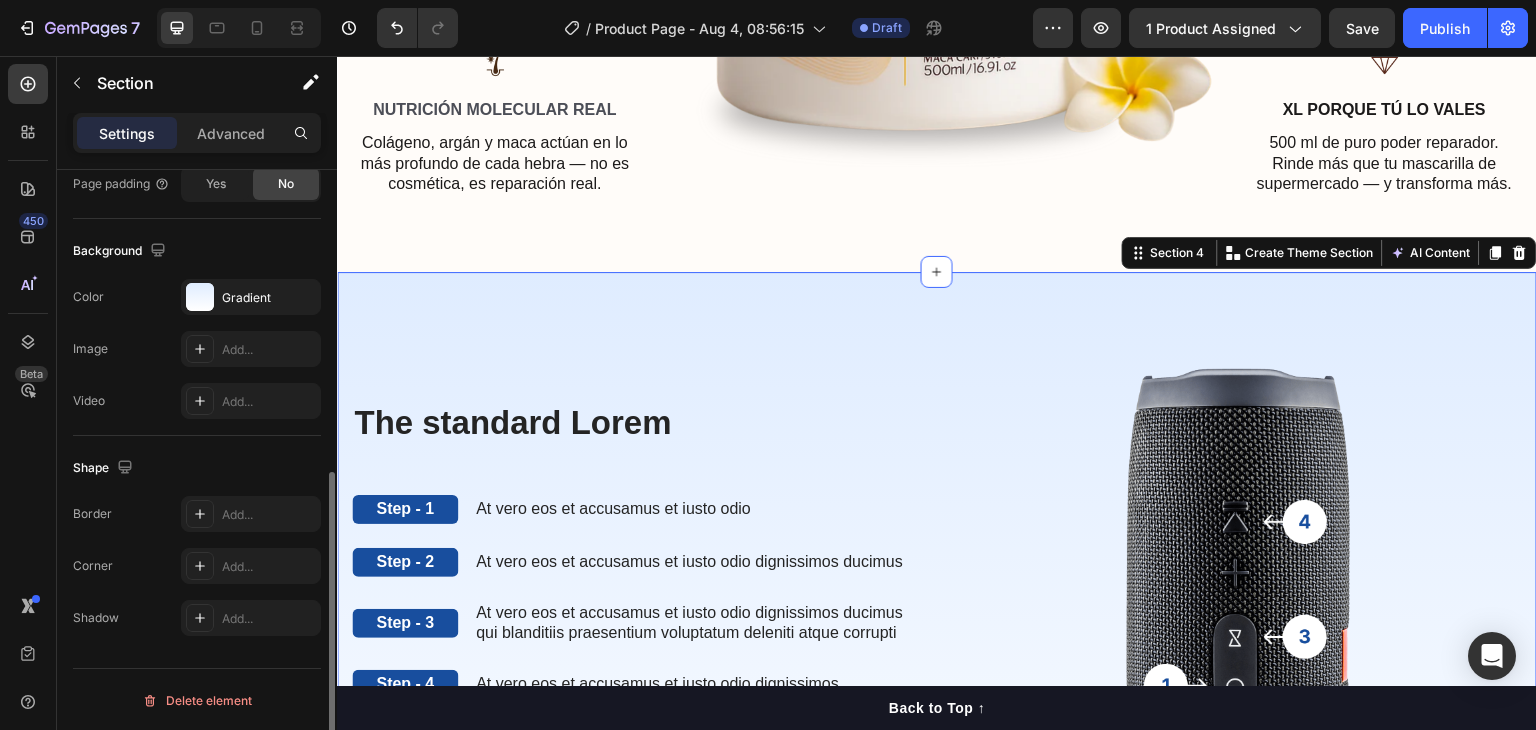 scroll, scrollTop: 600, scrollLeft: 0, axis: vertical 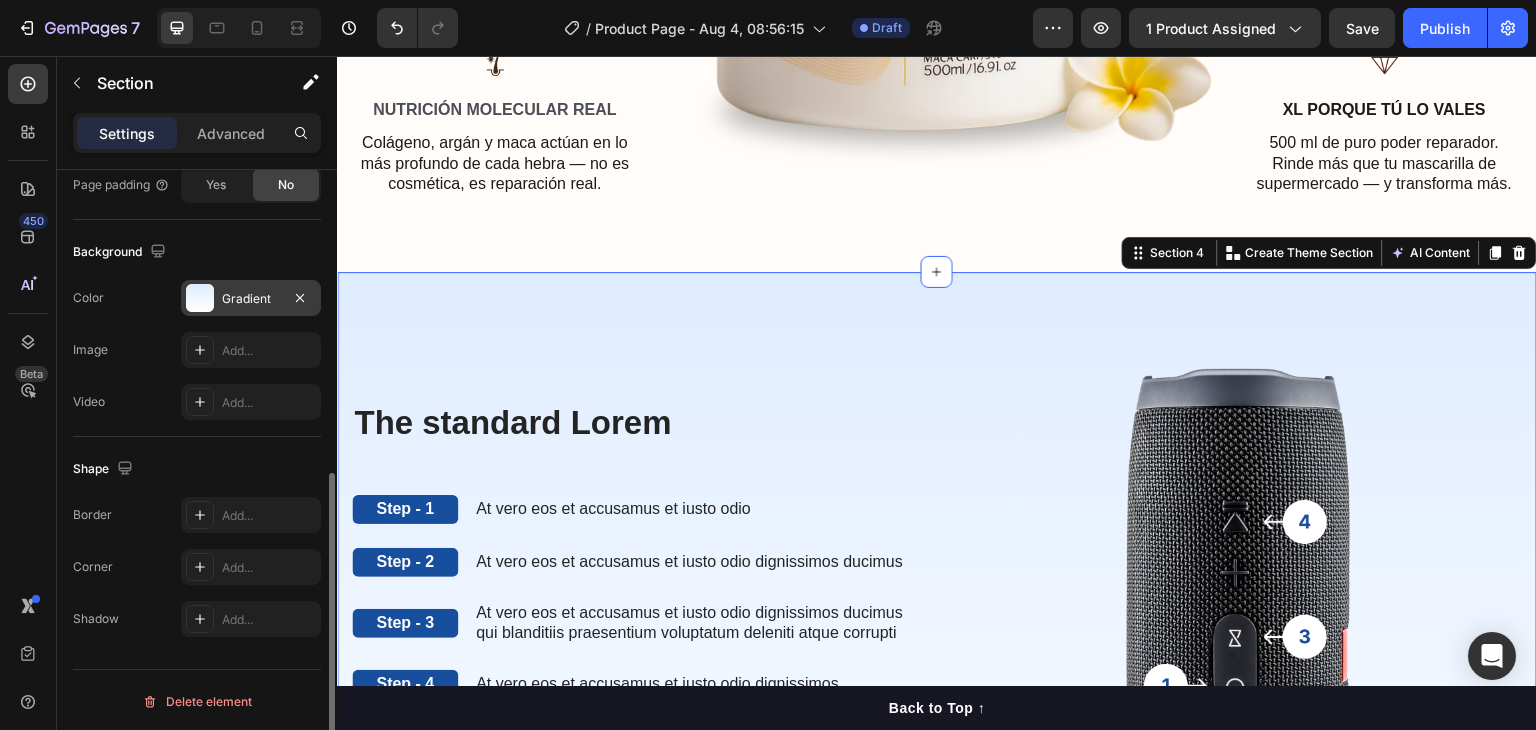 click at bounding box center [200, 298] 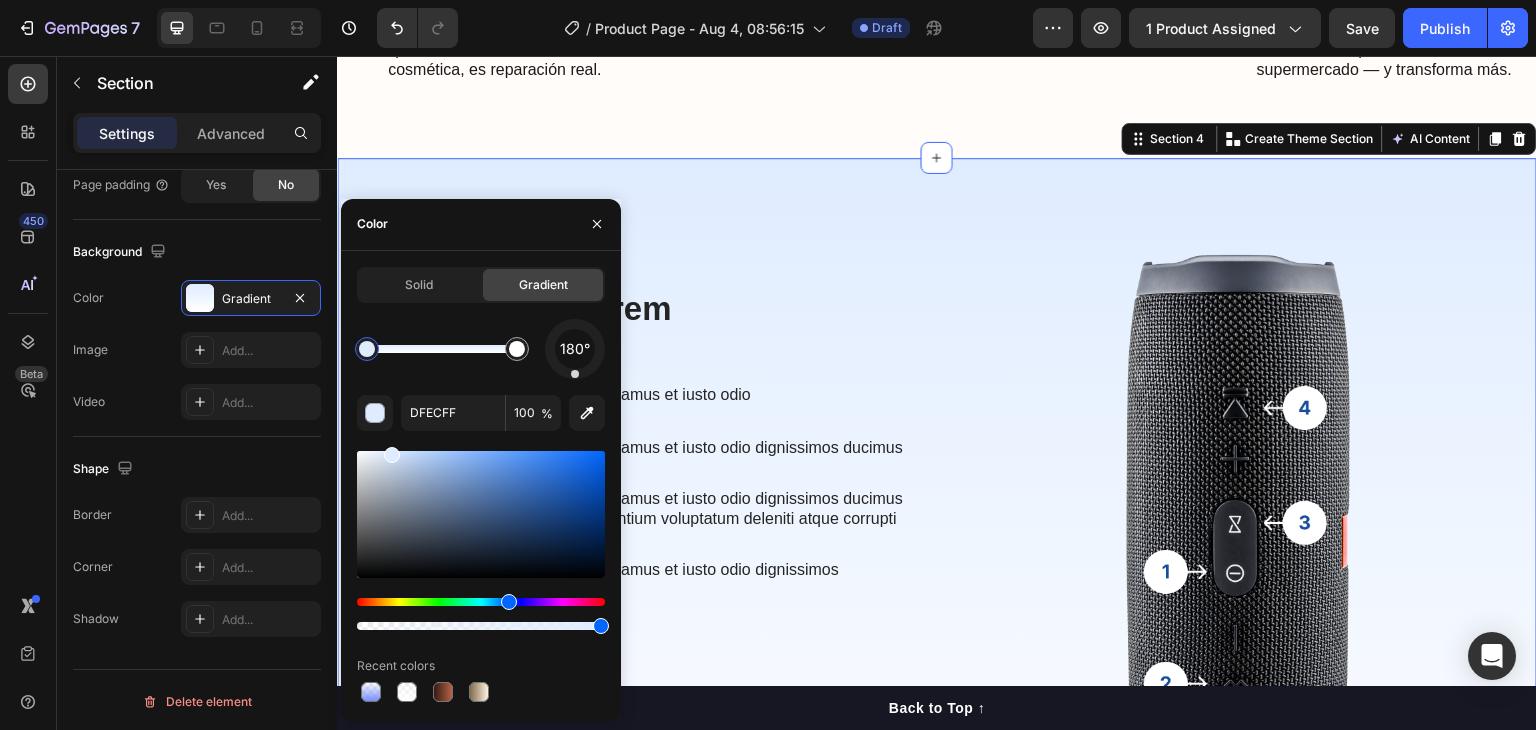 scroll, scrollTop: 2500, scrollLeft: 0, axis: vertical 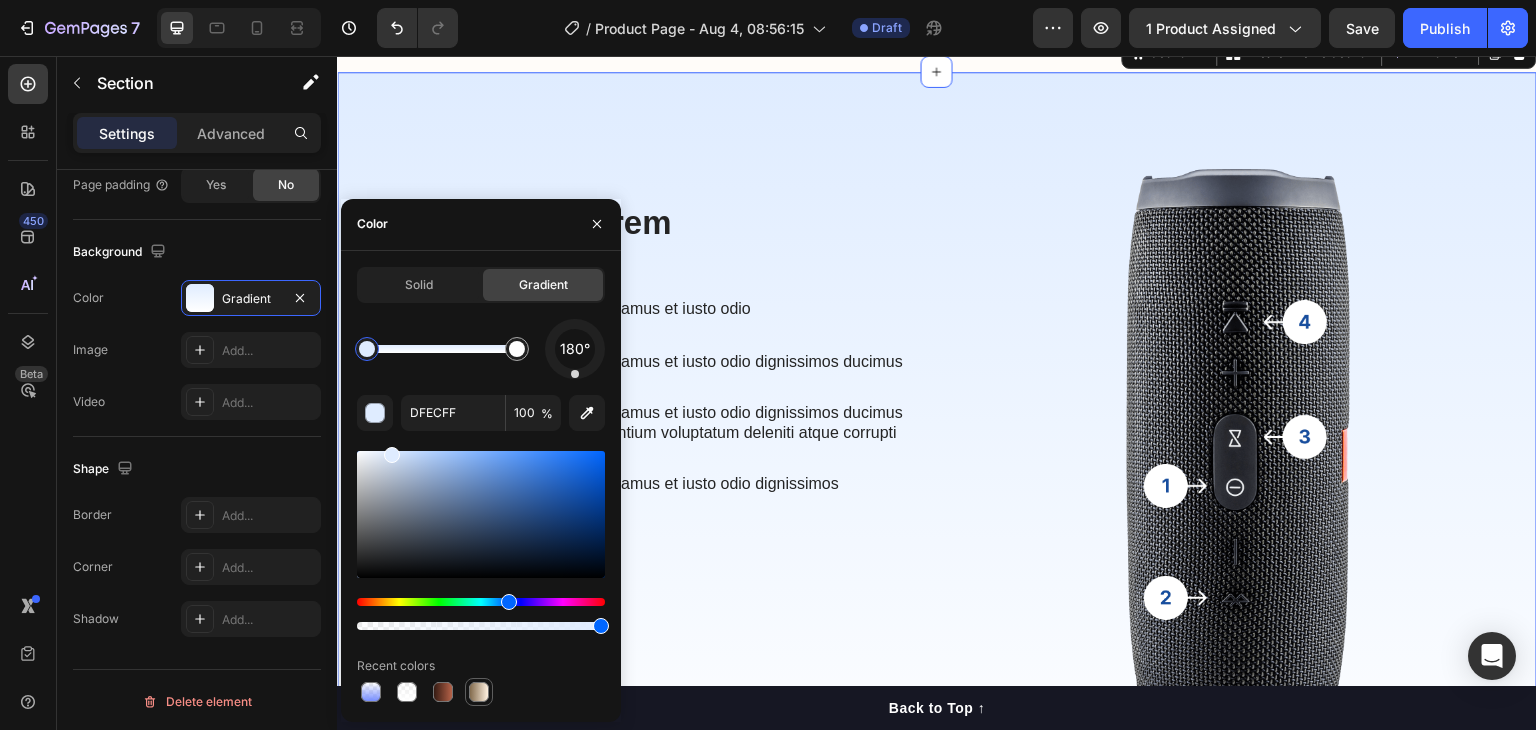 click at bounding box center [479, 692] 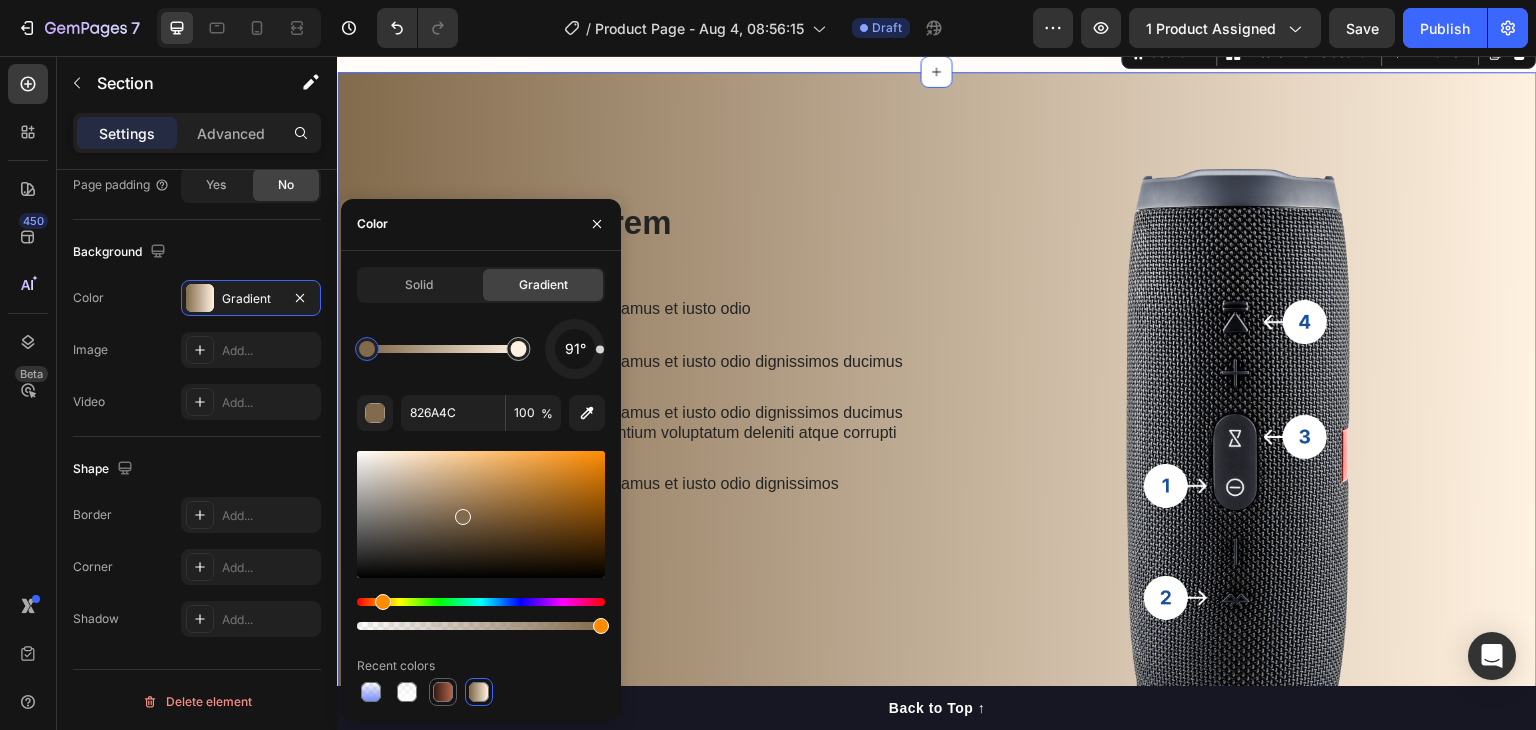 click at bounding box center (443, 692) 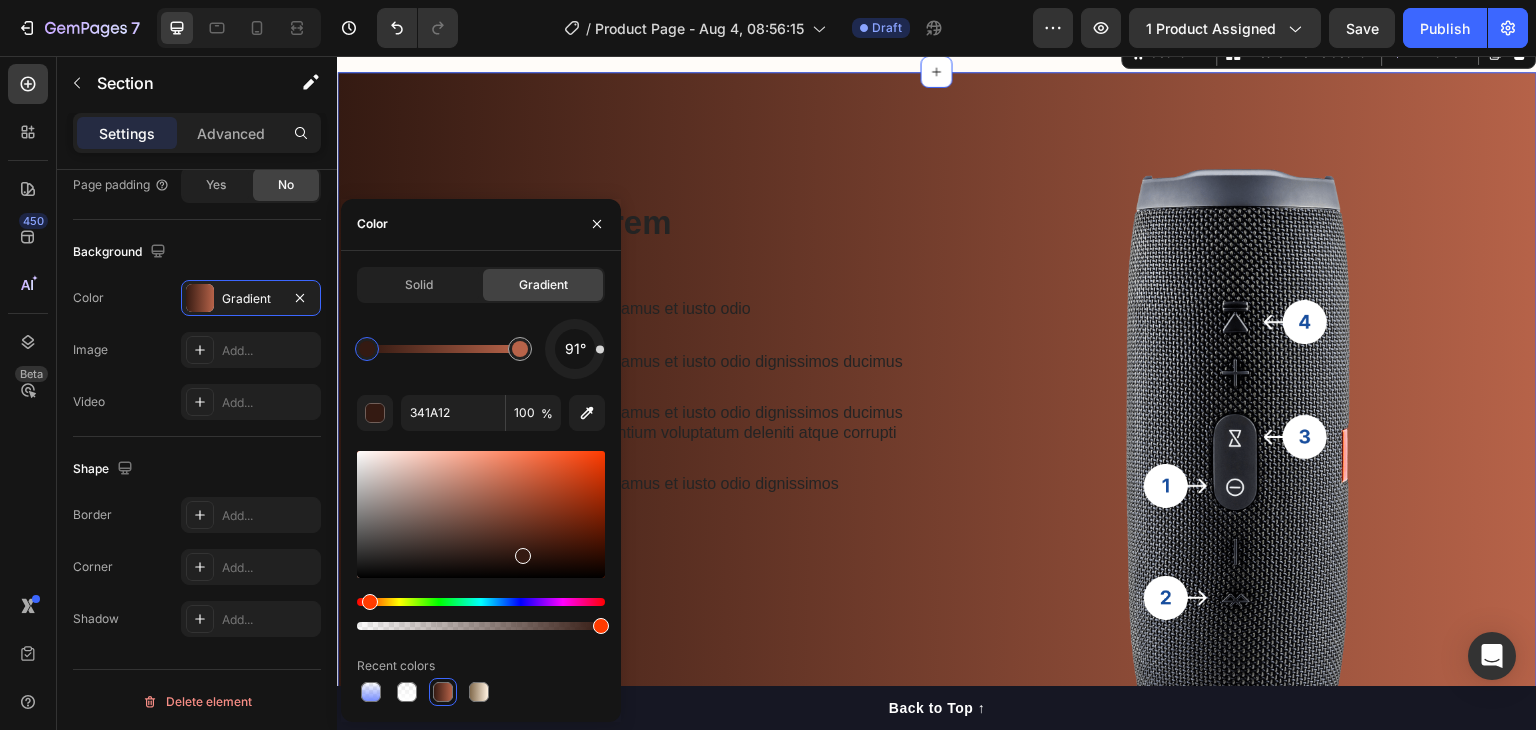 drag, startPoint x: 480, startPoint y: 685, endPoint x: 448, endPoint y: 691, distance: 32.55764 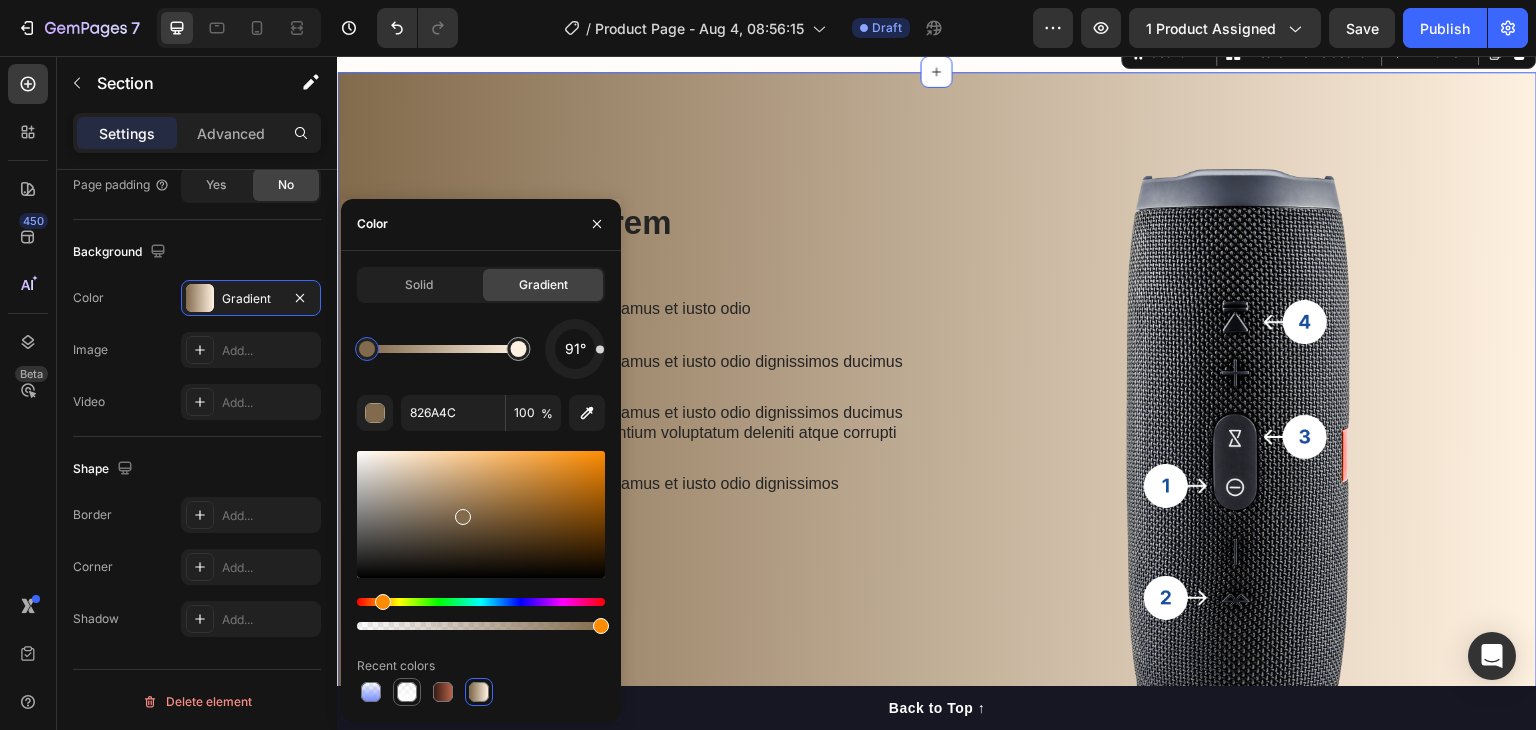 click at bounding box center (407, 692) 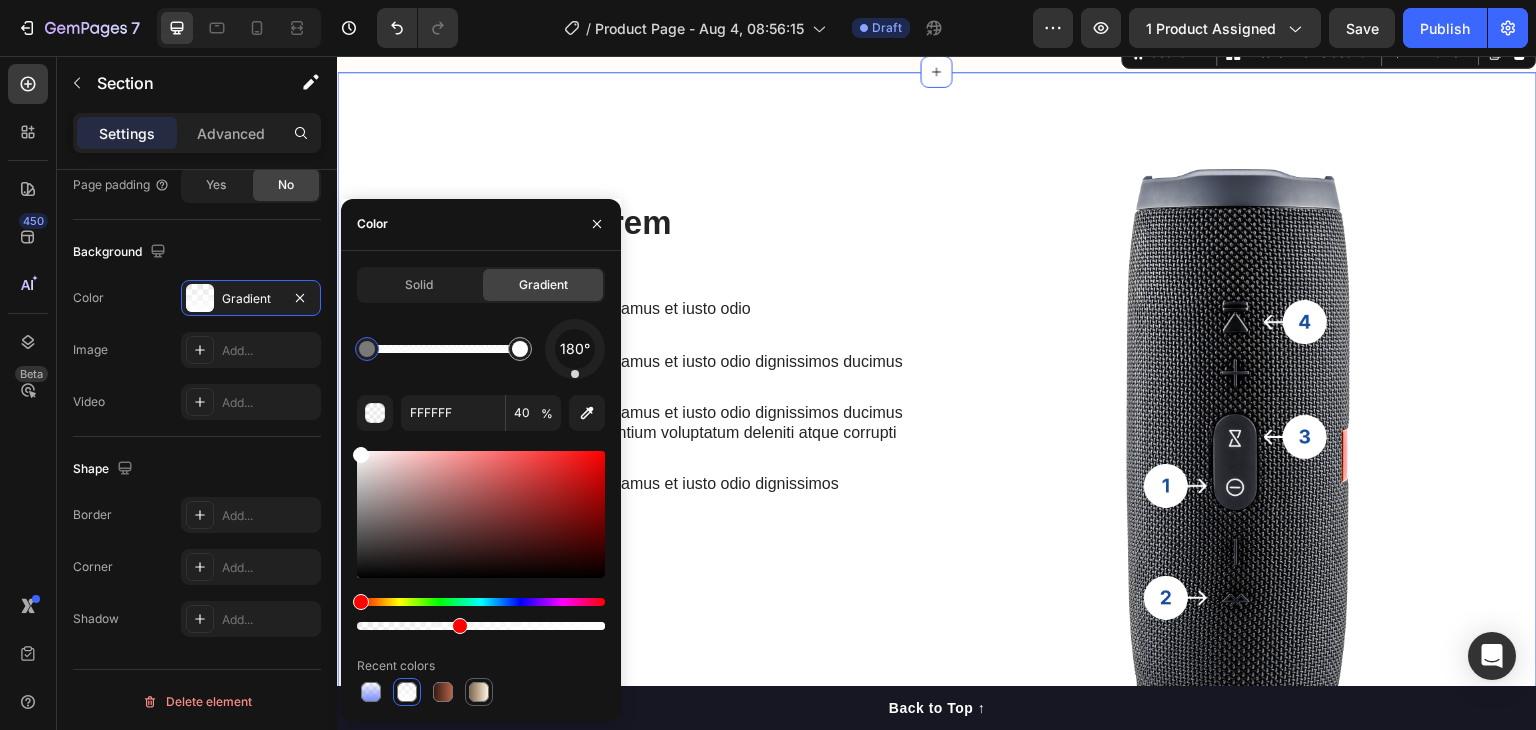 click at bounding box center [479, 692] 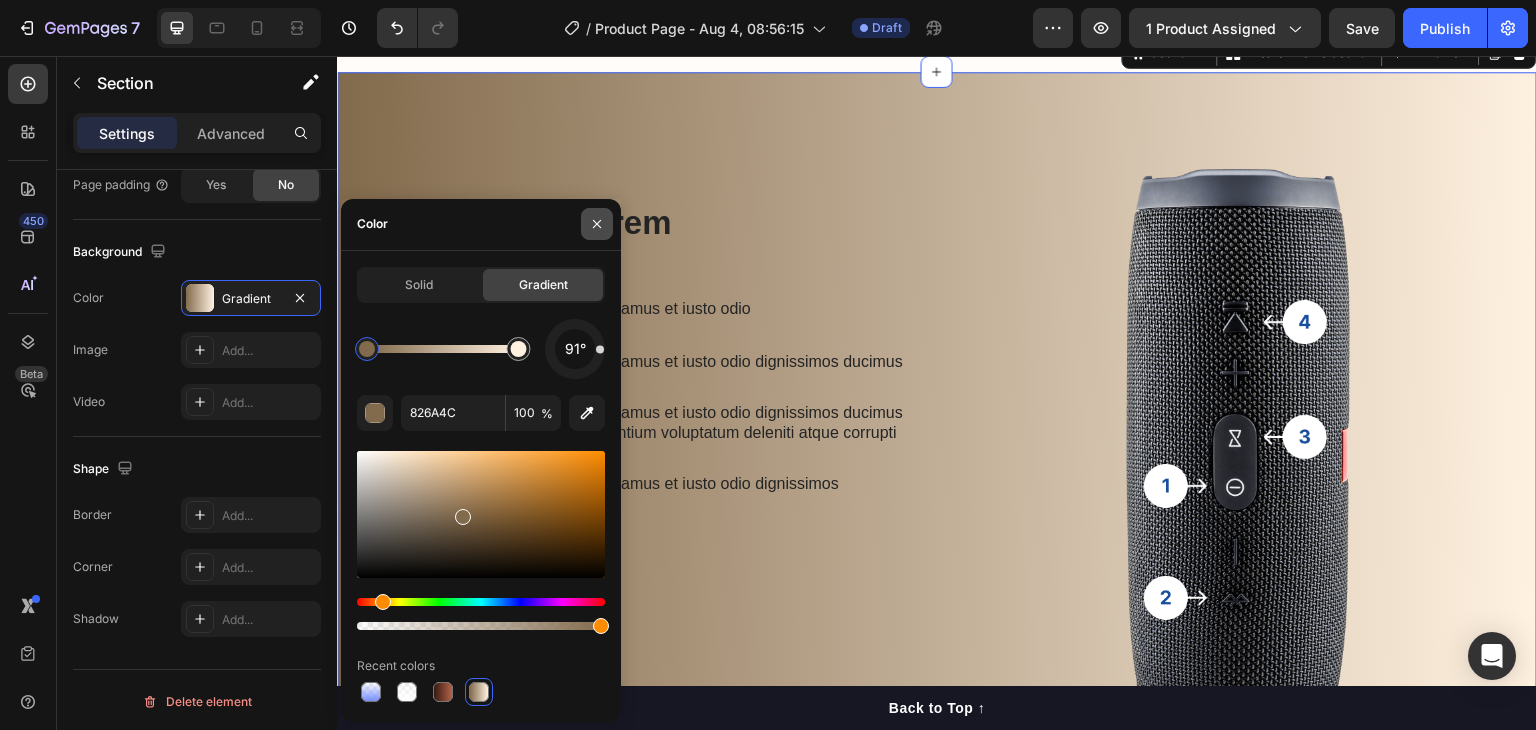 click 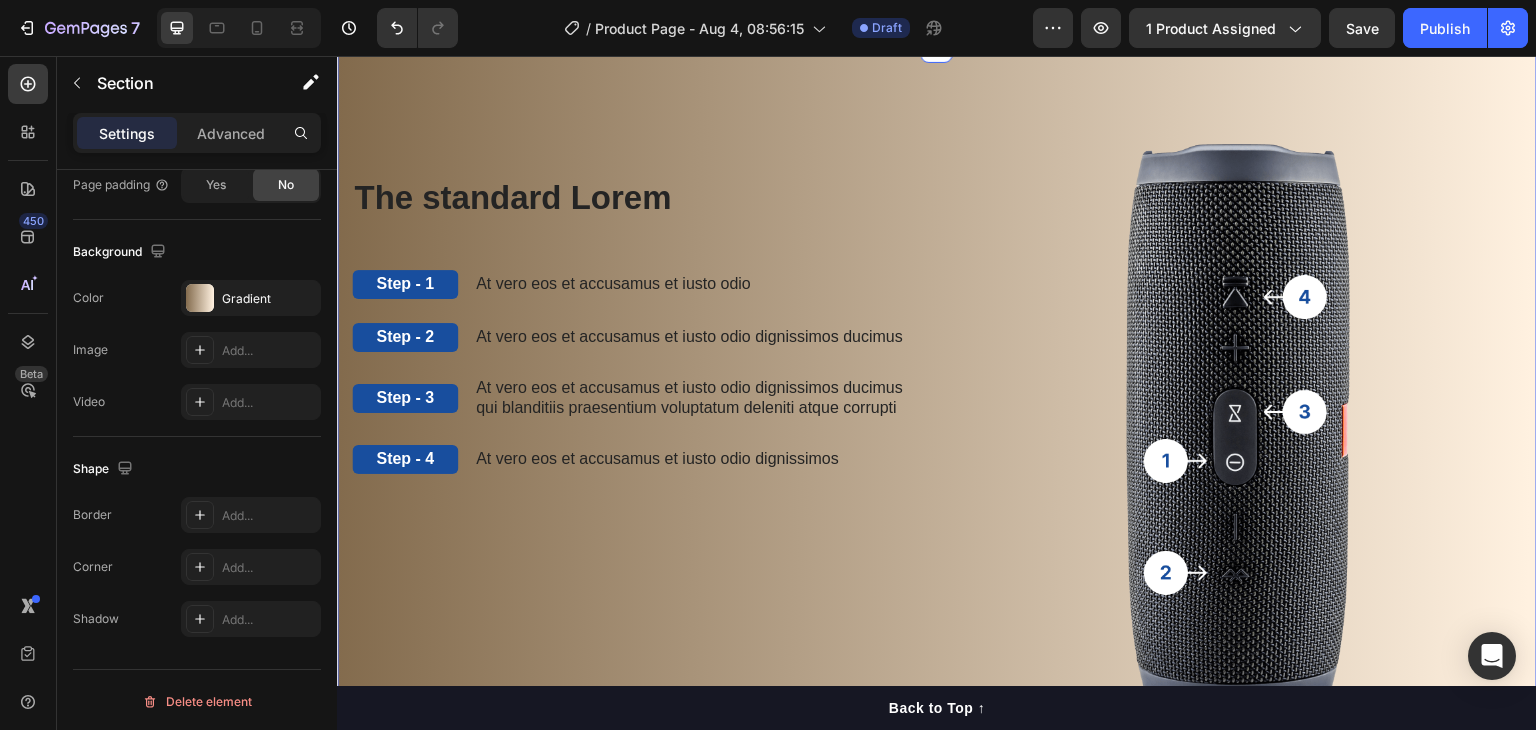 scroll, scrollTop: 2500, scrollLeft: 0, axis: vertical 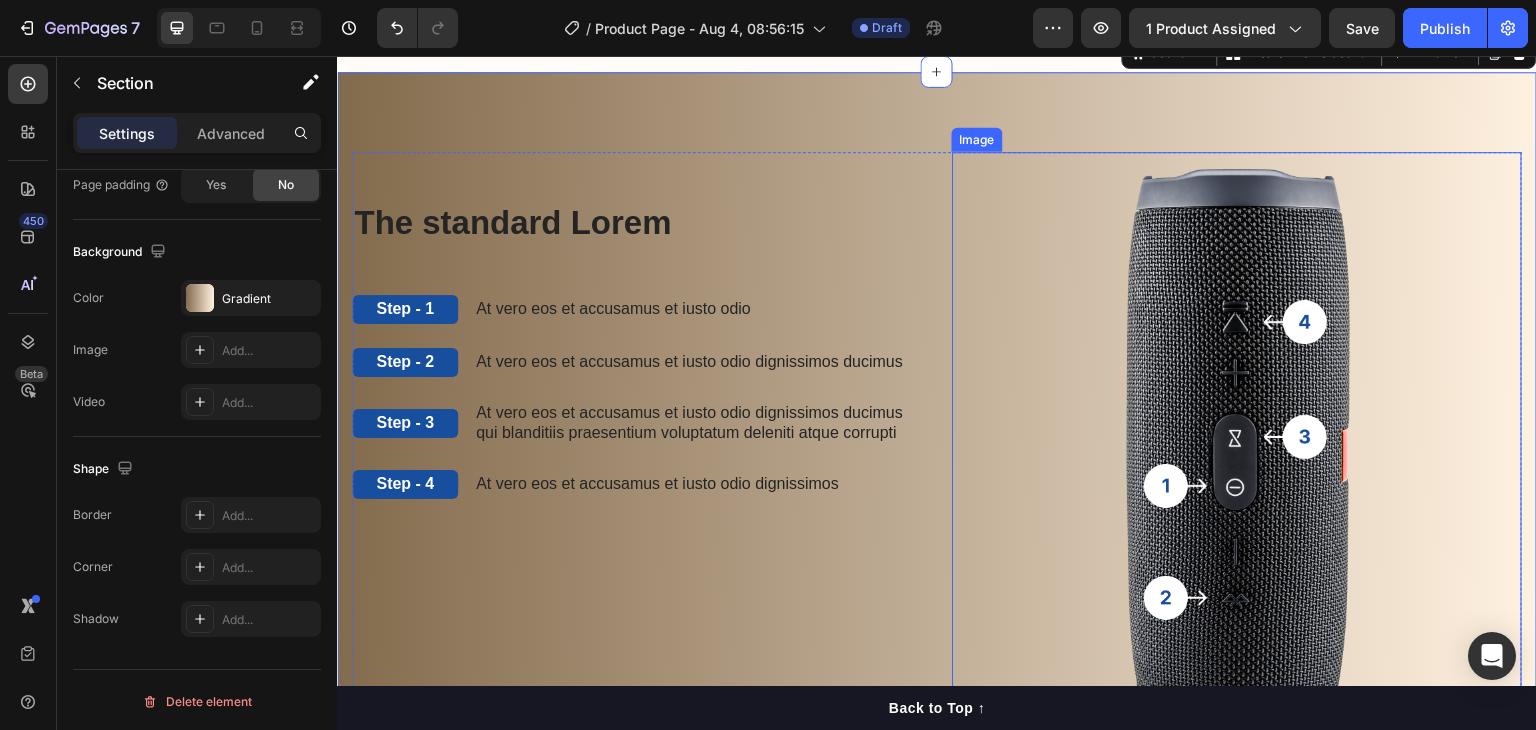 click at bounding box center [1237, 454] 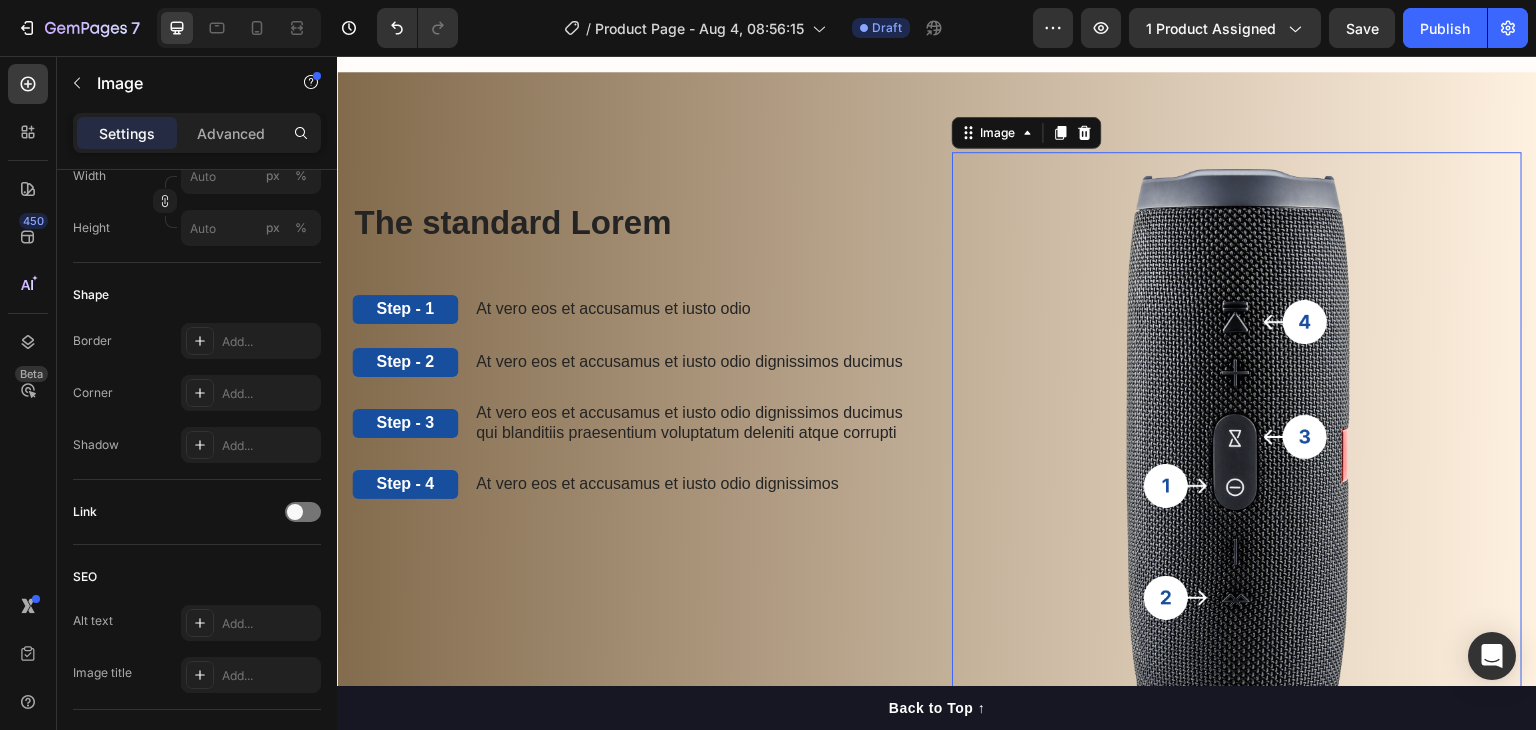 scroll, scrollTop: 0, scrollLeft: 0, axis: both 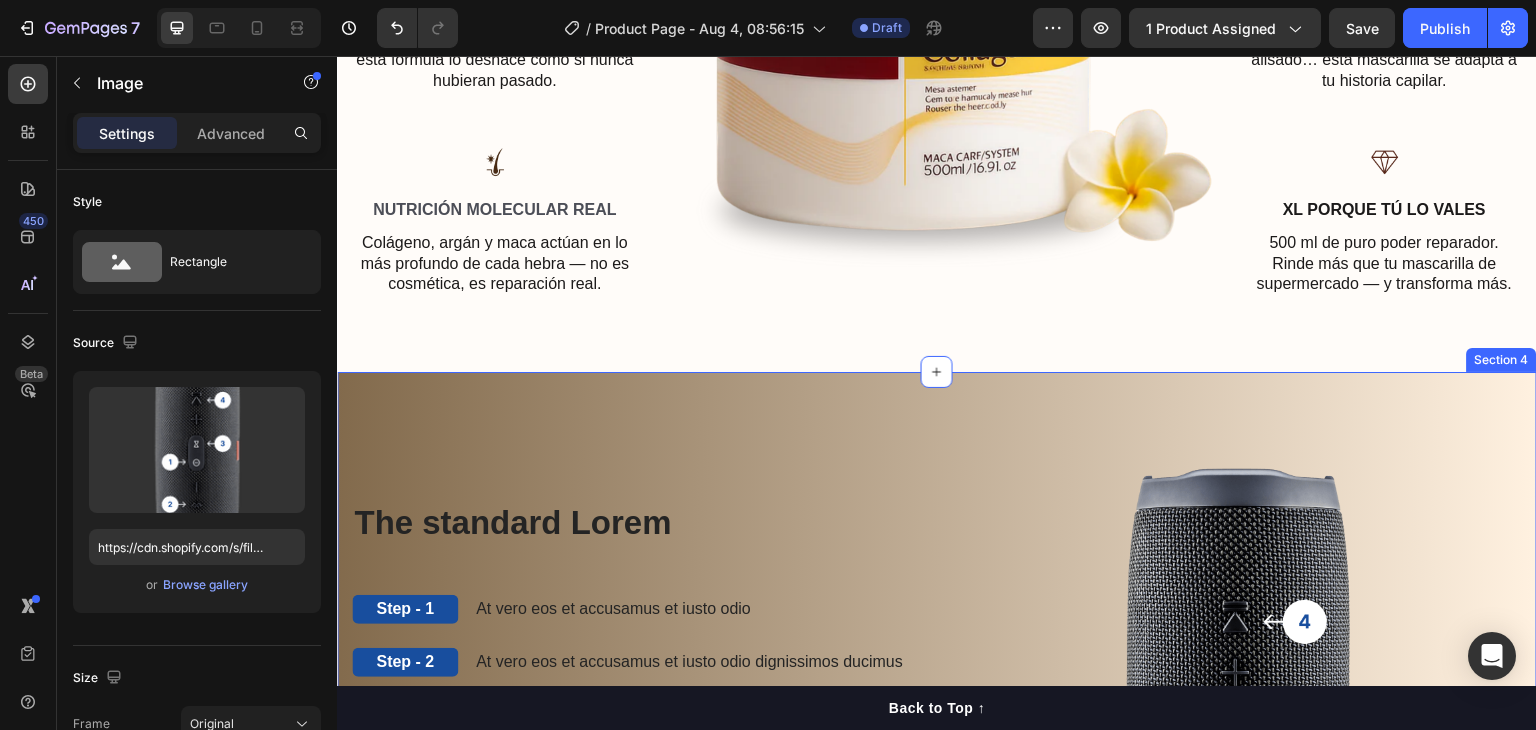 click on "The standard Lorem Heading Step - 1 Text Block At vero eos et accusamus et iusto odio  Text Block Row Step - 2 Text Block At vero eos et accusamus et iusto odio dignissimos ducimus Text Block Row Step - 3 Text Block At vero eos et accusamus et iusto odio dignissimos ducimus qui blanditiis praesentium voluptatum deleniti atque corrupti Text Block Row Step - 4 Text Block At vero eos et accusamus et iusto odio dignissimos  Text Block Row The standard Lorem Heading Image Row Section 4" at bounding box center (937, 754) 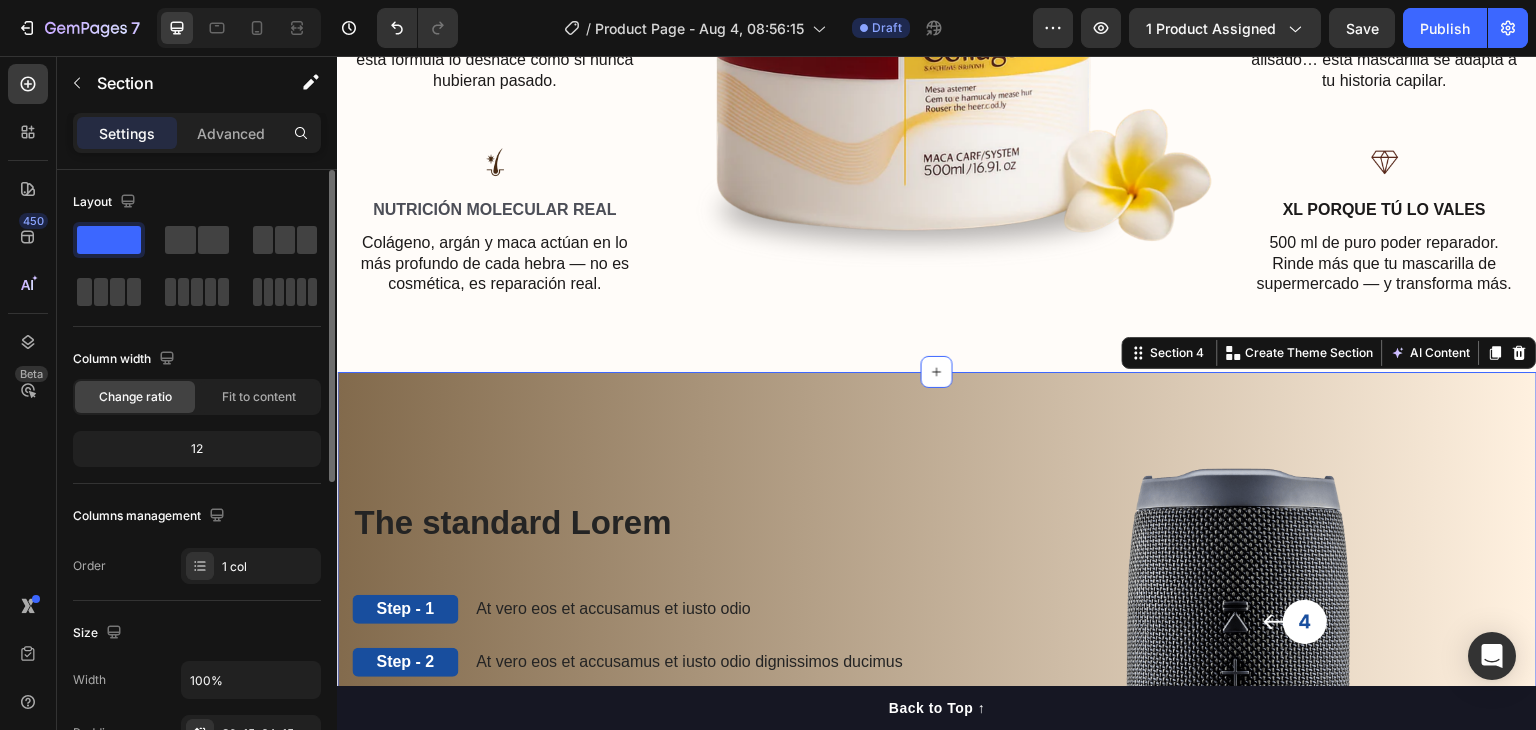 scroll, scrollTop: 400, scrollLeft: 0, axis: vertical 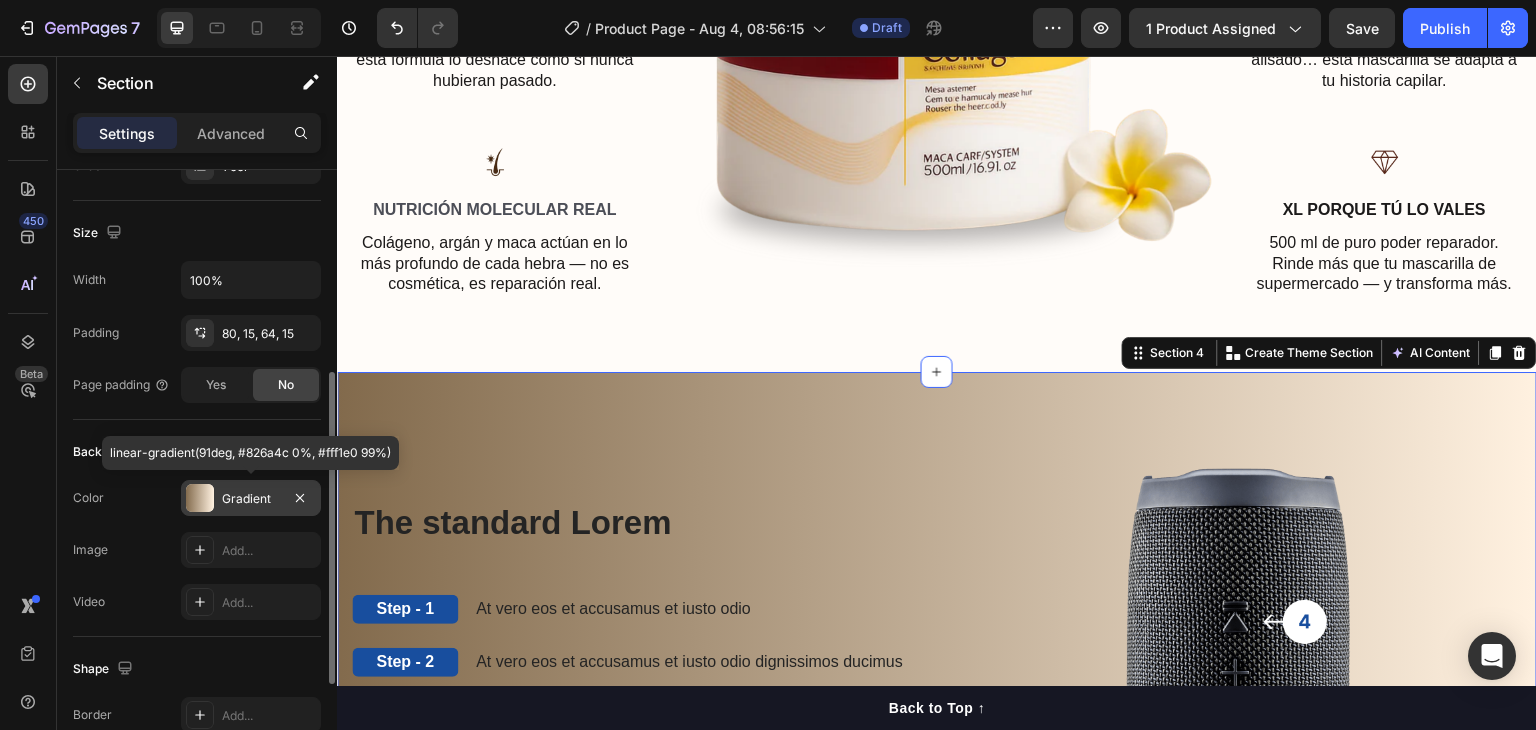 click at bounding box center [200, 498] 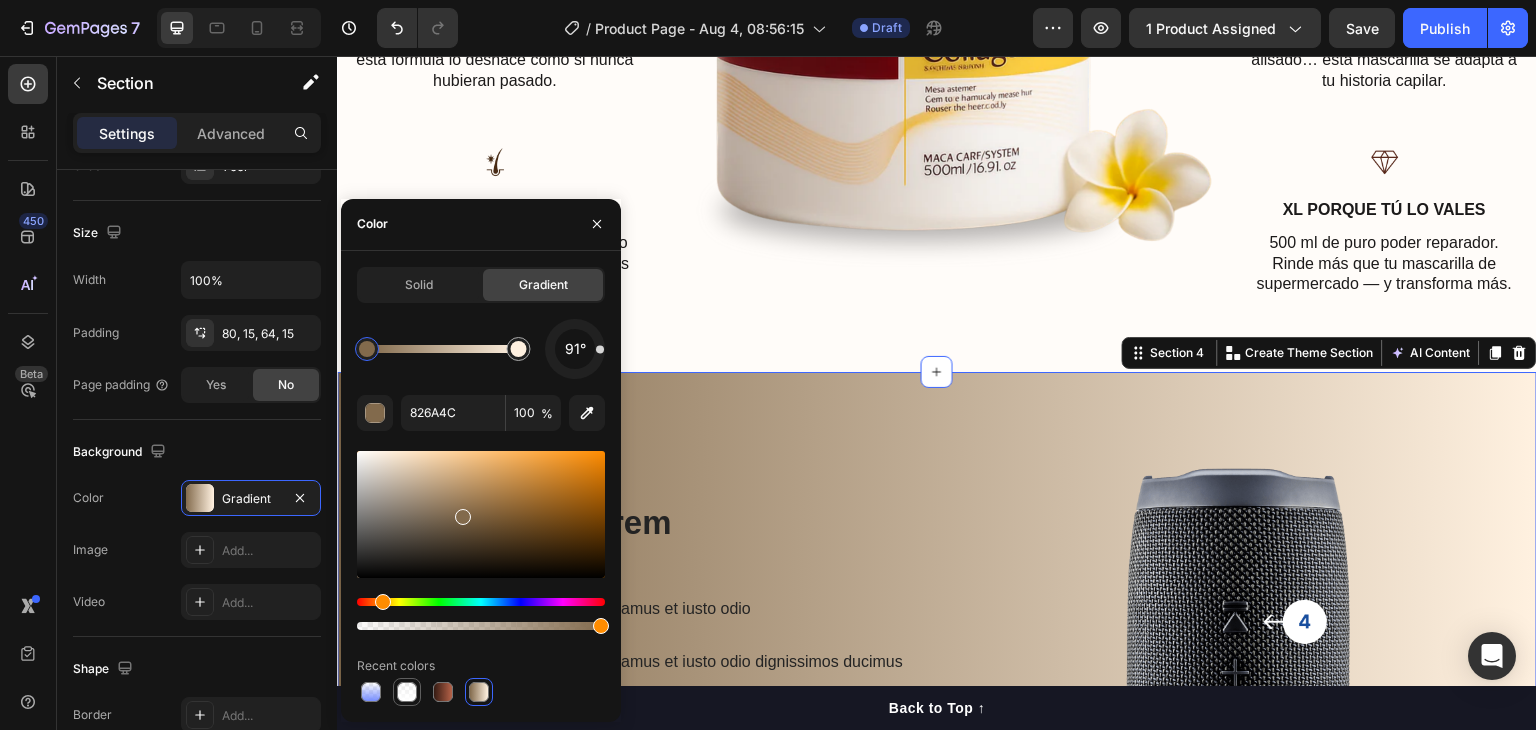 click at bounding box center [407, 692] 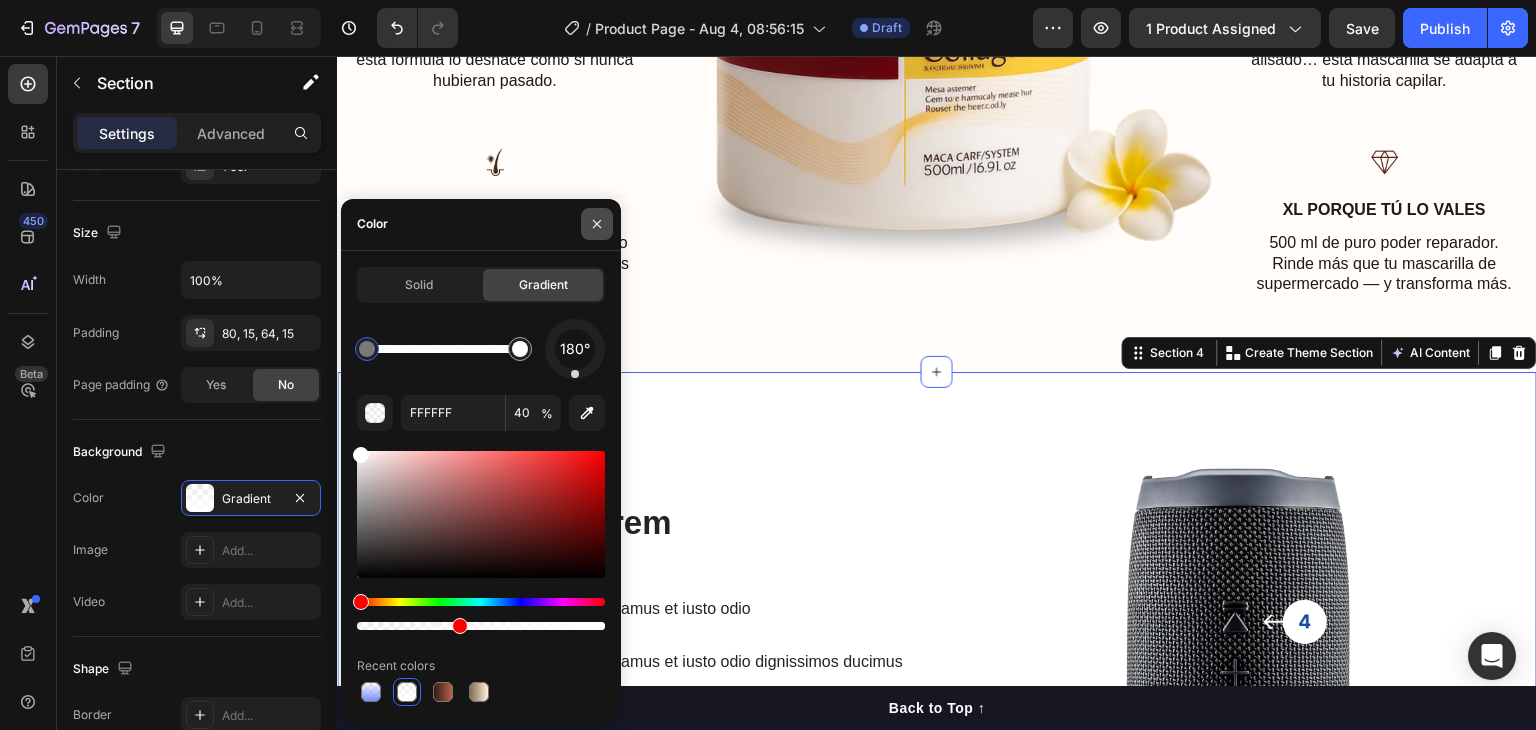 click 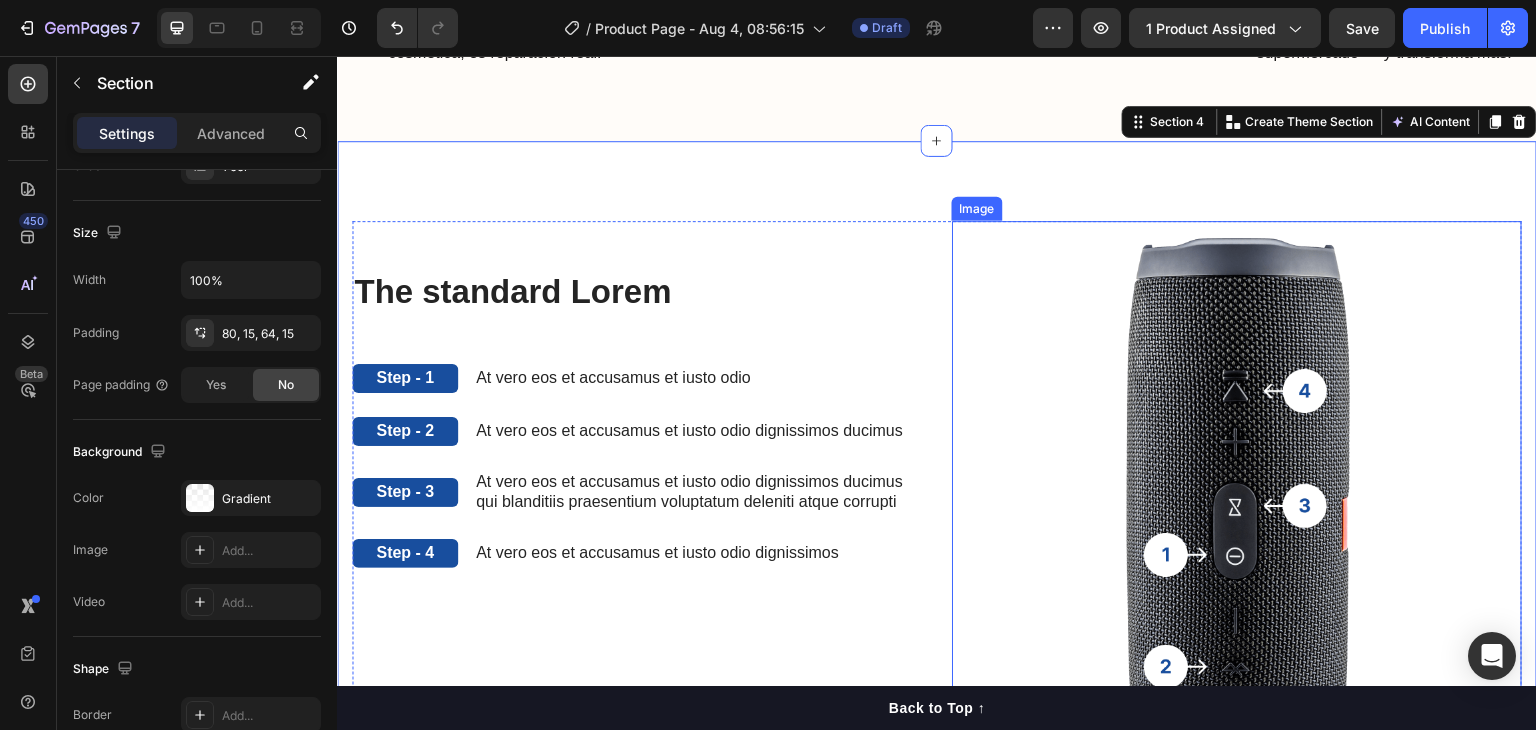 scroll, scrollTop: 2400, scrollLeft: 0, axis: vertical 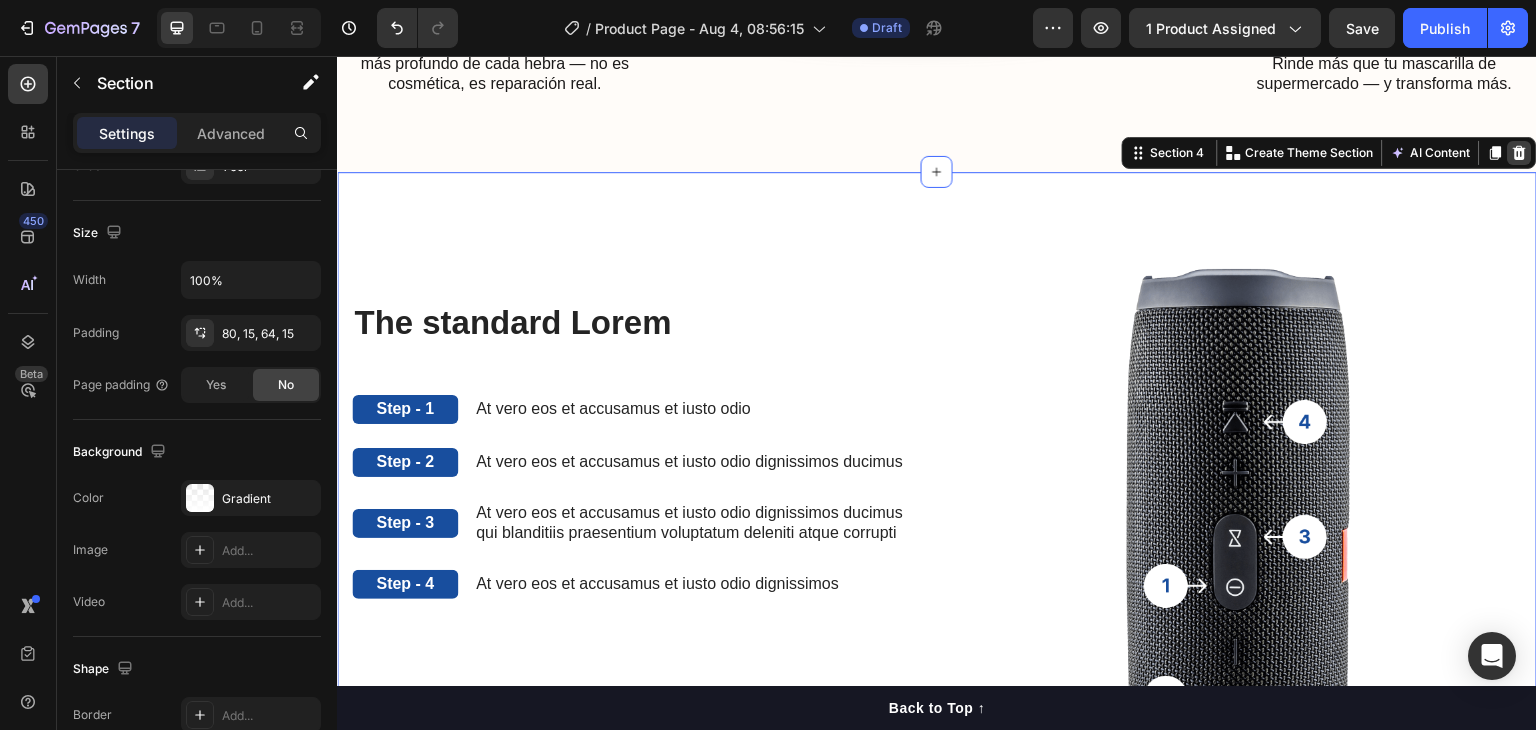 click 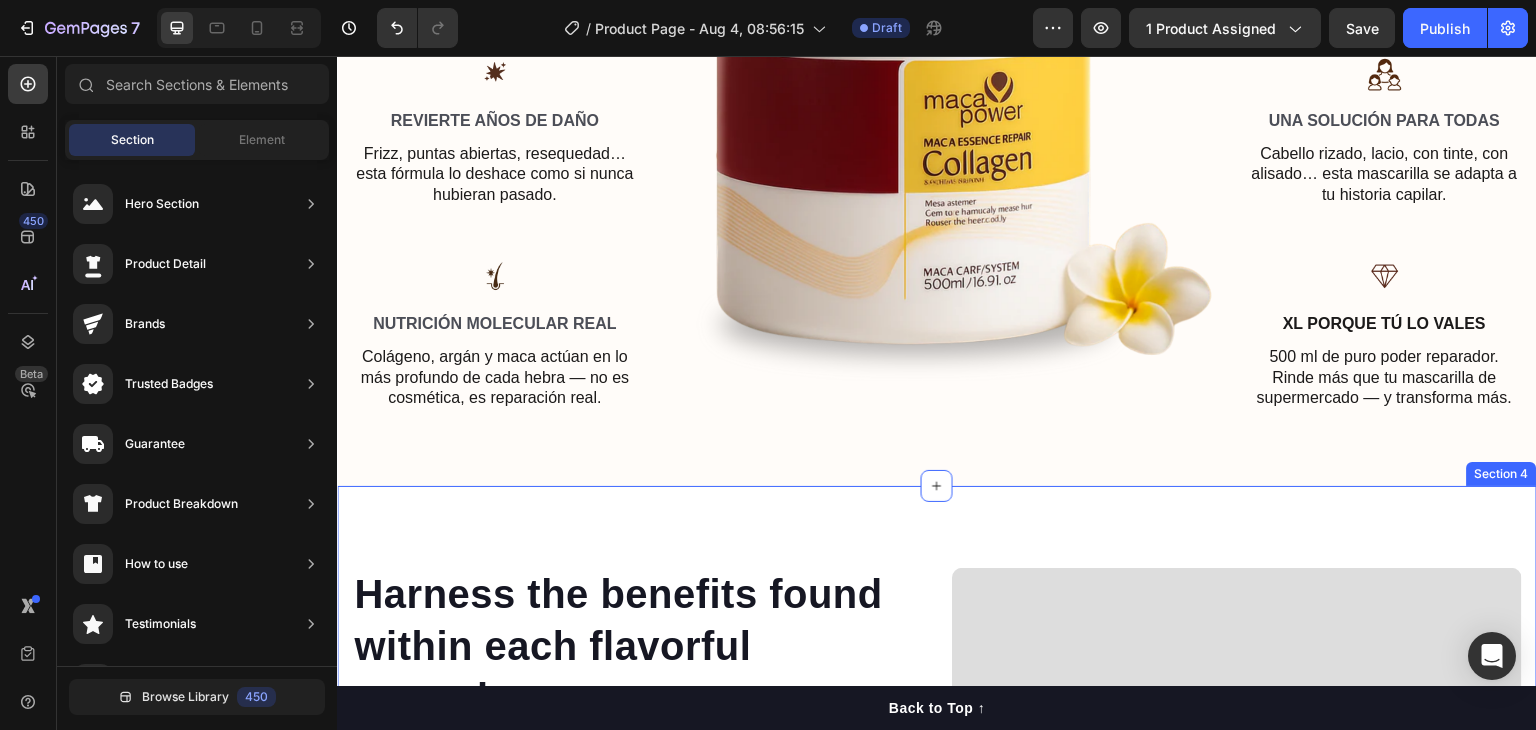 scroll, scrollTop: 2000, scrollLeft: 0, axis: vertical 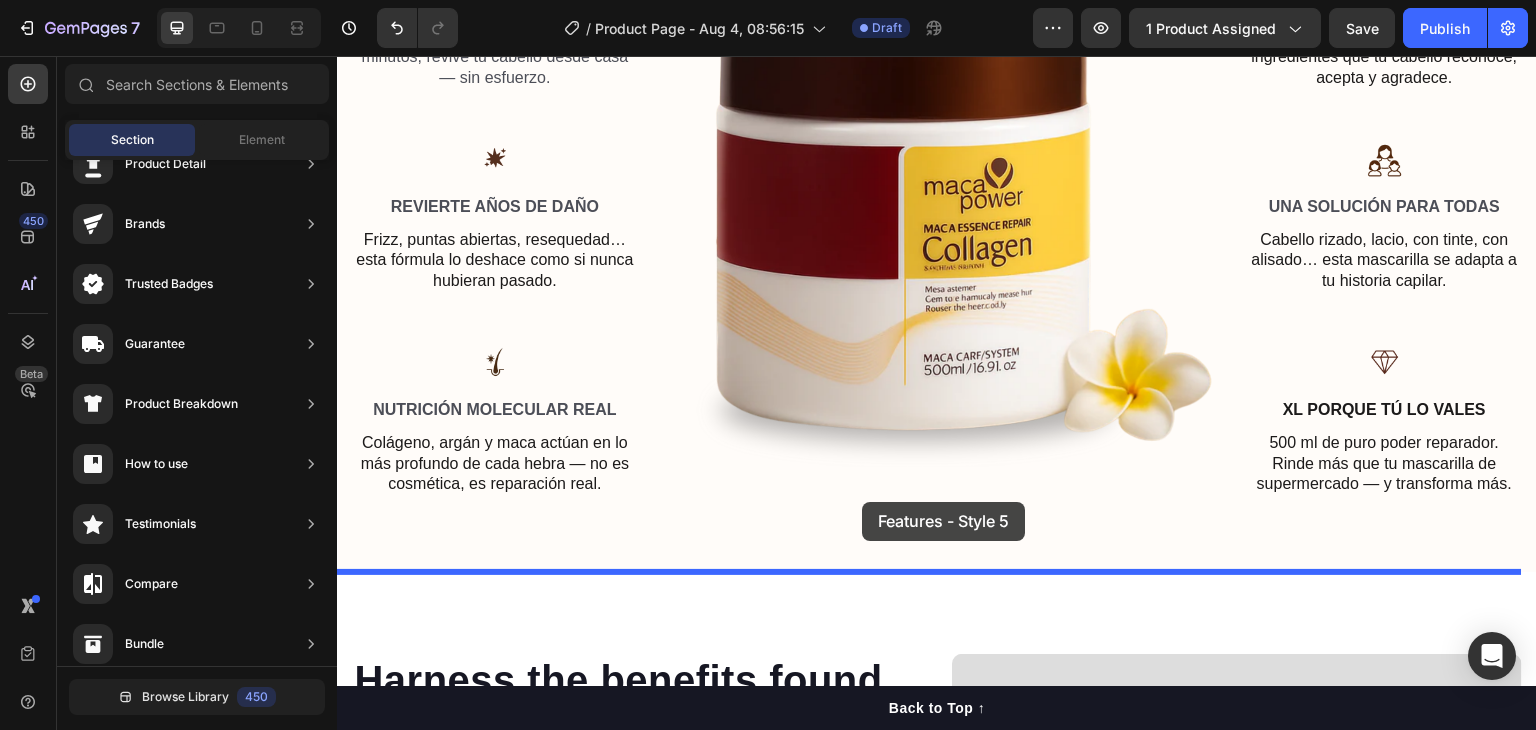 drag, startPoint x: 820, startPoint y: 579, endPoint x: 862, endPoint y: 502, distance: 87.70975 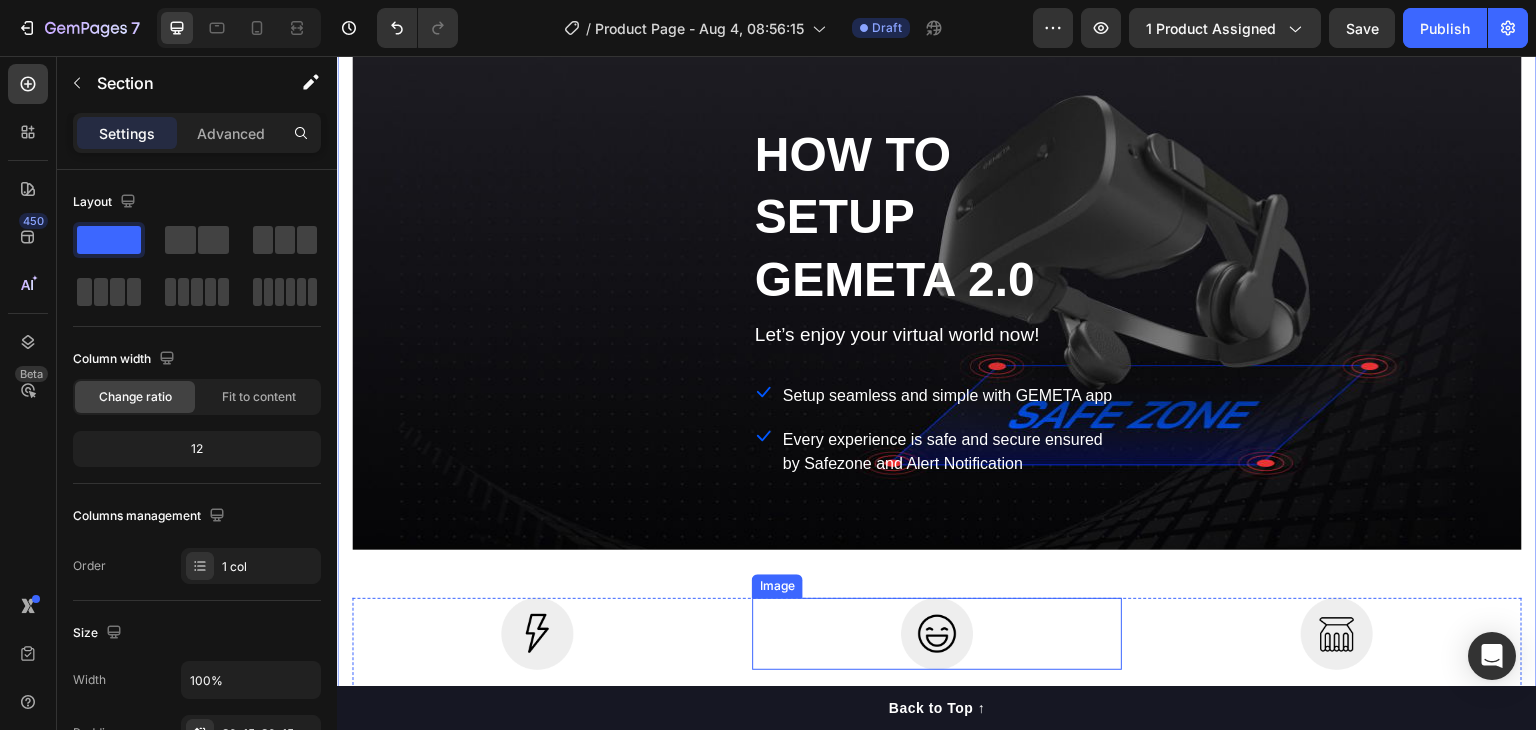 scroll, scrollTop: 2646, scrollLeft: 0, axis: vertical 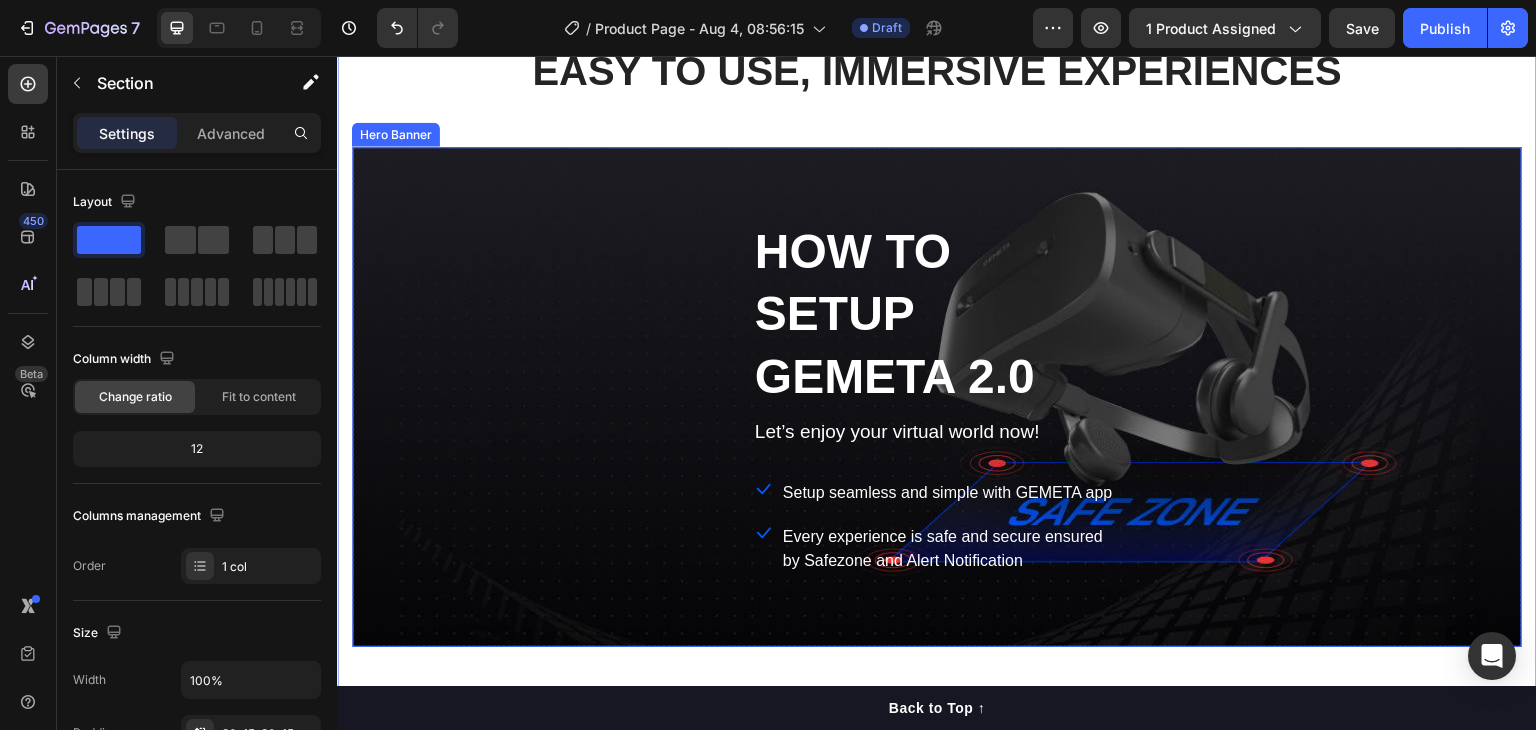 click at bounding box center [937, 397] 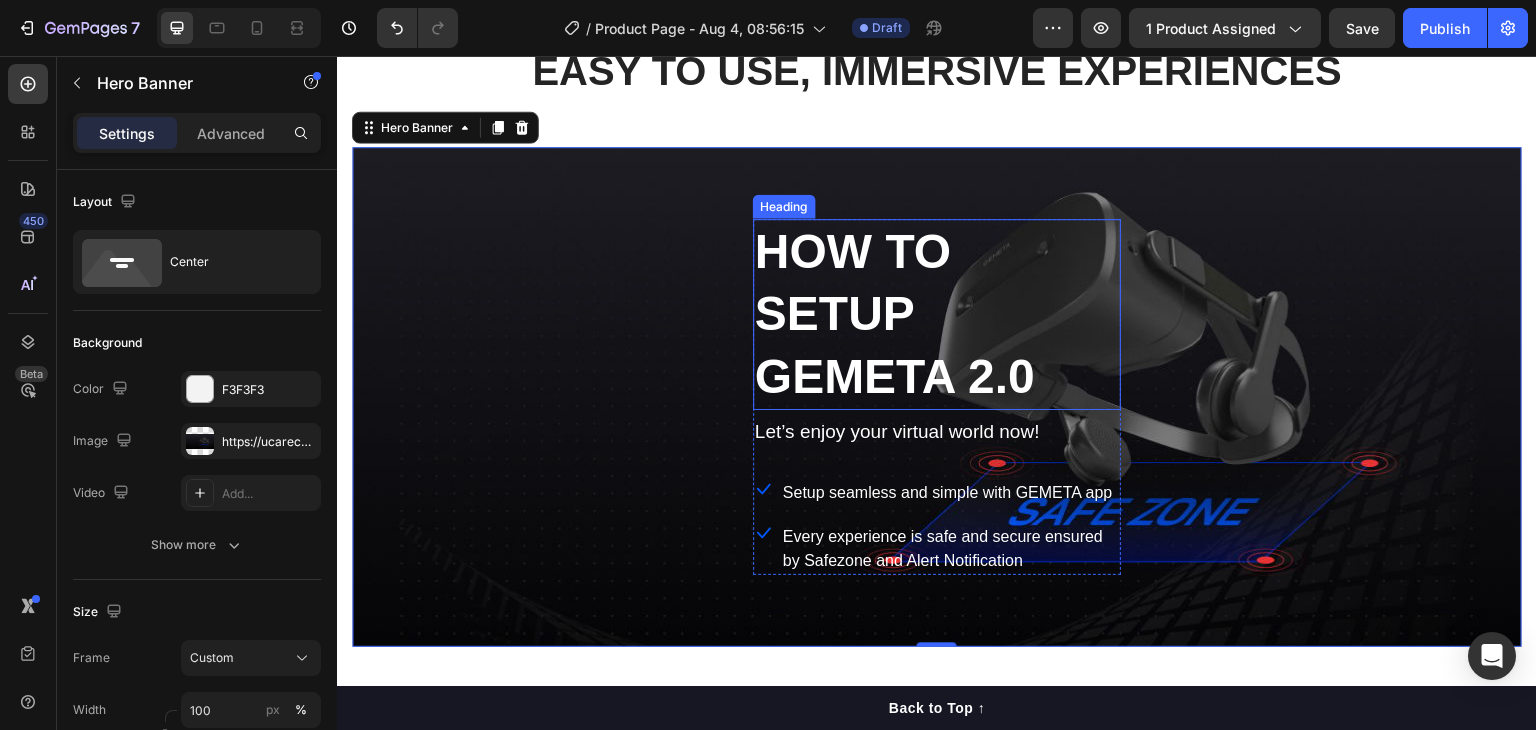 click on "HOW TO SETUP  GEMETA 2.0" at bounding box center (937, 314) 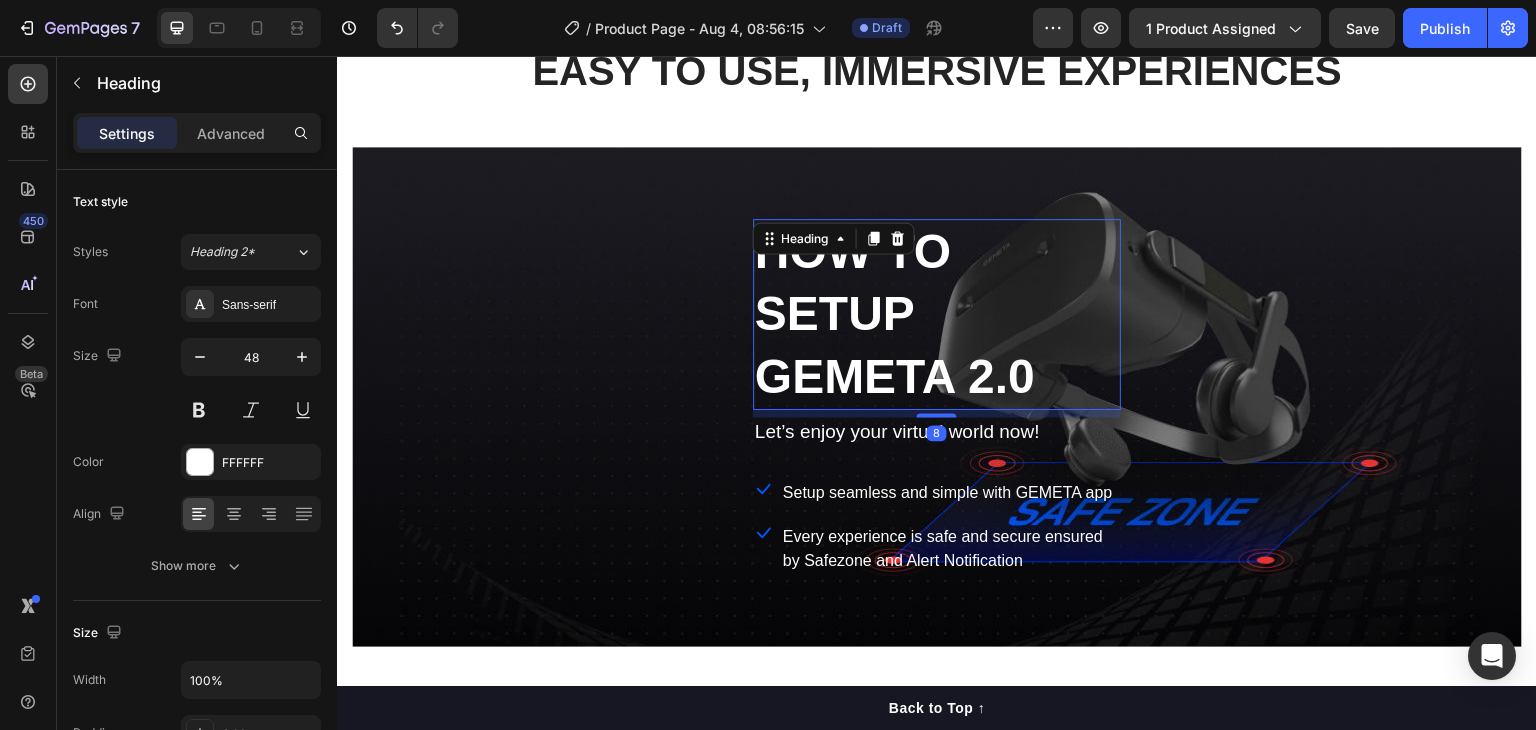 click 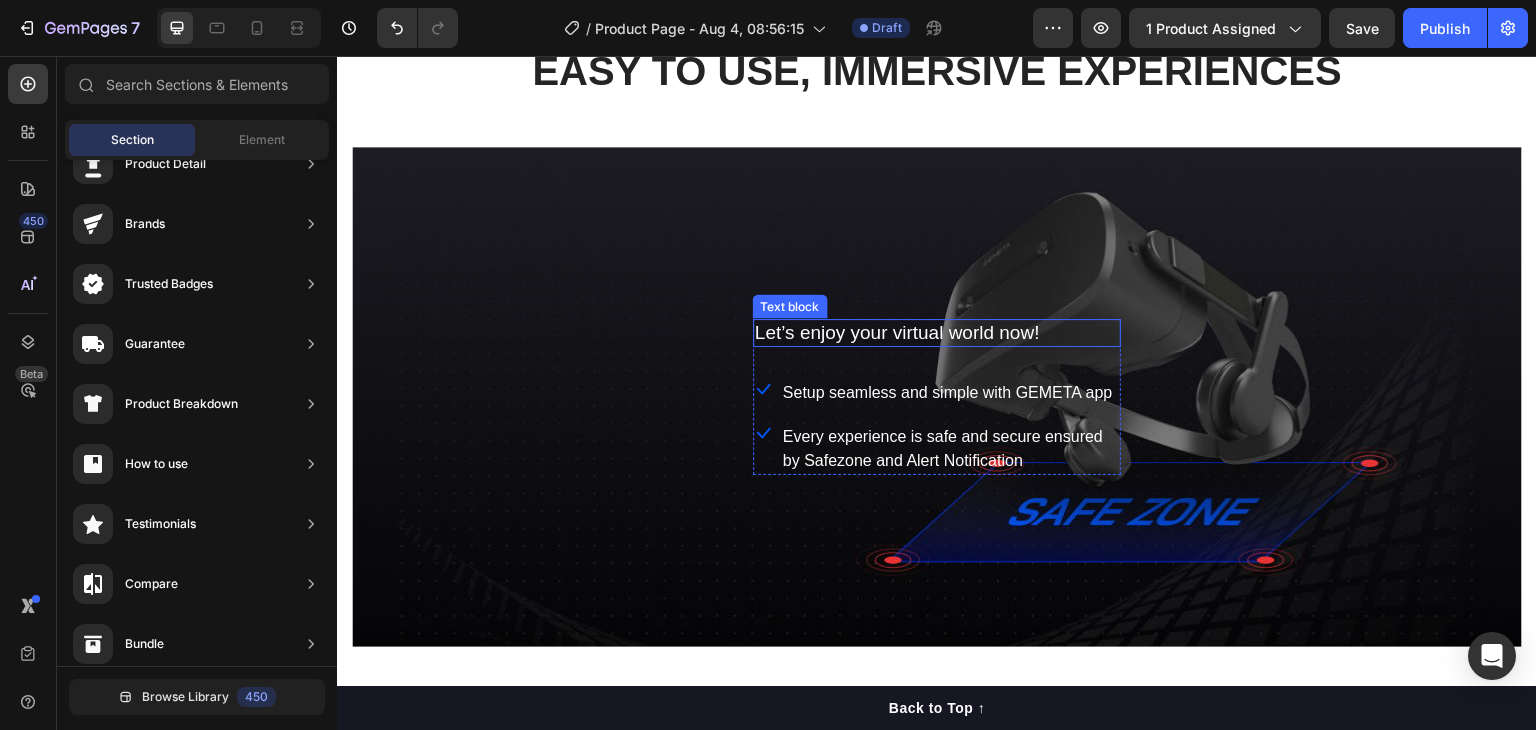 click on "Let’s enjoy your virtual world now!" at bounding box center (937, 333) 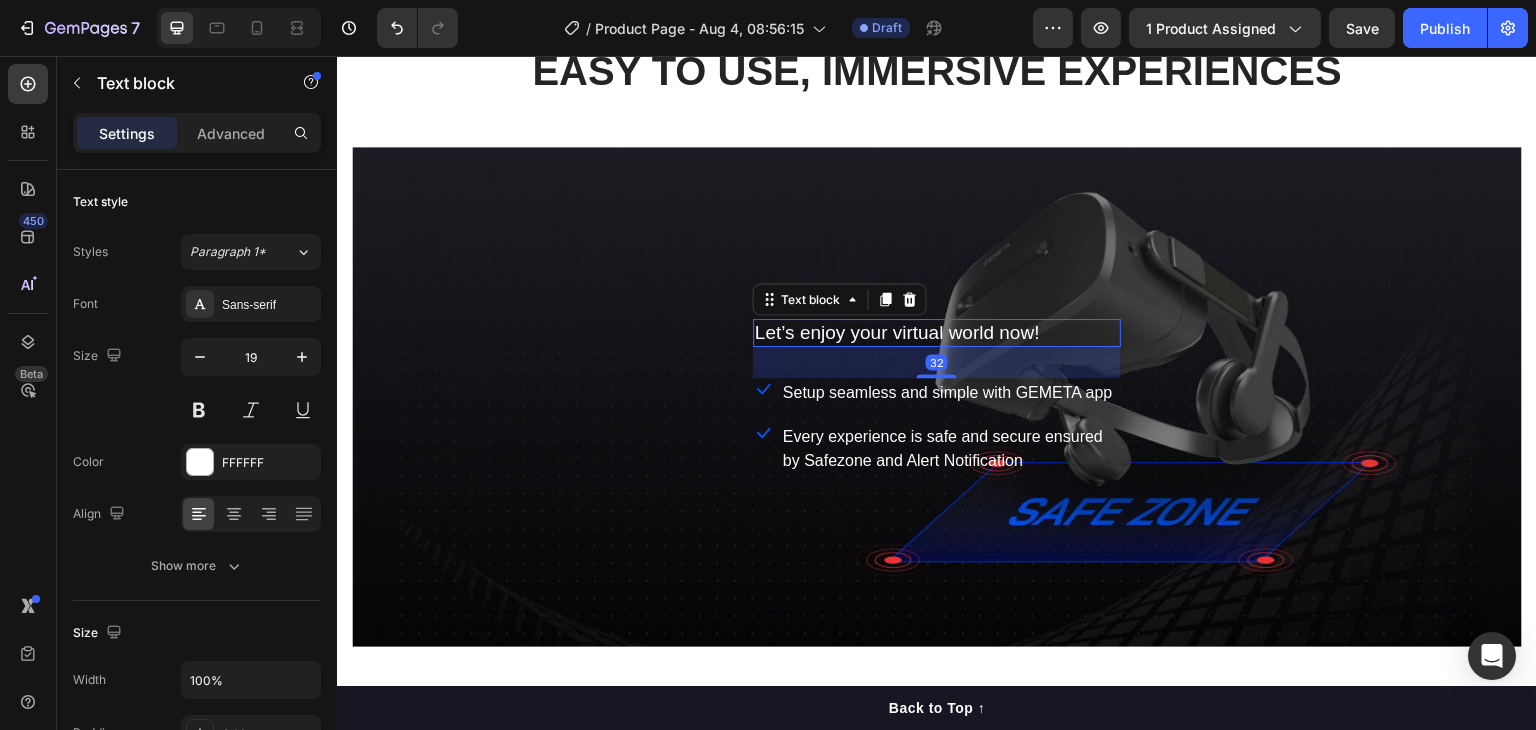 click 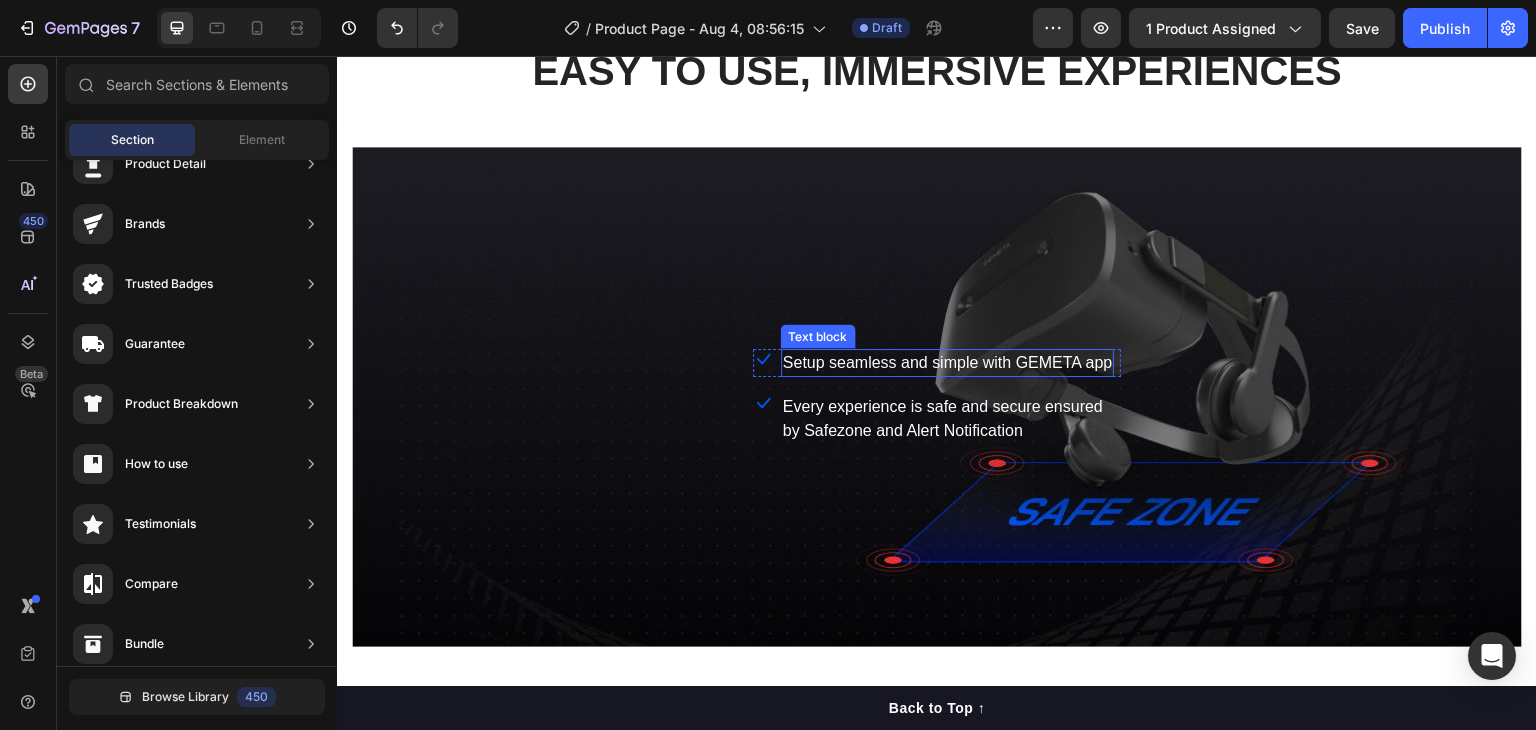 click on "Setup seamless and simple with GEMETA app" at bounding box center [948, 363] 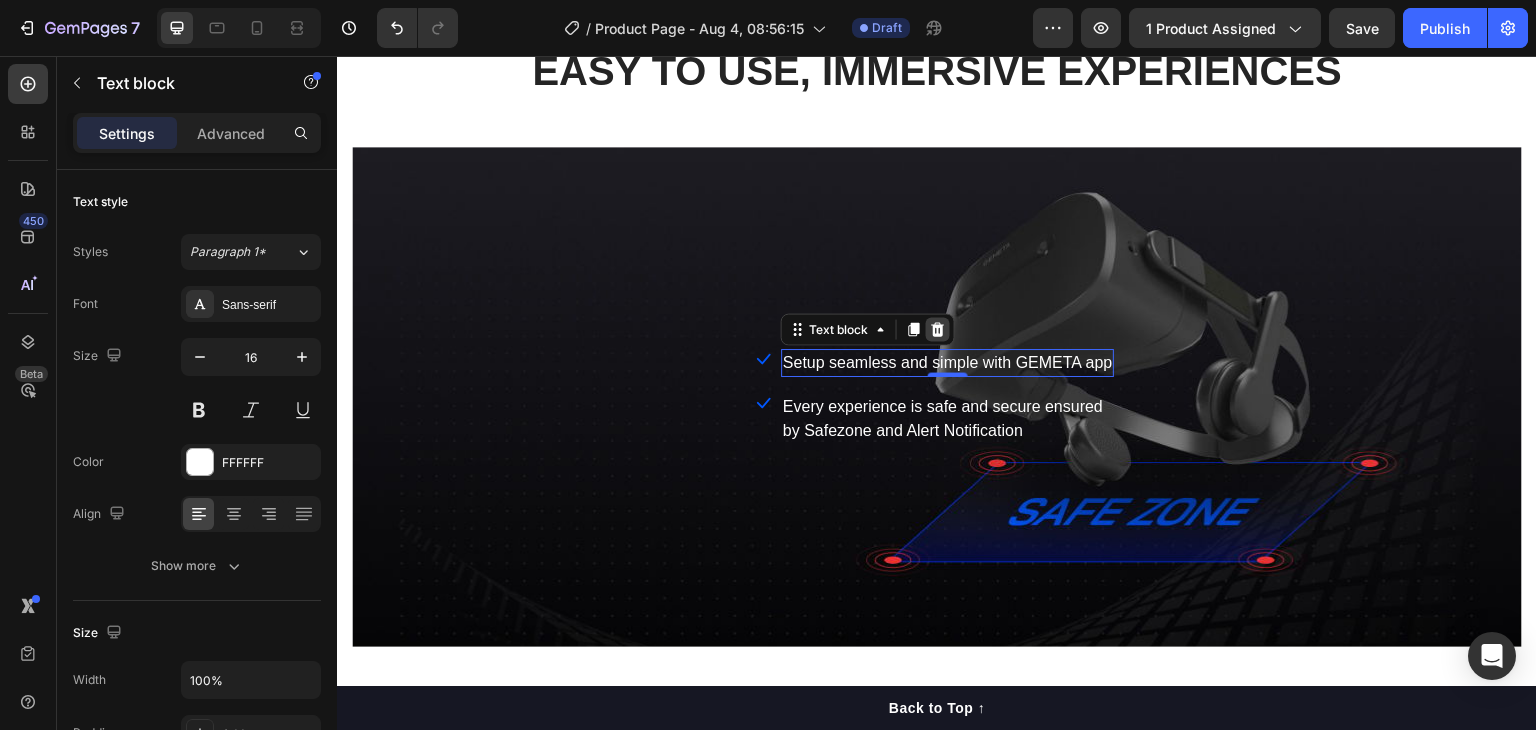 click 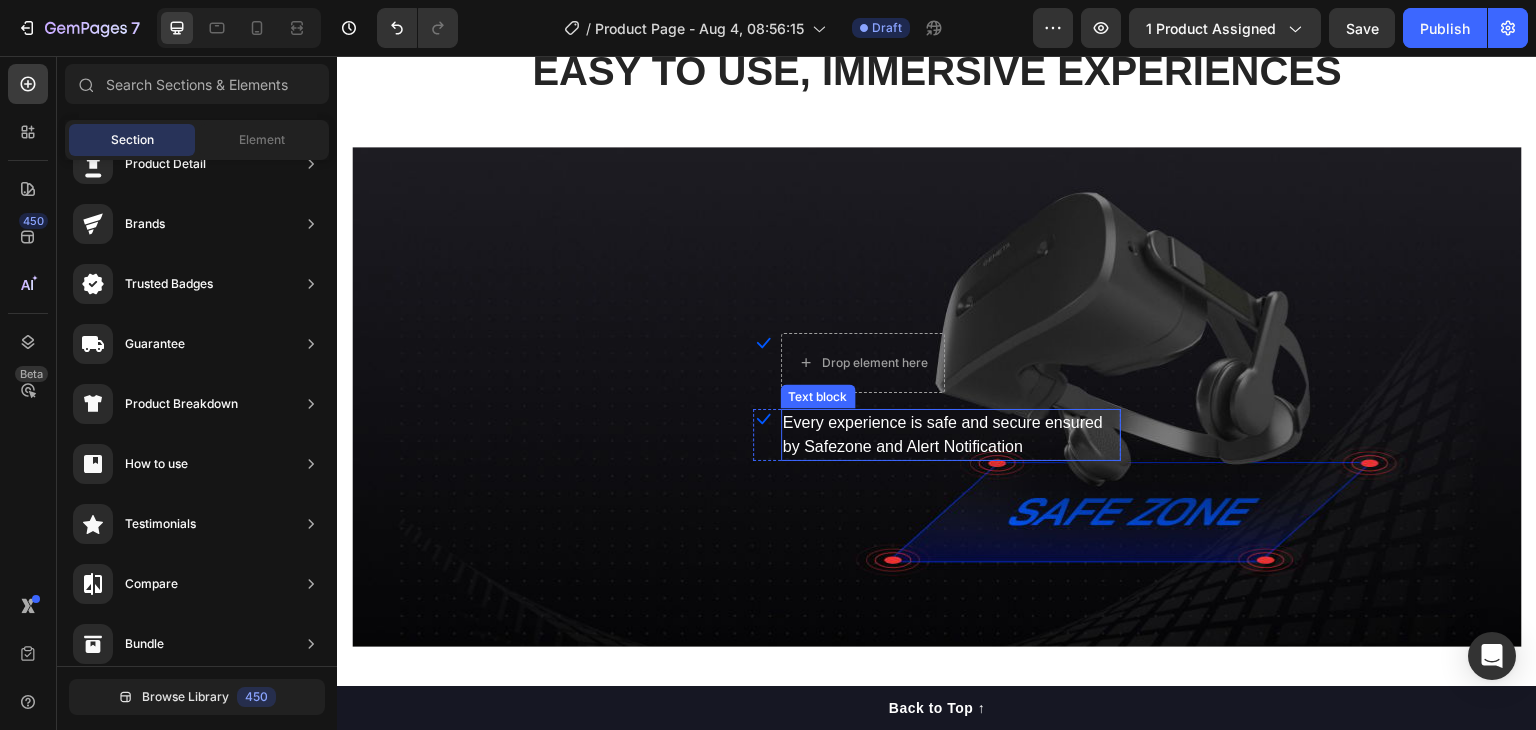 click on "Every experience is safe and secure ensured  by Safezone and Alert Notification" at bounding box center [951, 435] 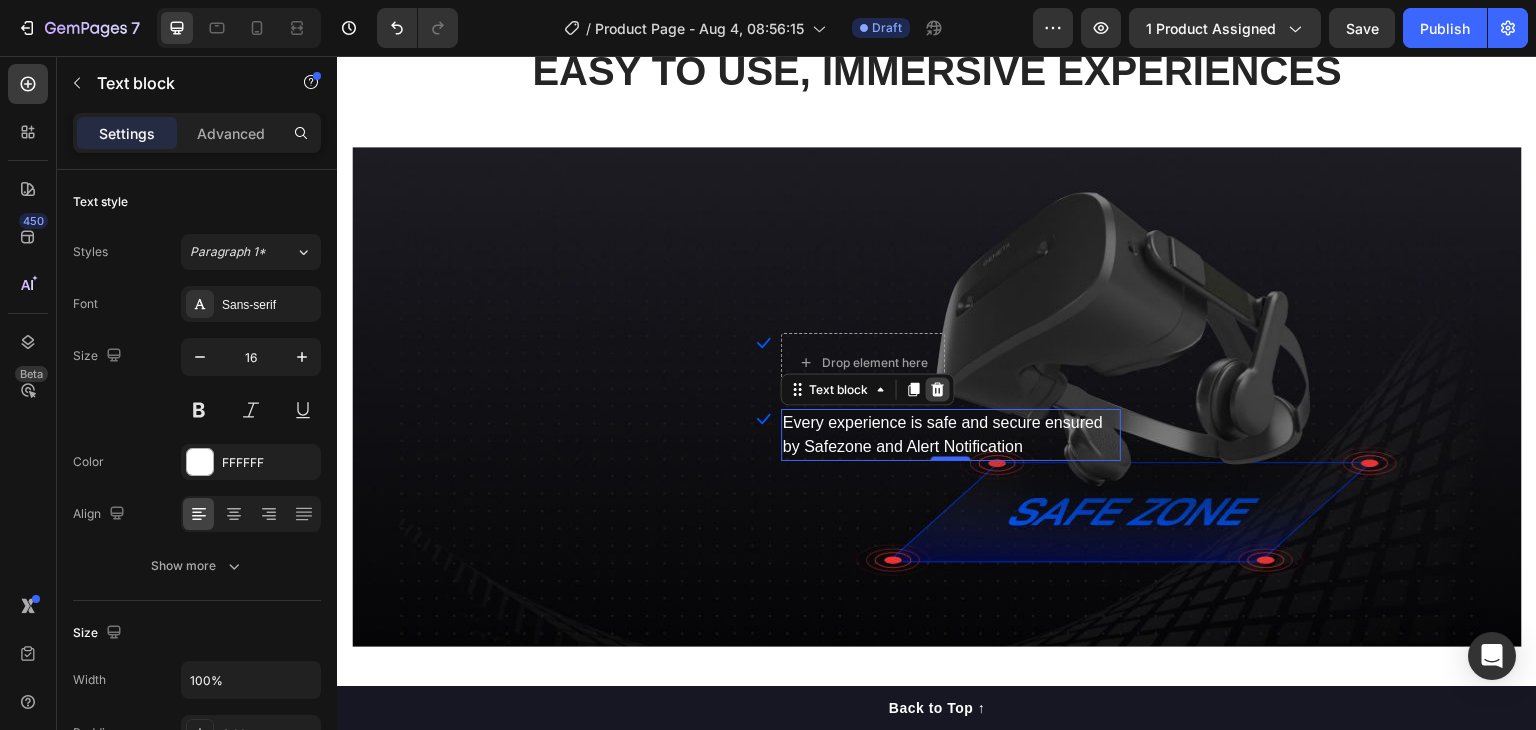 click 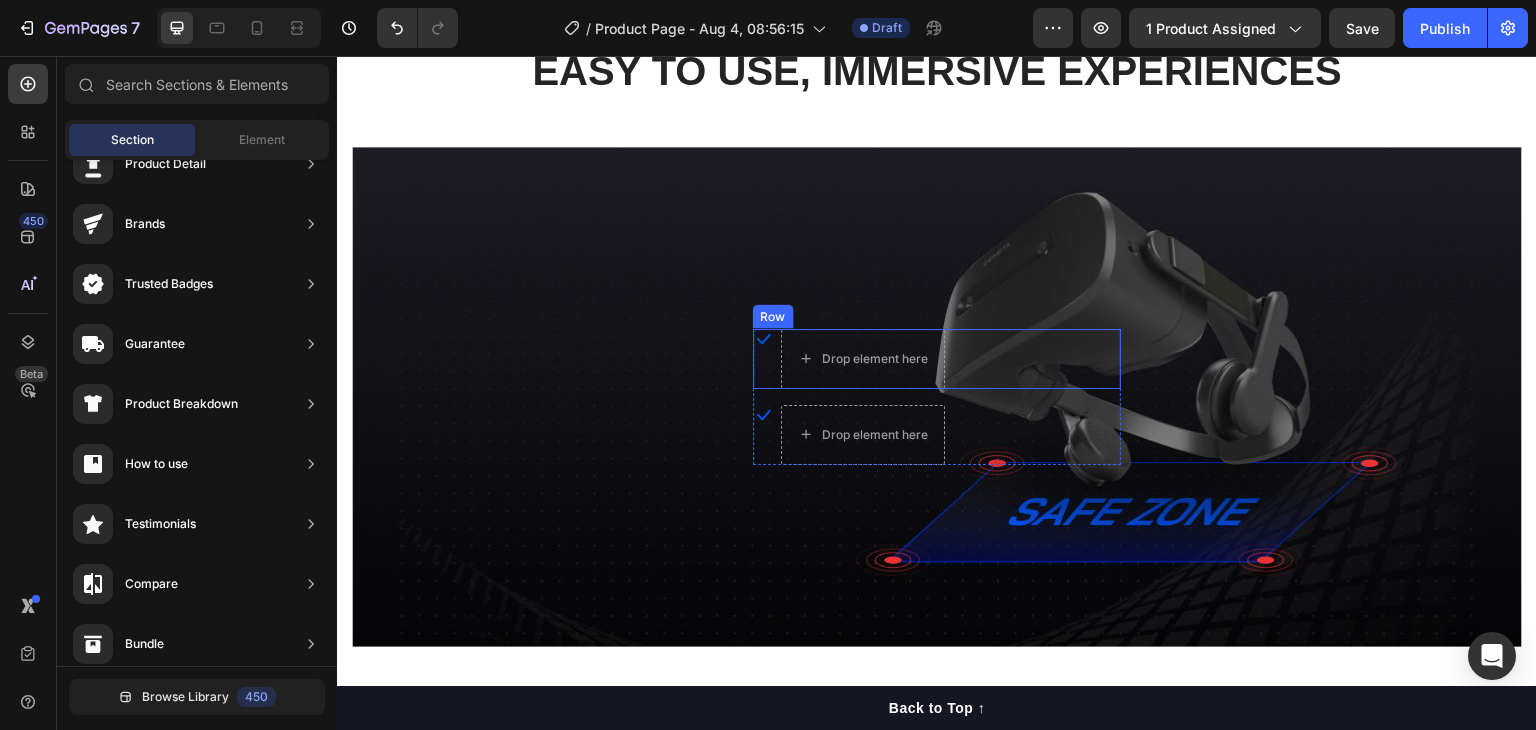 click on "Icon
Drop element here Row" at bounding box center [937, 359] 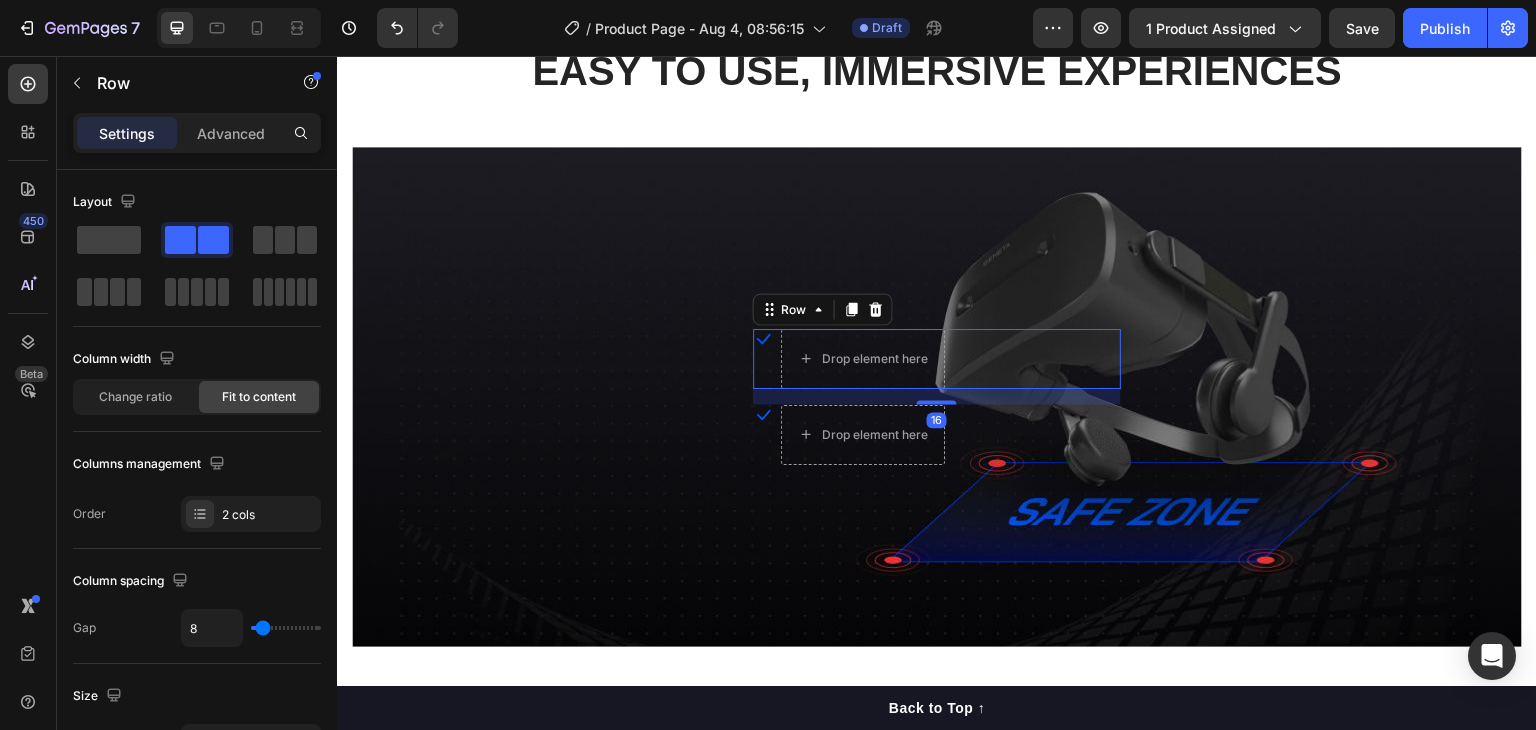click at bounding box center (876, 310) 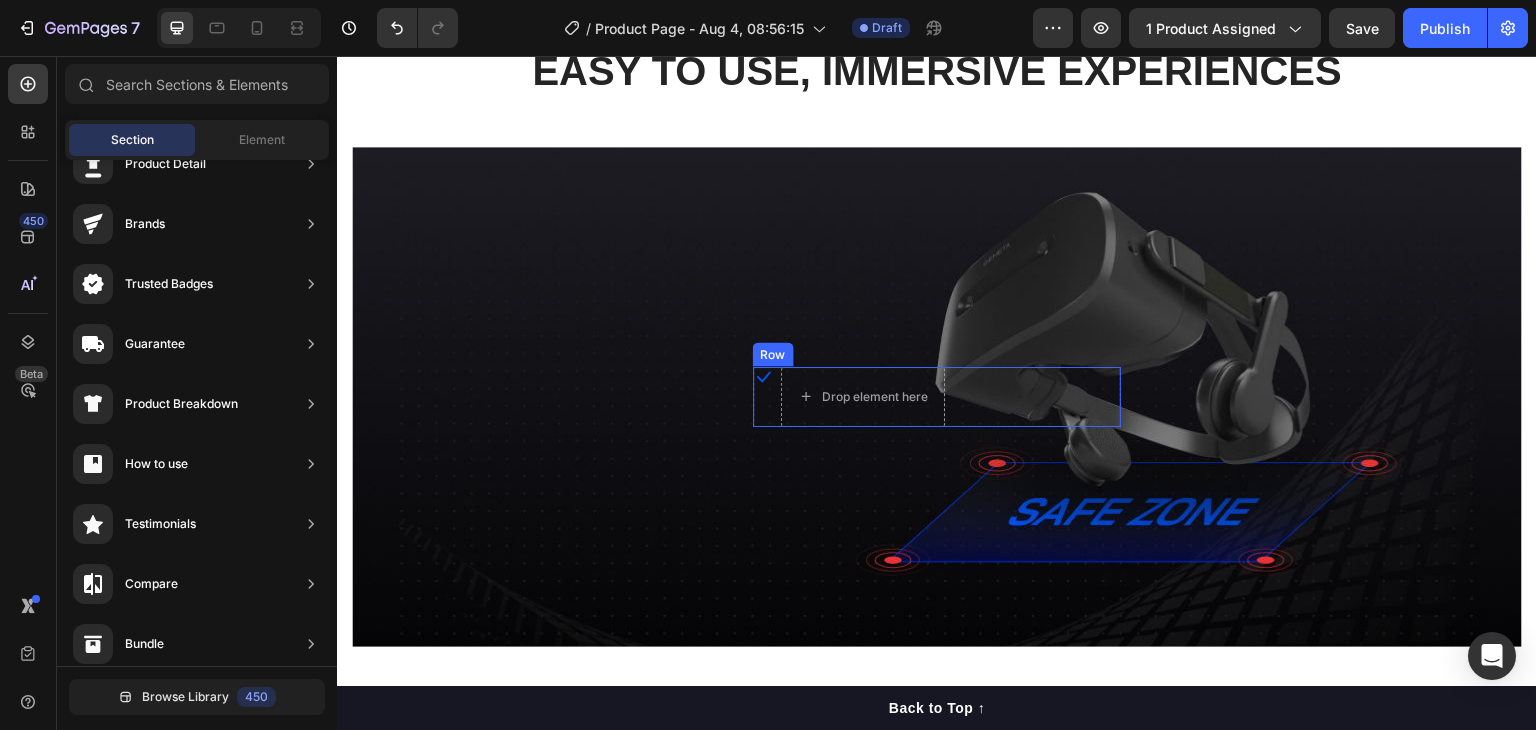 click on "Icon
Drop element here Row" at bounding box center (937, 397) 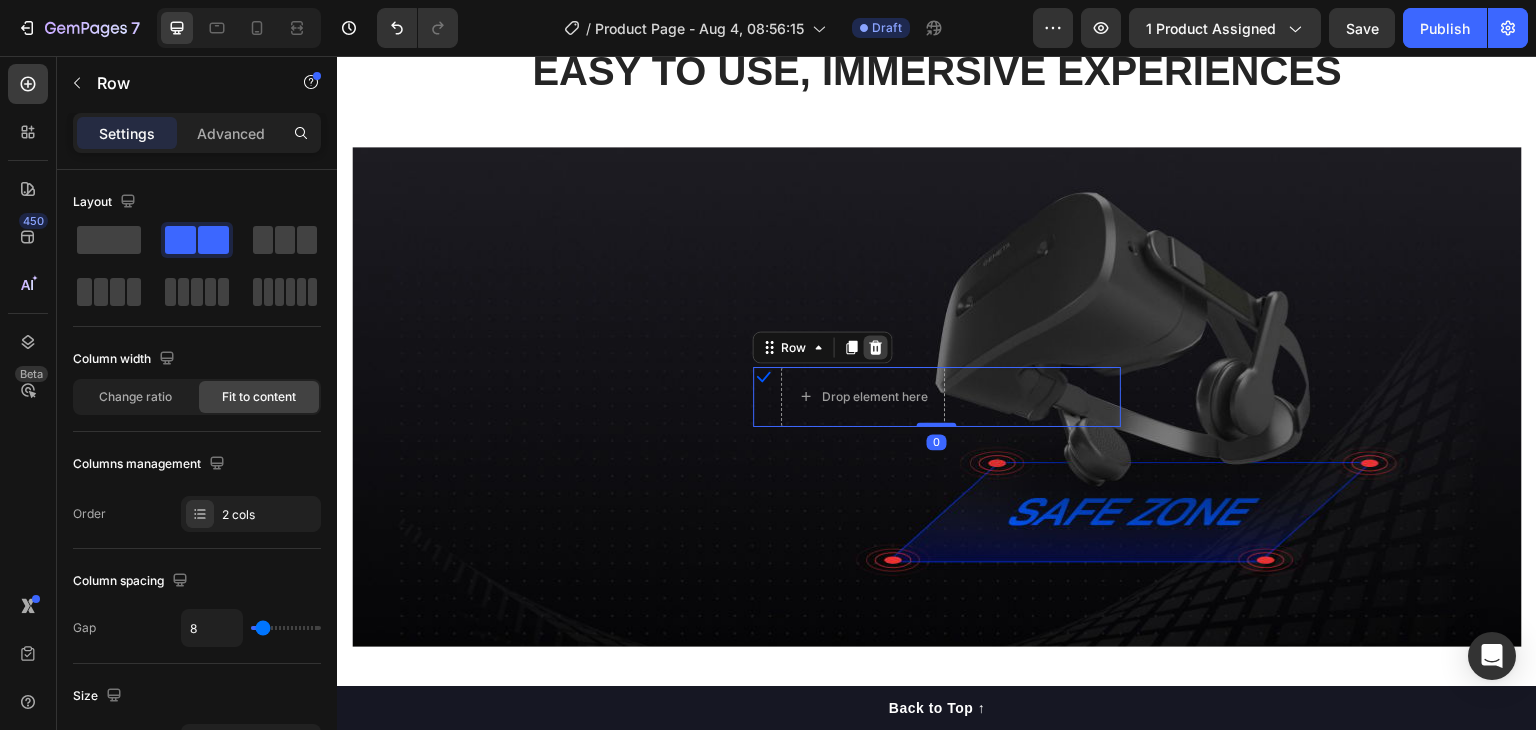 click 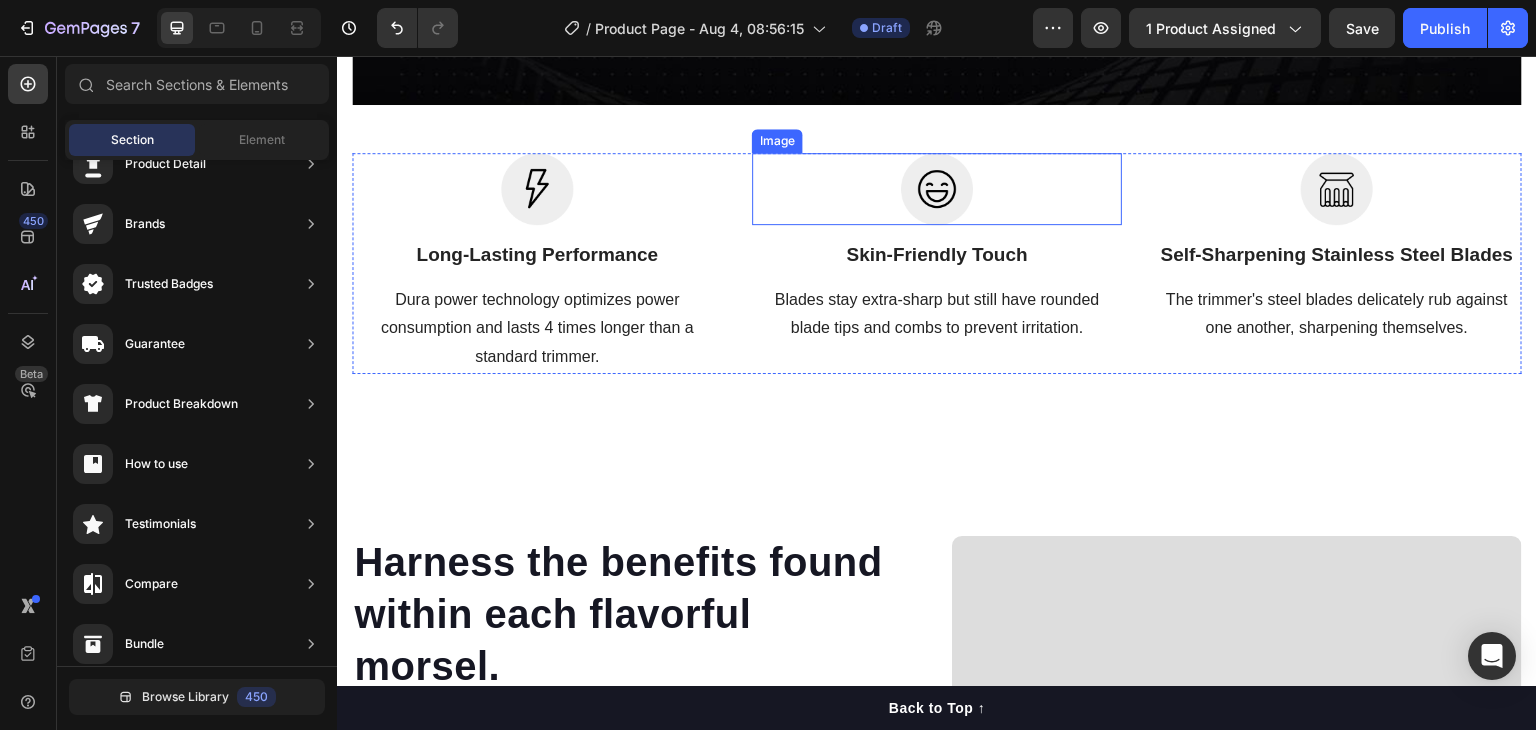 scroll, scrollTop: 3146, scrollLeft: 0, axis: vertical 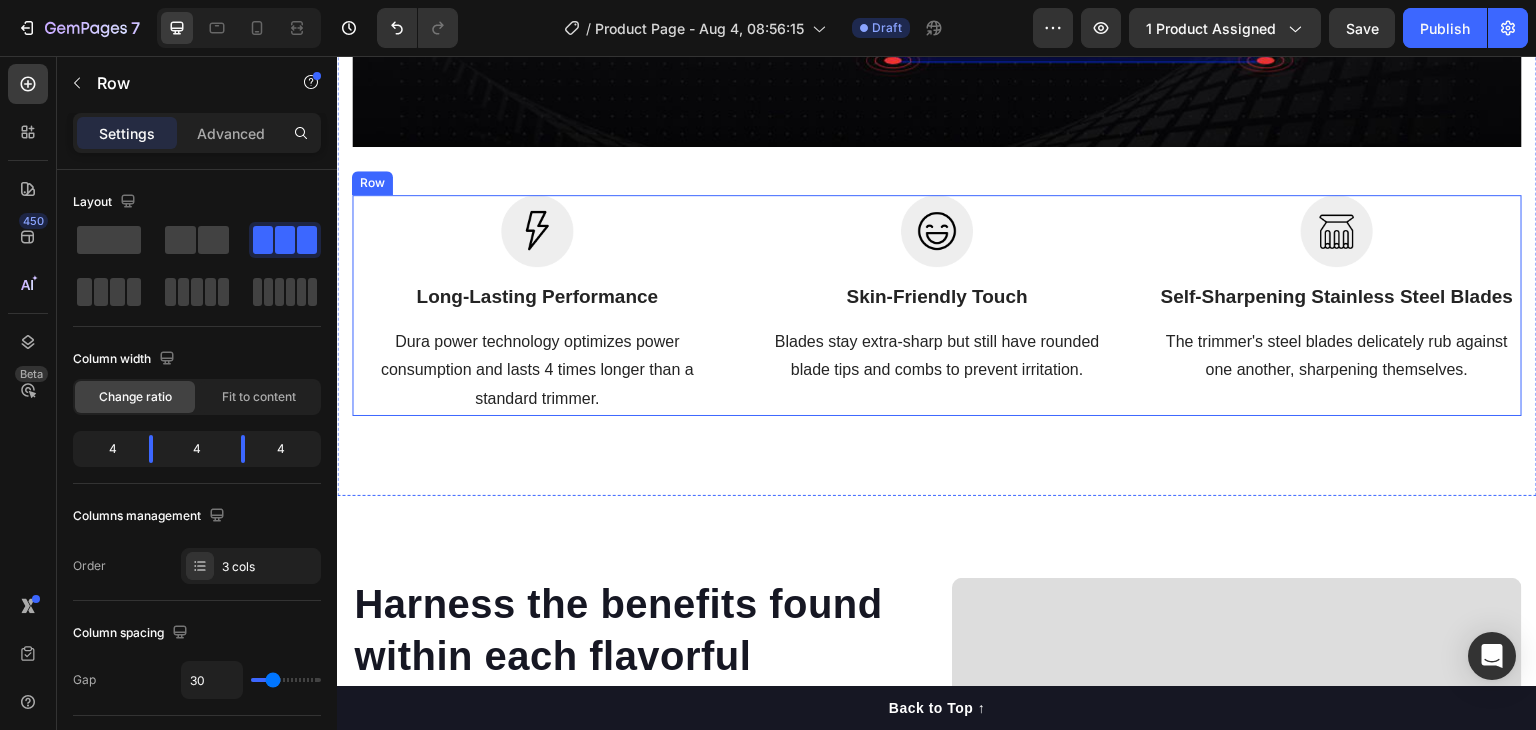 click on "Image Long-Lasting Performance Heading Dura power technology optimizes power consumption and lasts 4 times longer than a standard trimmer. Text block Image Skin-Friendly Touch Heading Blades stay extra-sharp but still have rounded blade tips and combs to prevent irritation. Text block Image Self-Sharpening Stainless Steel Blades Heading The trimmer's steel blades delicately rub against one another, sharpening themselves. Text block Row" at bounding box center [937, 305] 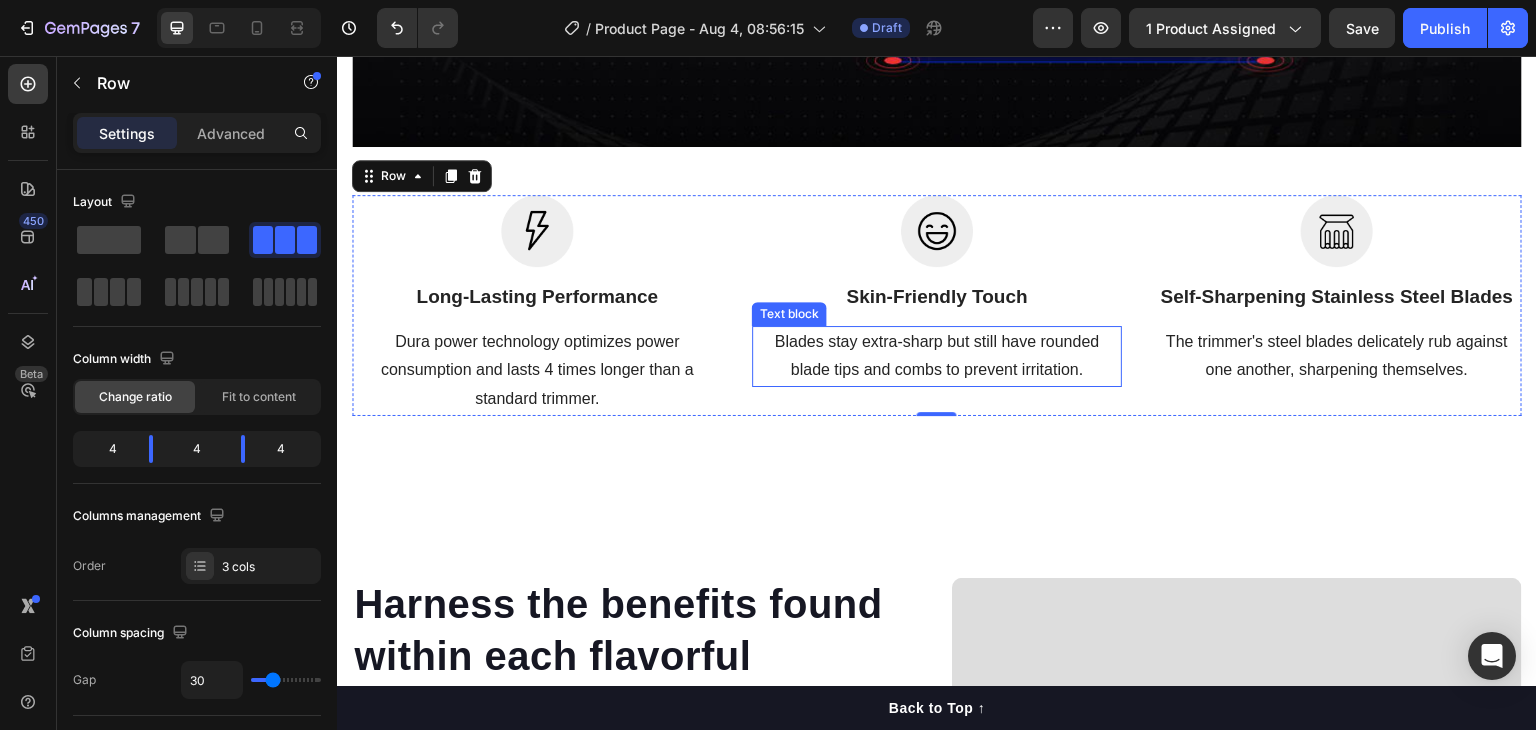 scroll, scrollTop: 2846, scrollLeft: 0, axis: vertical 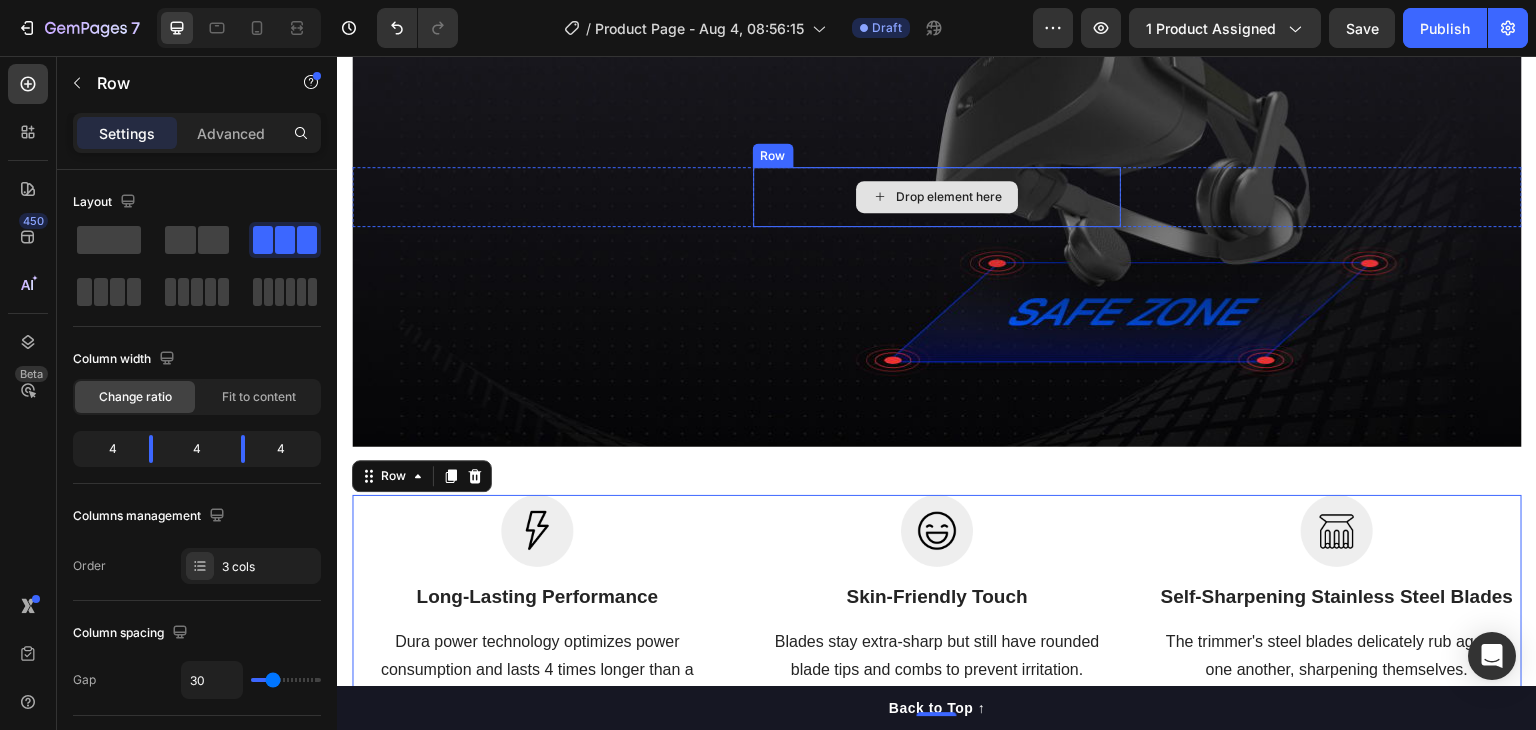 click on "Drop element here" at bounding box center [937, 197] 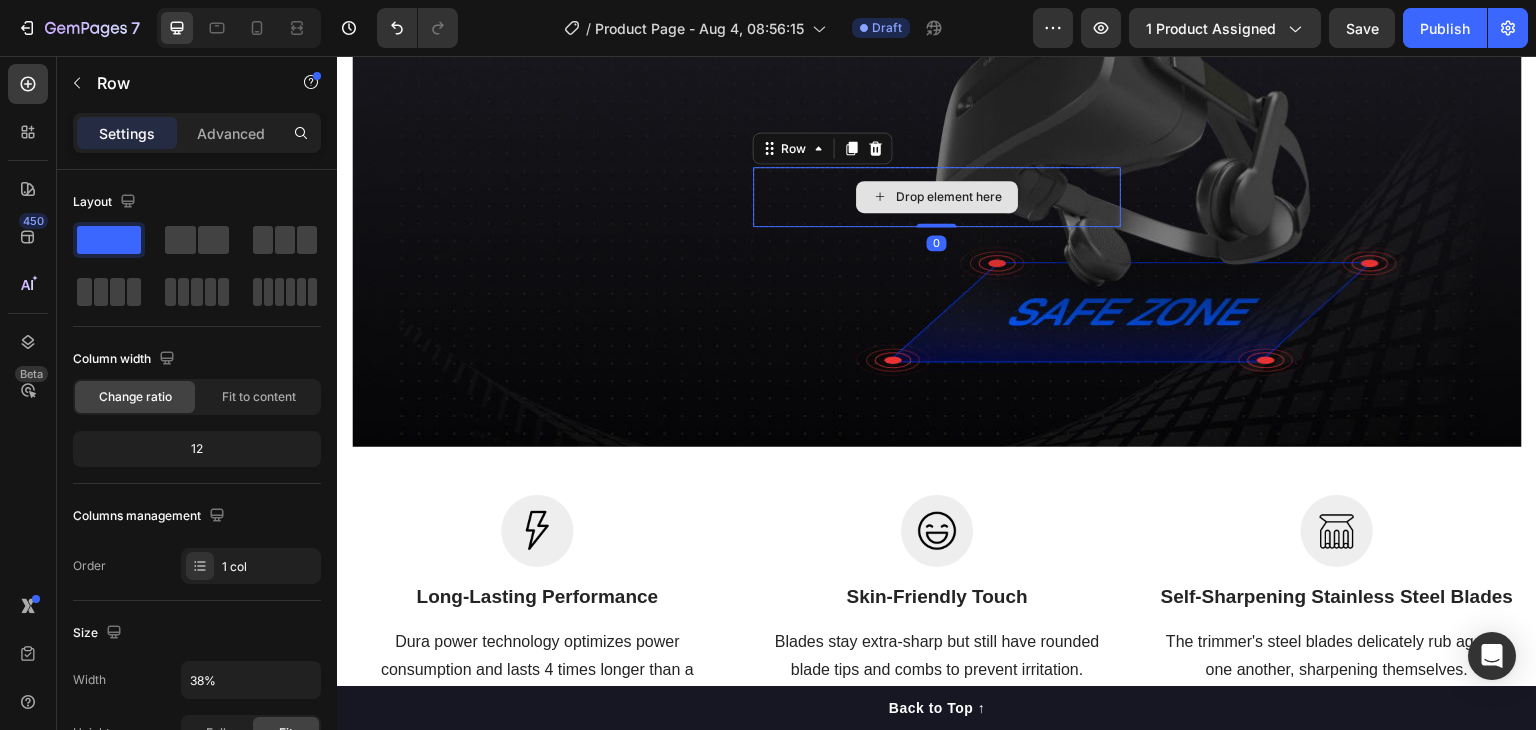 scroll, scrollTop: 400, scrollLeft: 0, axis: vertical 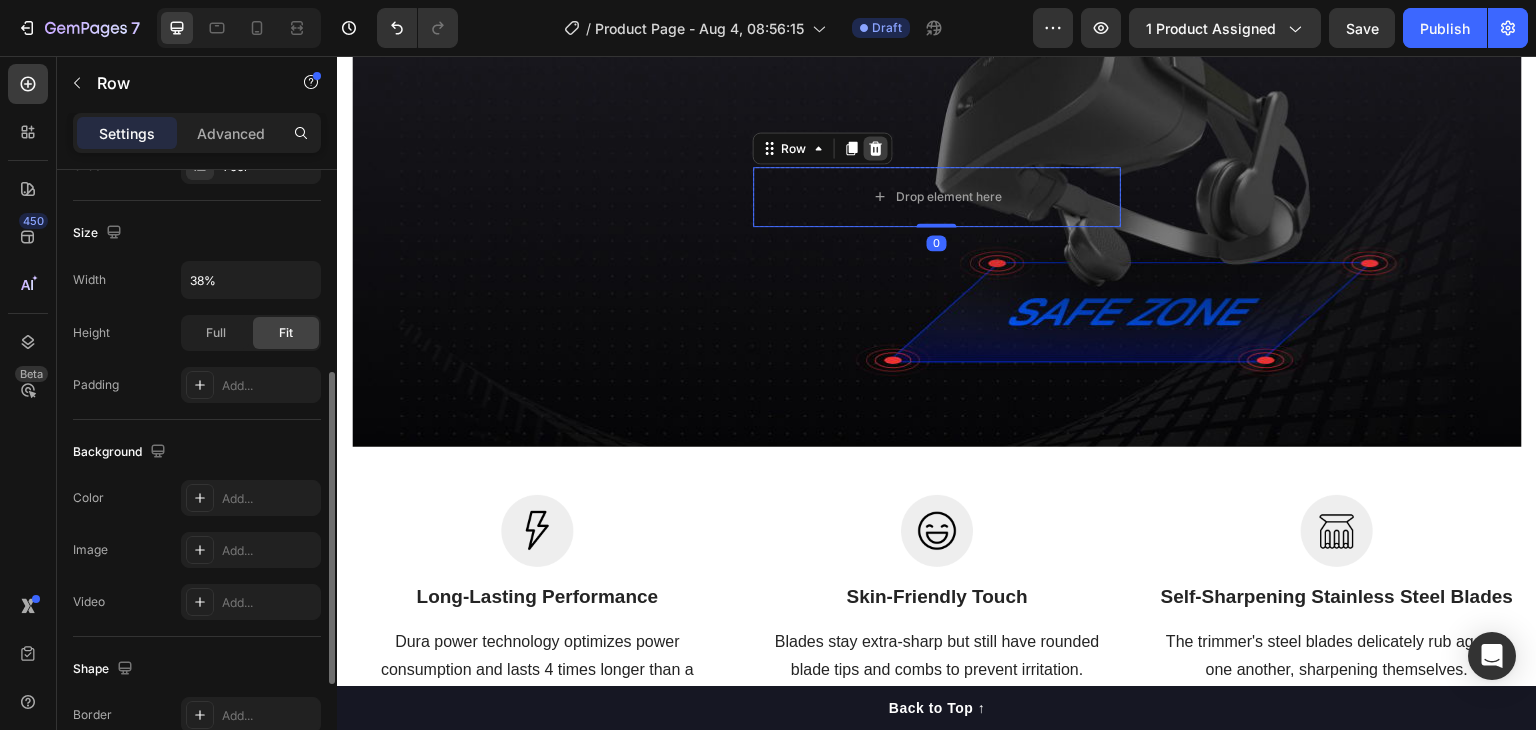 click 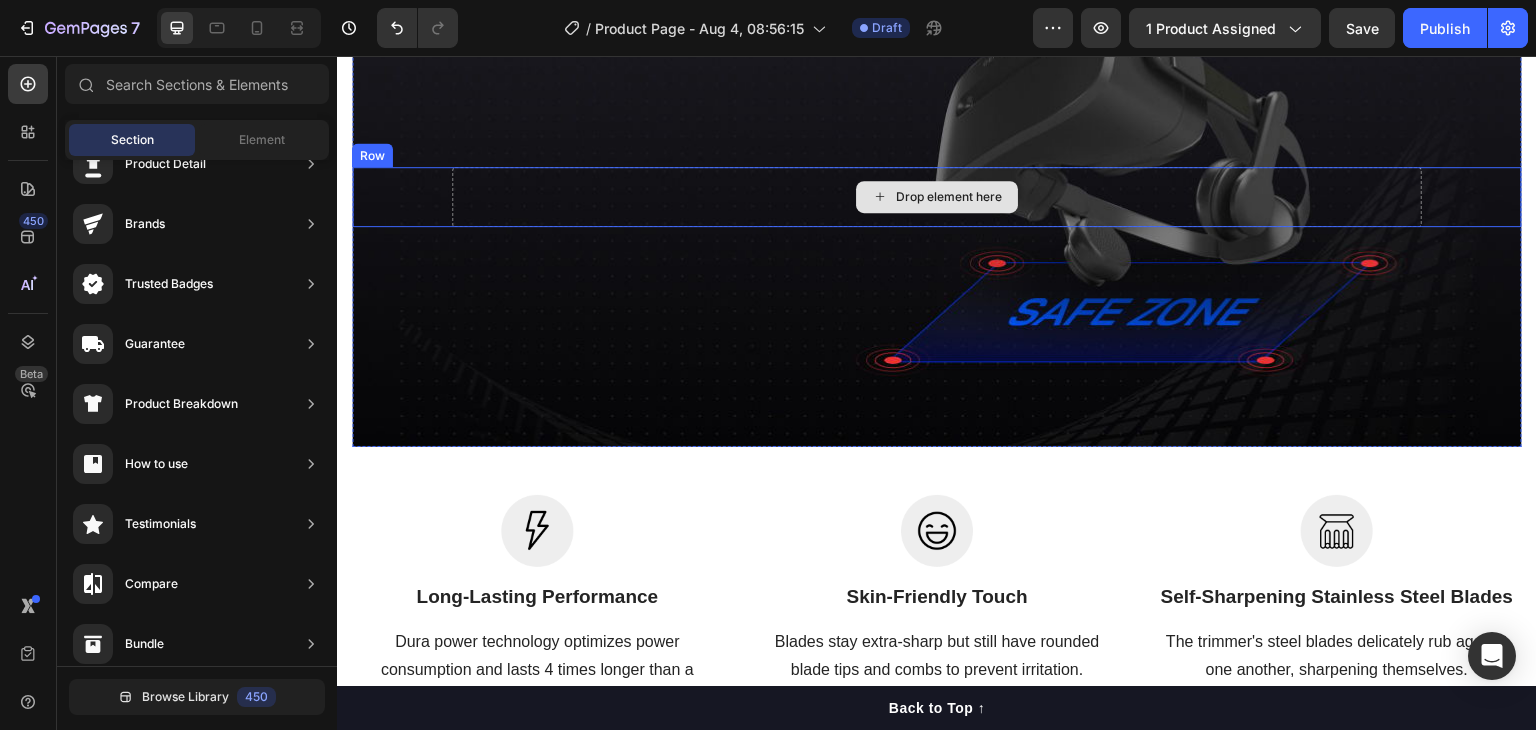click on "Drop element here" at bounding box center (937, 197) 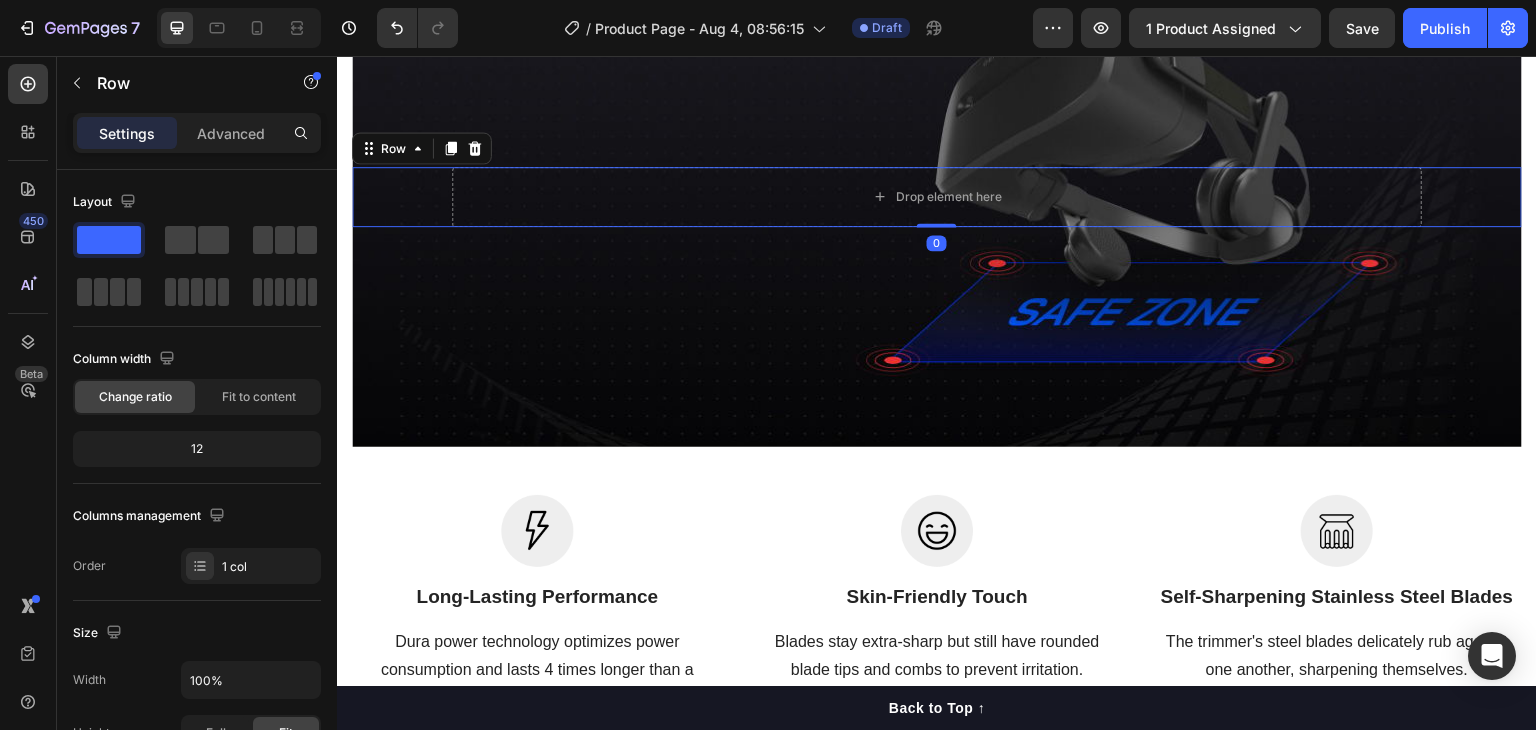 click on "Row" at bounding box center [422, 148] 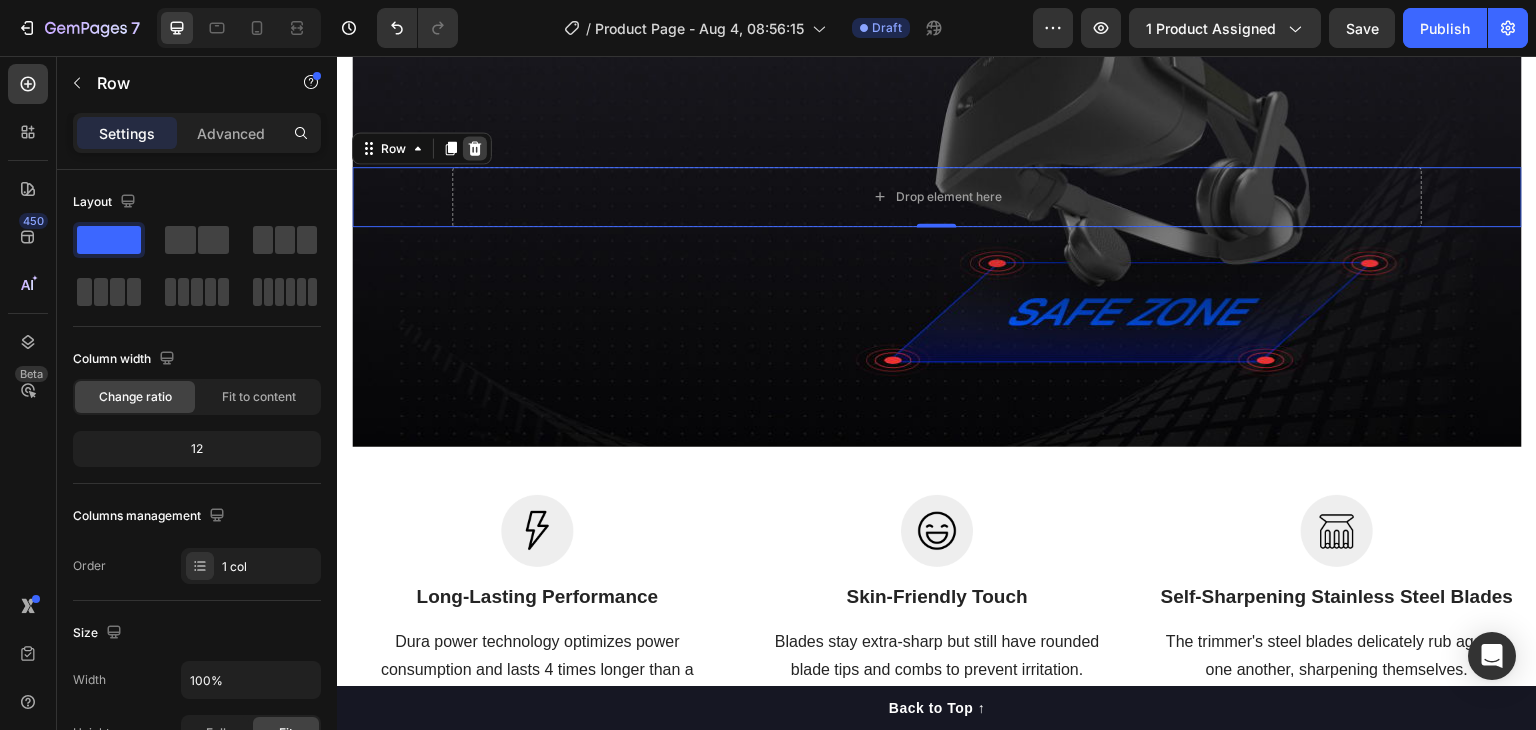 click 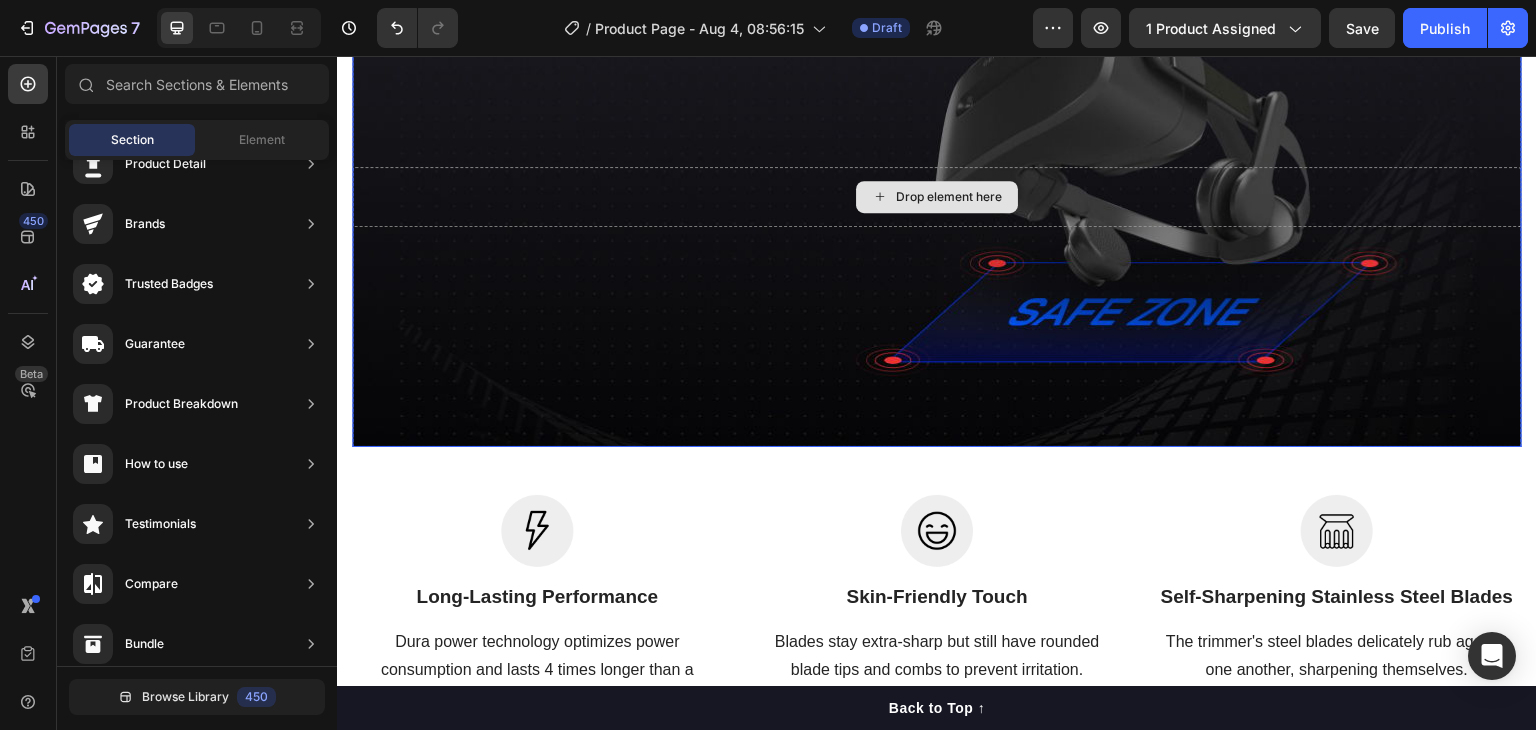 click on "Drop element here" at bounding box center (937, 197) 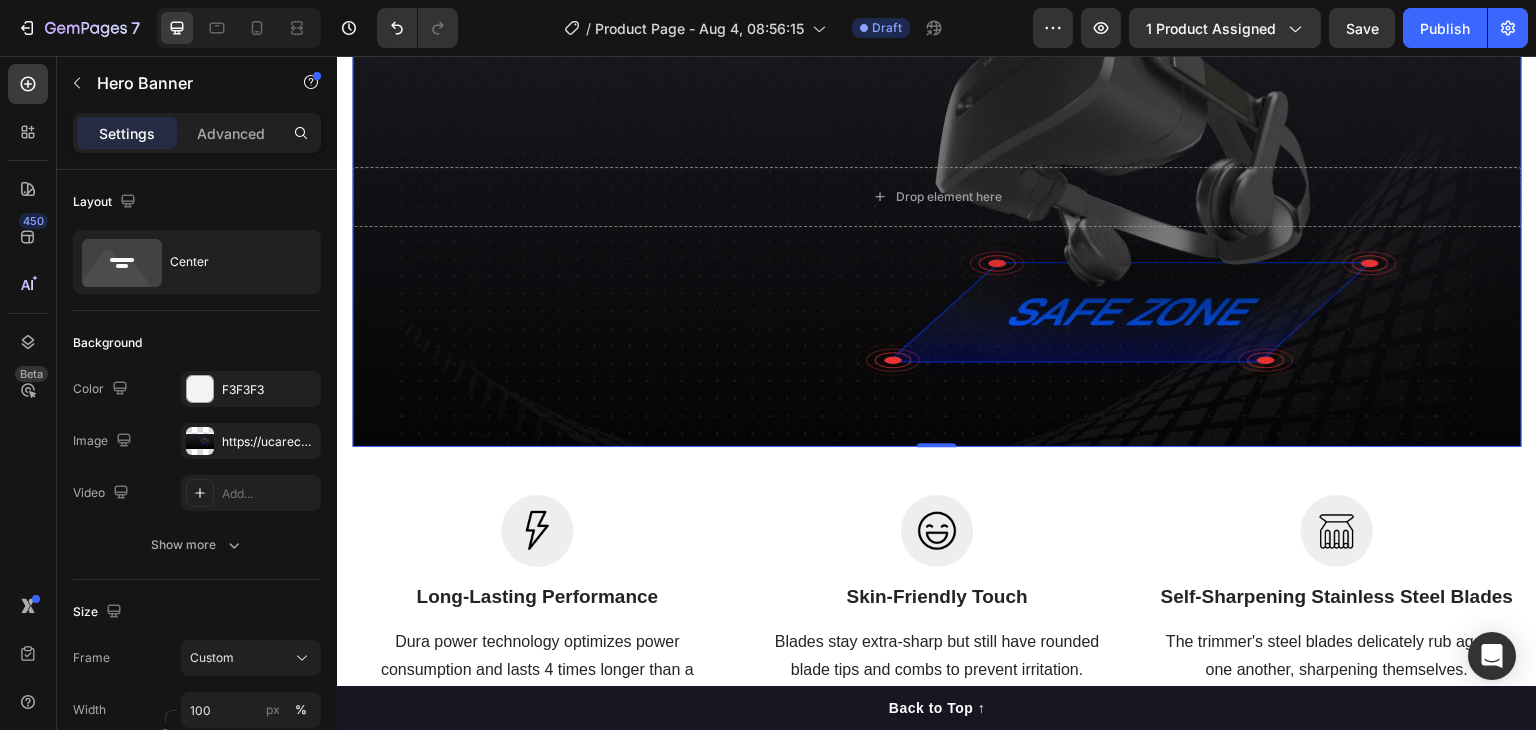 scroll, scrollTop: 2446, scrollLeft: 0, axis: vertical 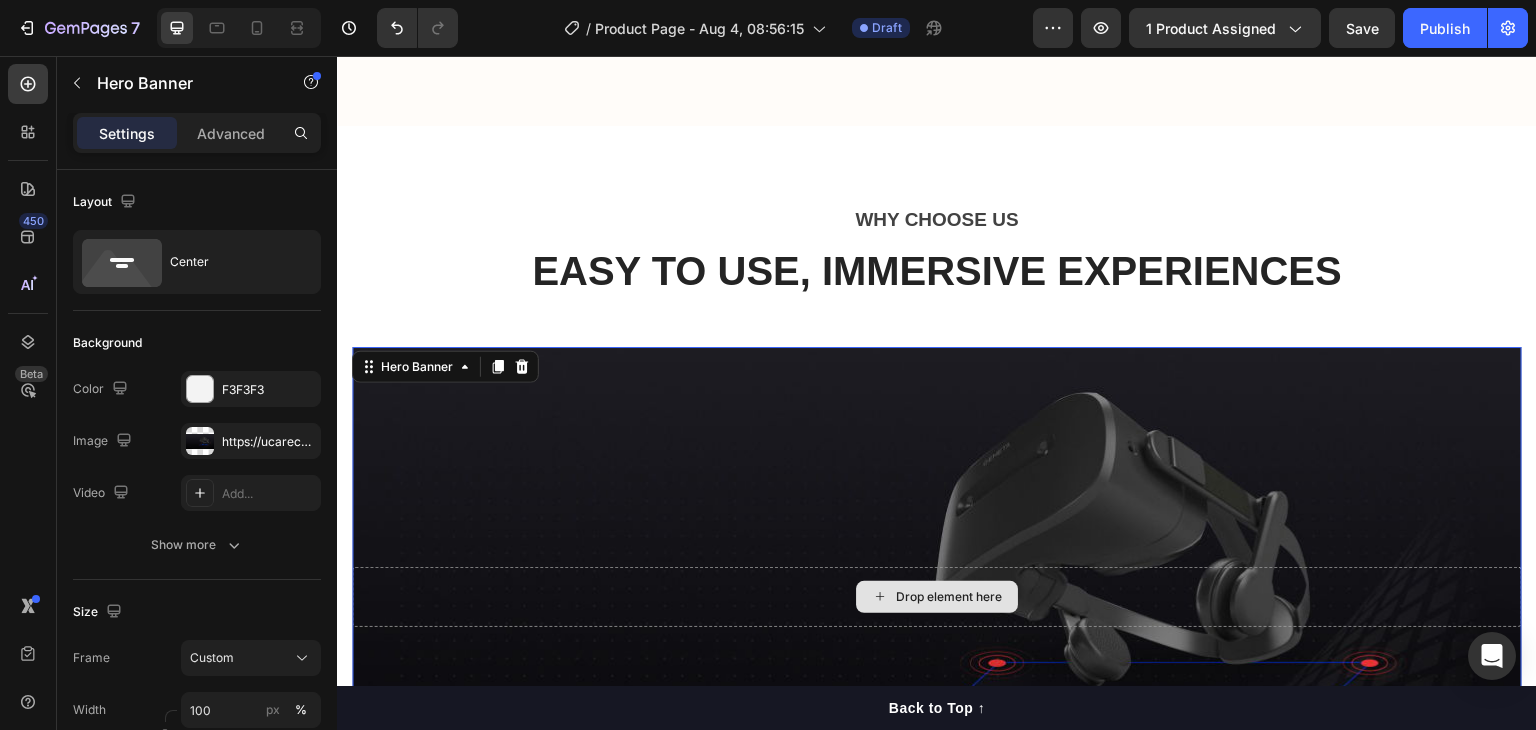 click on "Drop element here" at bounding box center [937, 597] 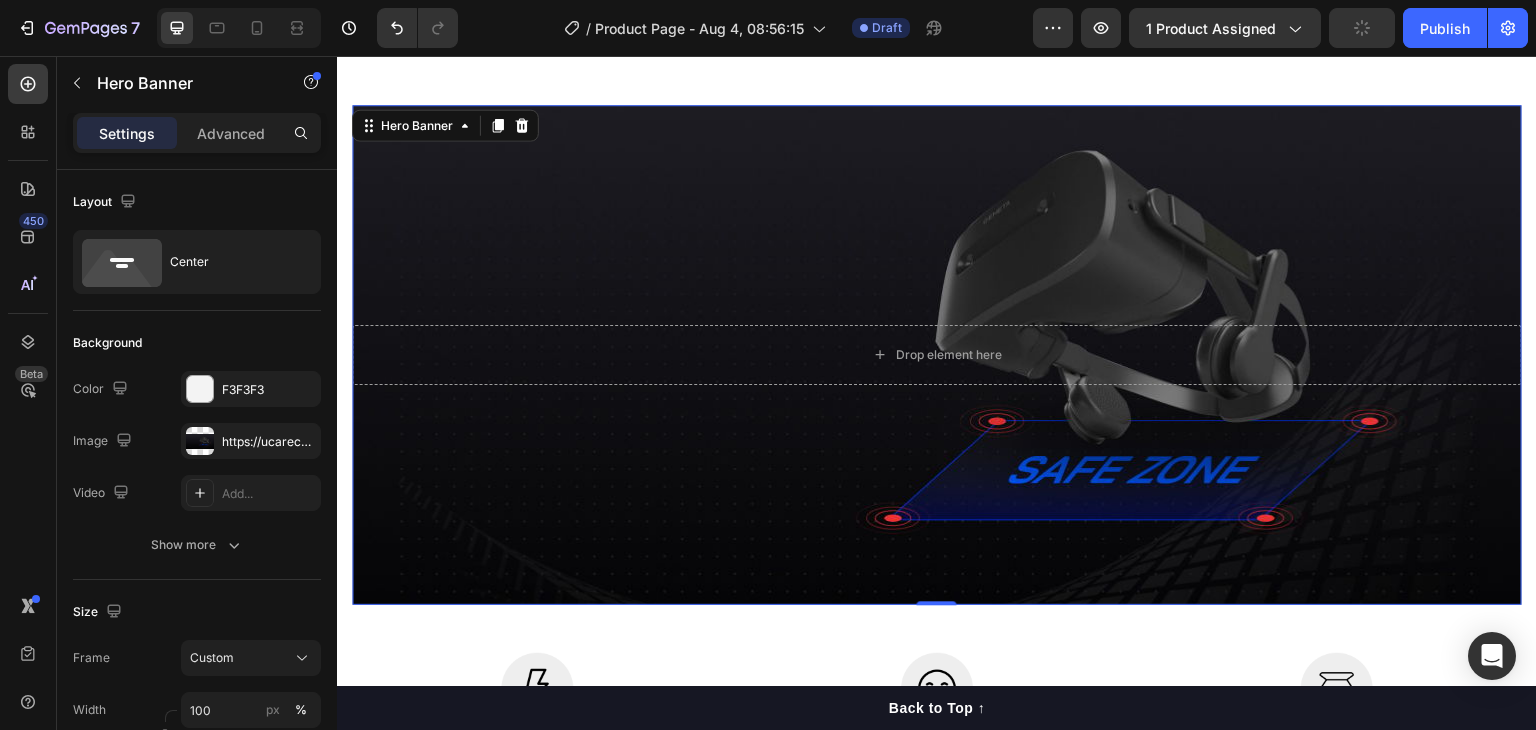 scroll, scrollTop: 2846, scrollLeft: 0, axis: vertical 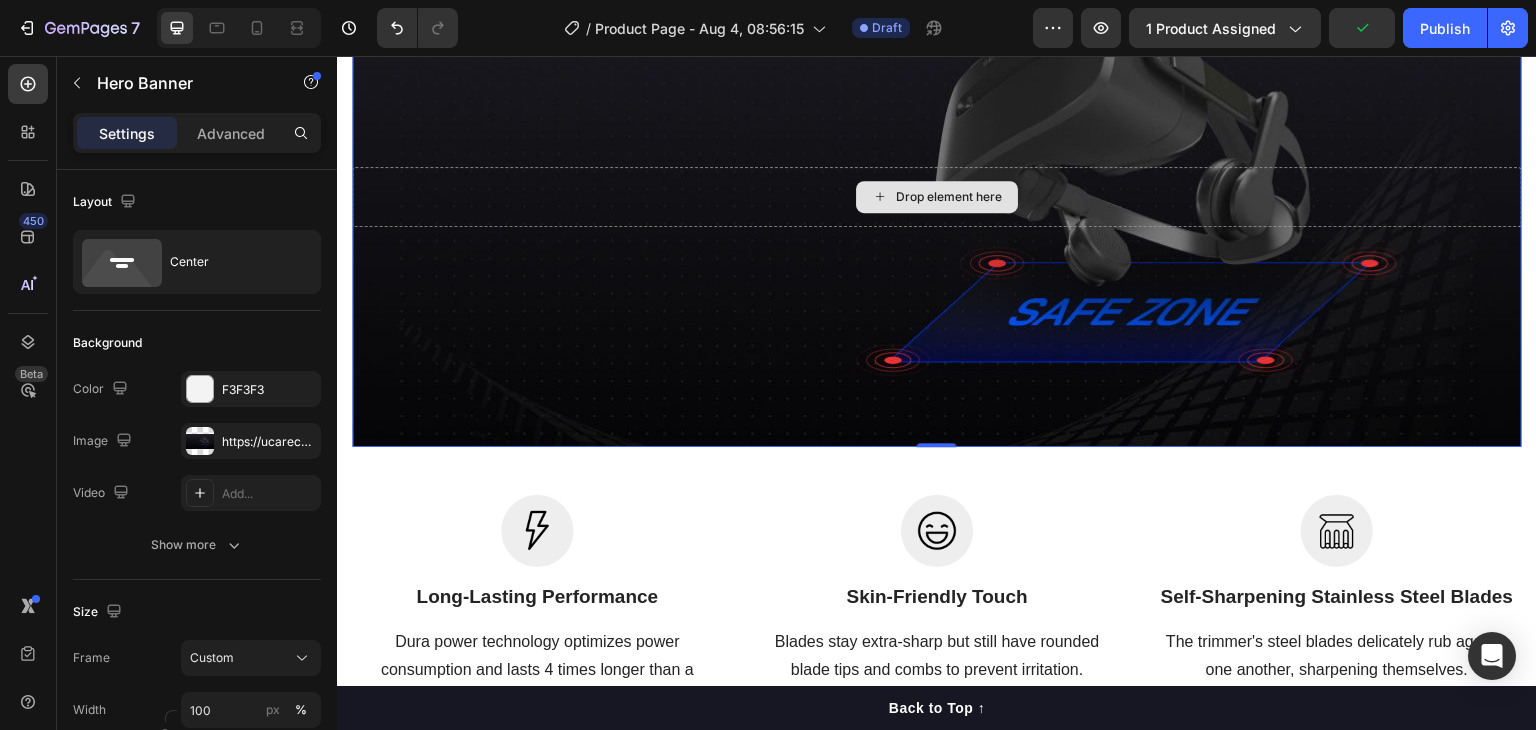 click on "Drop element here" at bounding box center [937, 197] 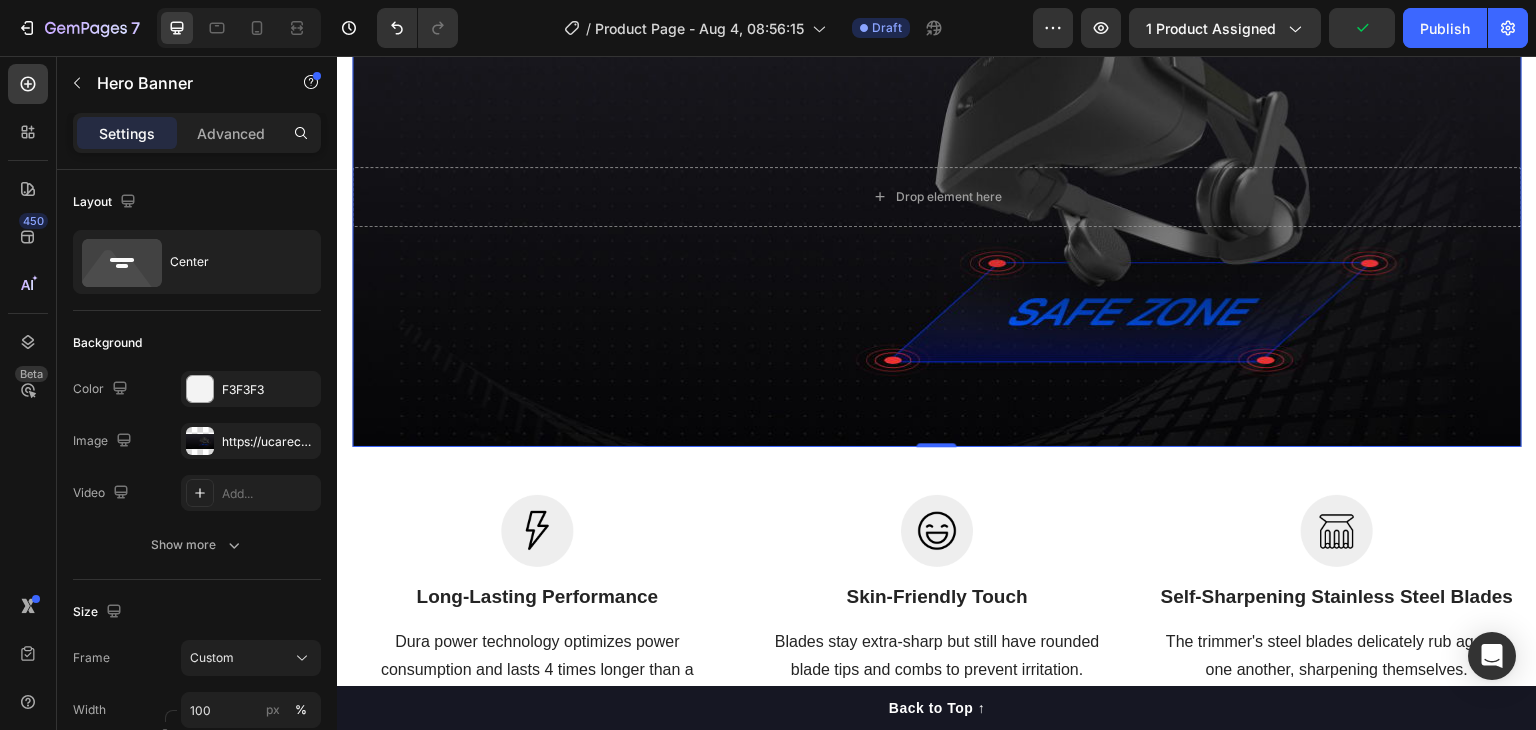 scroll, scrollTop: 2746, scrollLeft: 0, axis: vertical 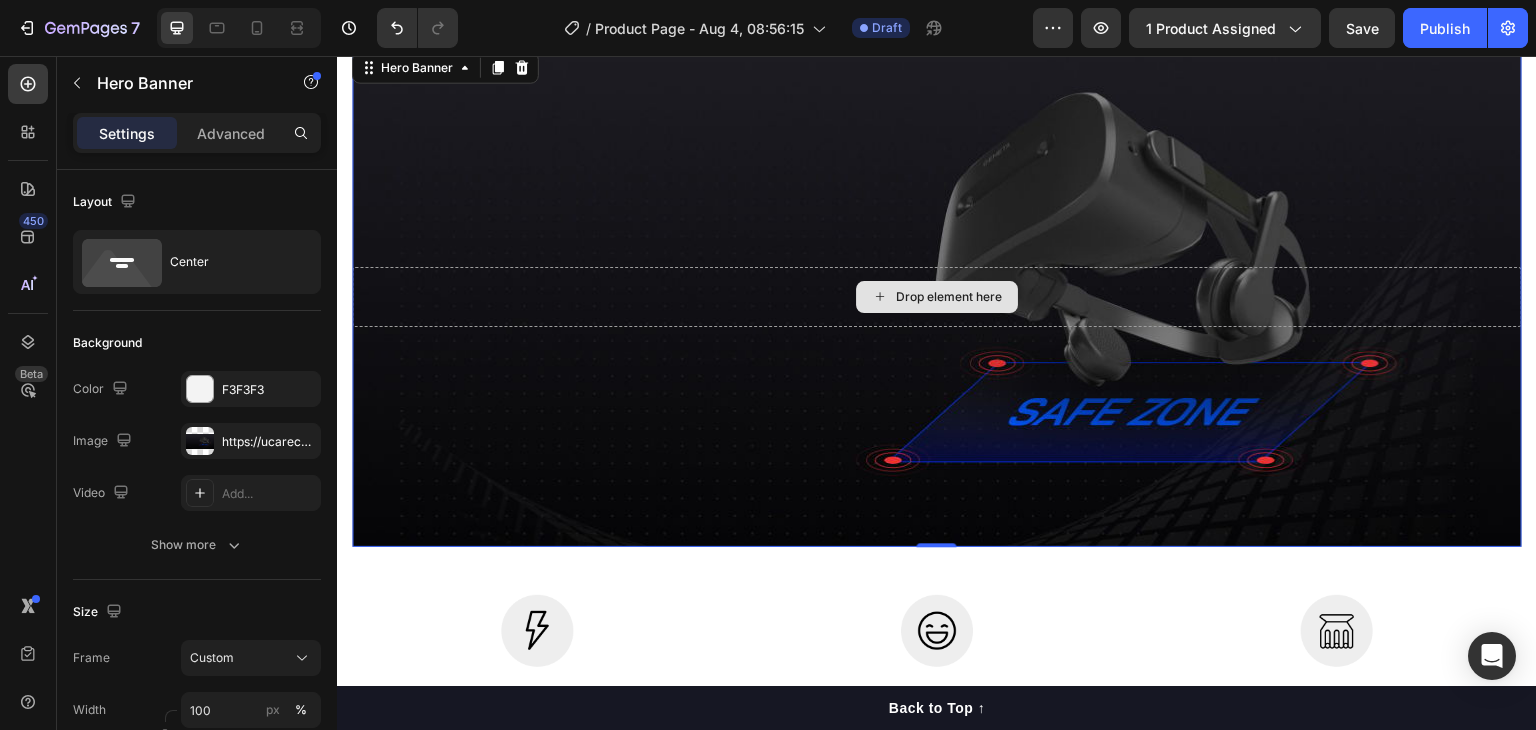 click on "Drop element here" at bounding box center [937, 297] 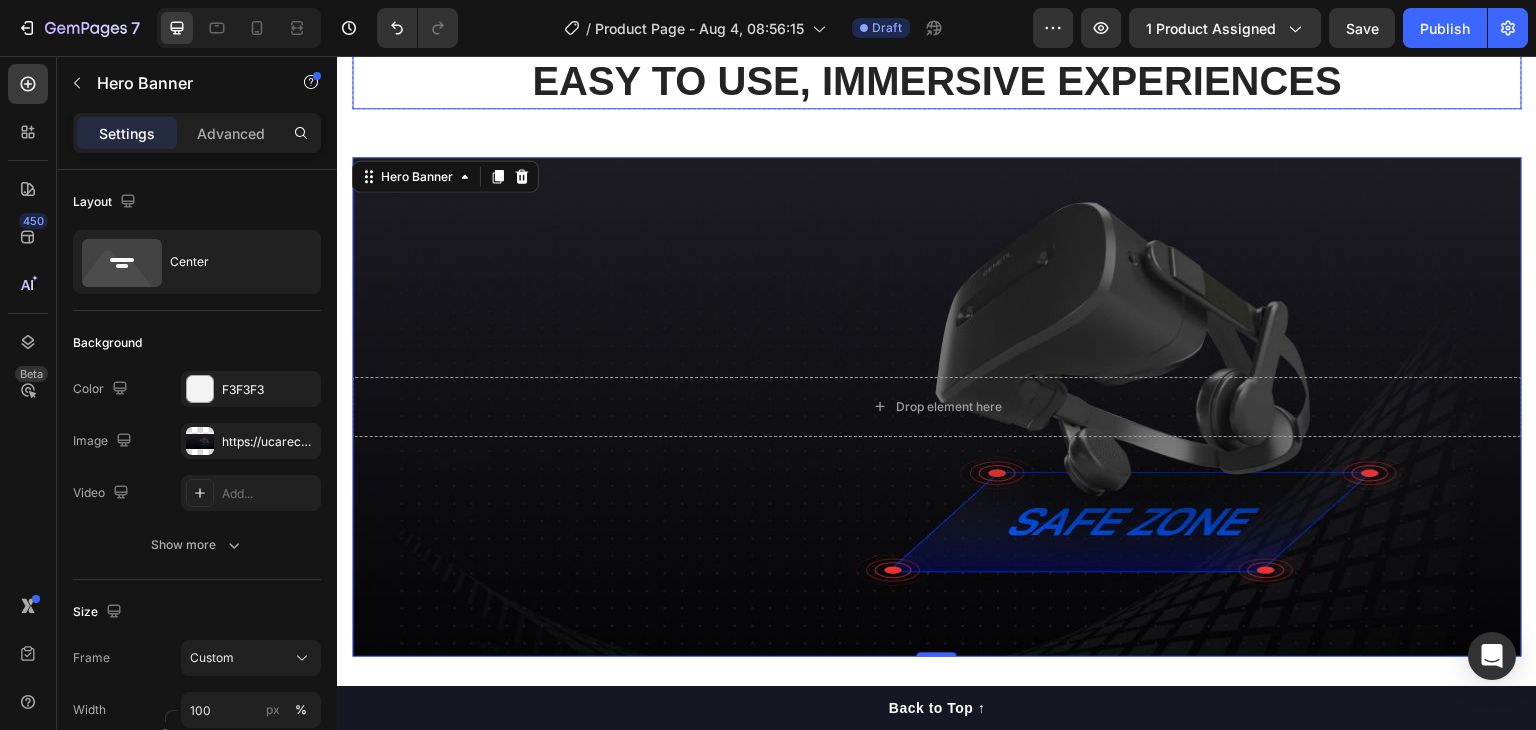 scroll, scrollTop: 2446, scrollLeft: 0, axis: vertical 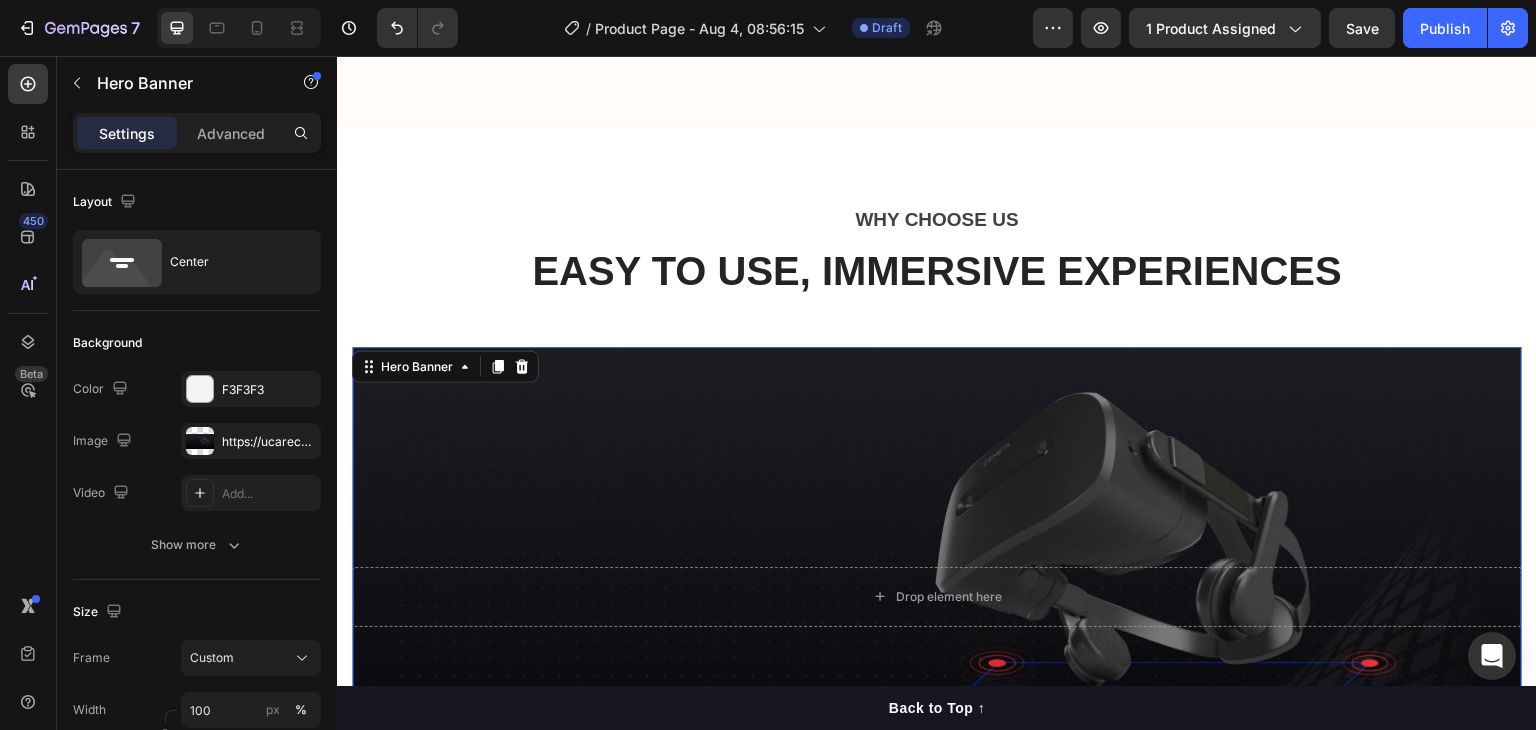 click at bounding box center [937, 597] 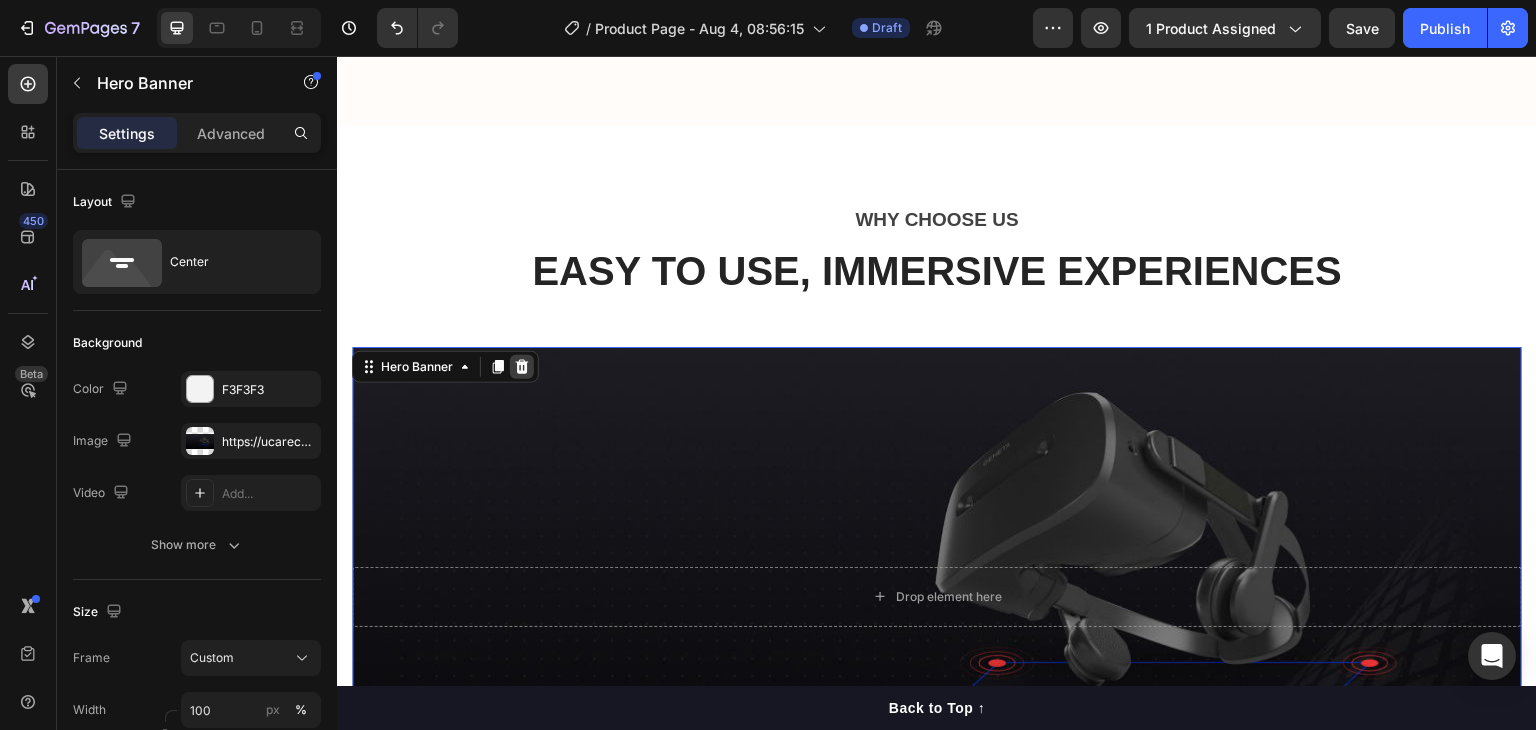 click 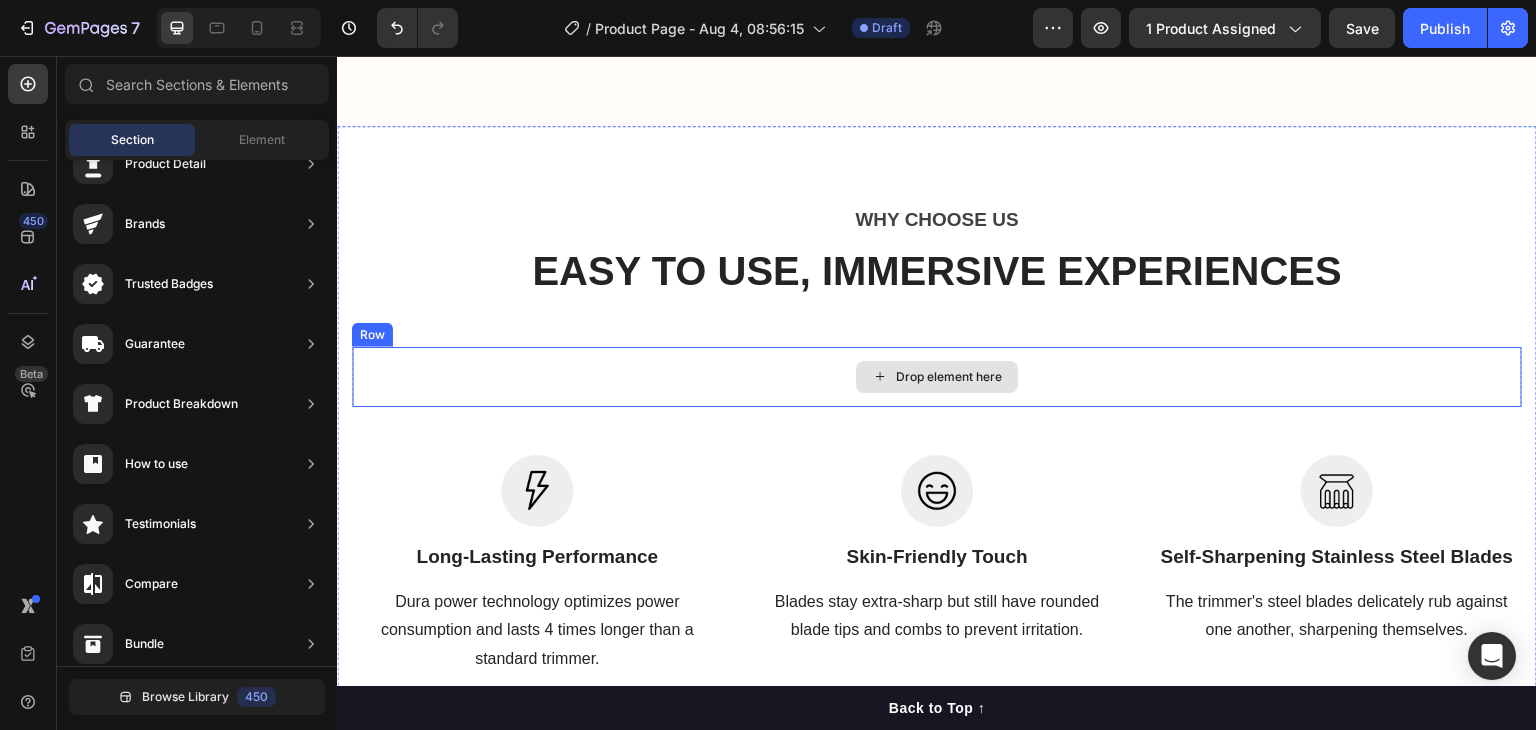click on "Drop element here" at bounding box center [937, 377] 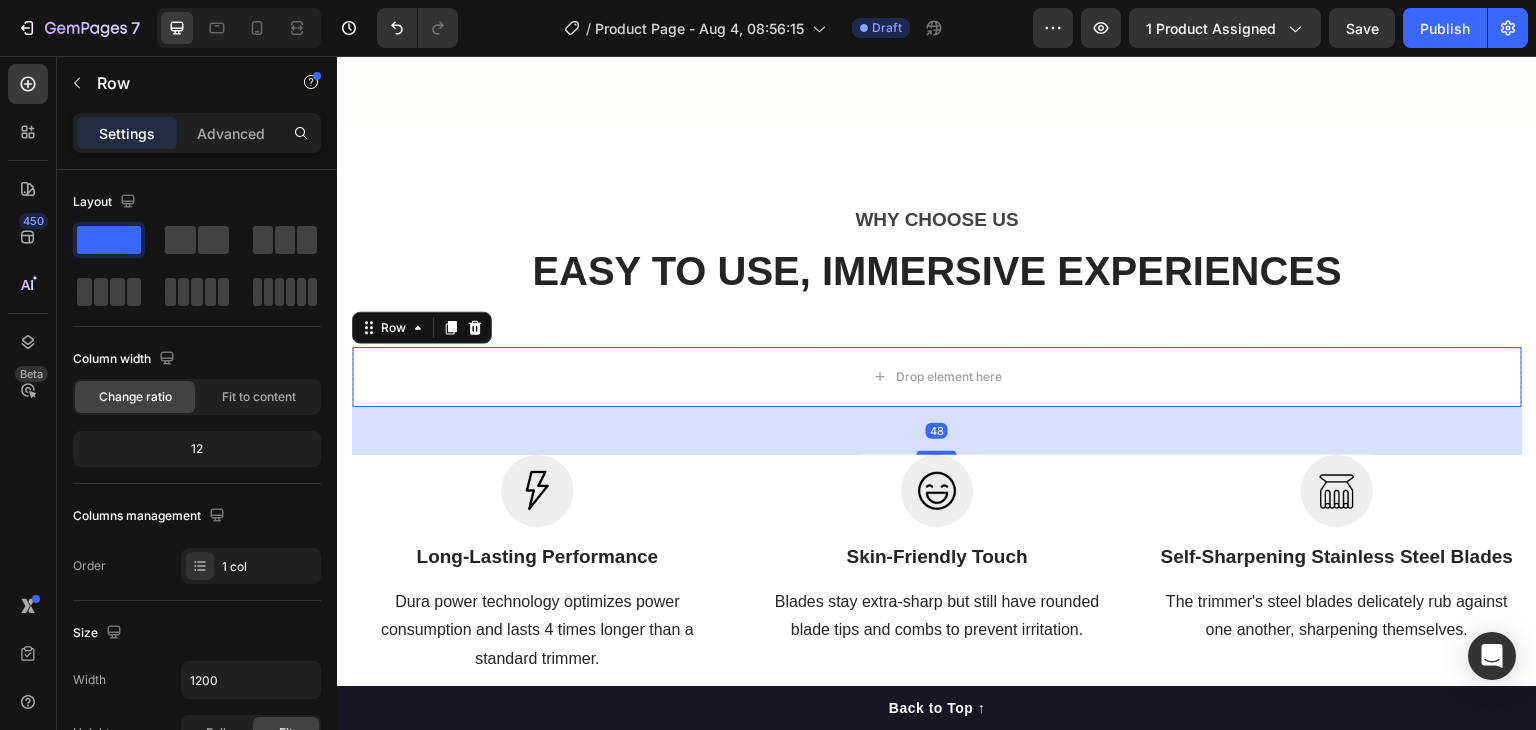 click 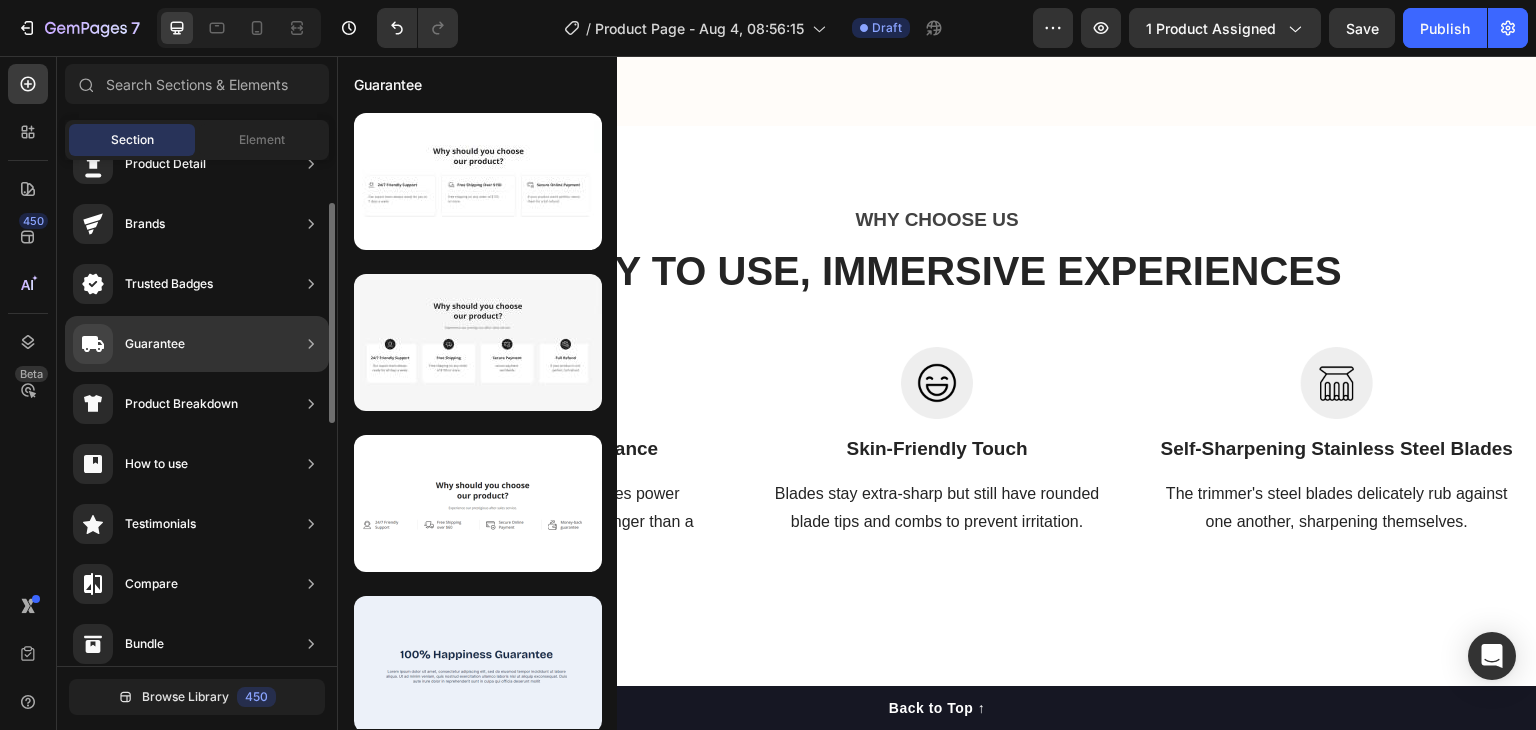 scroll, scrollTop: 334, scrollLeft: 0, axis: vertical 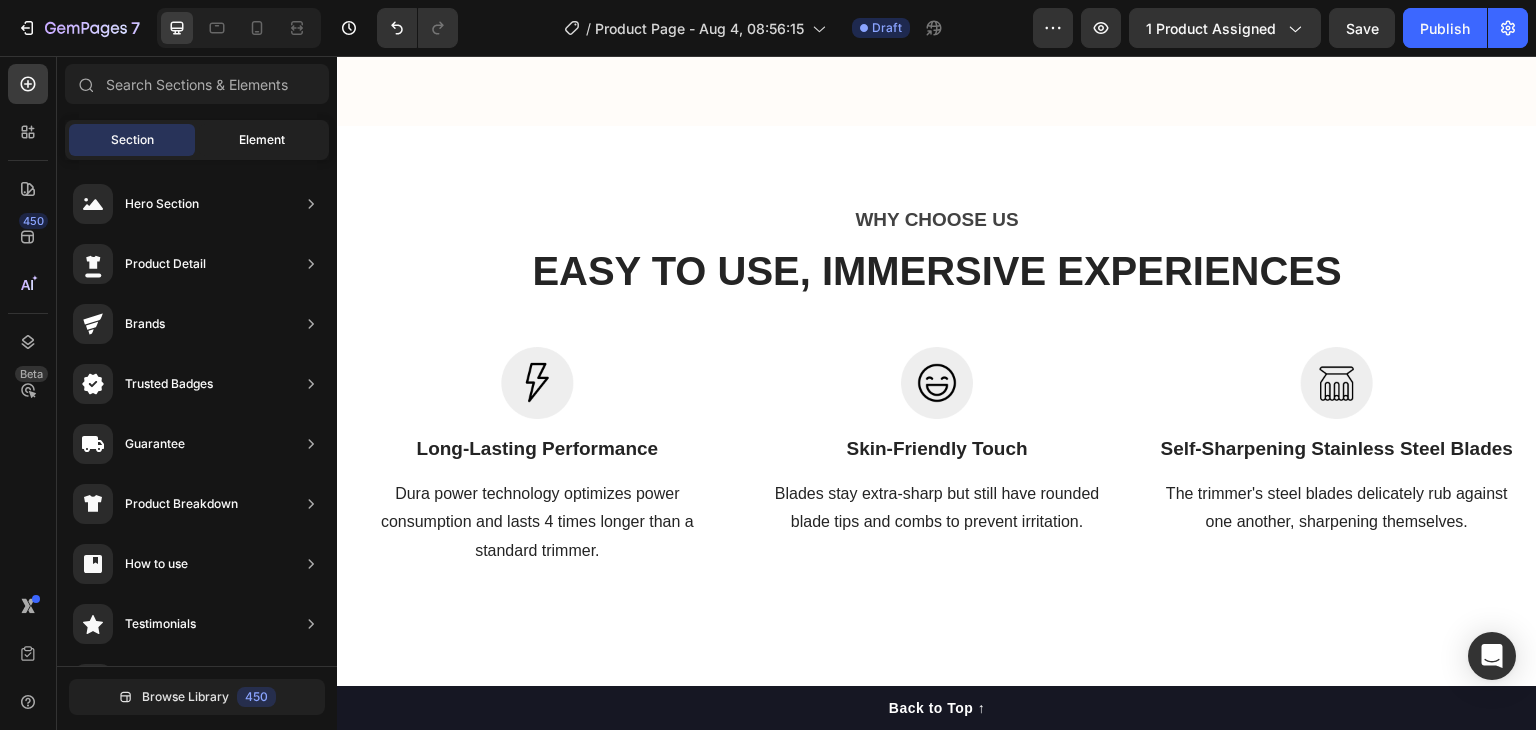 click on "Element" 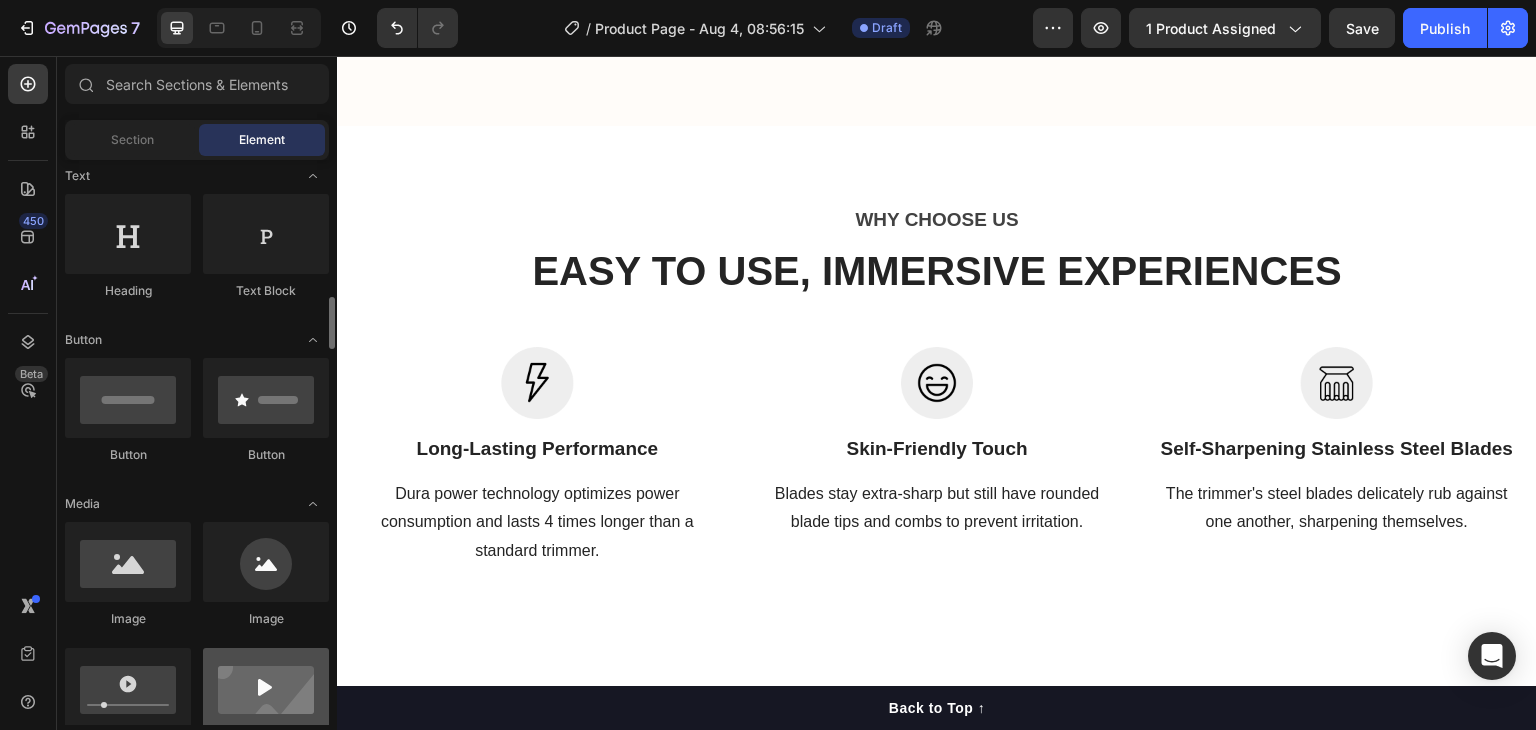 scroll, scrollTop: 400, scrollLeft: 0, axis: vertical 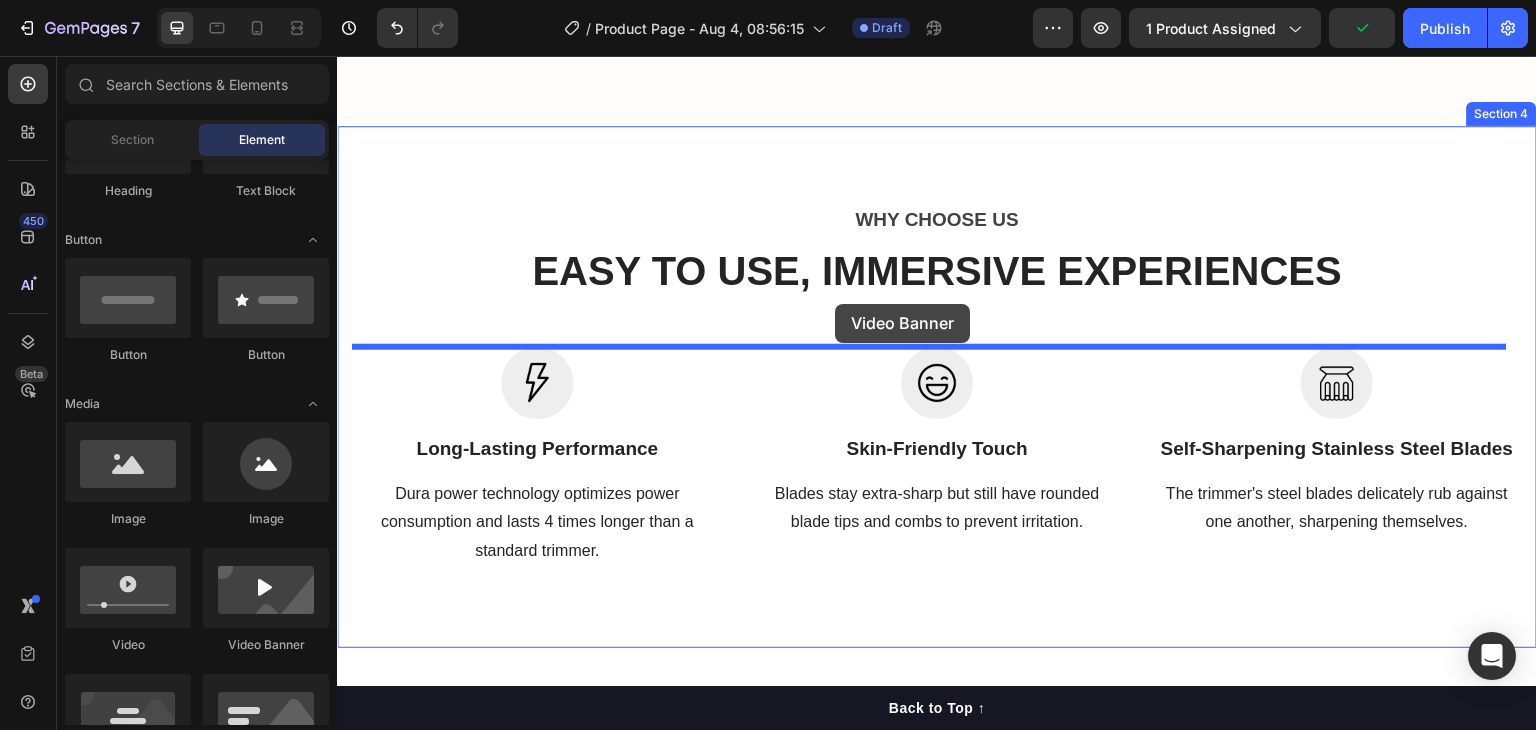 drag, startPoint x: 592, startPoint y: 656, endPoint x: 893, endPoint y: 343, distance: 434.24646 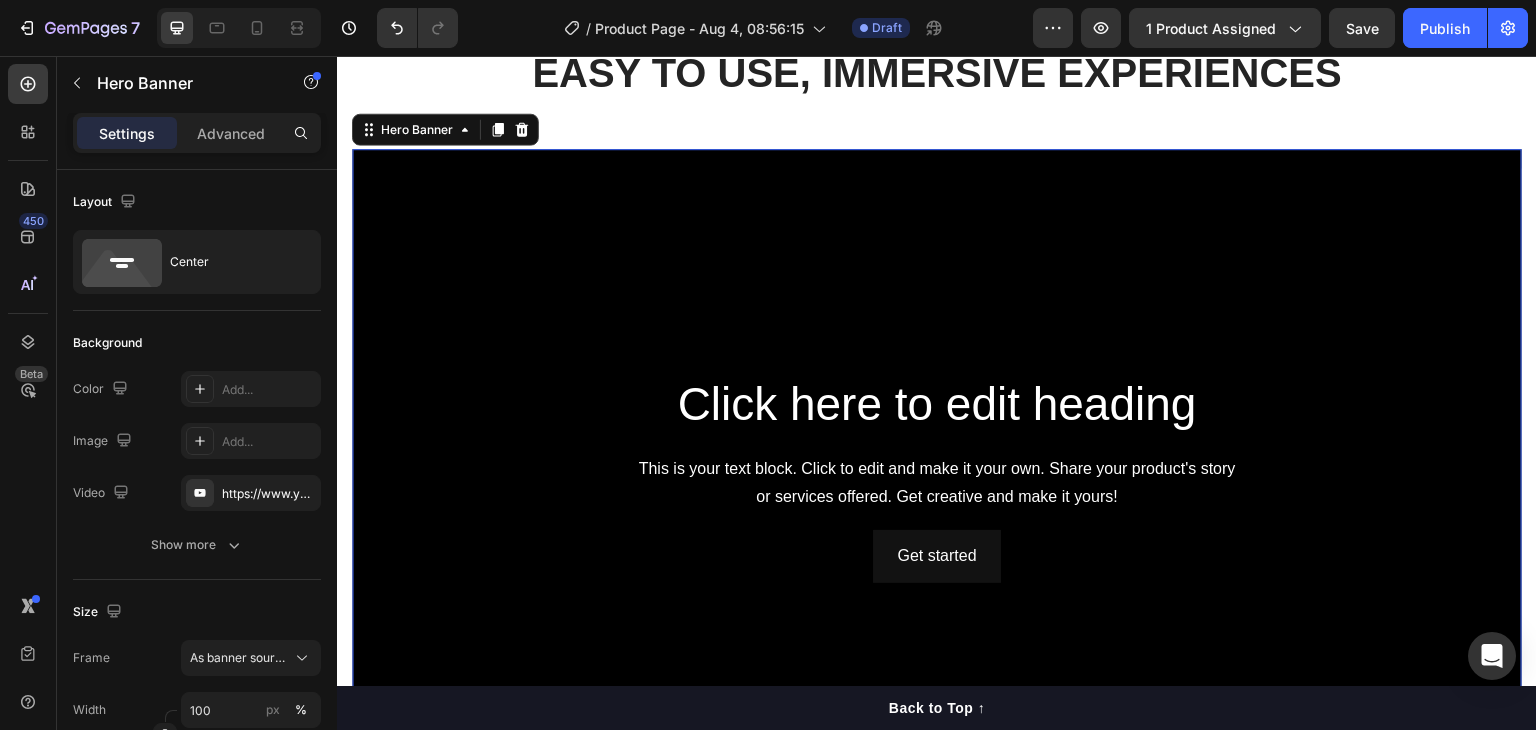 scroll, scrollTop: 2646, scrollLeft: 0, axis: vertical 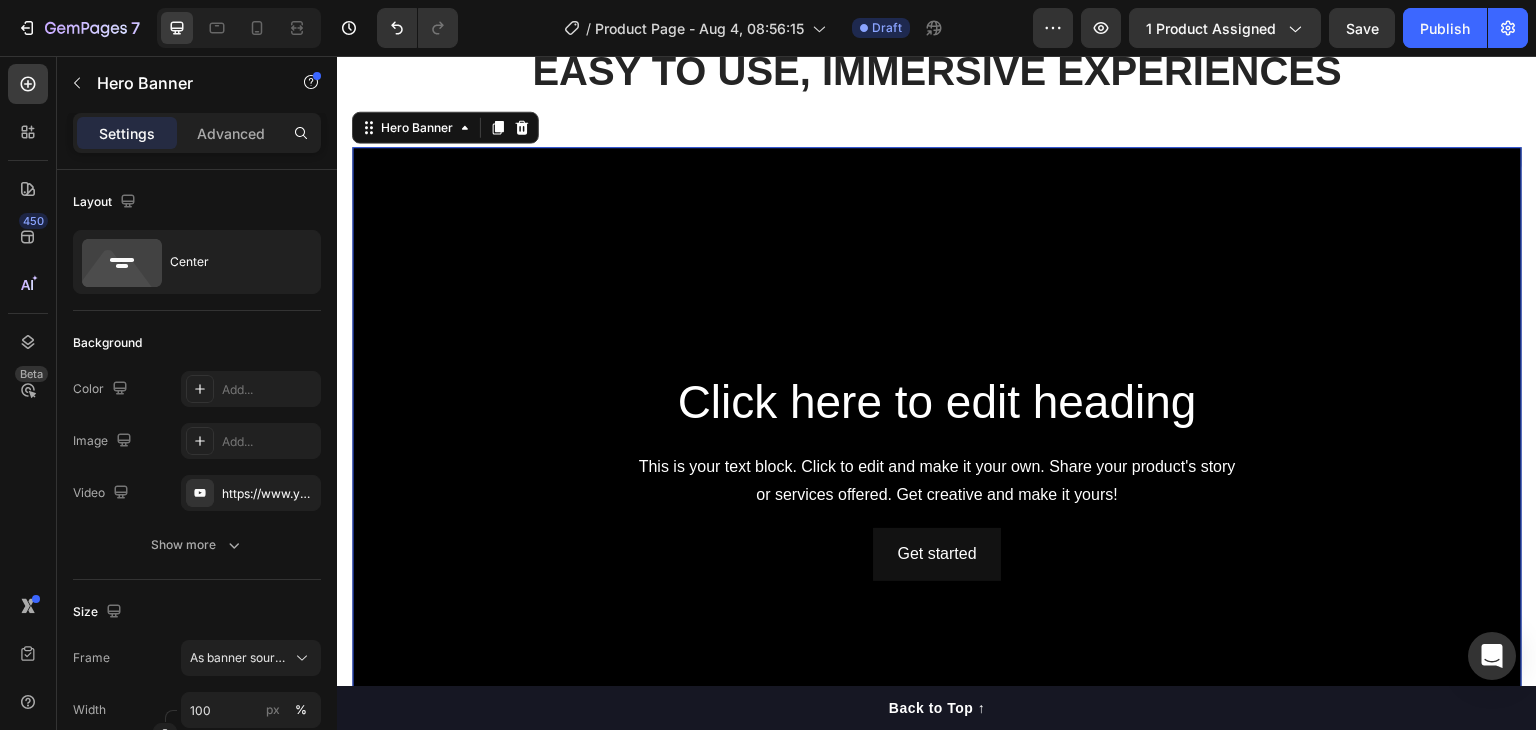 click on "Hero Banner" at bounding box center [445, 128] 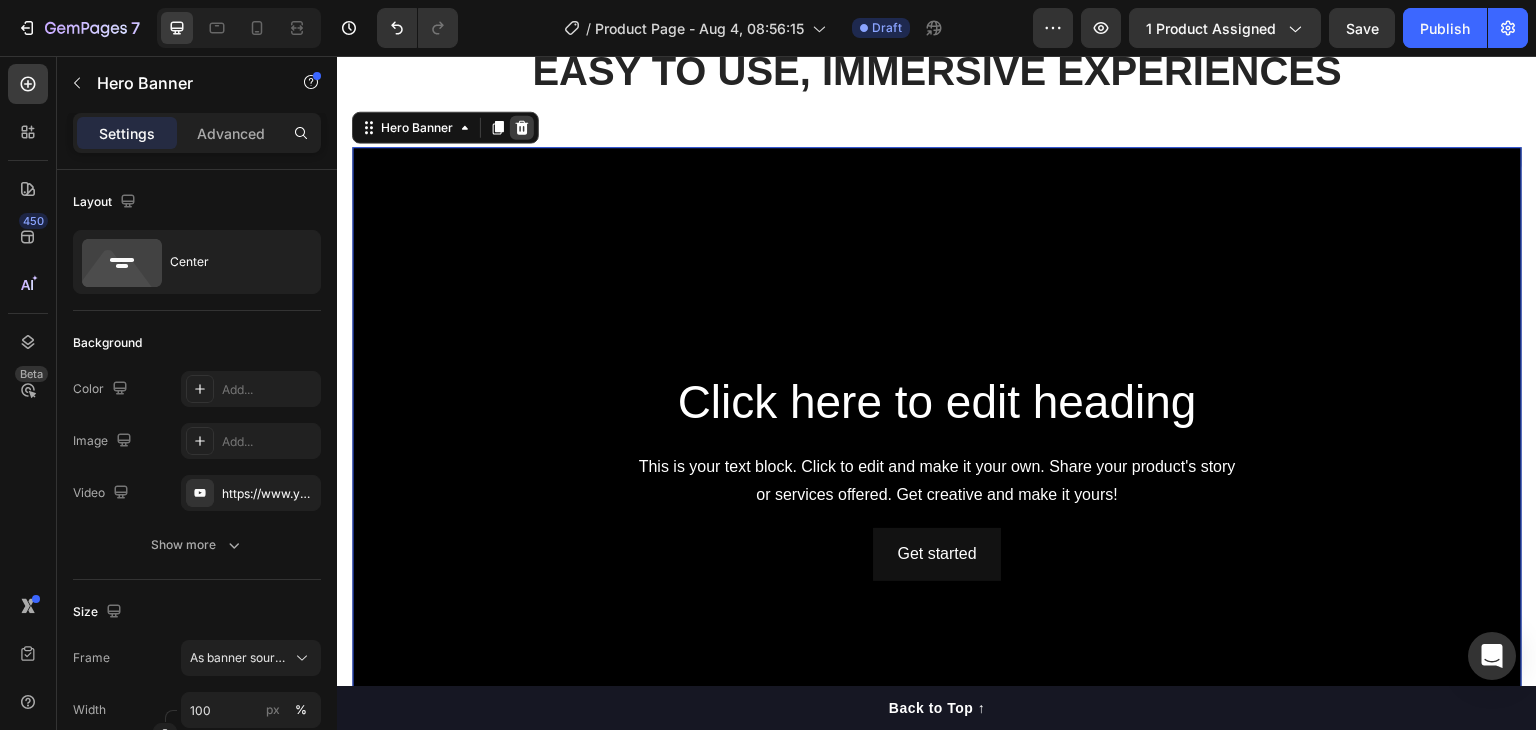 drag, startPoint x: 520, startPoint y: 127, endPoint x: 575, endPoint y: 162, distance: 65.192024 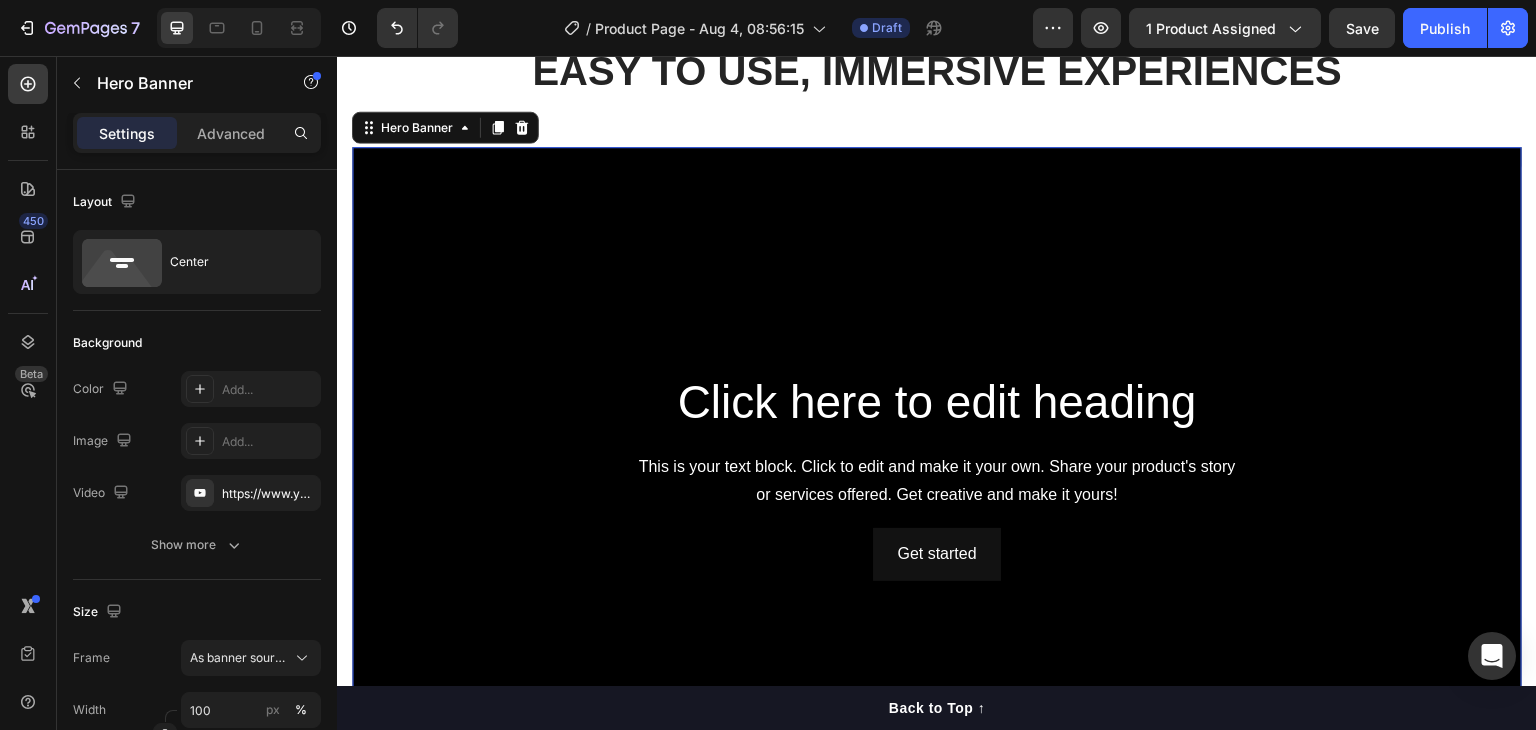 click 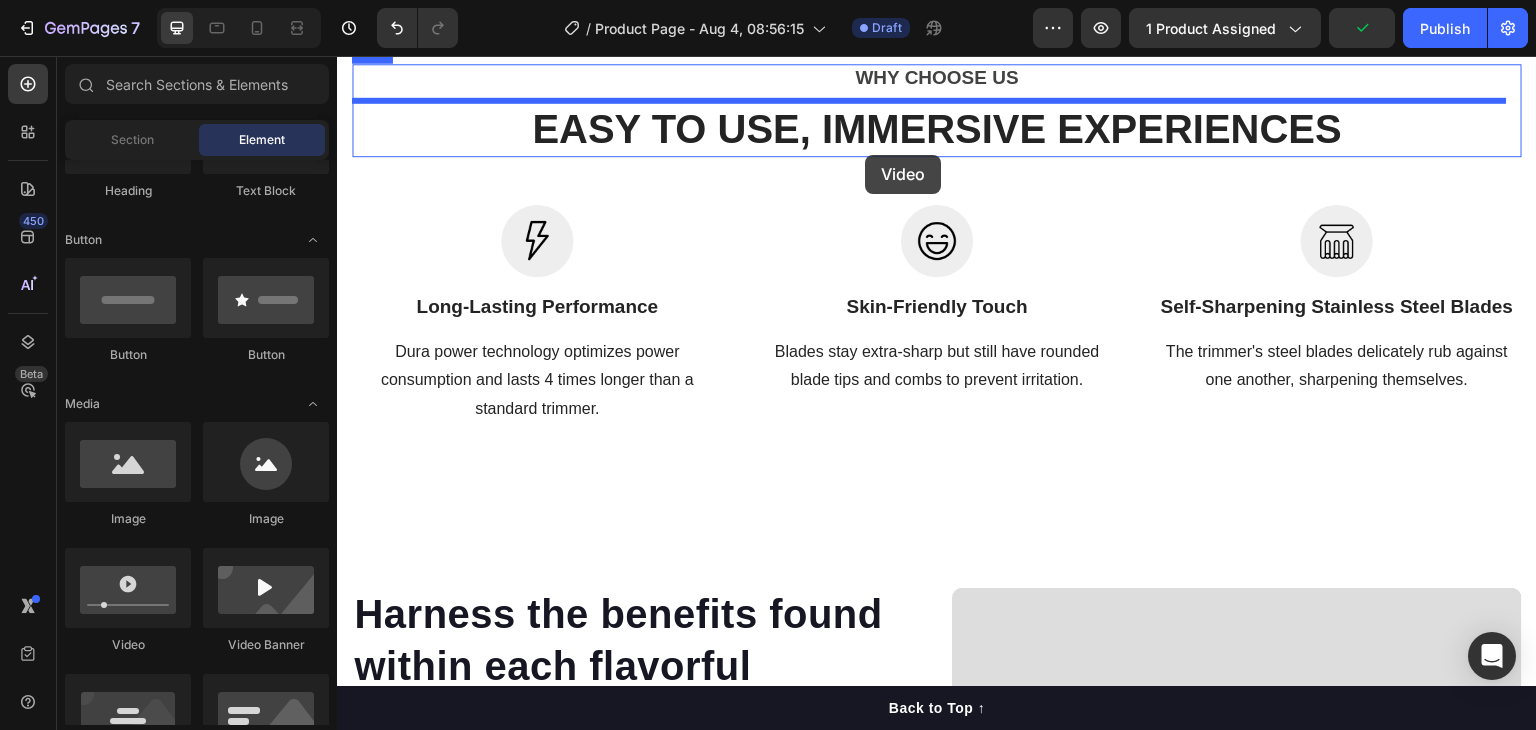 scroll, scrollTop: 2545, scrollLeft: 0, axis: vertical 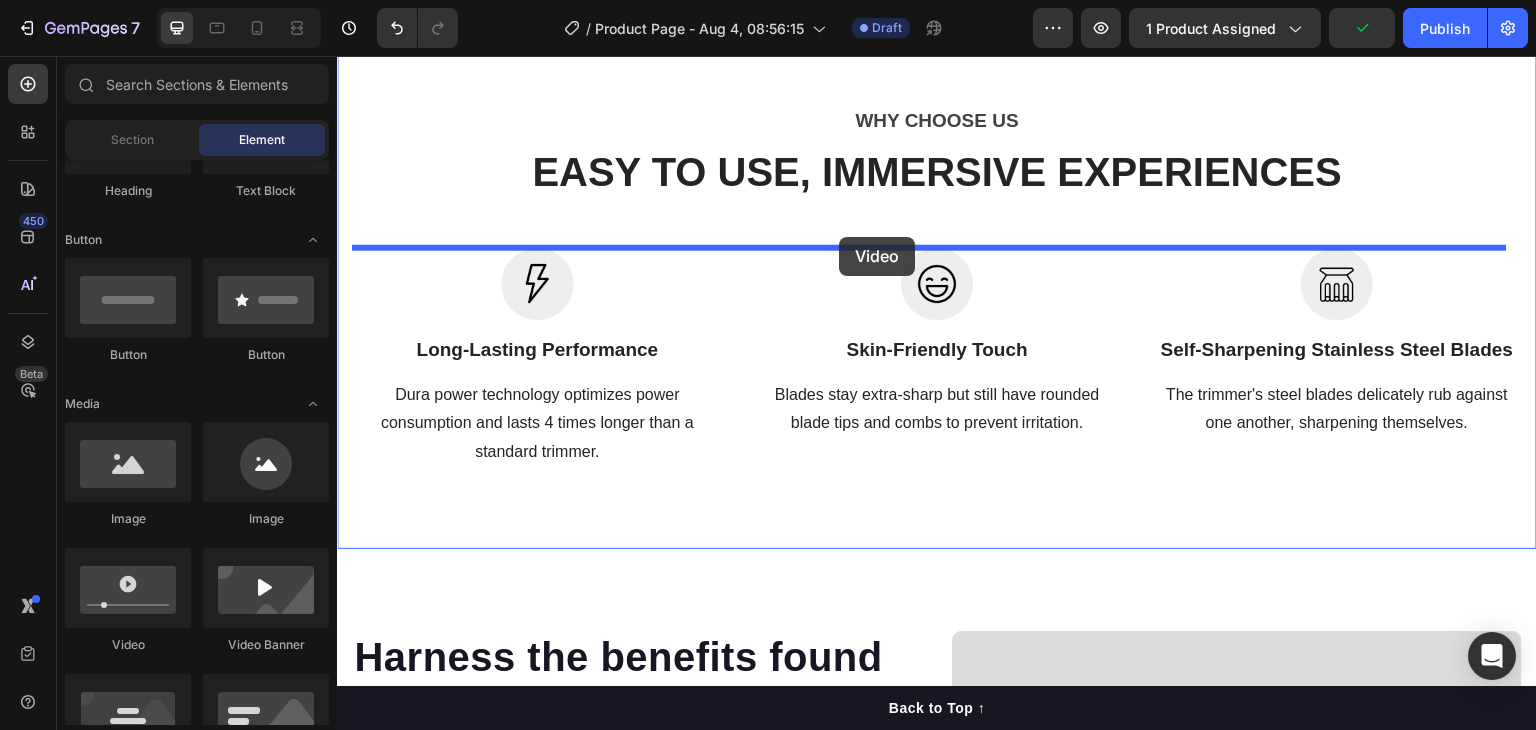 drag, startPoint x: 493, startPoint y: 618, endPoint x: 890, endPoint y: 244, distance: 545.4219 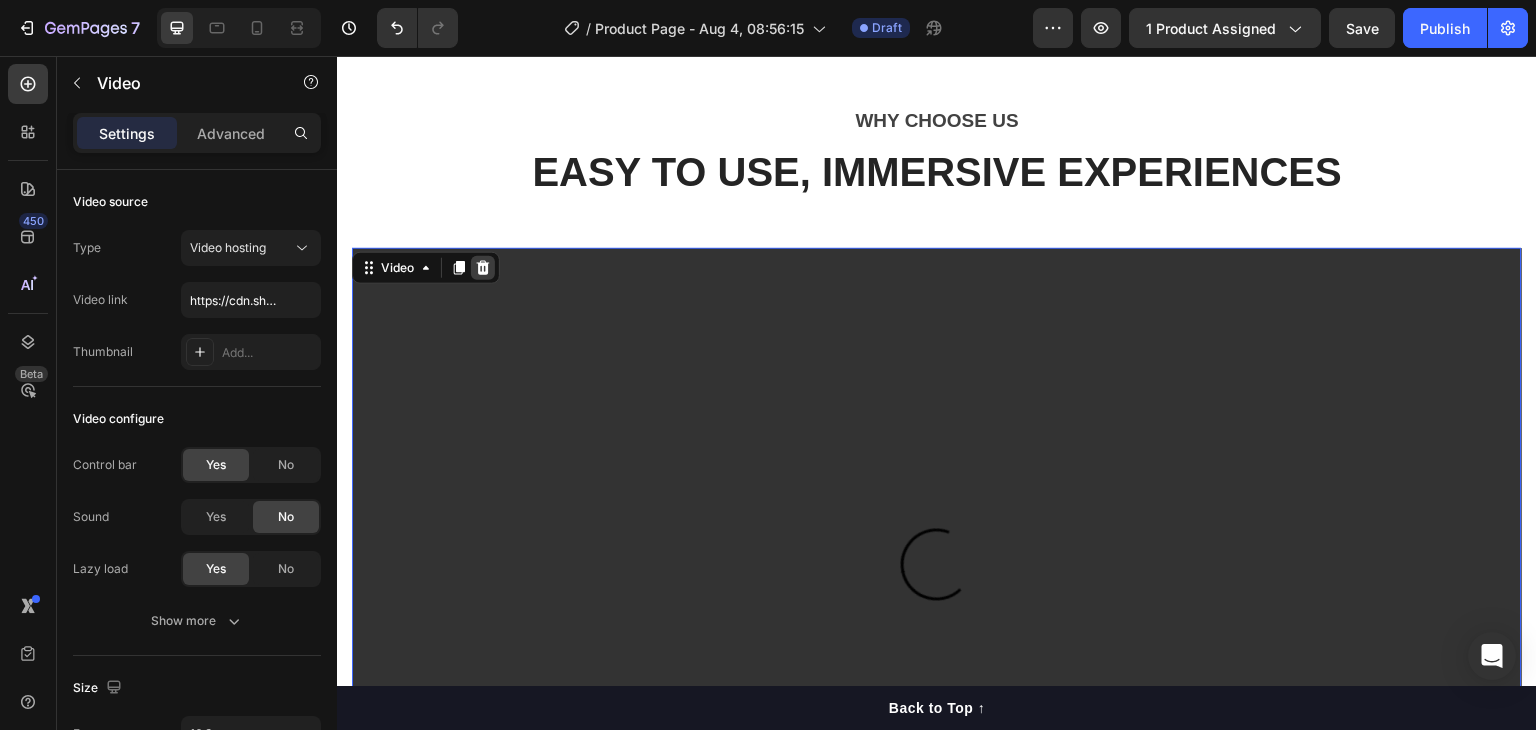 click 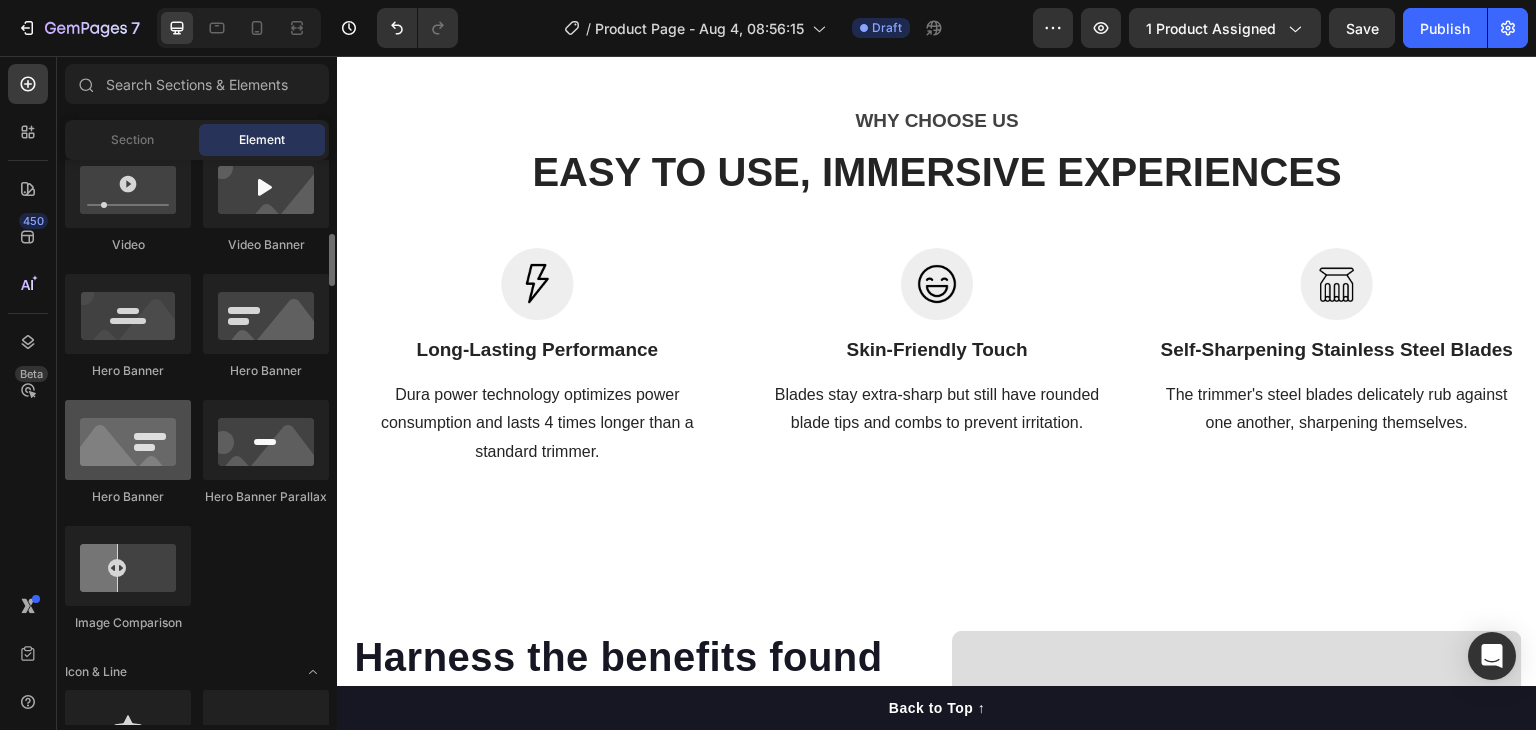 scroll, scrollTop: 700, scrollLeft: 0, axis: vertical 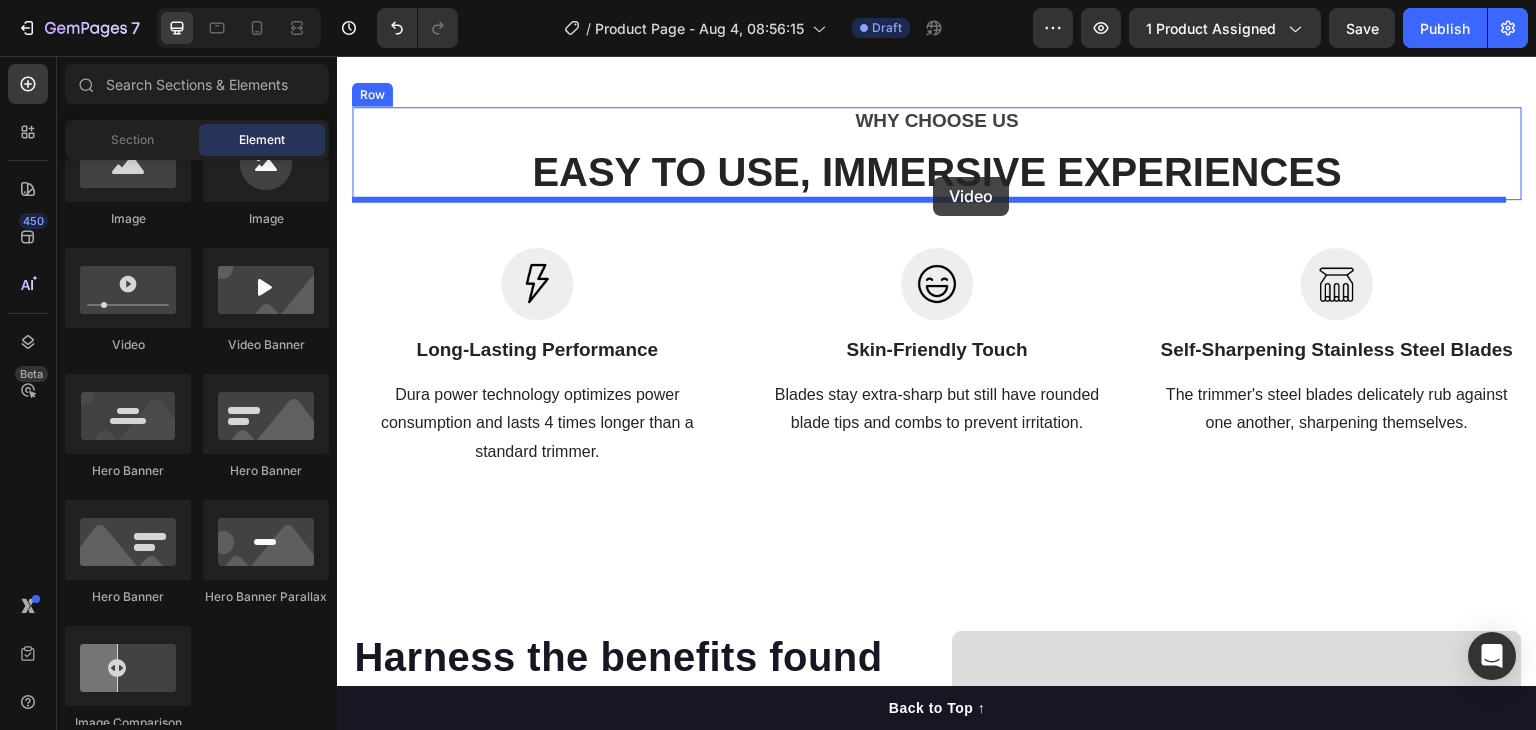 drag, startPoint x: 497, startPoint y: 357, endPoint x: 933, endPoint y: 177, distance: 471.69482 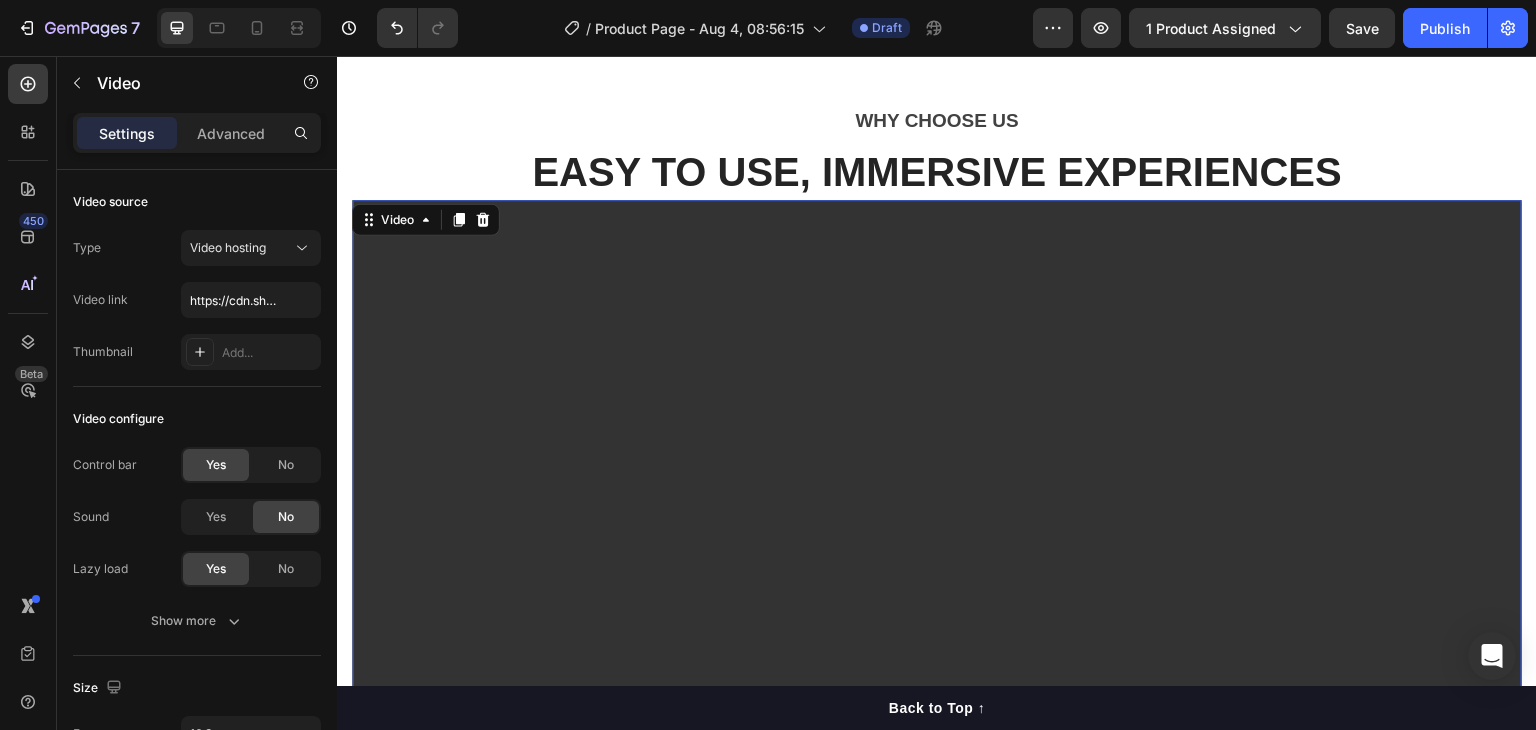 click at bounding box center [937, 529] 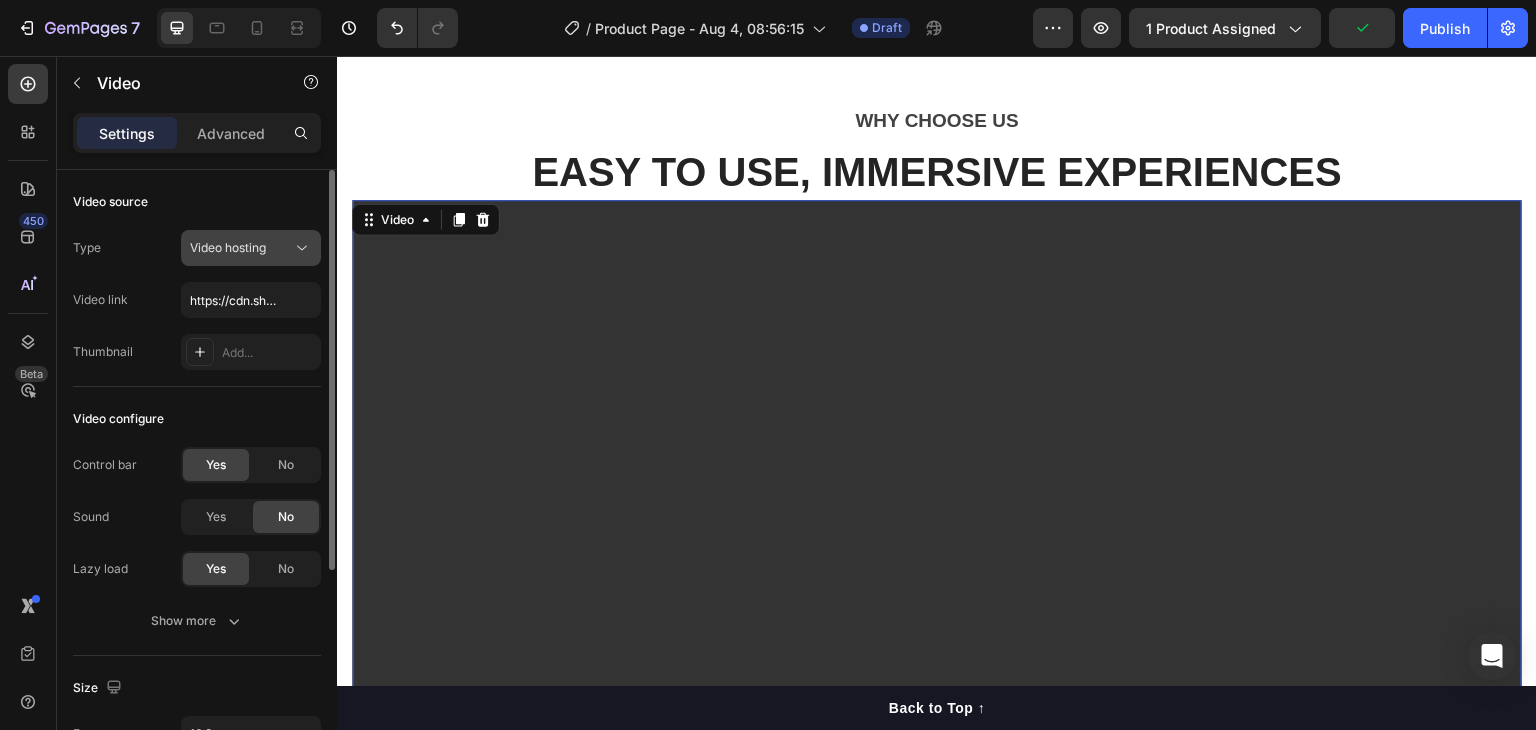 click on "Video hosting" at bounding box center [241, 248] 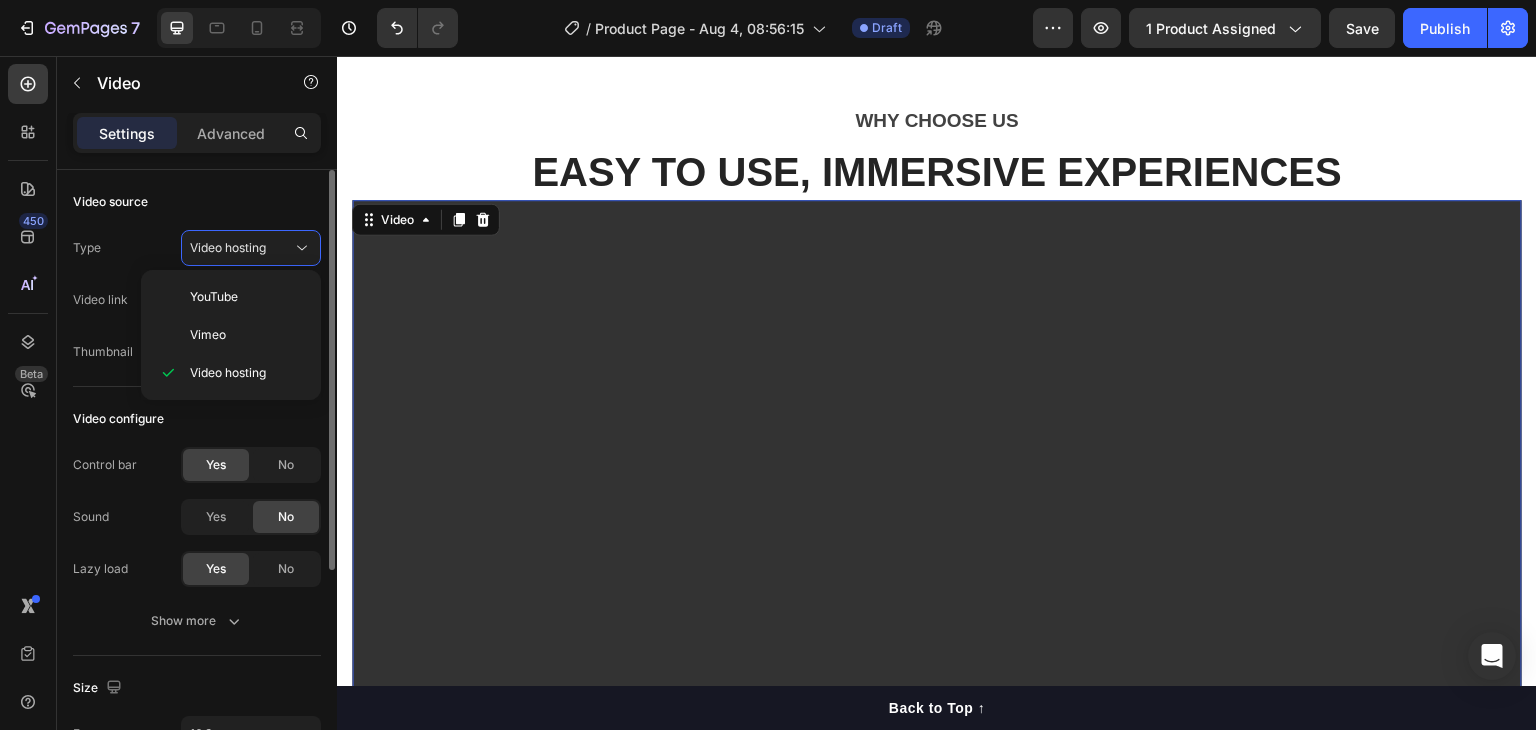 click on "Video source" at bounding box center (197, 202) 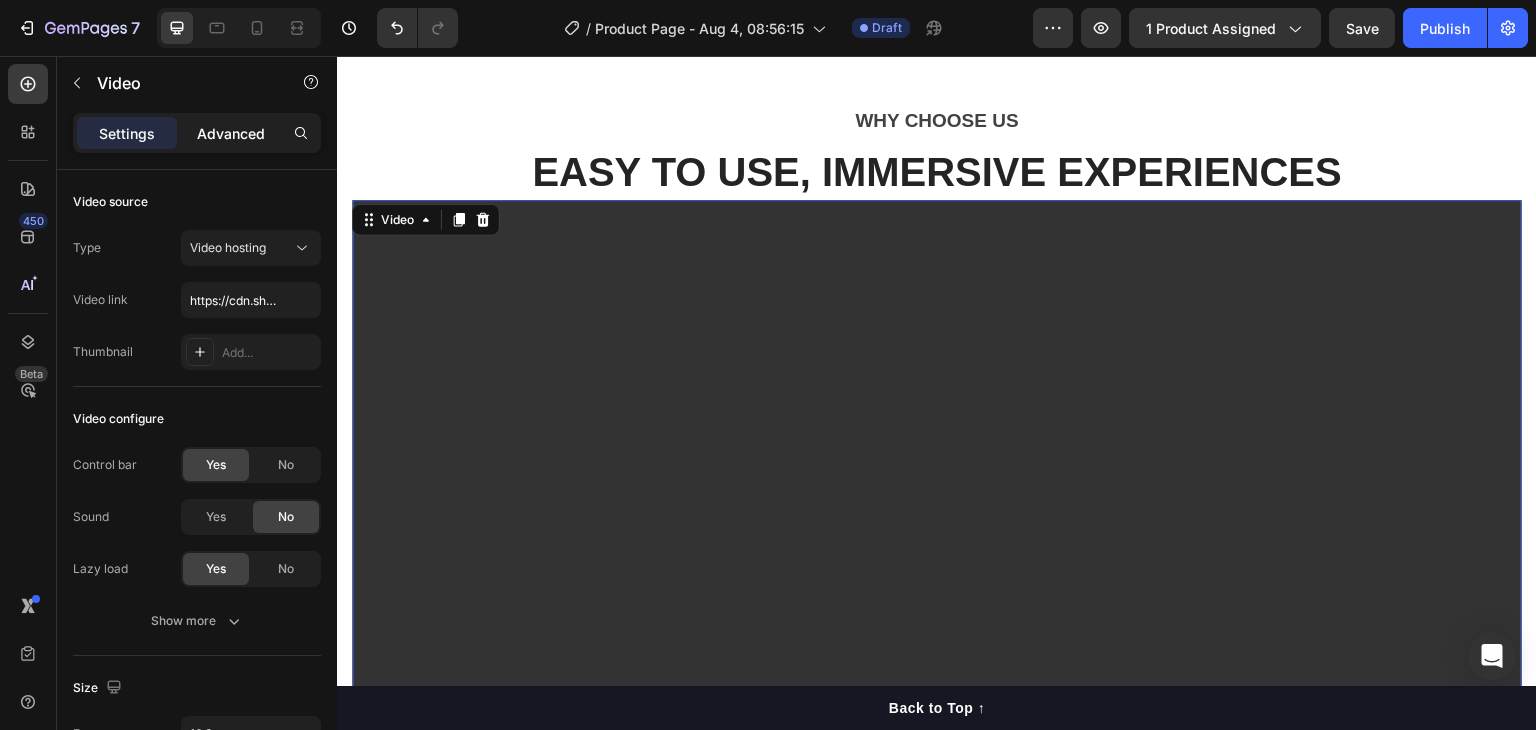 click on "Advanced" at bounding box center [231, 133] 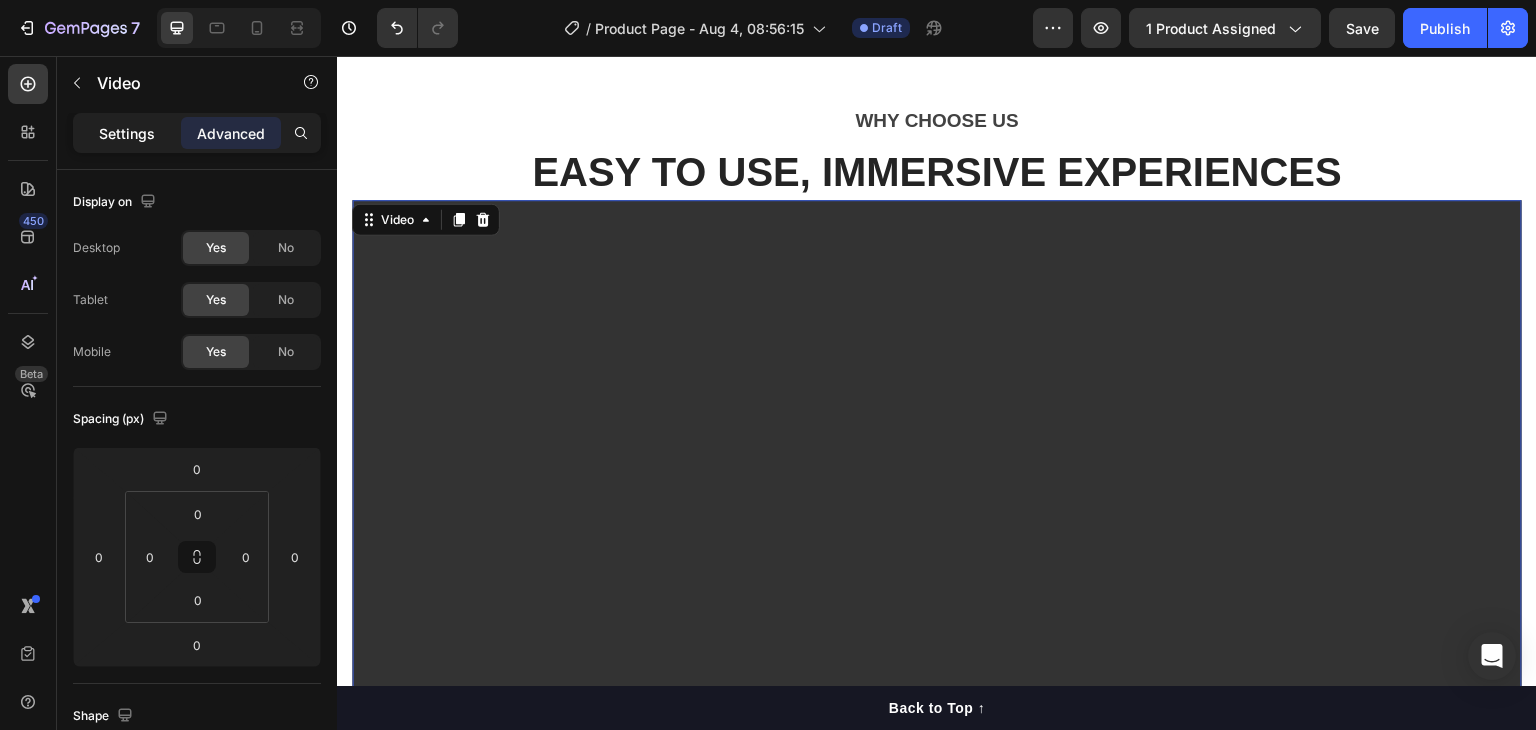 click on "Settings" at bounding box center (127, 133) 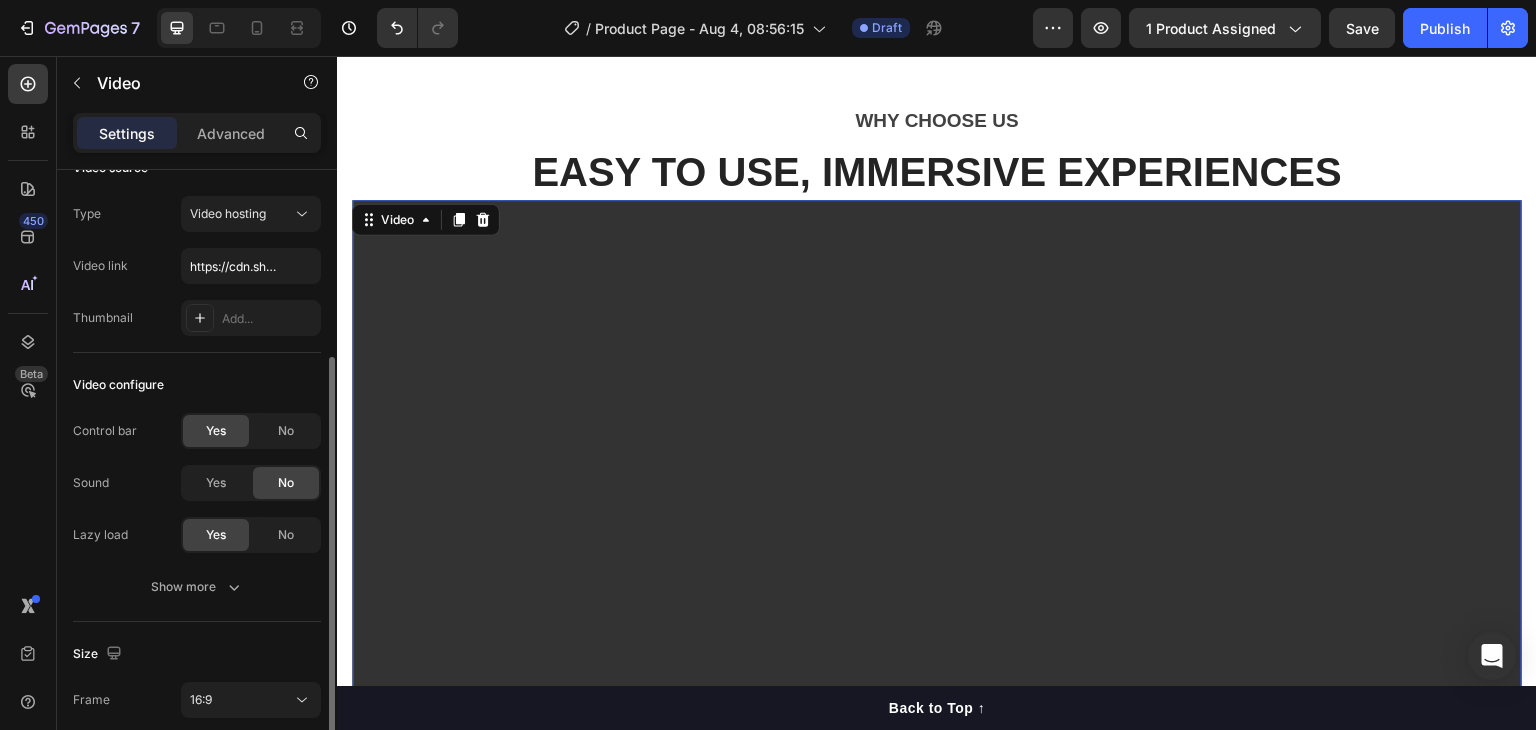 scroll, scrollTop: 0, scrollLeft: 0, axis: both 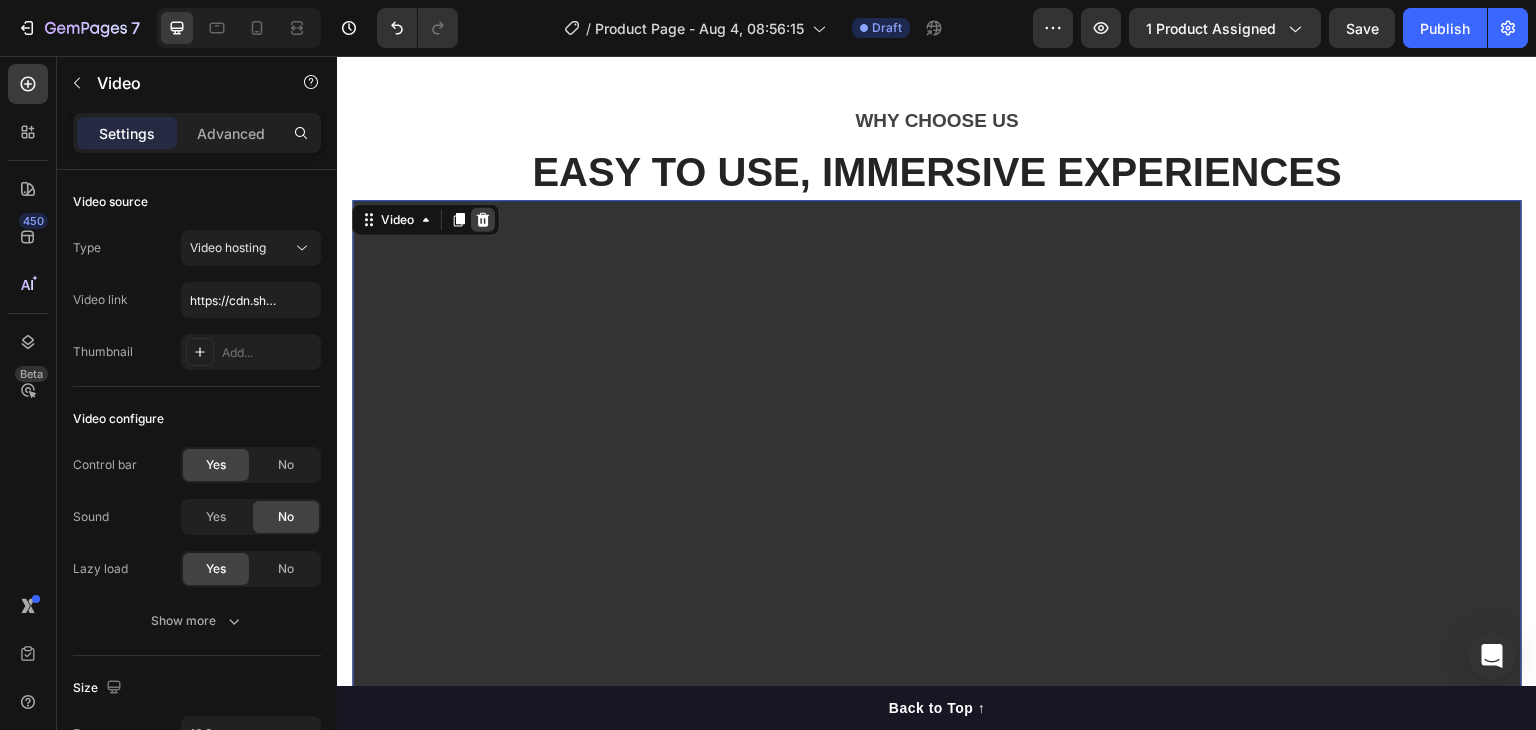 click 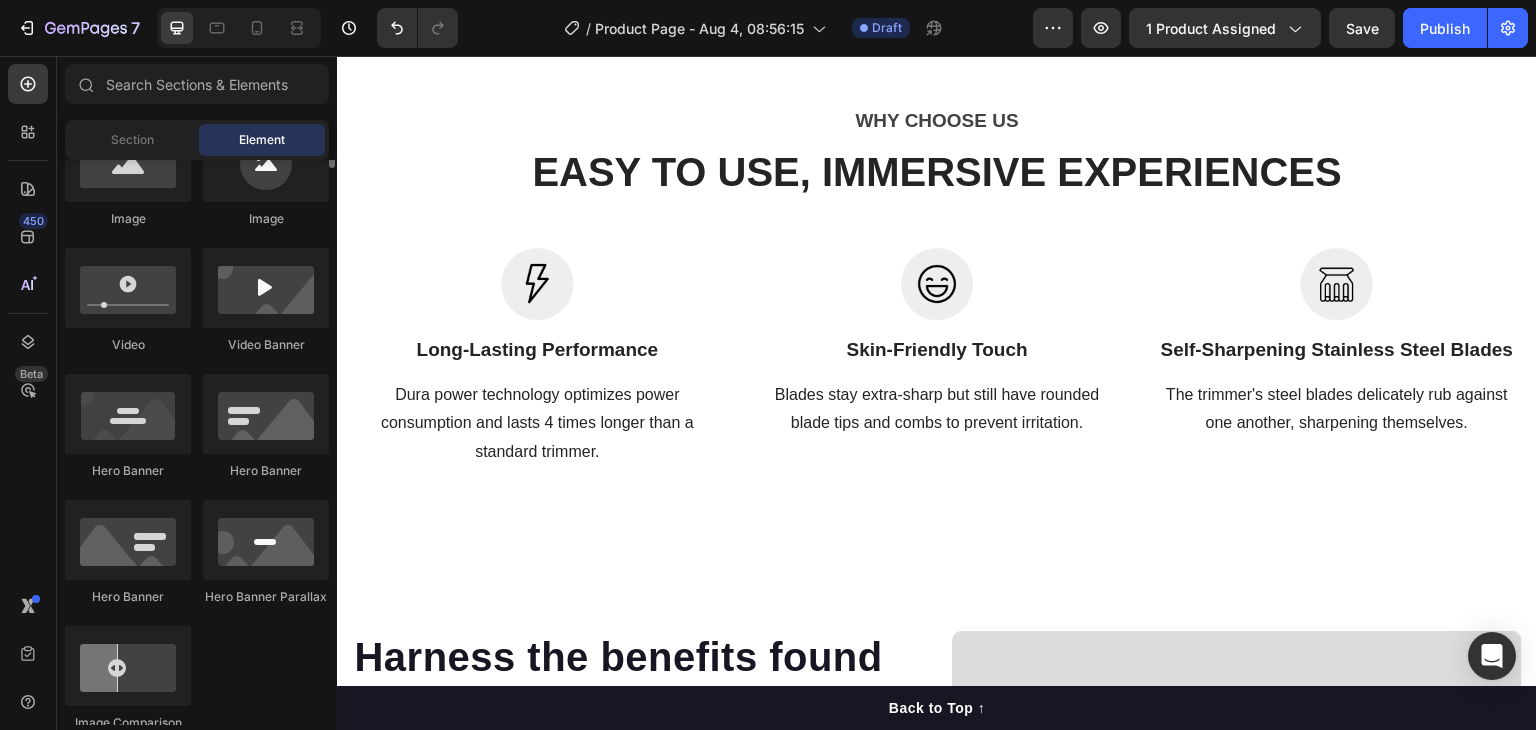 scroll, scrollTop: 500, scrollLeft: 0, axis: vertical 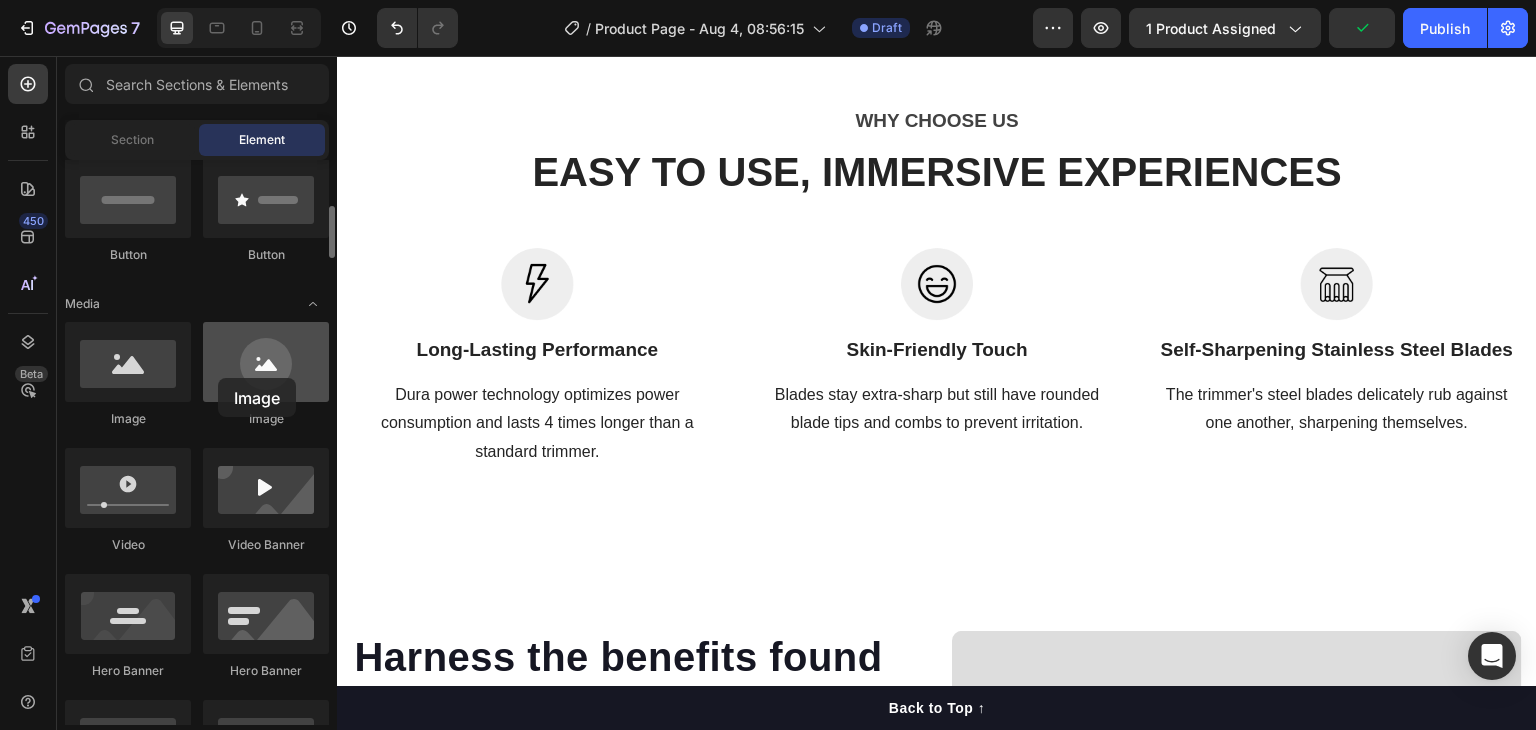 drag, startPoint x: 113, startPoint y: 259, endPoint x: 213, endPoint y: 381, distance: 157.74663 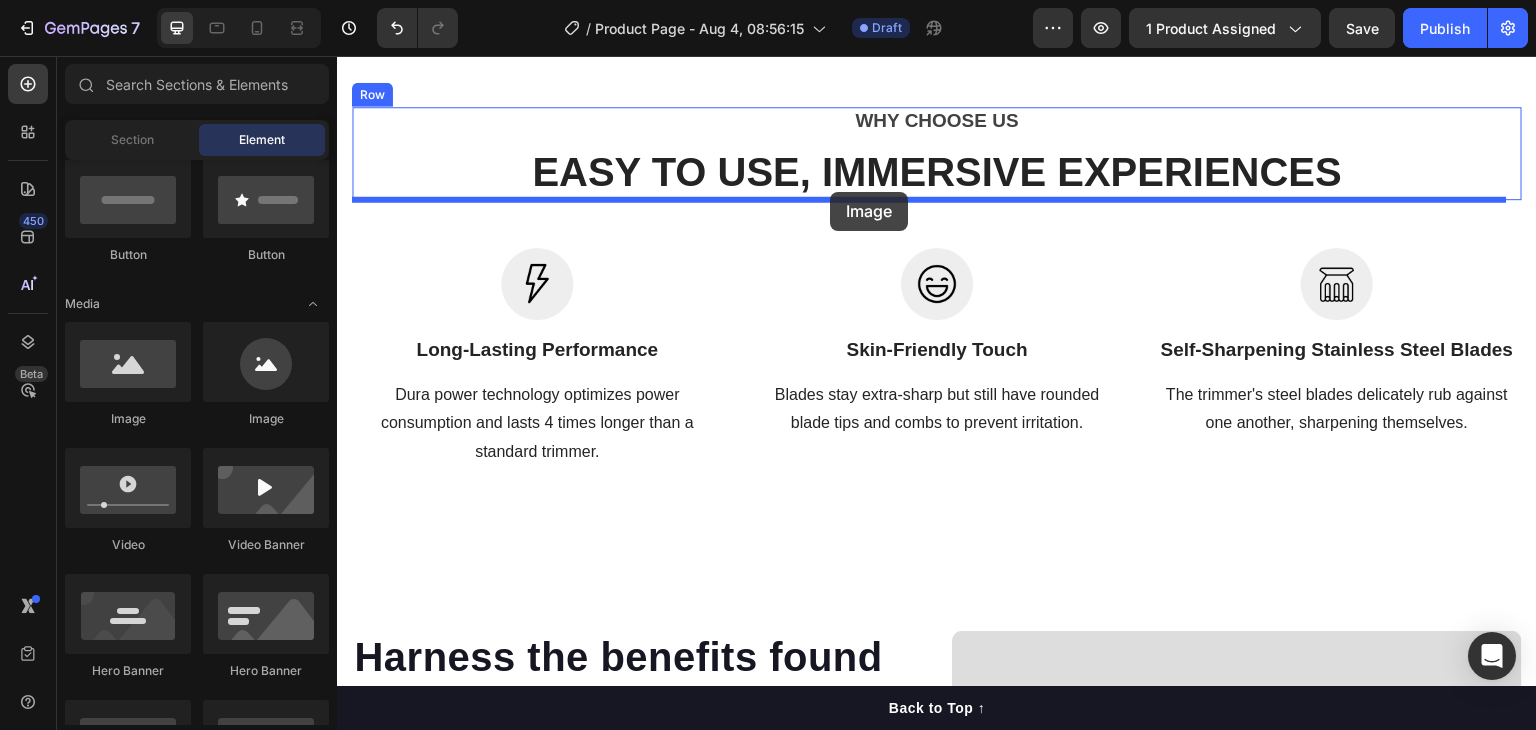 drag, startPoint x: 499, startPoint y: 442, endPoint x: 830, endPoint y: 192, distance: 414.80237 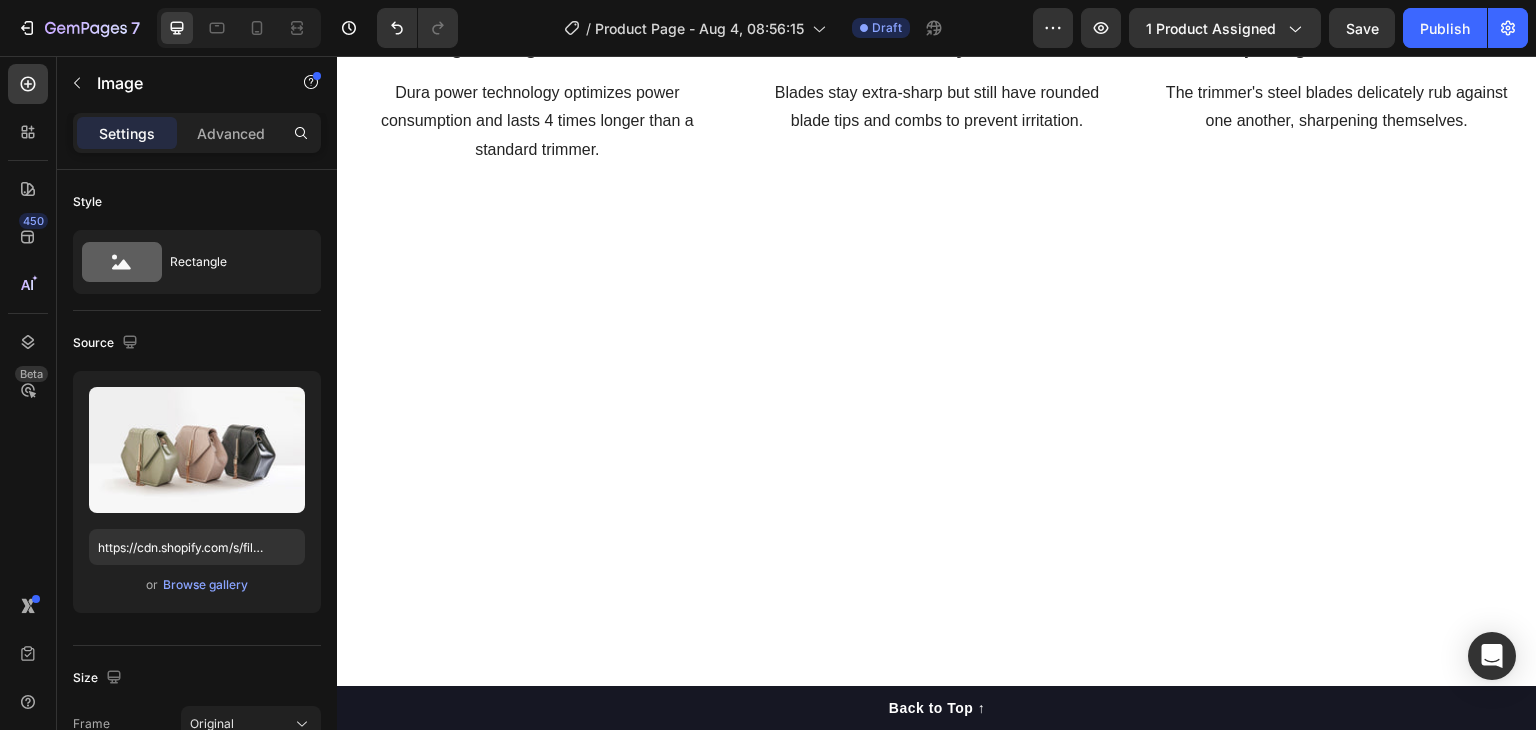 scroll, scrollTop: 2845, scrollLeft: 0, axis: vertical 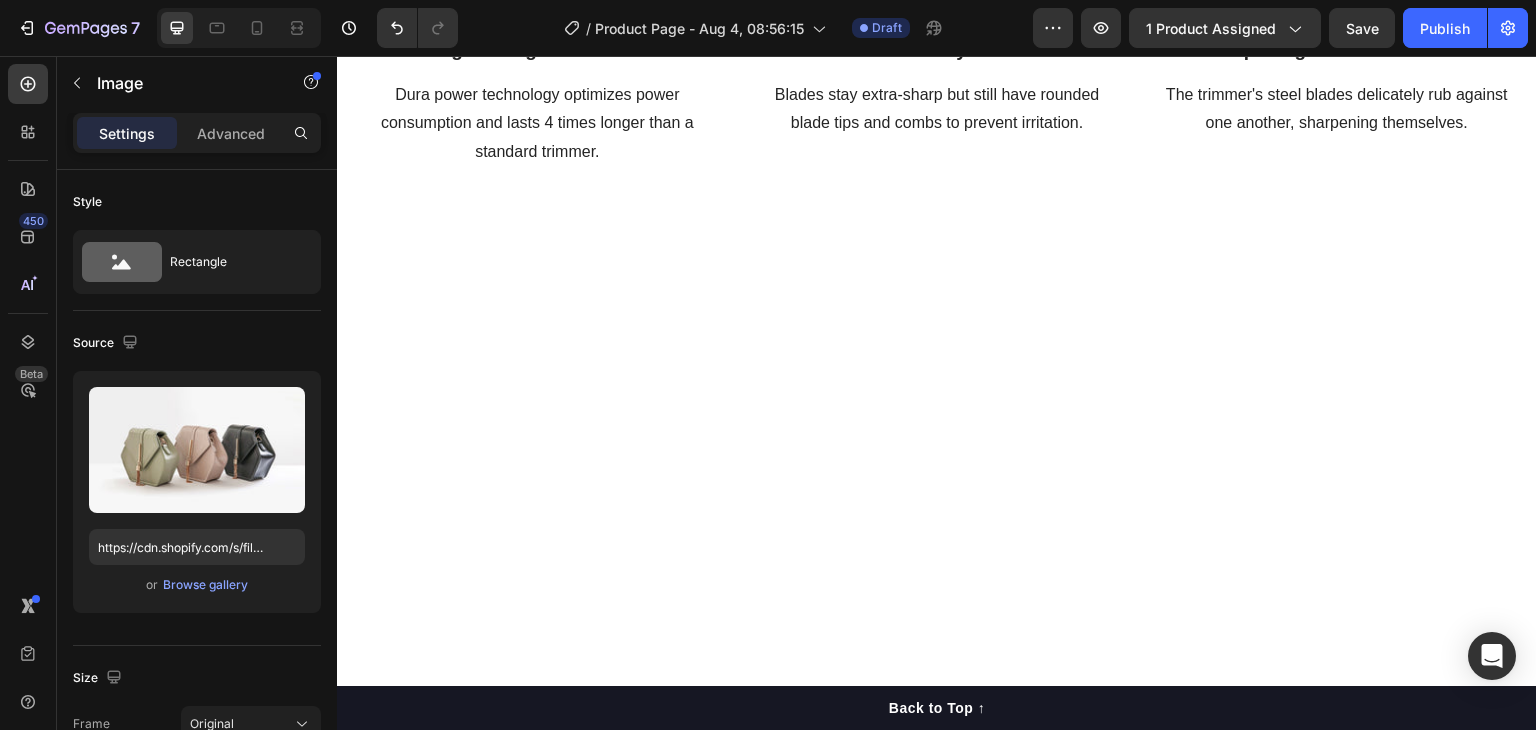 click at bounding box center (937, -100) 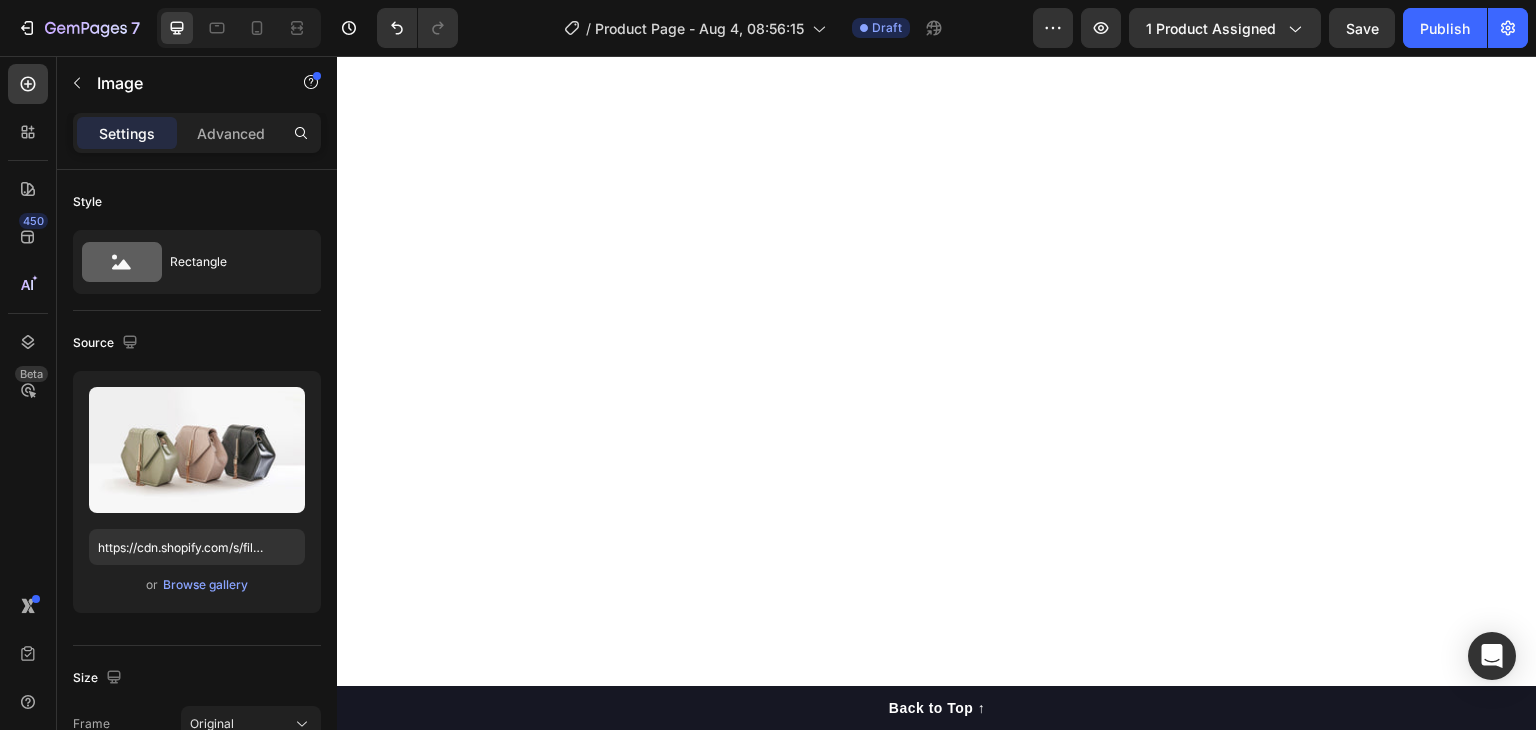 scroll, scrollTop: 2845, scrollLeft: 0, axis: vertical 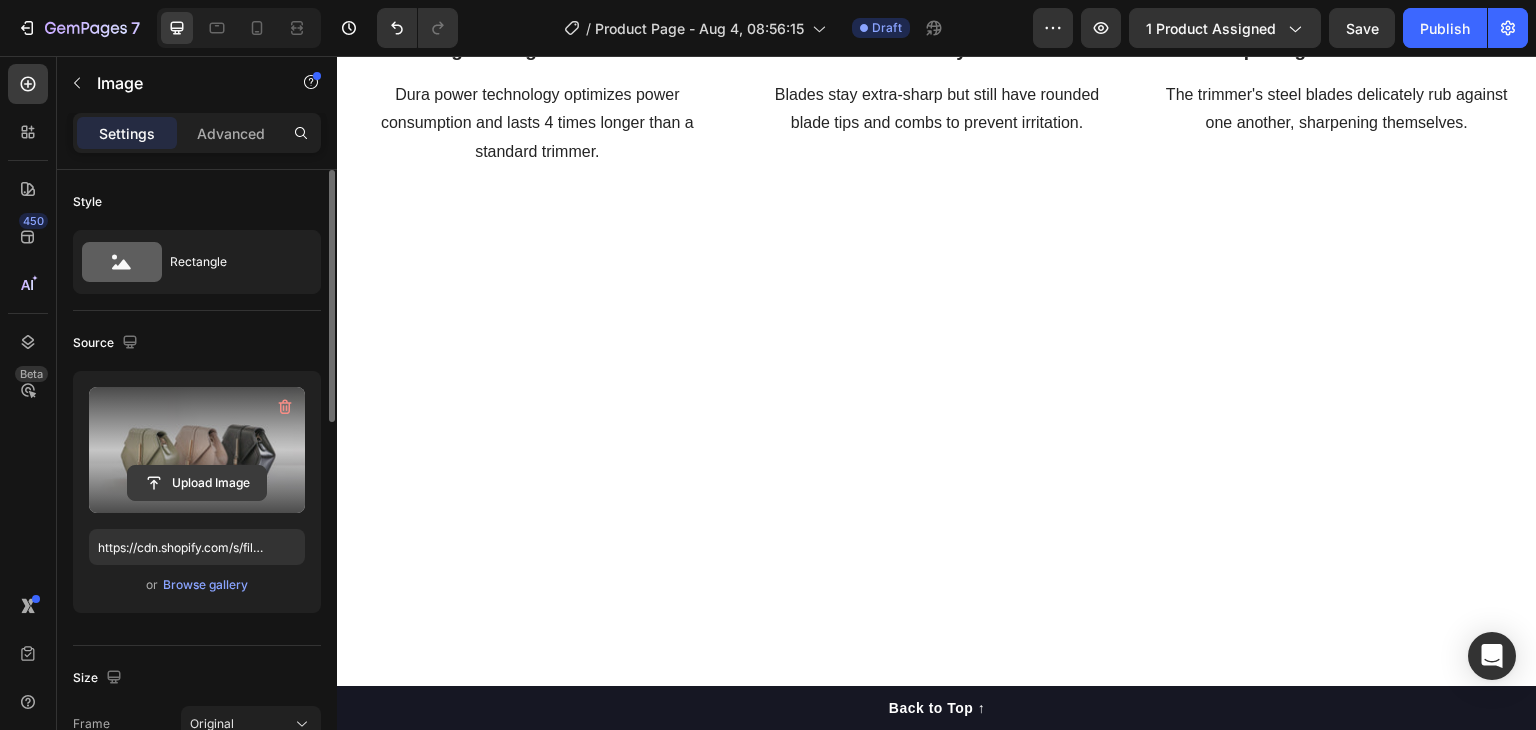 click 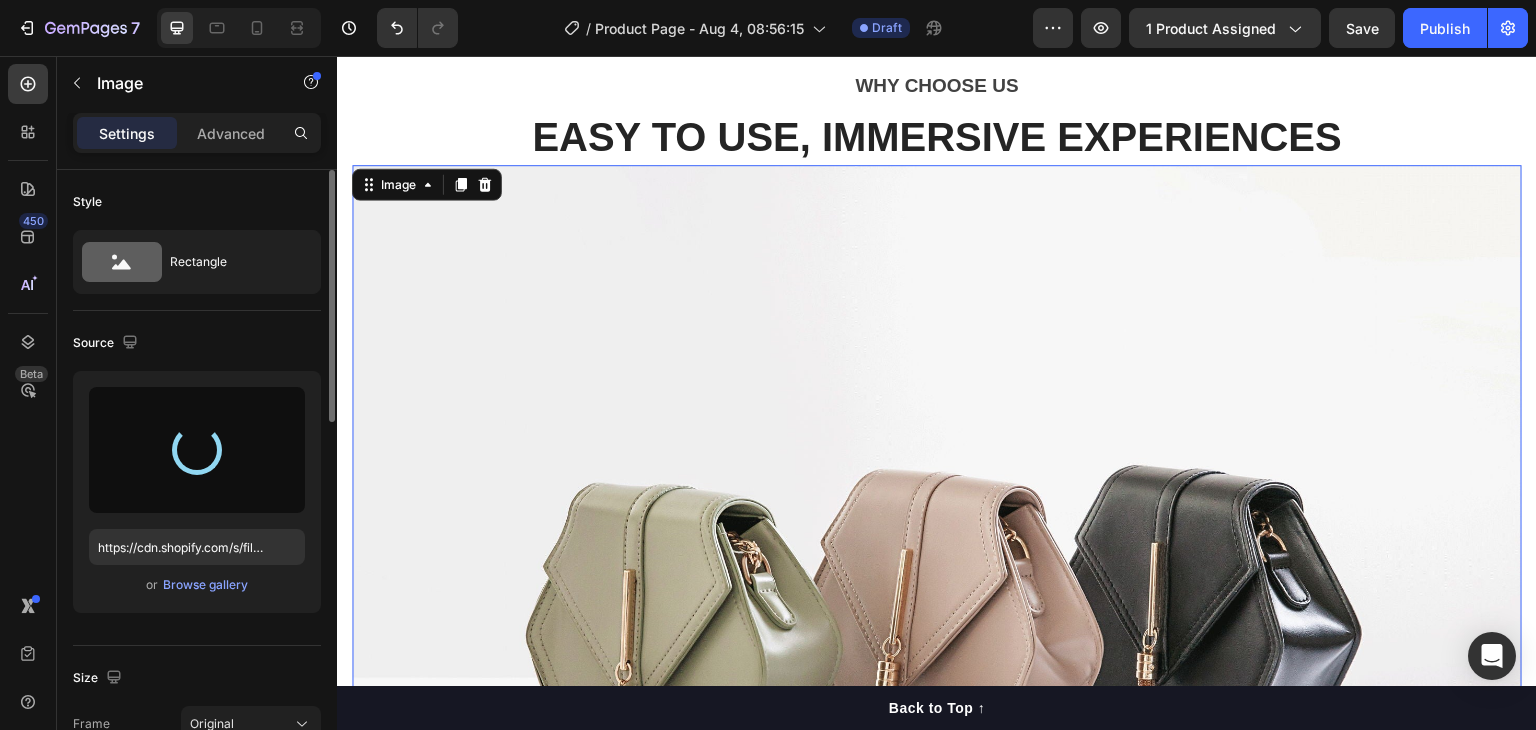 scroll, scrollTop: 2545, scrollLeft: 0, axis: vertical 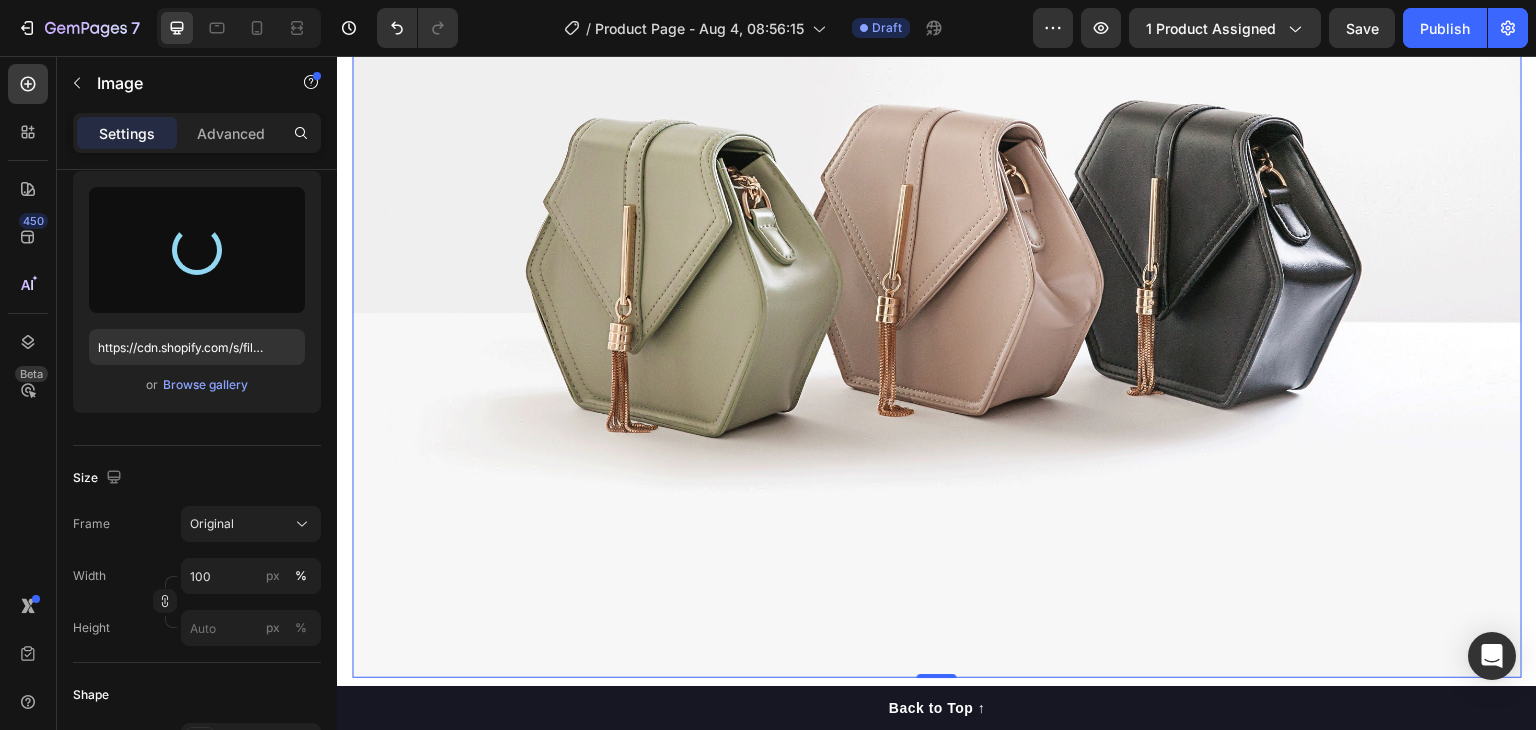 type on "https://cdn.shopify.com/s/files/1/0942/9106/7229/files/gempages_571795456183501976-64c93a2c-8857-4727-9440-87ff08565293.gif" 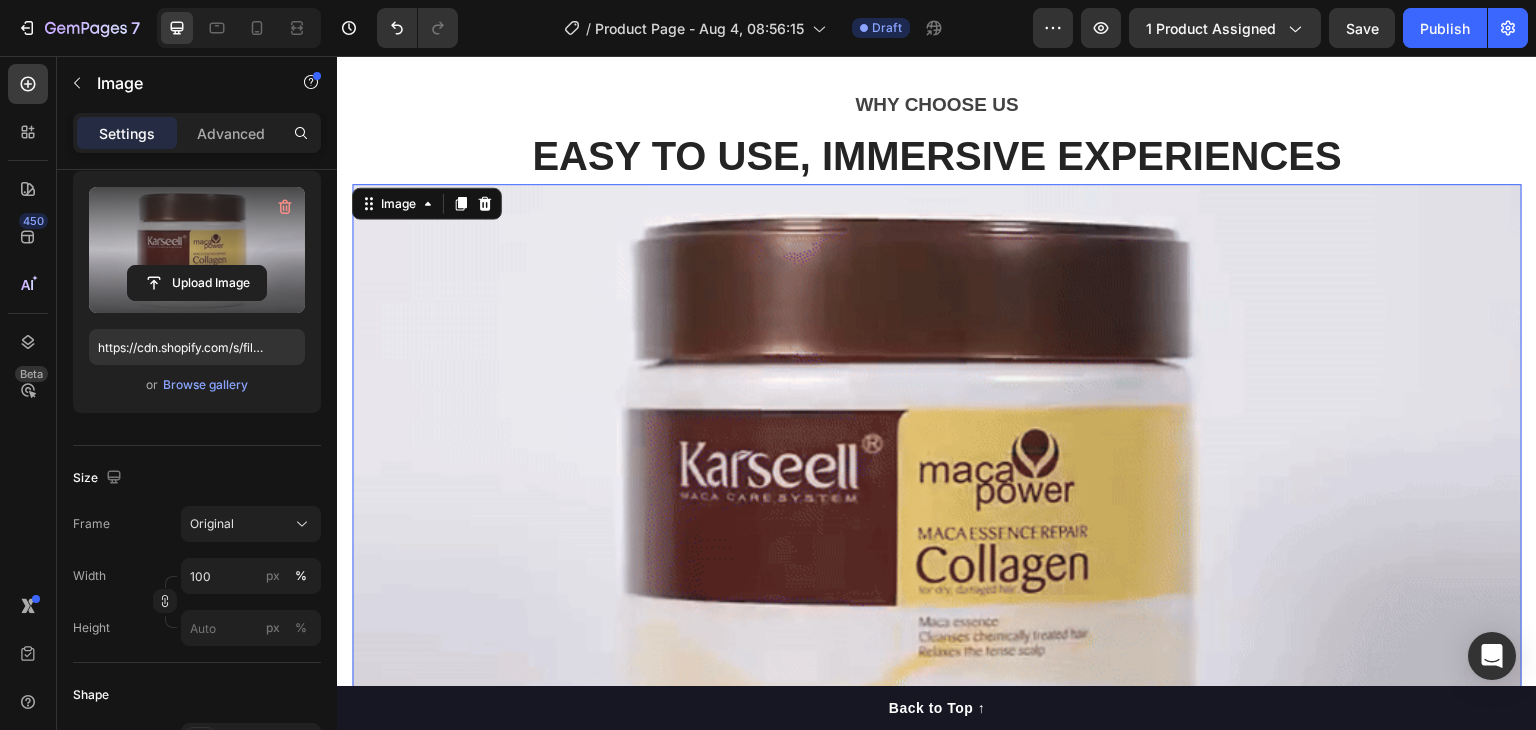 scroll, scrollTop: 2745, scrollLeft: 0, axis: vertical 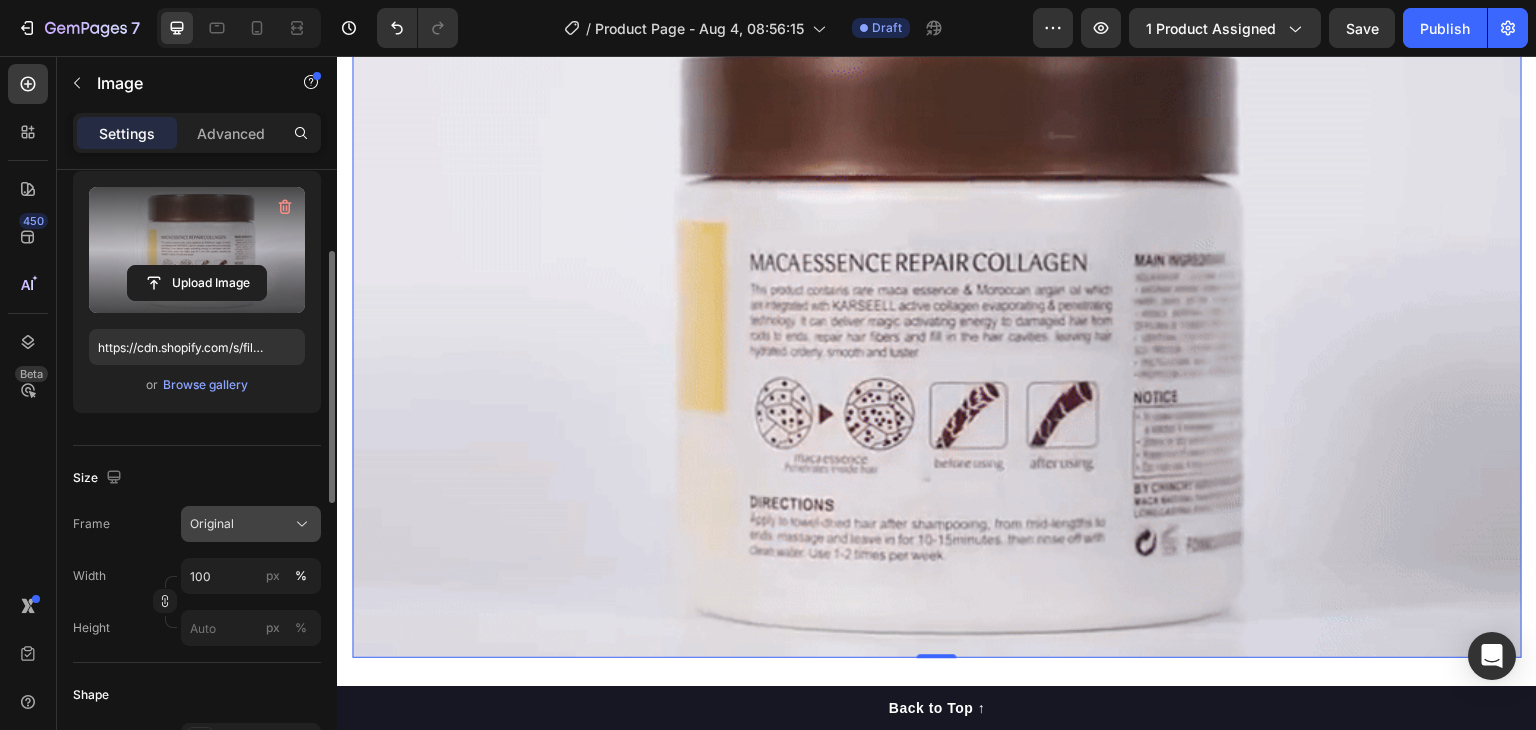 click on "Original" 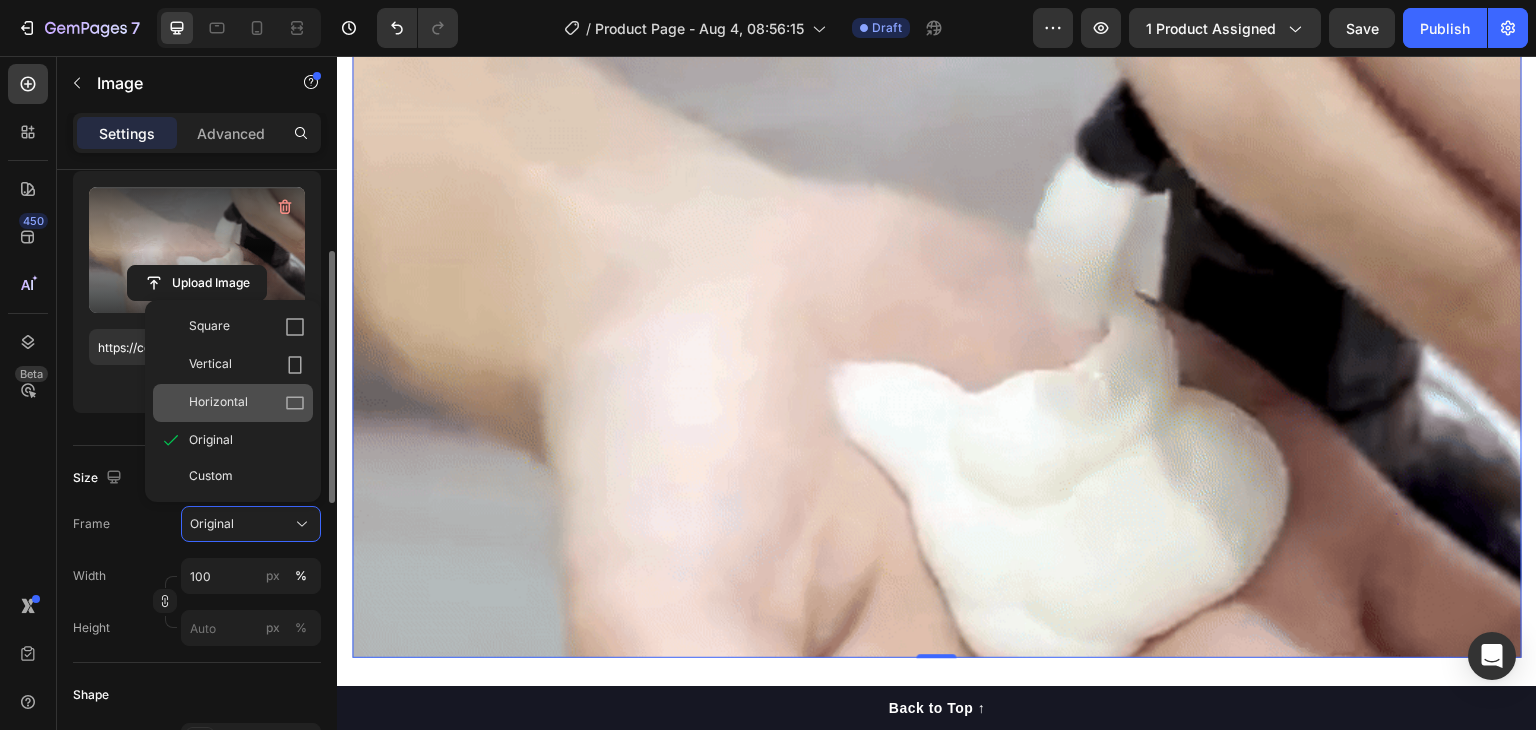 click on "Horizontal" at bounding box center (247, 403) 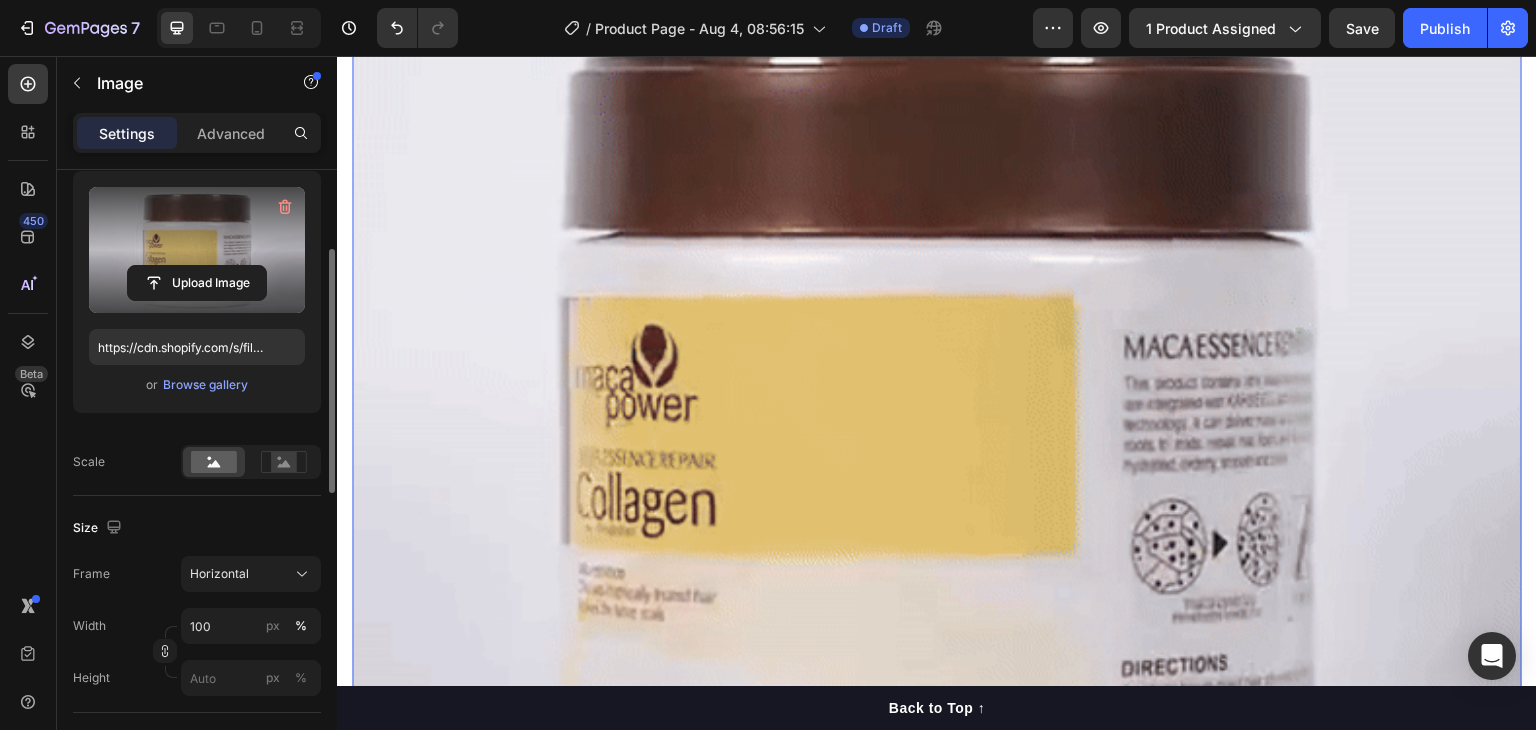 scroll, scrollTop: 2745, scrollLeft: 0, axis: vertical 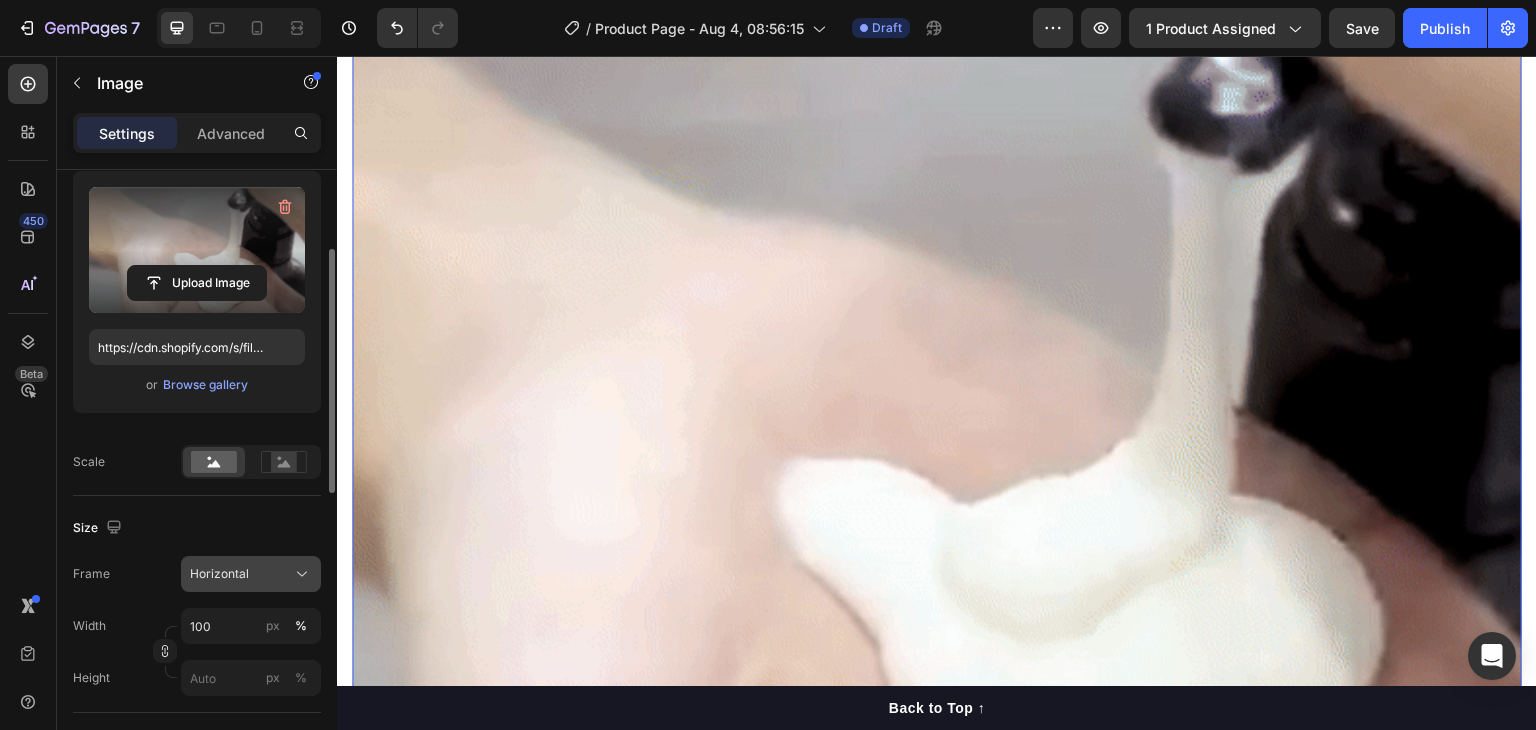 click on "Horizontal" at bounding box center [251, 574] 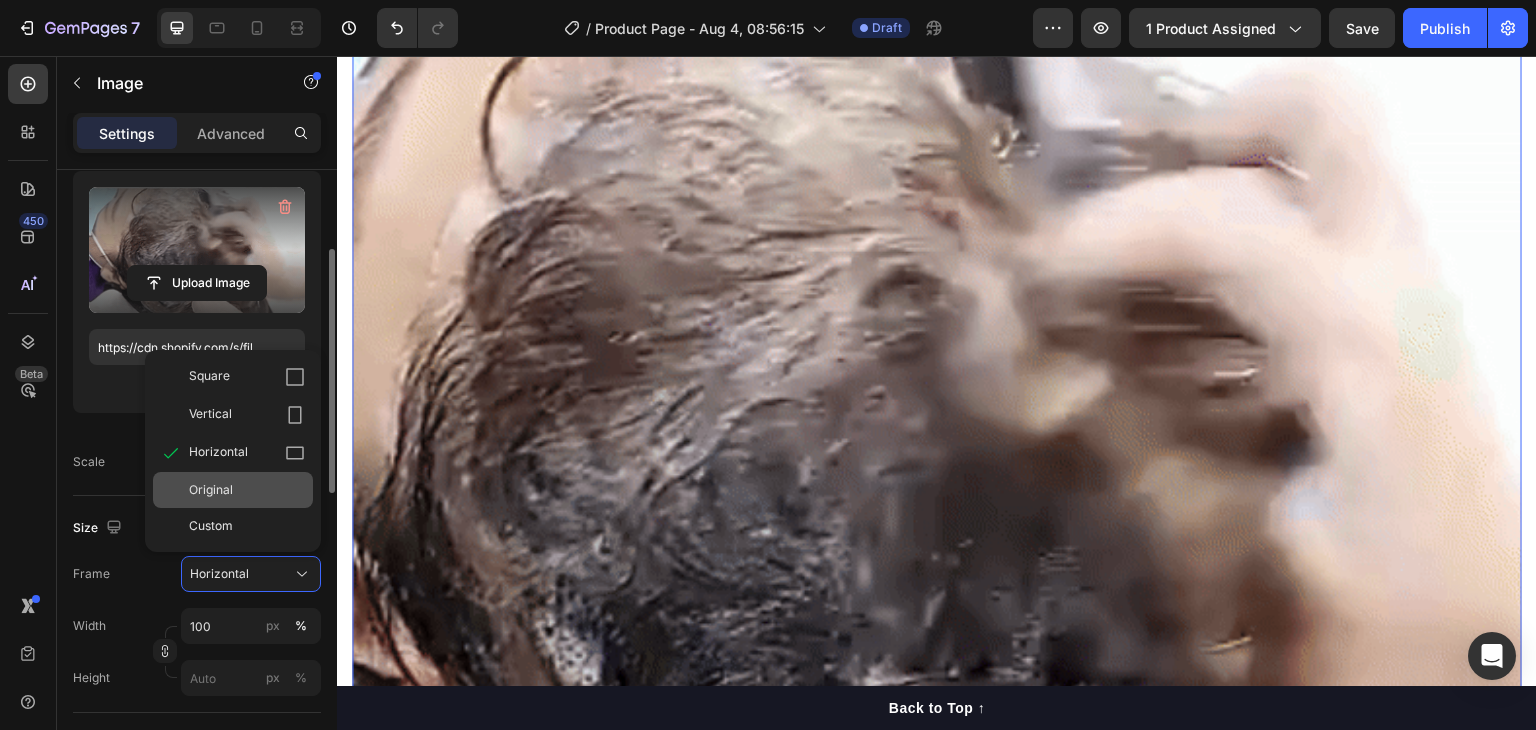 click on "Original" 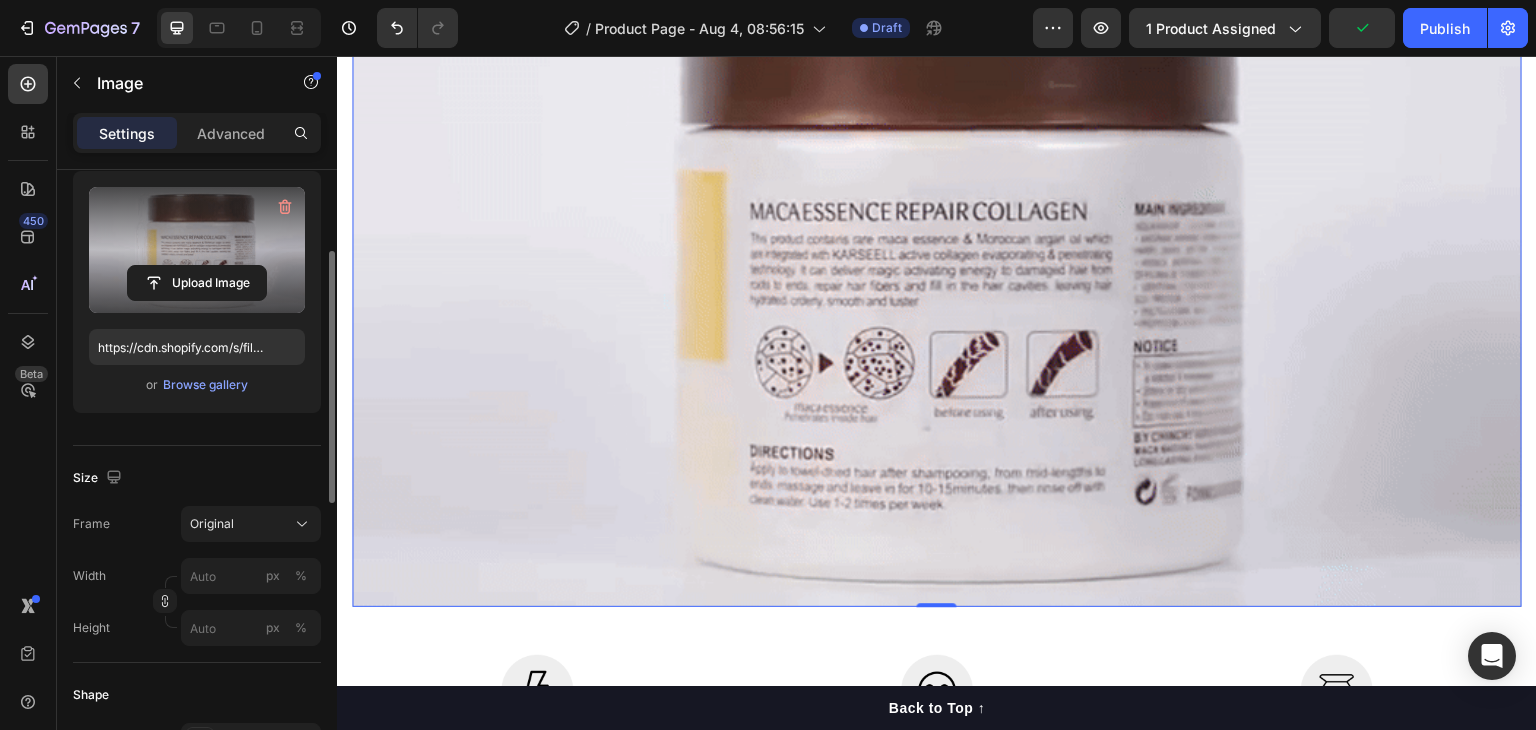 scroll, scrollTop: 2845, scrollLeft: 0, axis: vertical 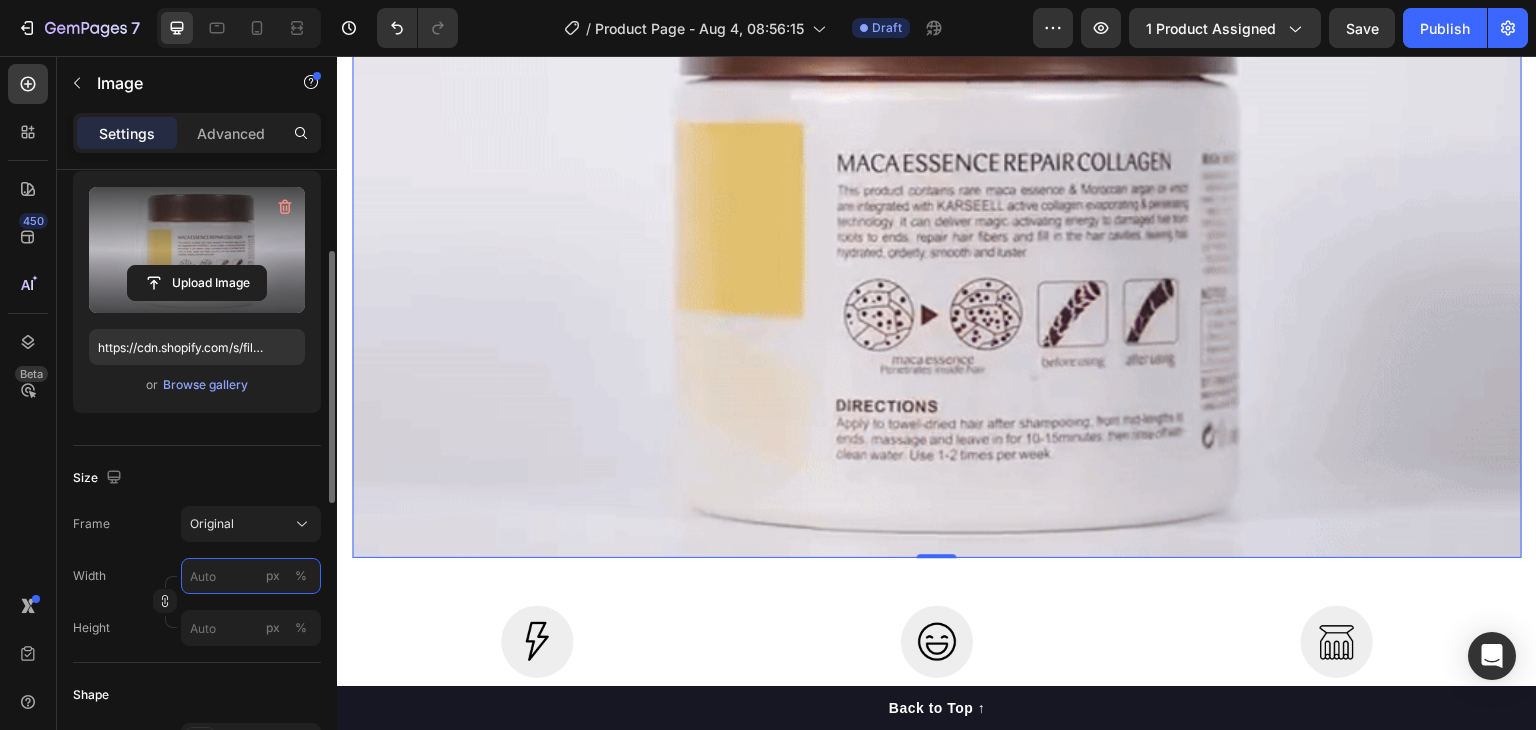 click on "px %" at bounding box center (251, 576) 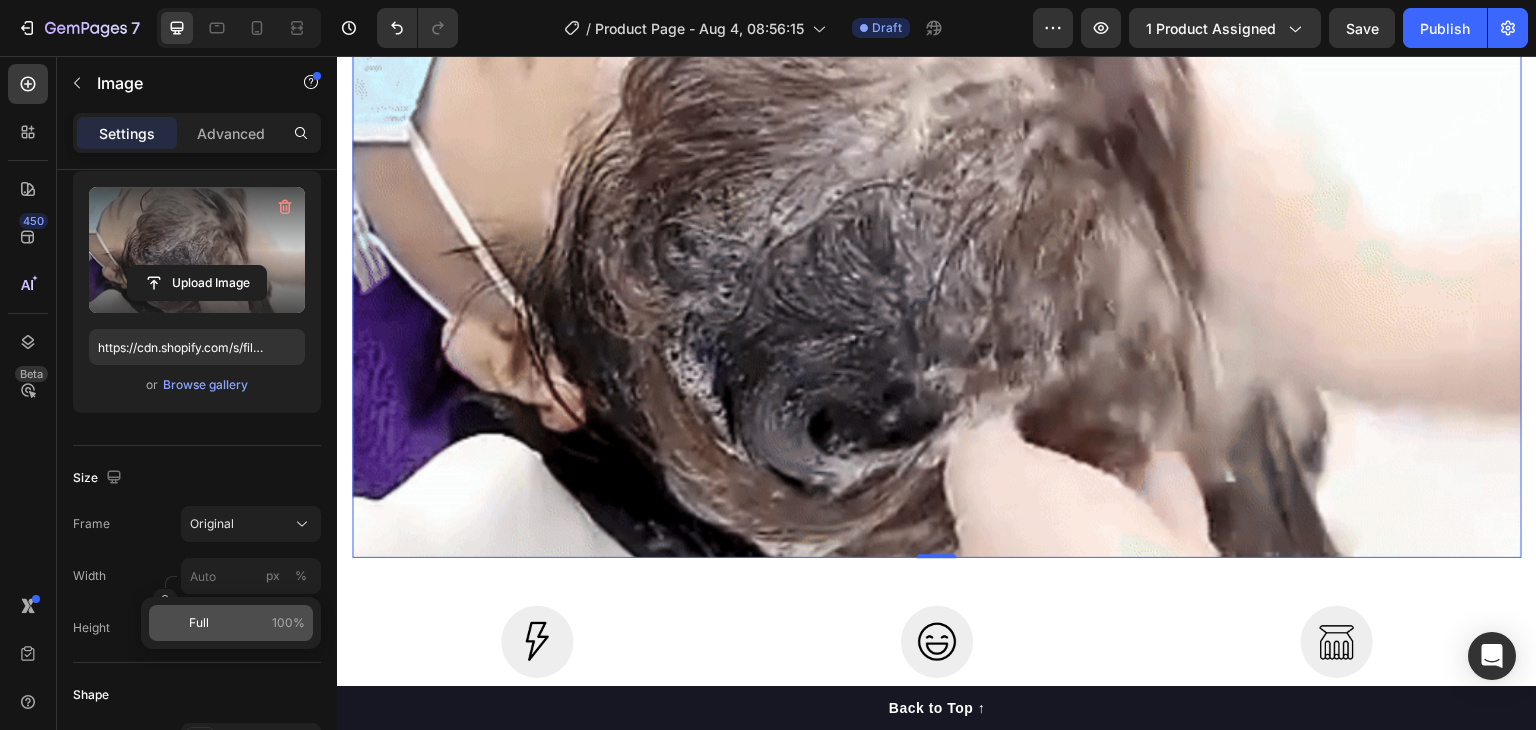 drag, startPoint x: 201, startPoint y: 624, endPoint x: 199, endPoint y: 636, distance: 12.165525 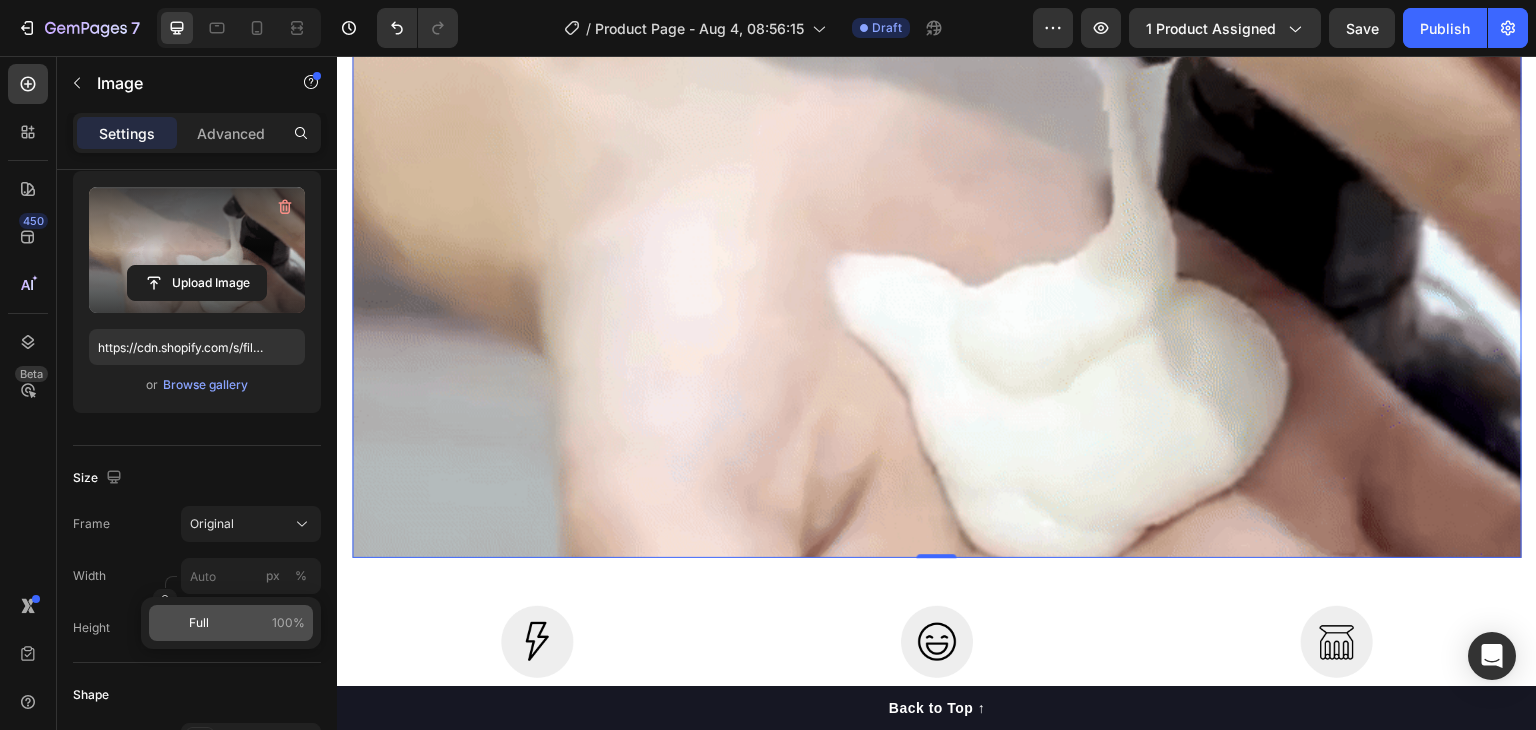 click on "Full 100%" 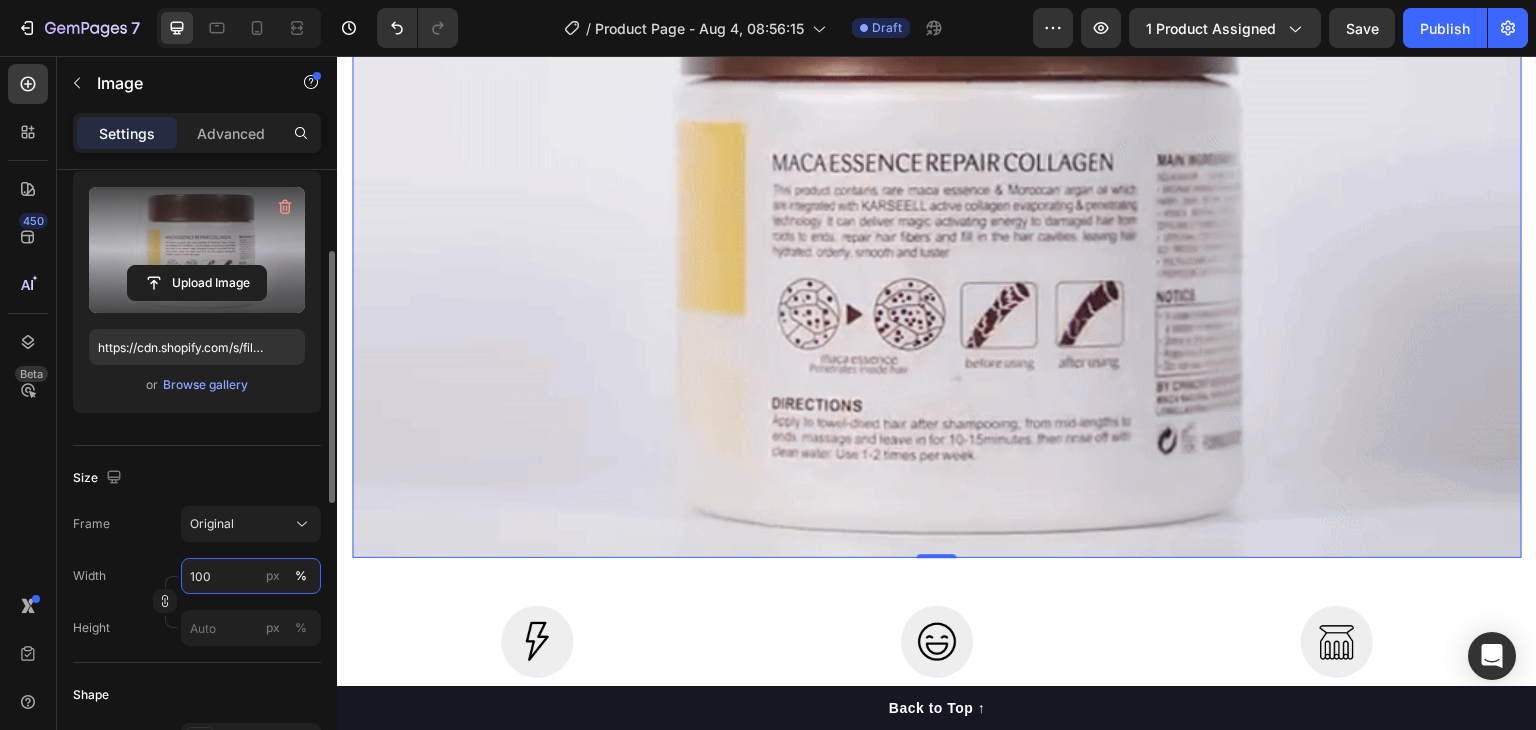 click on "100" at bounding box center (251, 576) 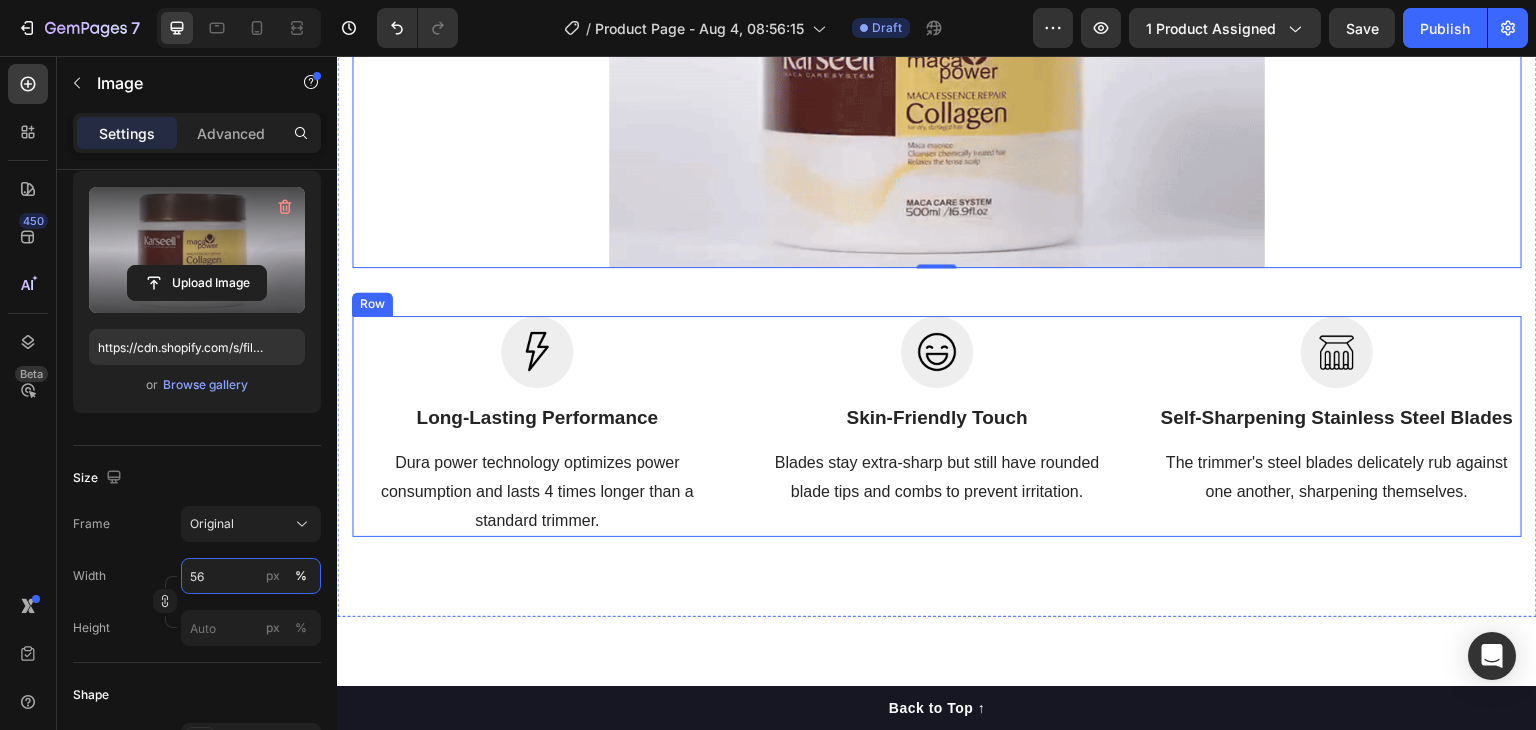 scroll, scrollTop: 2445, scrollLeft: 0, axis: vertical 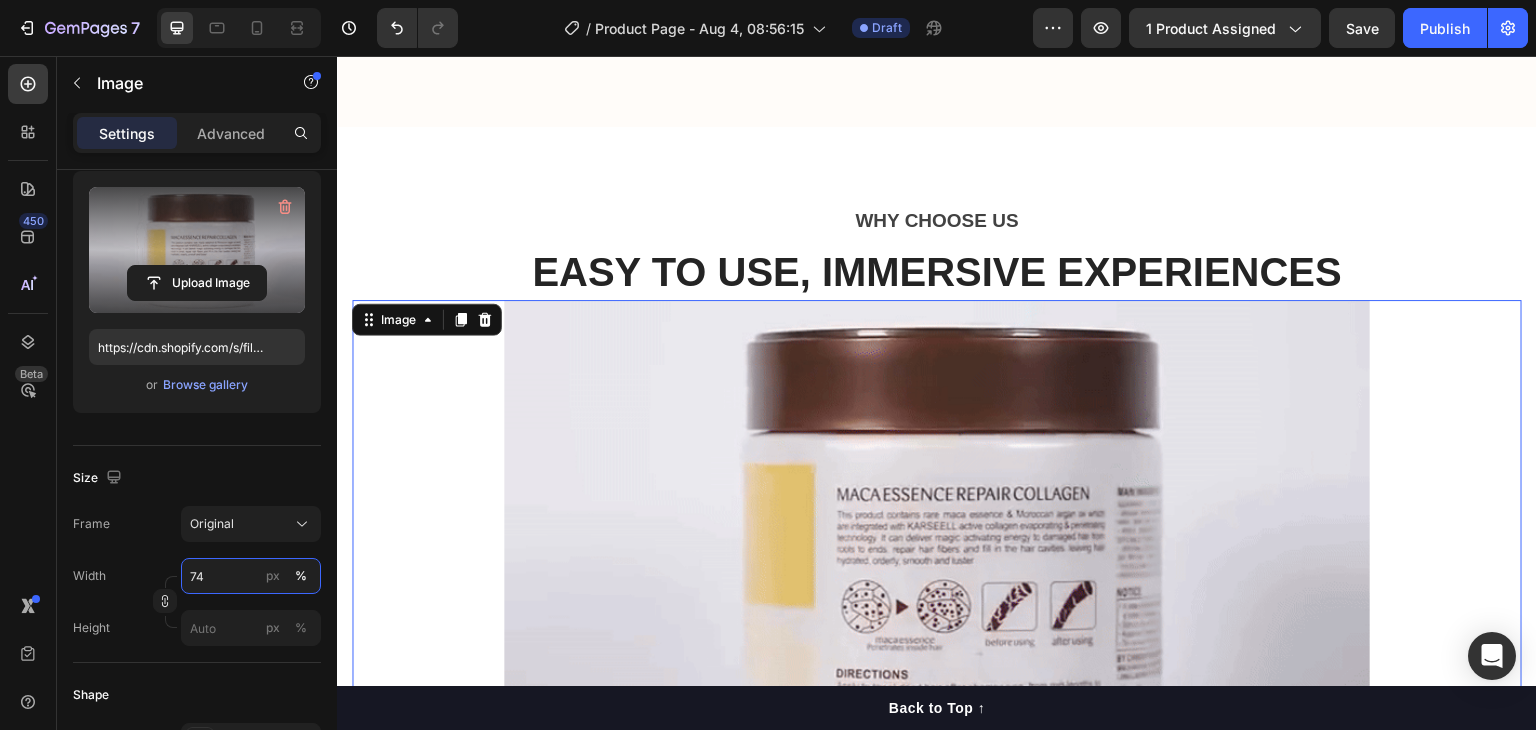 type on "75" 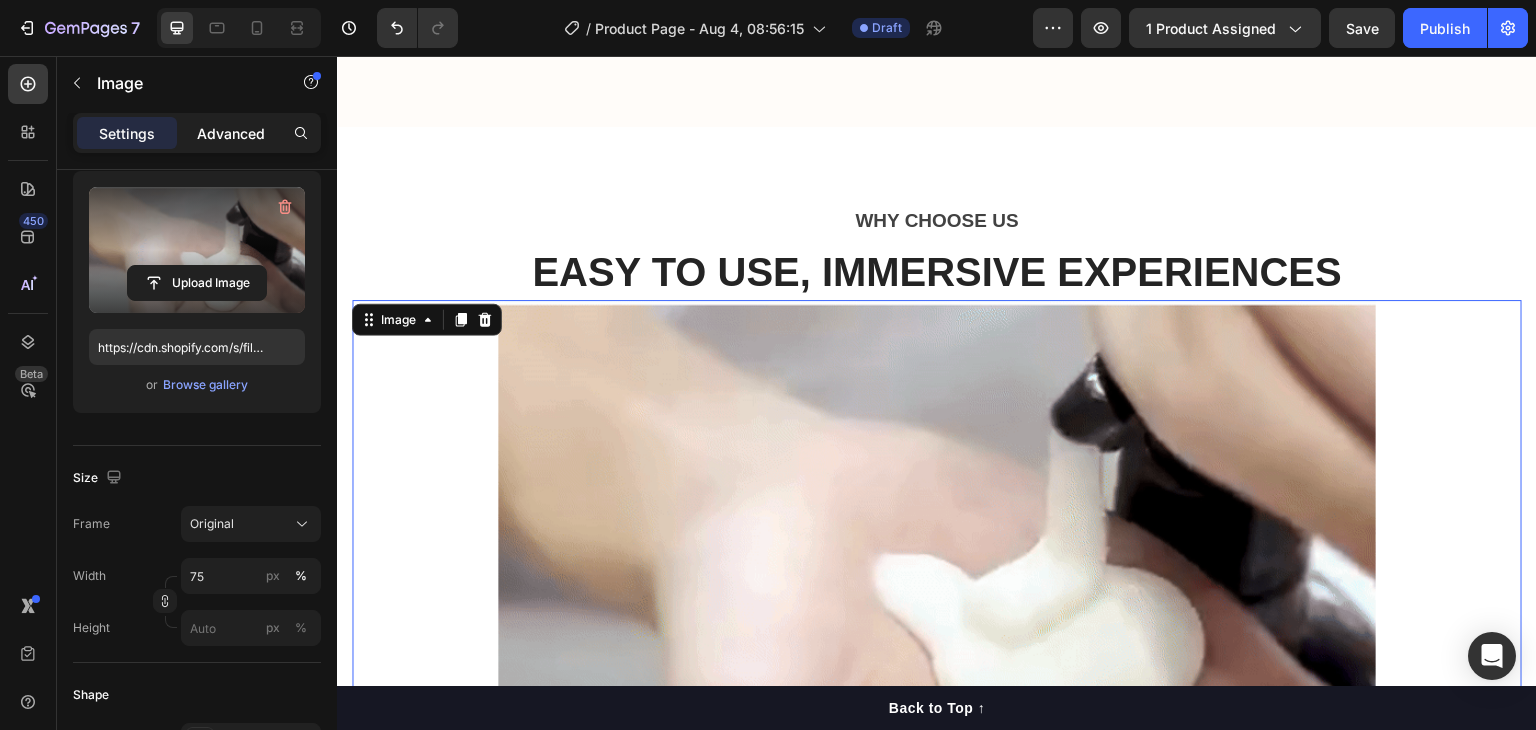 click on "Advanced" 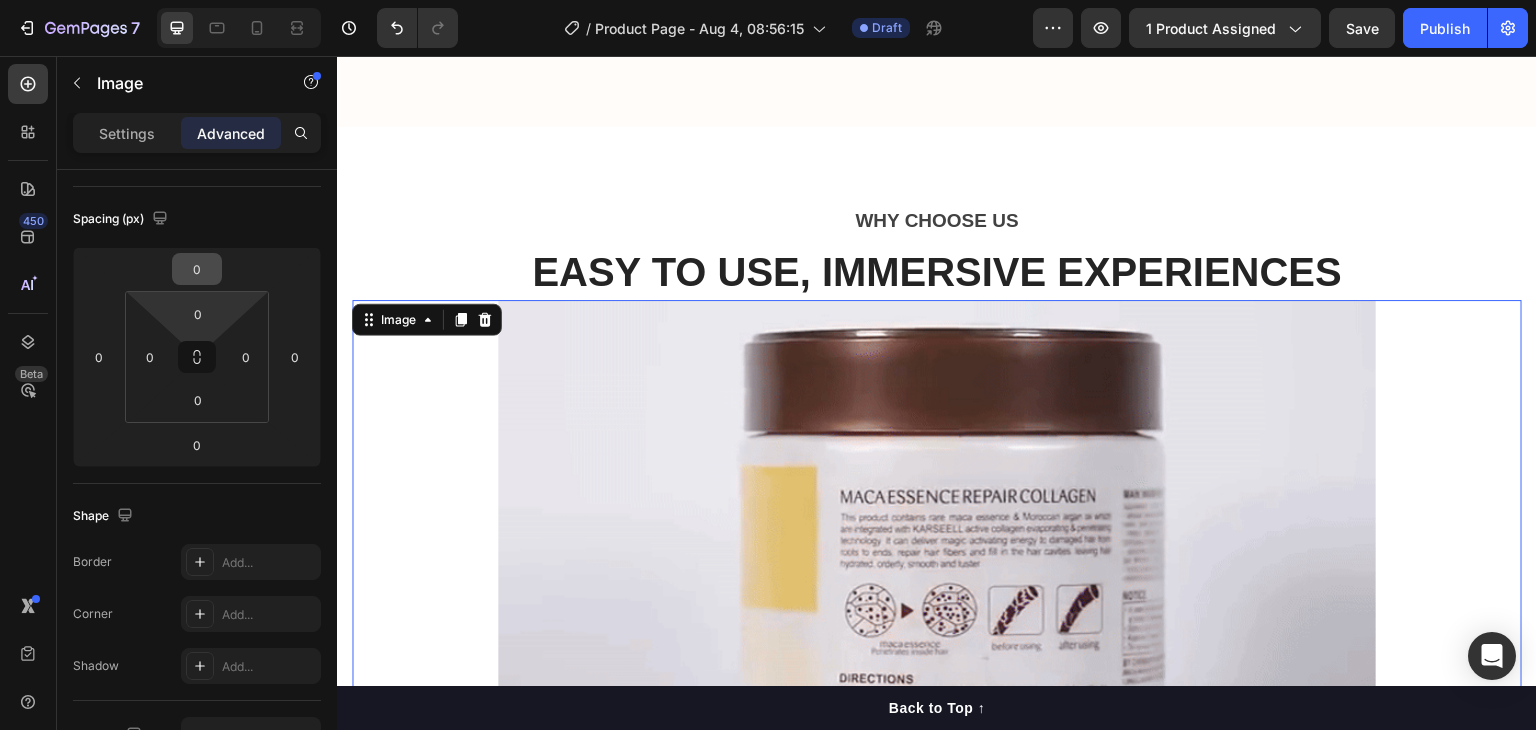click on "0" at bounding box center [197, 269] 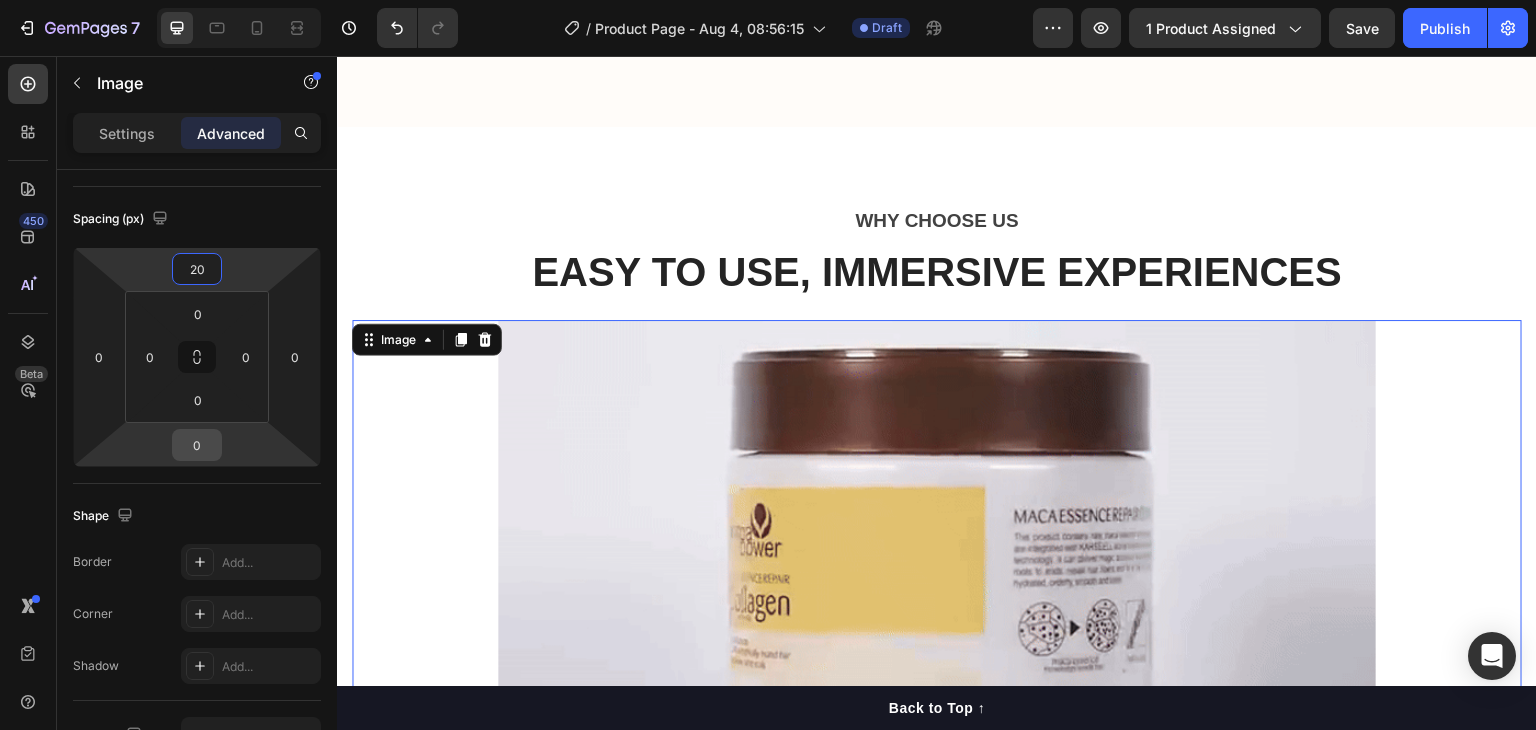 type on "20" 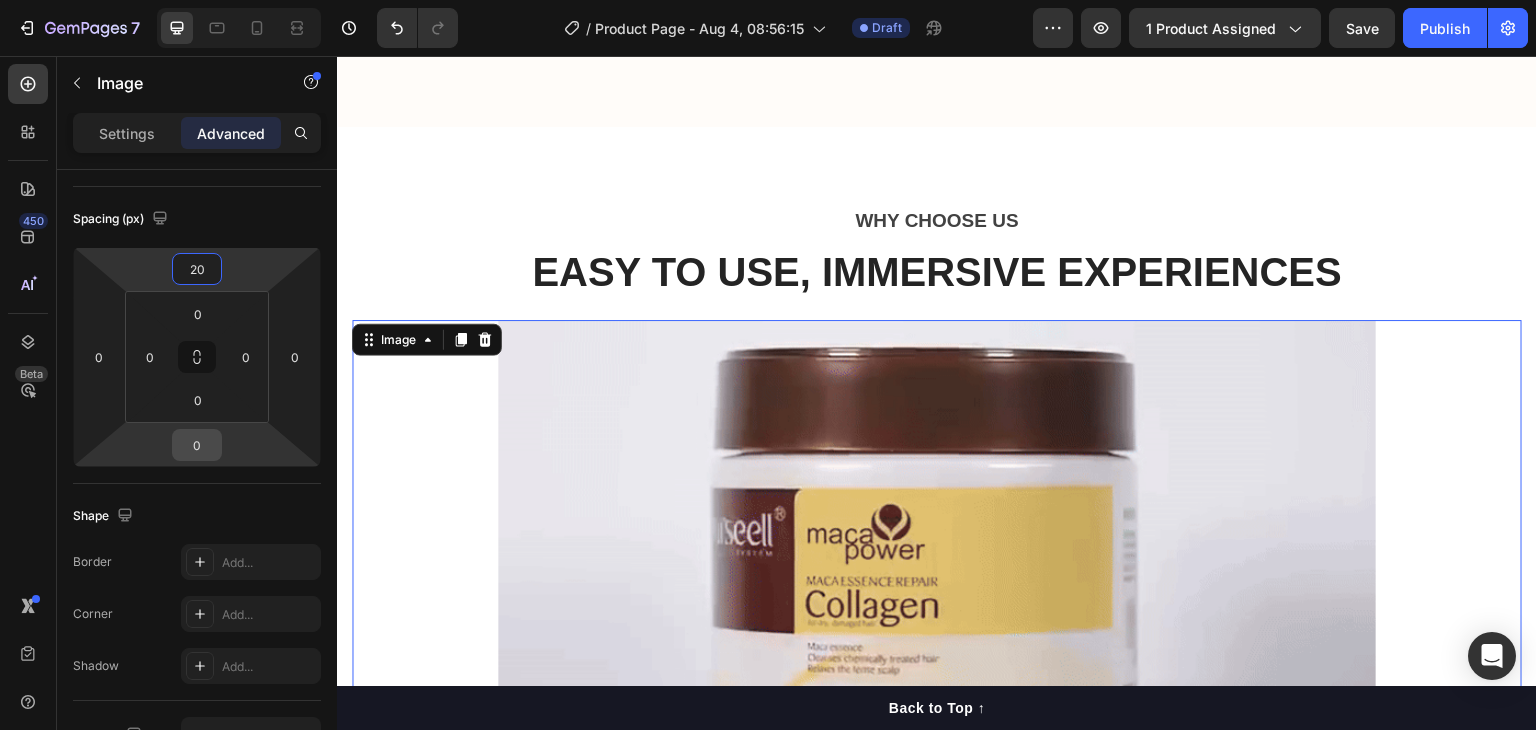 click on "0" at bounding box center [197, 445] 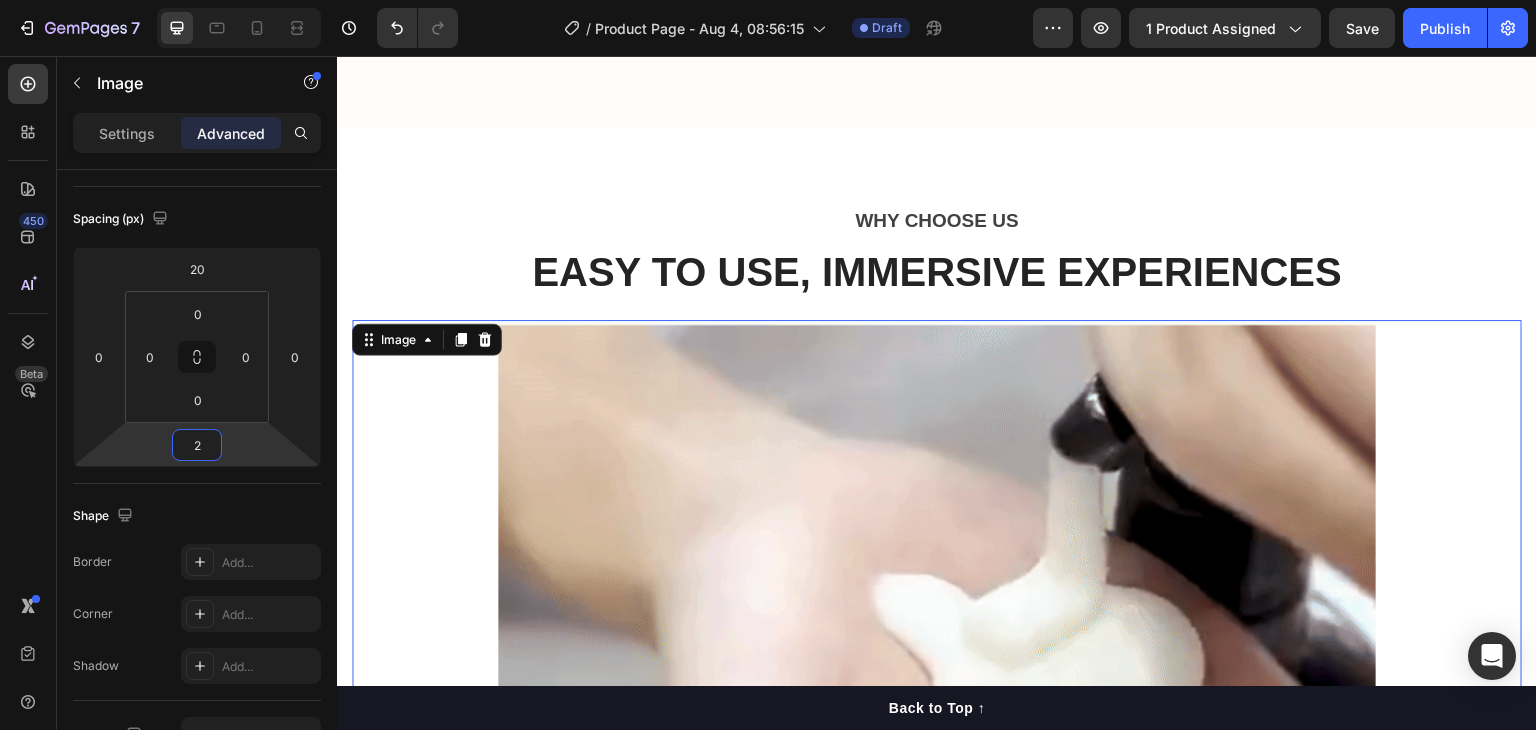 type on "20" 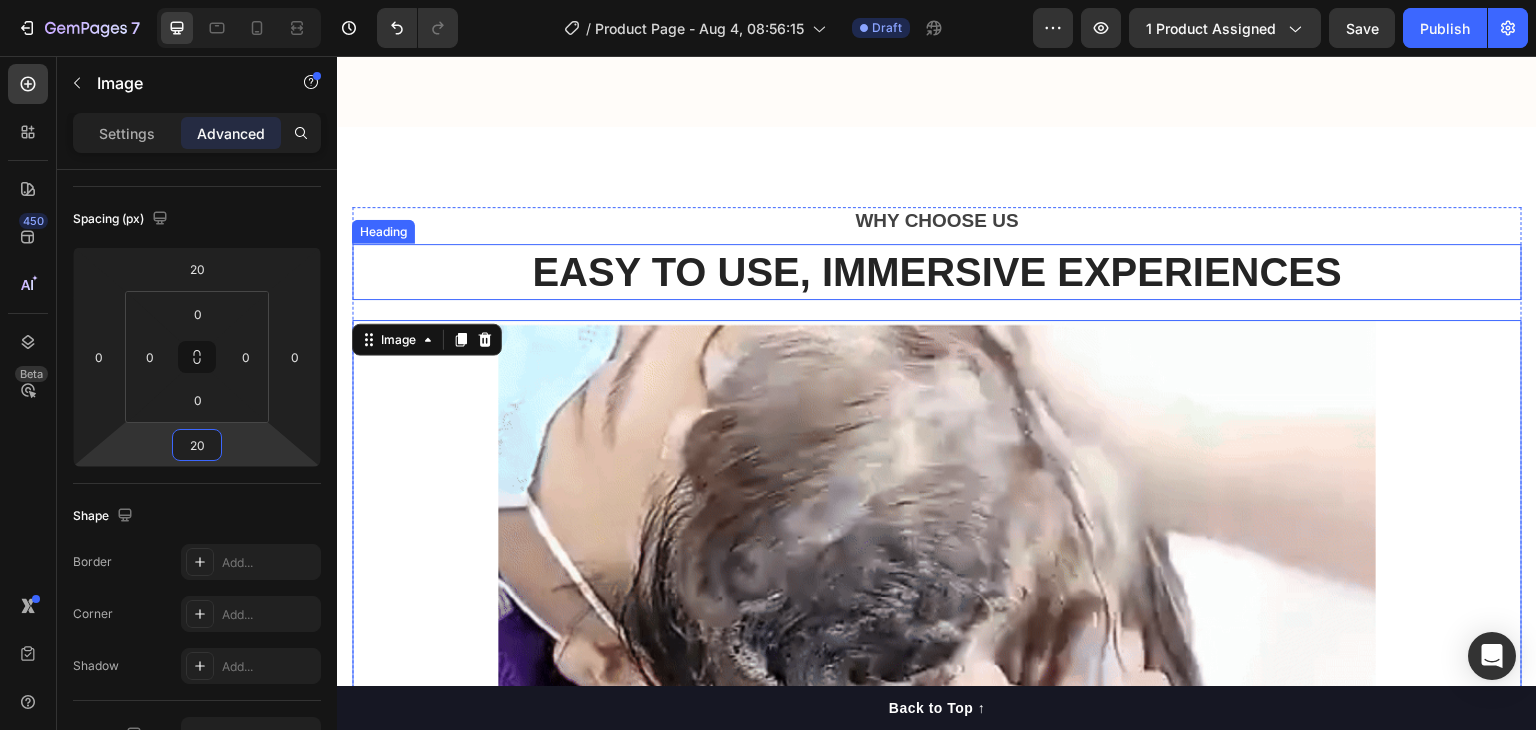 click on "EASY TO USE, IMMERSIVE EXPERIENCES" at bounding box center (937, 272) 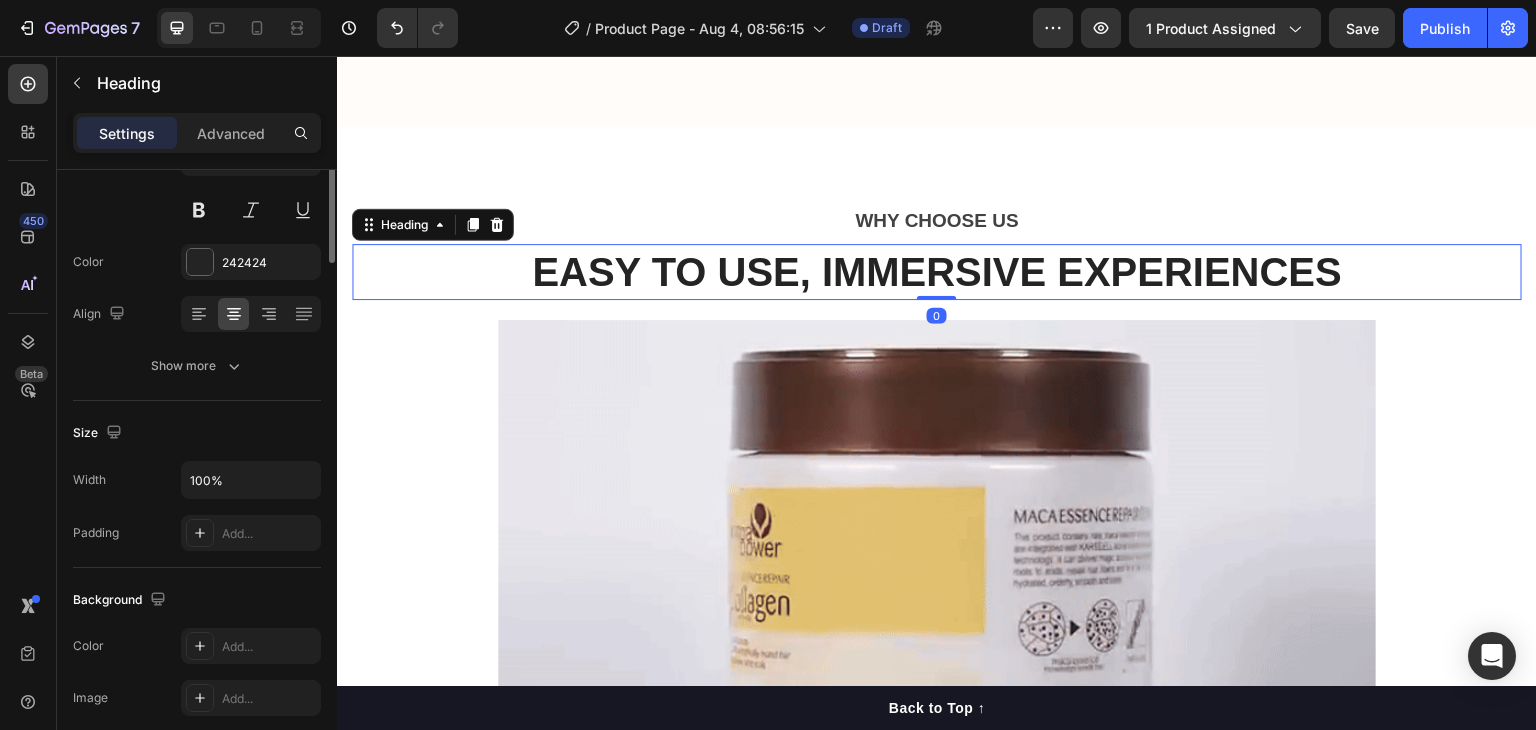 scroll, scrollTop: 0, scrollLeft: 0, axis: both 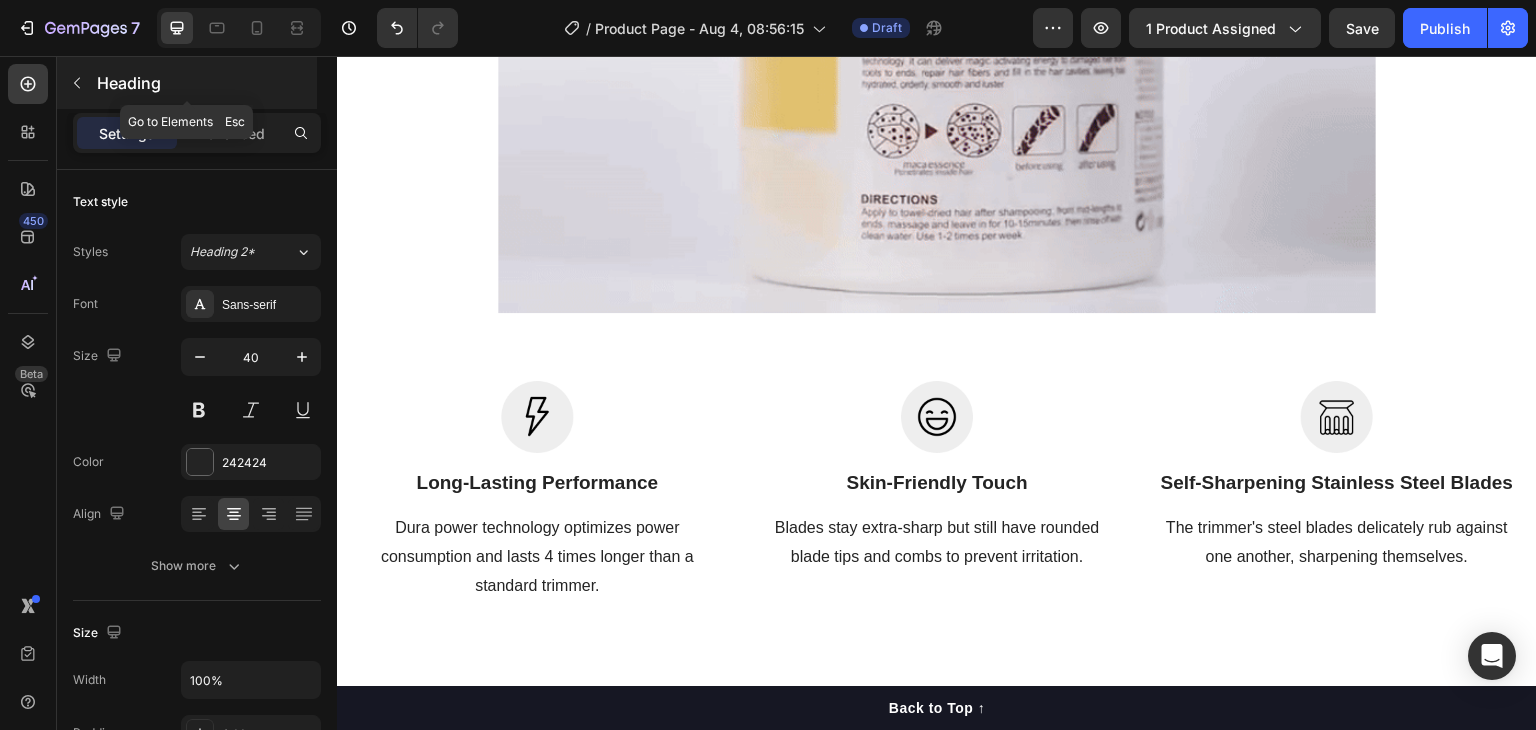 click 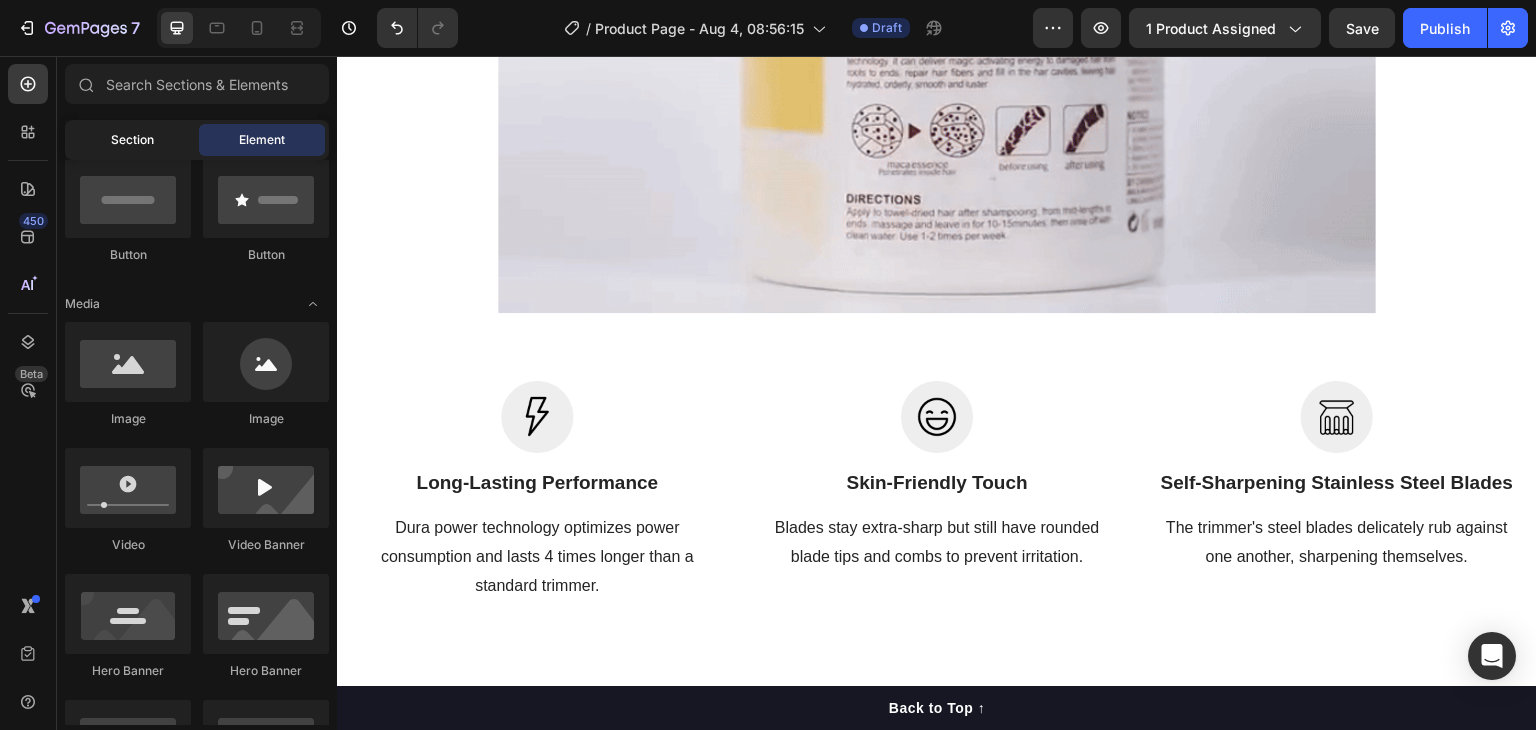 click on "Section" at bounding box center [132, 140] 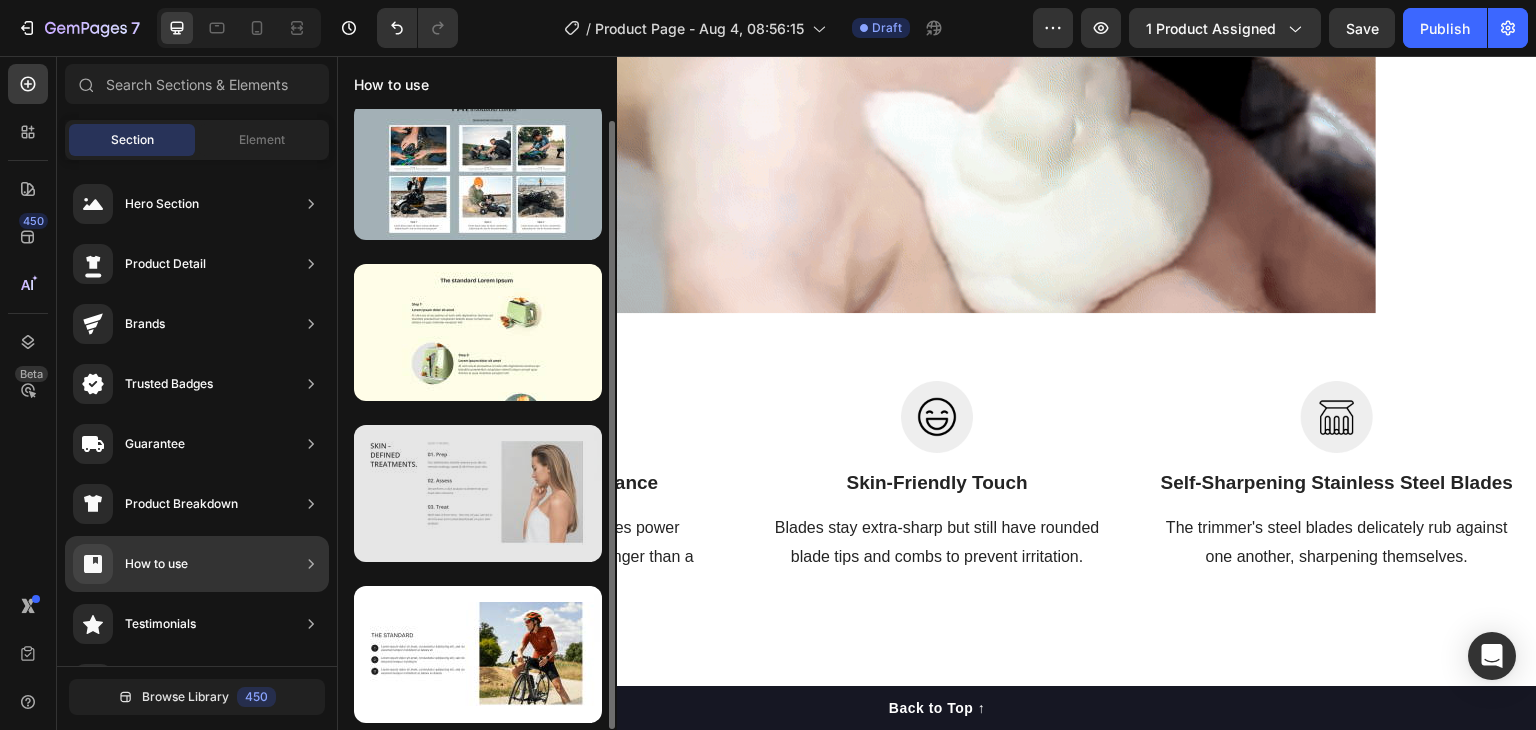 scroll, scrollTop: 0, scrollLeft: 0, axis: both 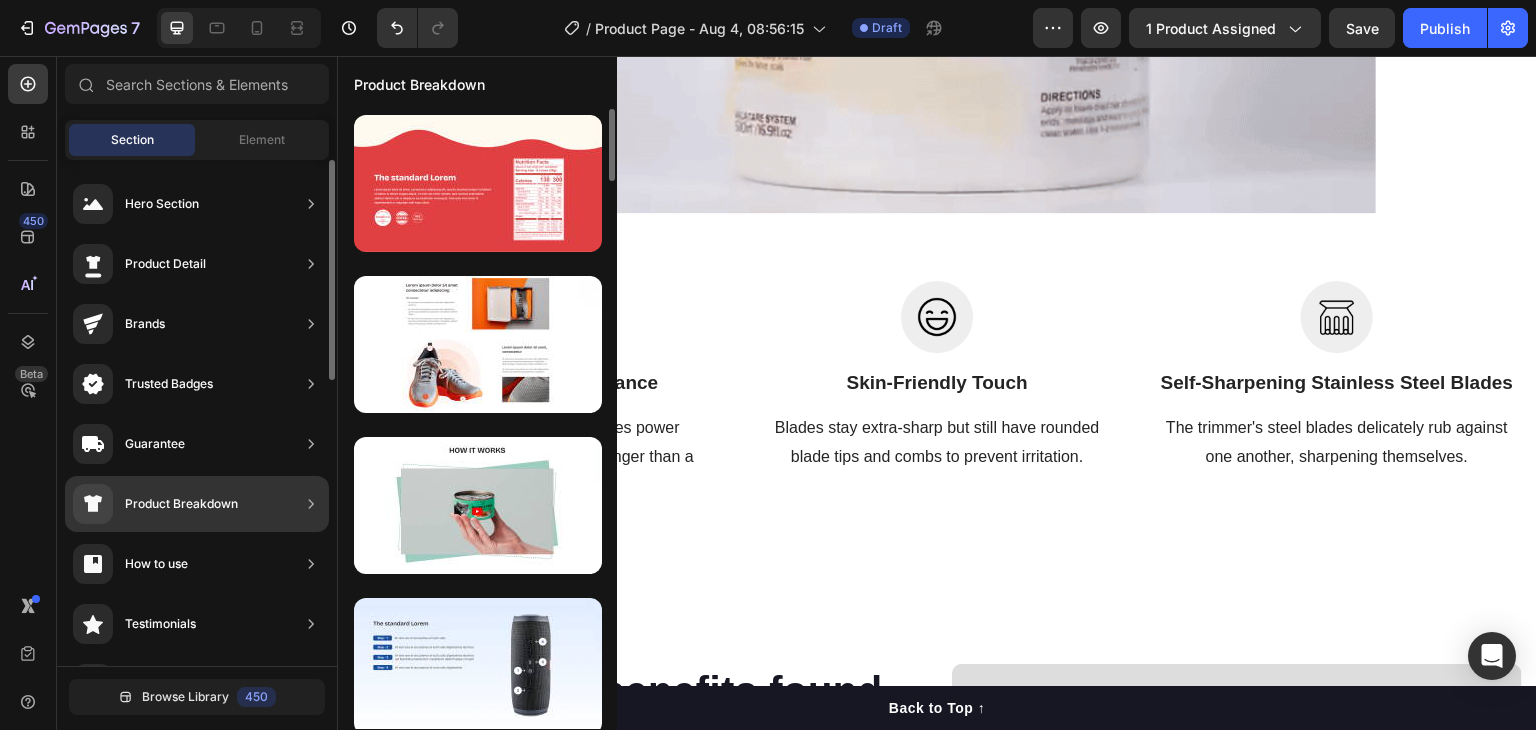 click on "Product Breakdown" 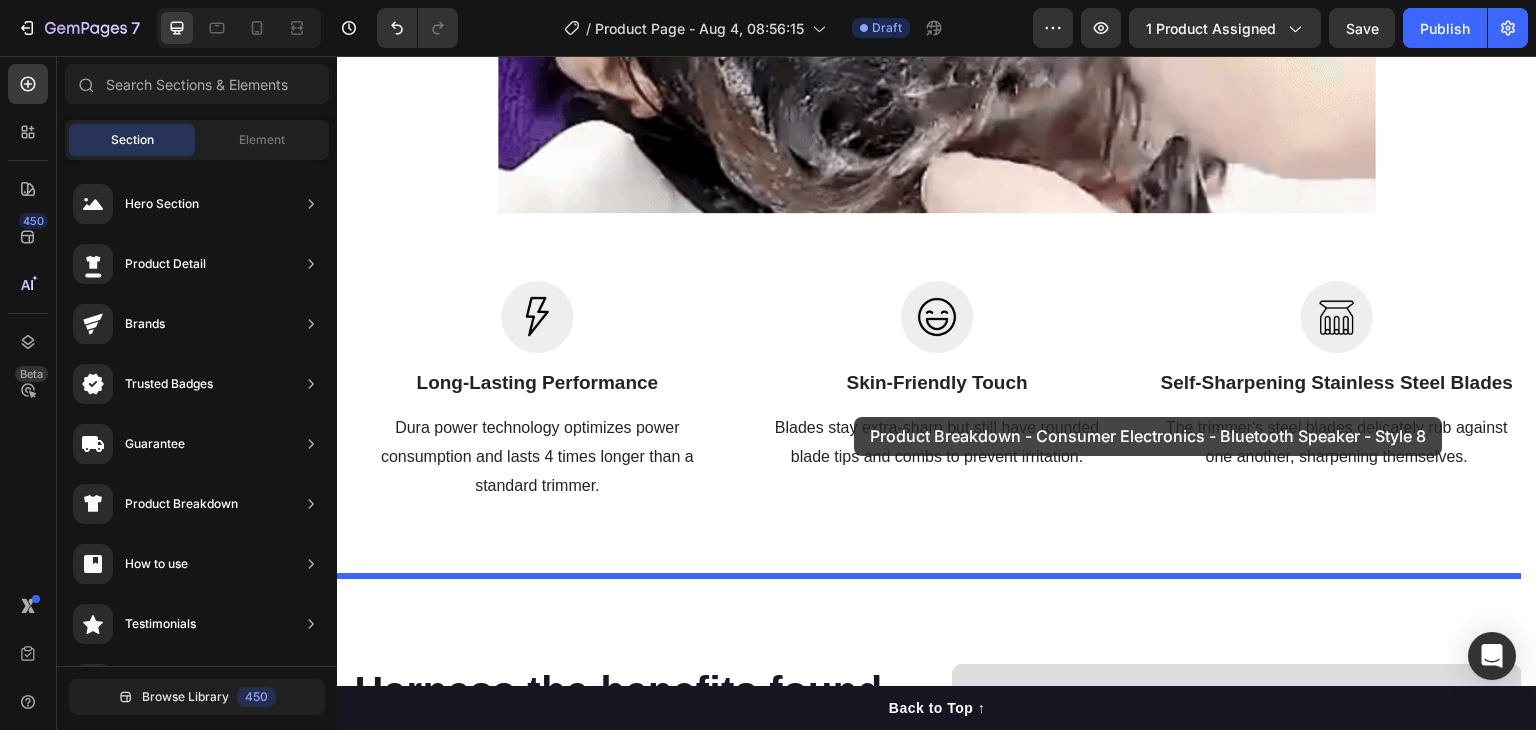 drag, startPoint x: 777, startPoint y: 699, endPoint x: 1087, endPoint y: 332, distance: 480.40503 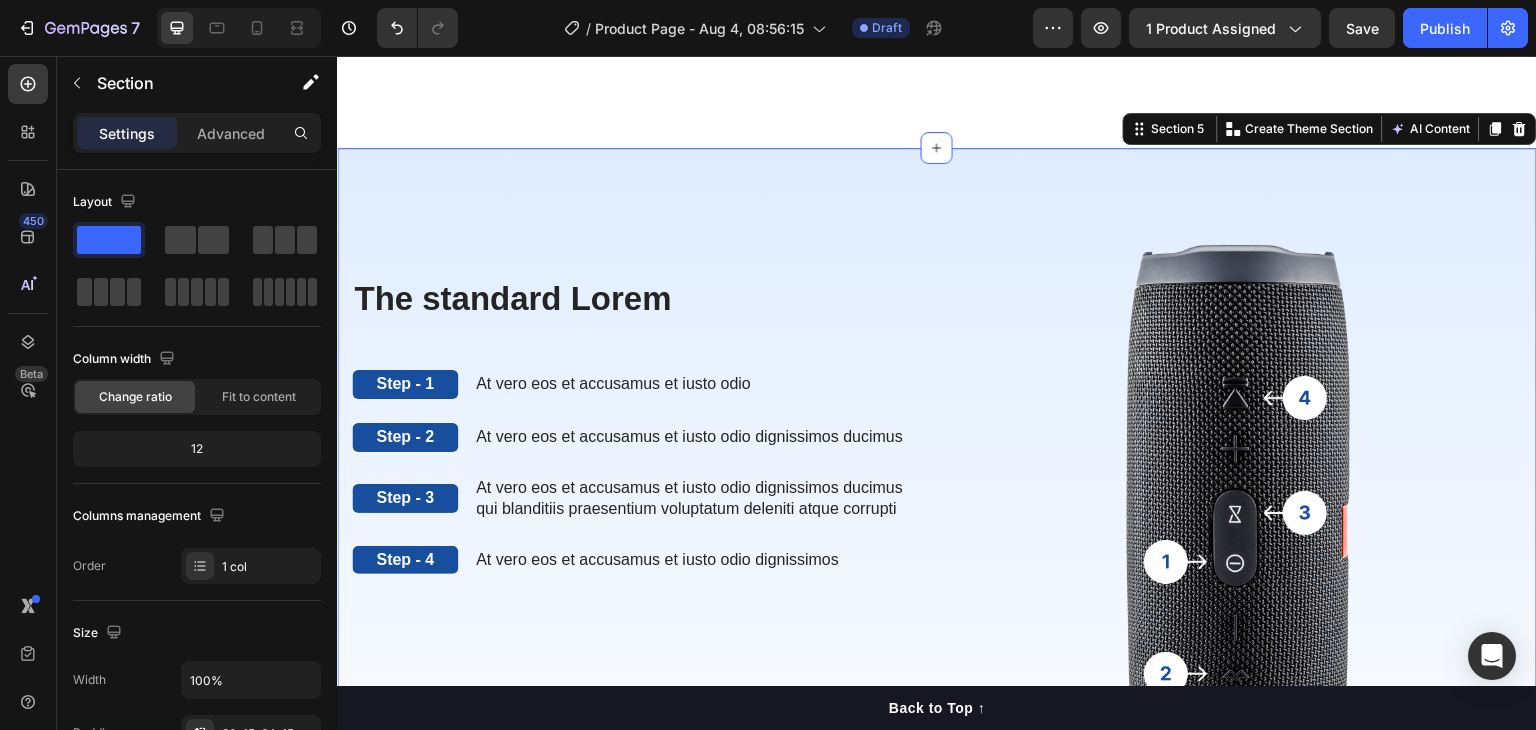 scroll, scrollTop: 3495, scrollLeft: 0, axis: vertical 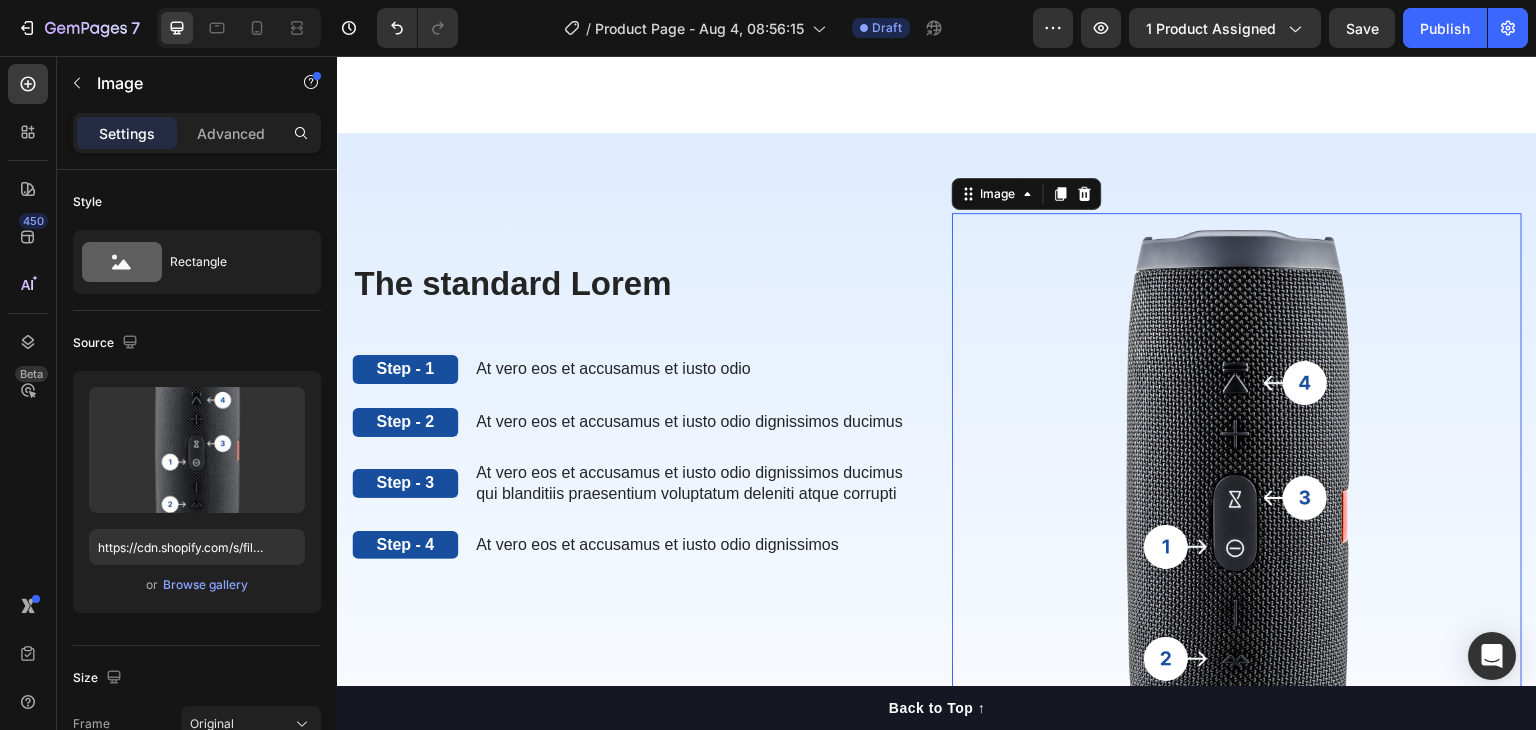 click at bounding box center [1237, 515] 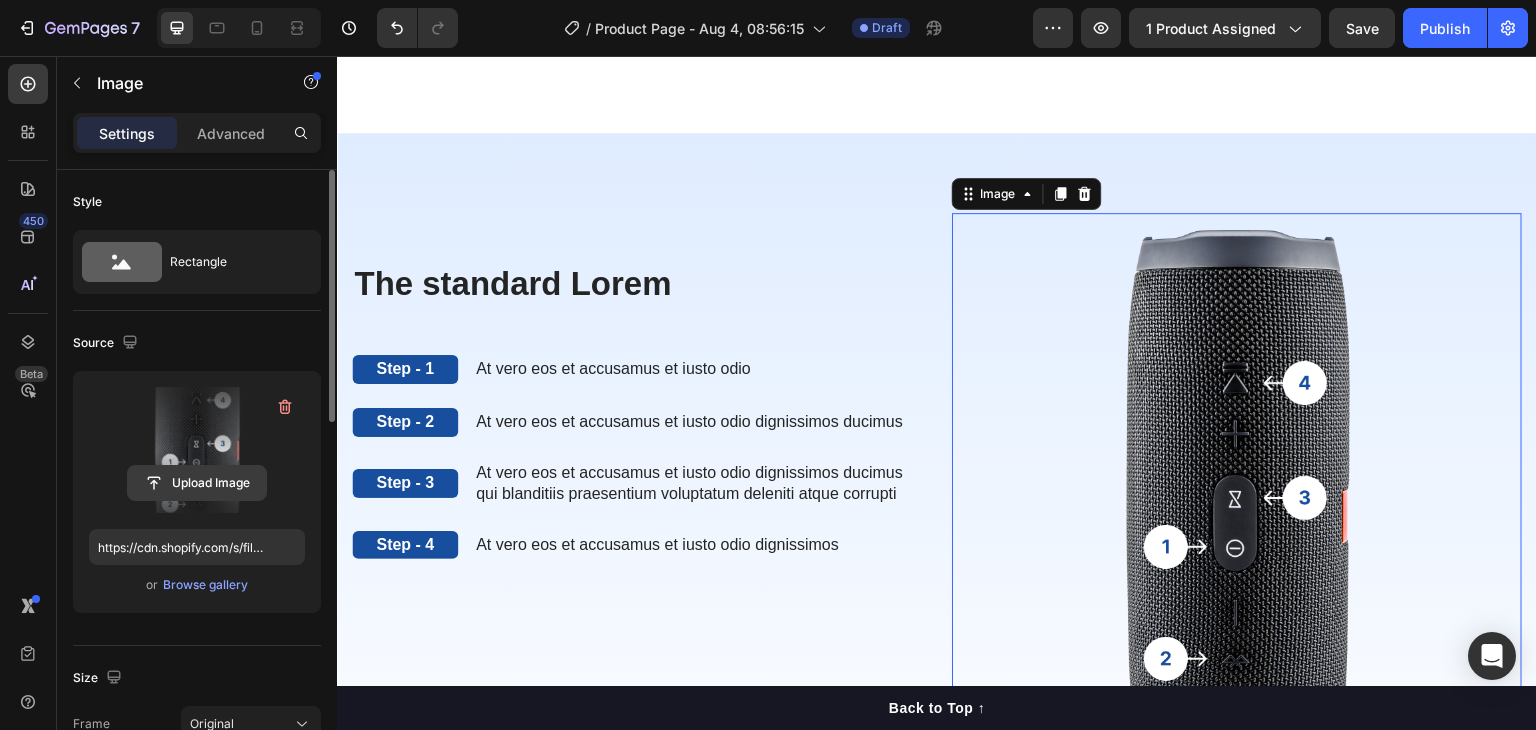 click 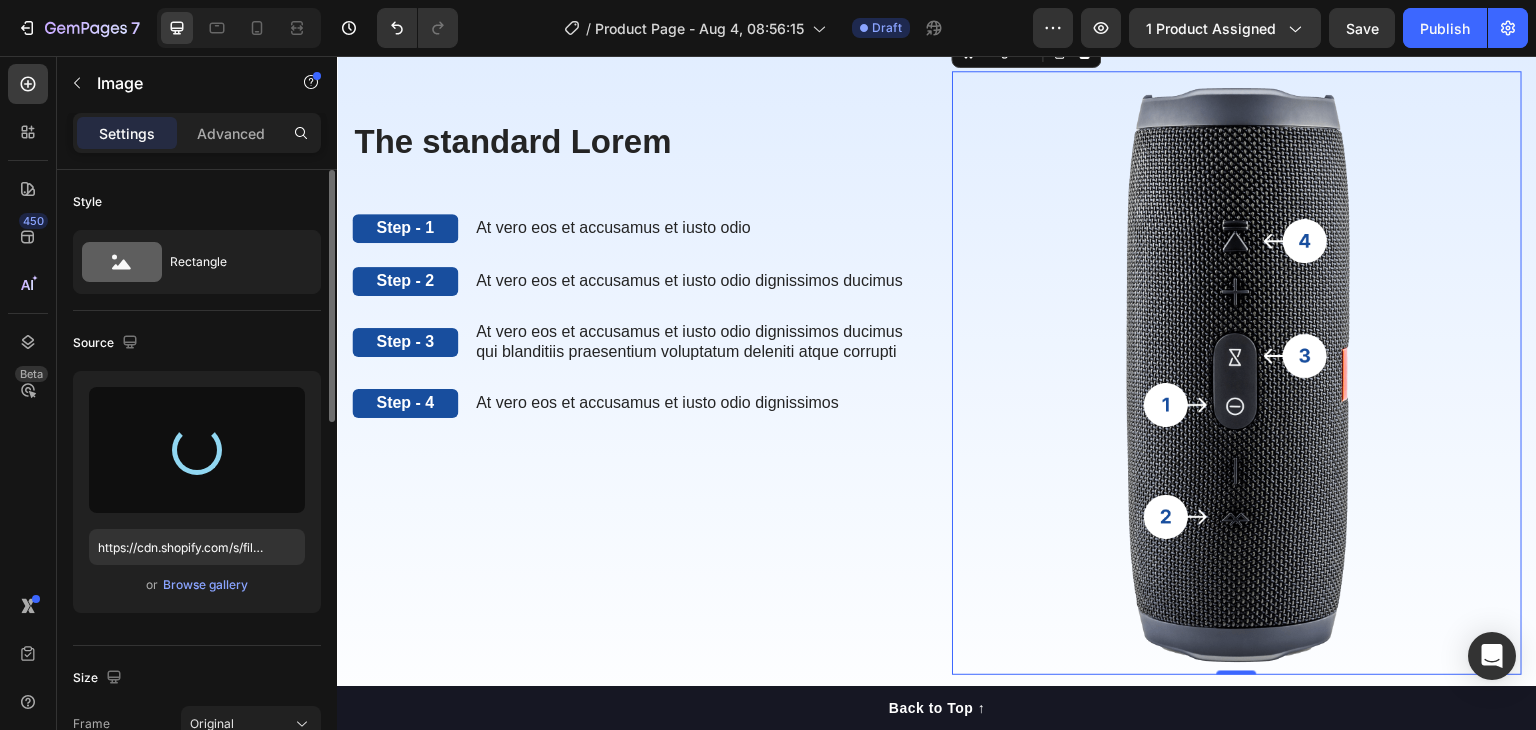 scroll, scrollTop: 3695, scrollLeft: 0, axis: vertical 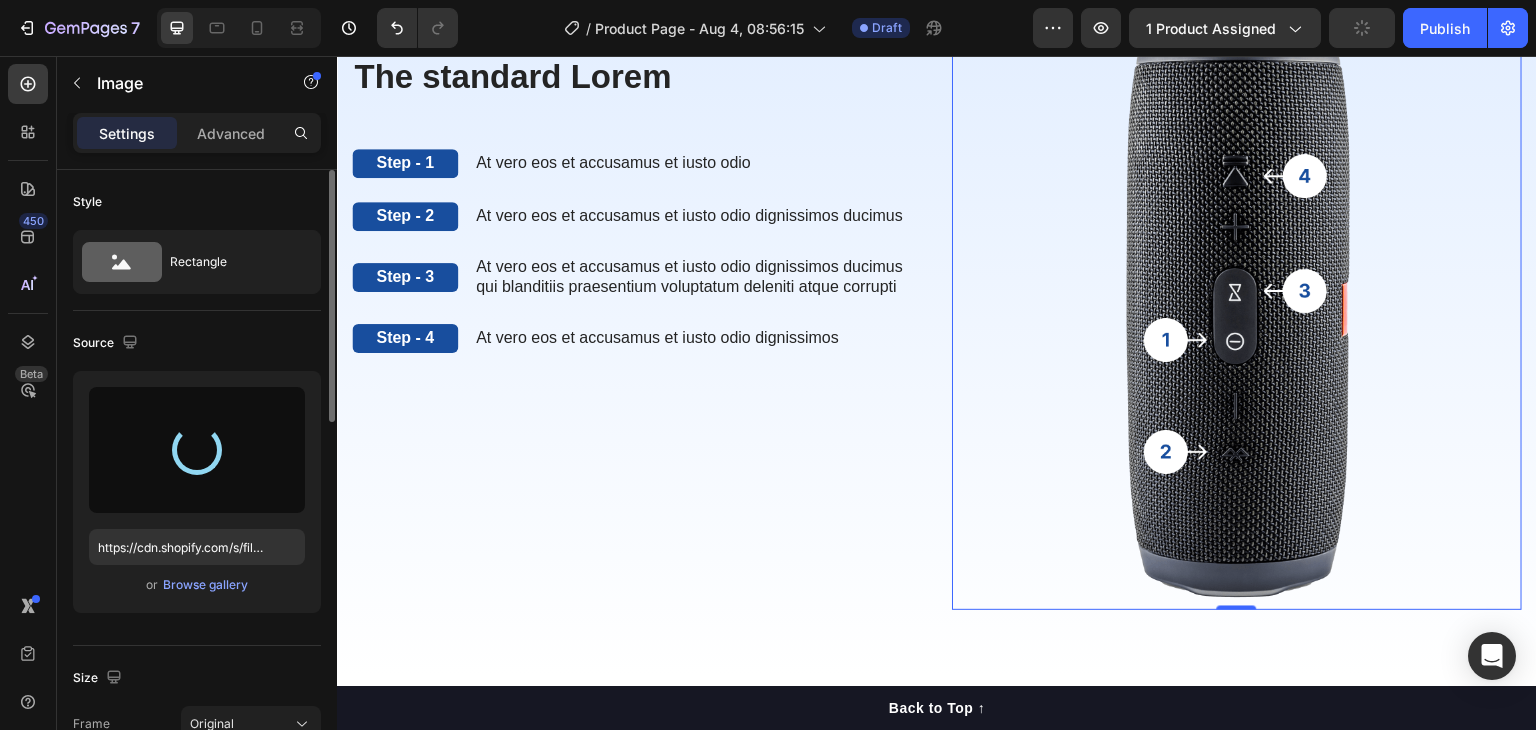 type on "https://cdn.shopify.com/s/files/1/0942/9106/7229/files/gempages_571795456183501976-64c93a2c-8857-4727-9440-87ff08565293.gif" 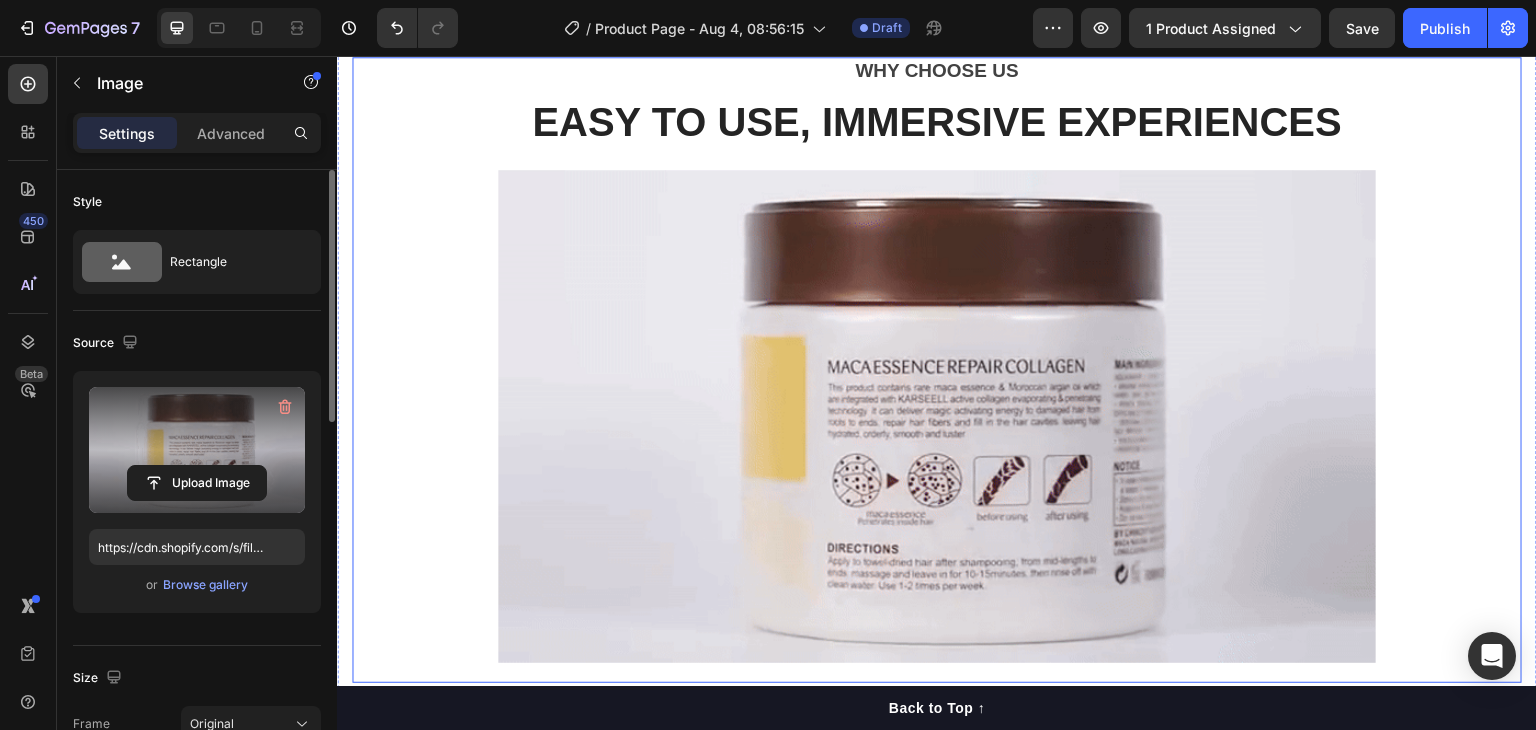 scroll, scrollTop: 2395, scrollLeft: 0, axis: vertical 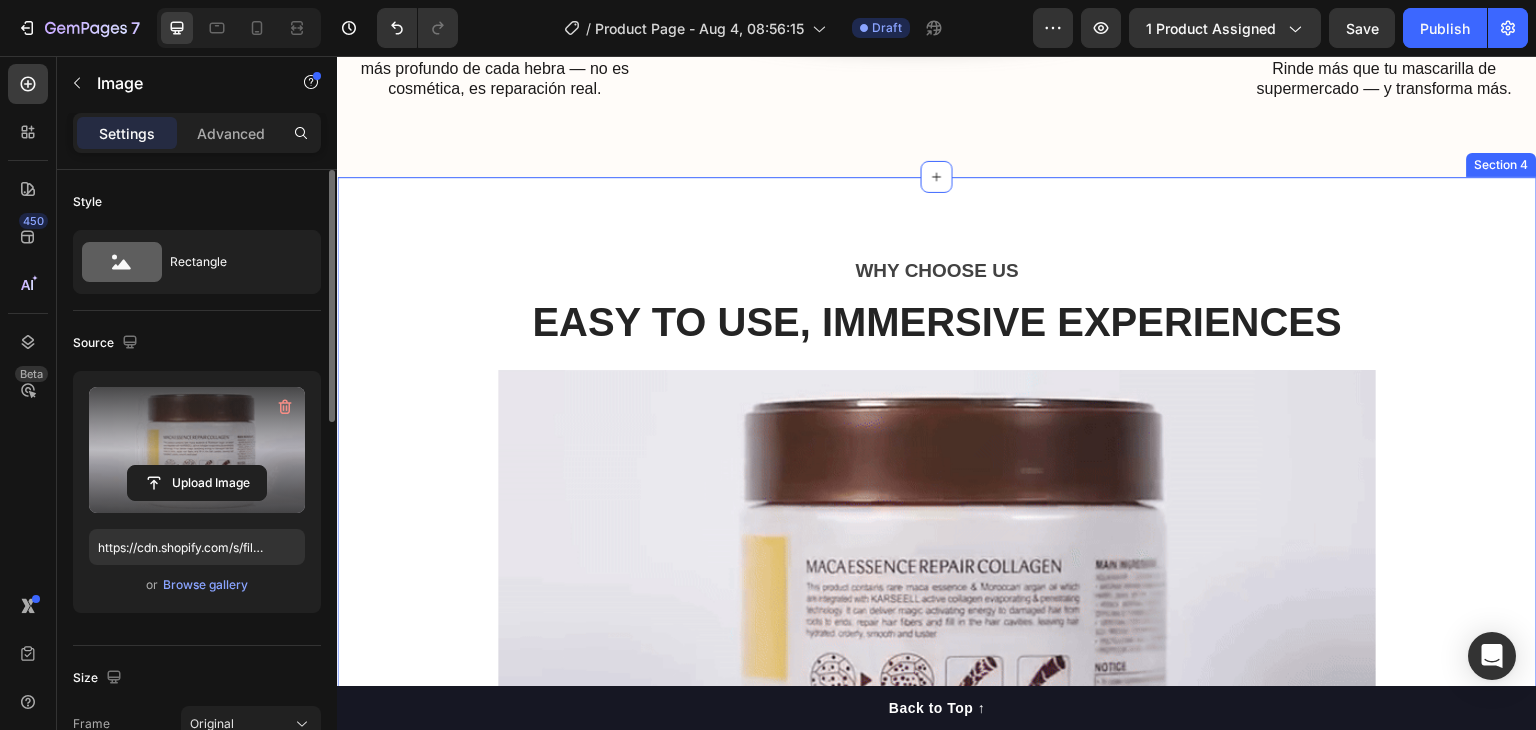 click on "WHY CHOOSE US Text block EASY TO USE, IMMERSIVE EXPERIENCES Heading Image Row Image Long-Lasting Performance Heading Dura power technology optimizes power consumption and lasts 4 times longer than a standard trimmer. Text block Image Skin-Friendly Touch Heading Blades stay extra-sharp but still have rounded blade tips and combs to prevent irritation. Text block Image Self-Sharpening Stainless Steel Blades Heading The trimmer's steel blades delicately rub against one another, sharpening themselves. Text block Row Section 4" at bounding box center (937, 704) 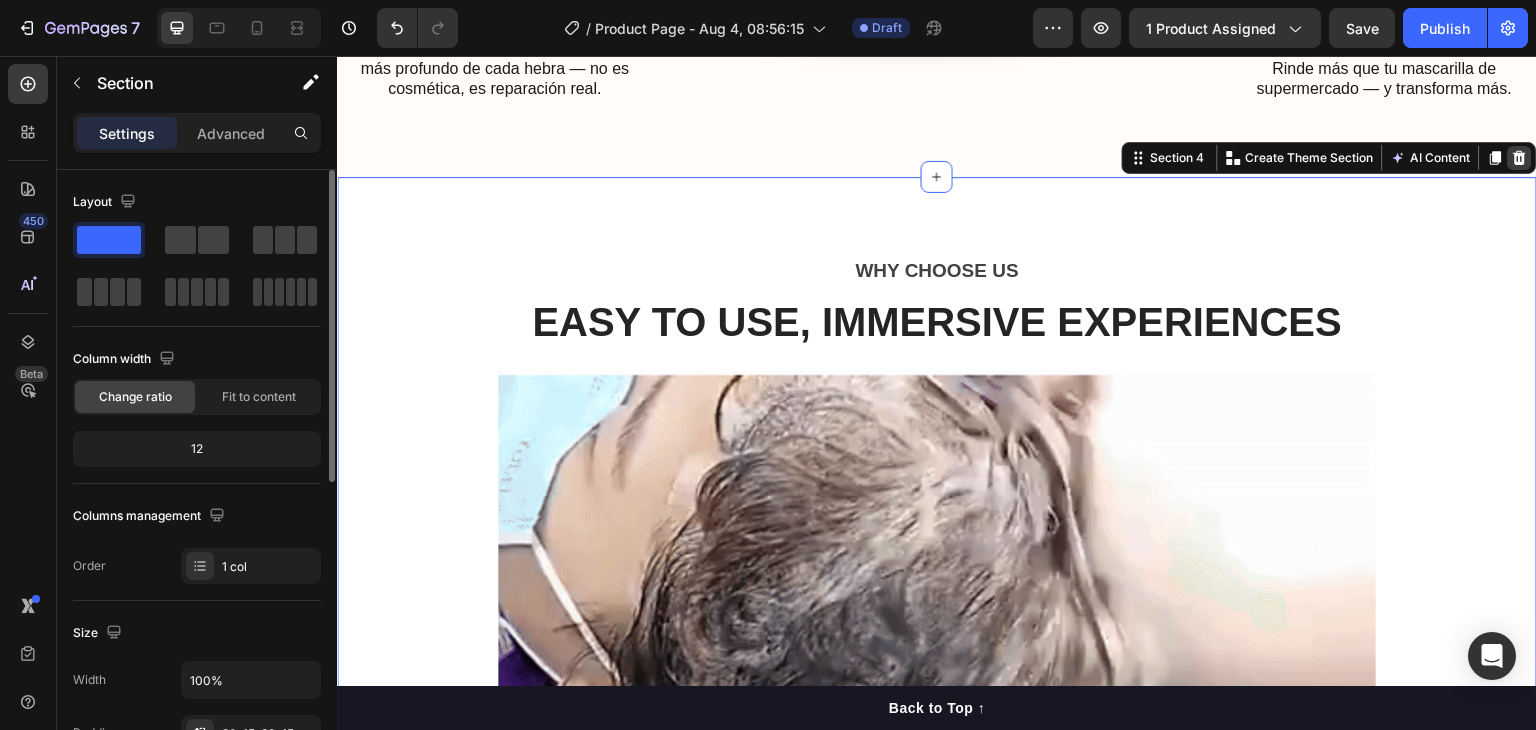 click 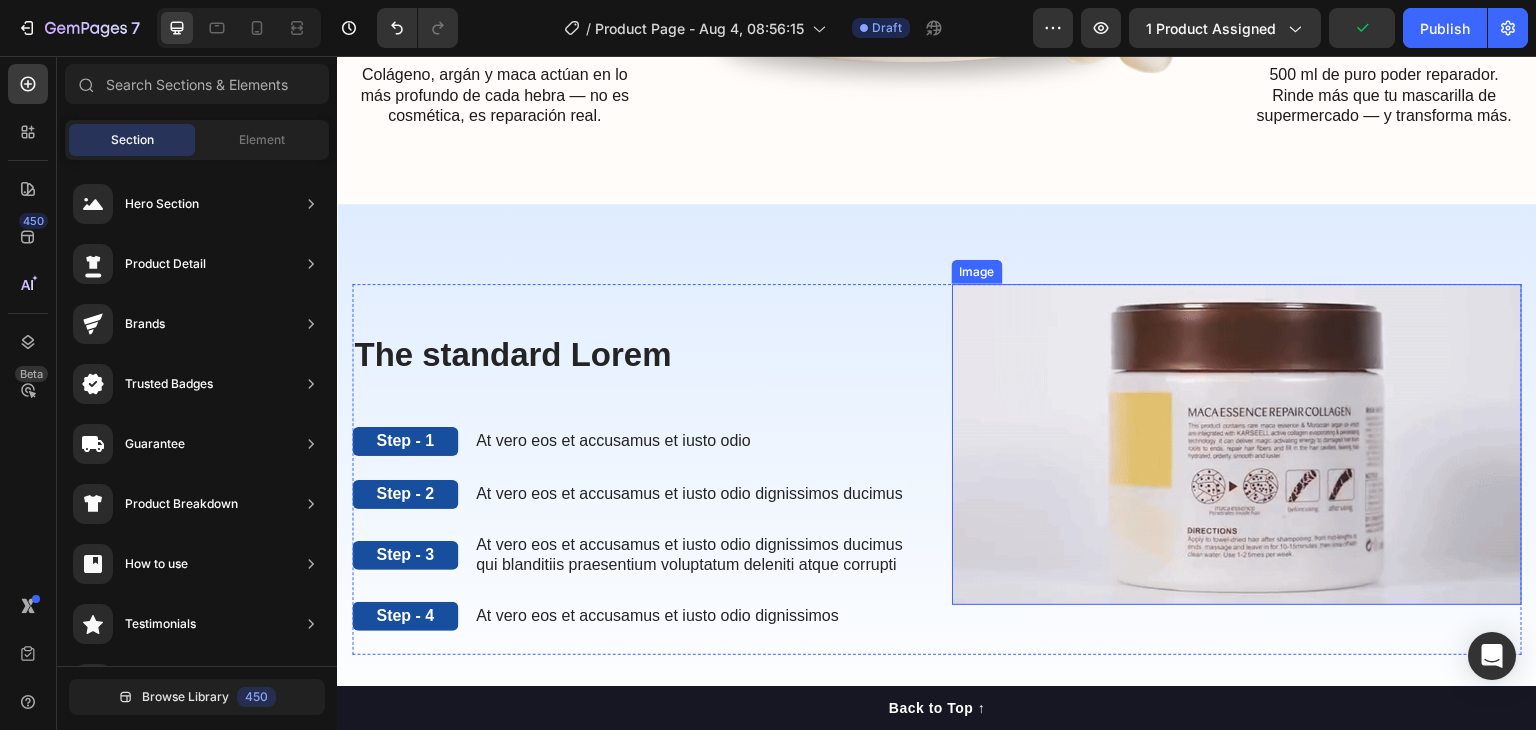 scroll, scrollTop: 2495, scrollLeft: 0, axis: vertical 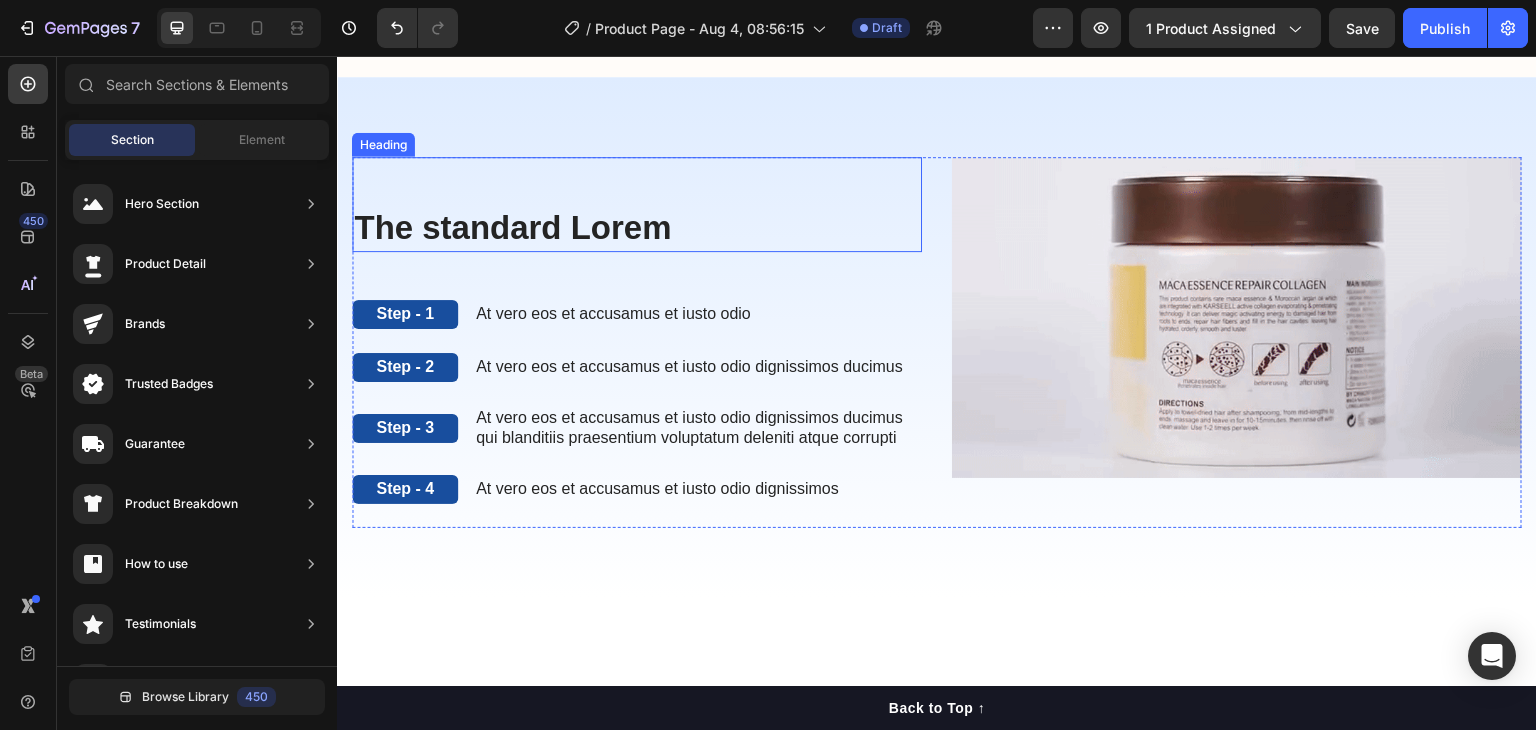 click on "The standard Lorem" at bounding box center [637, 228] 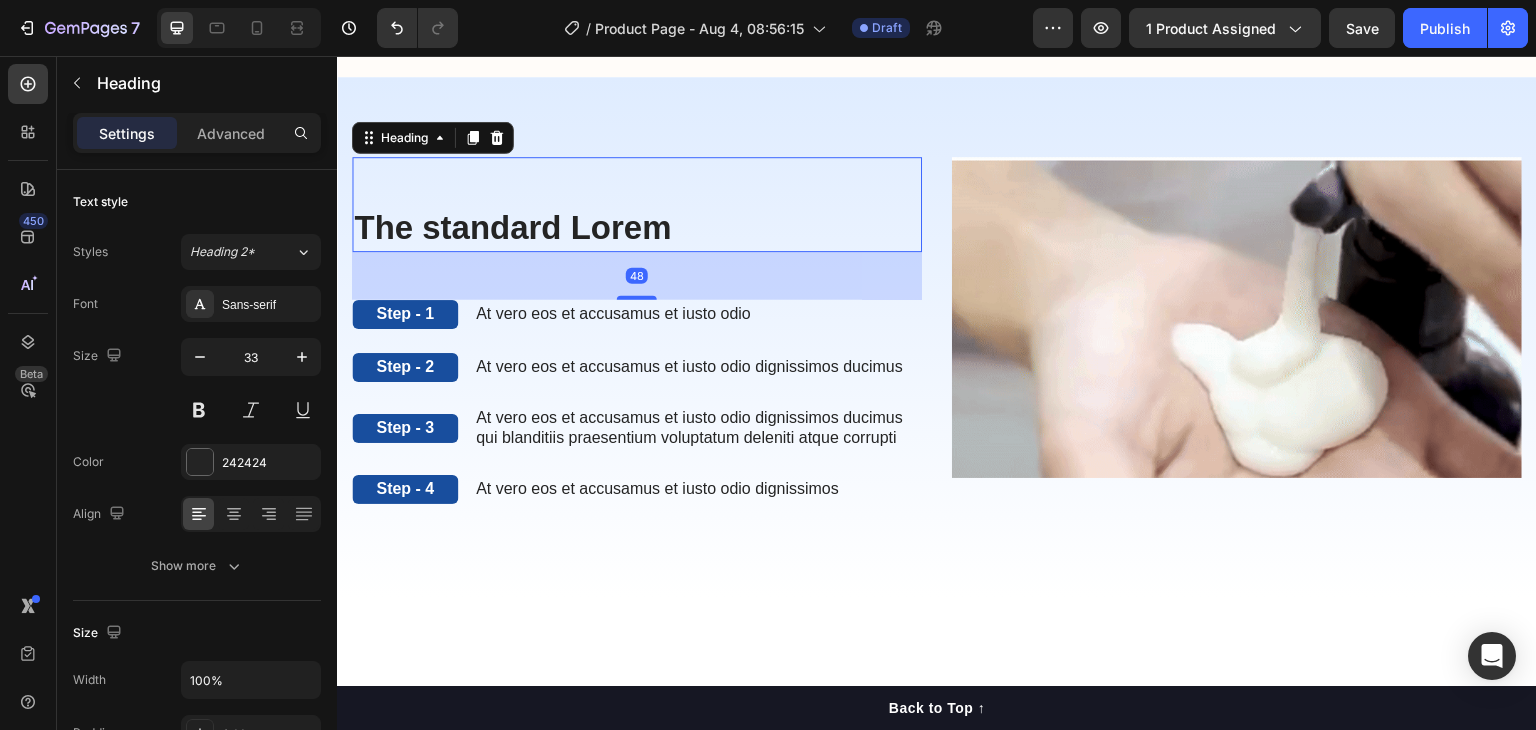 click on "The standard Lorem" at bounding box center (637, 228) 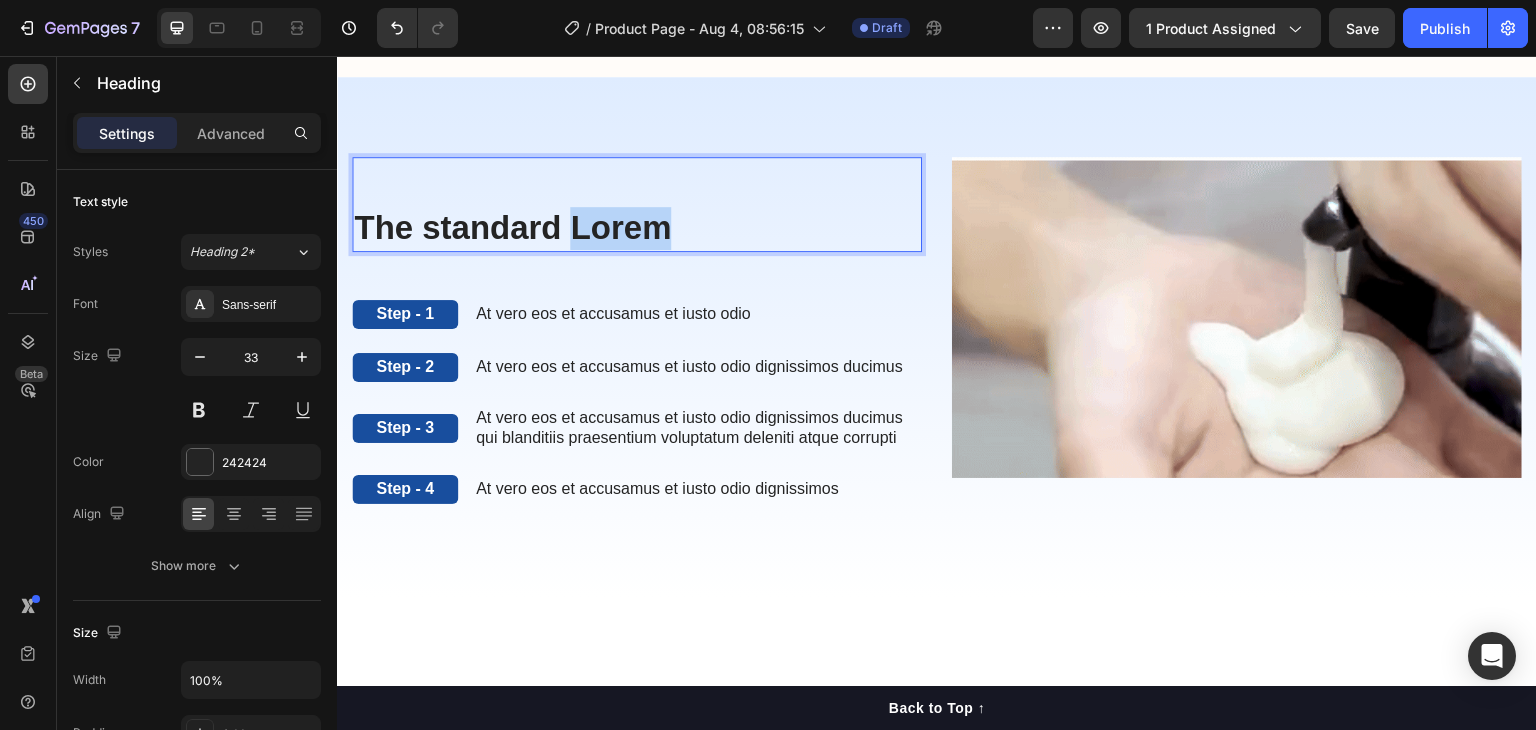 click on "The standard Lorem" at bounding box center [637, 228] 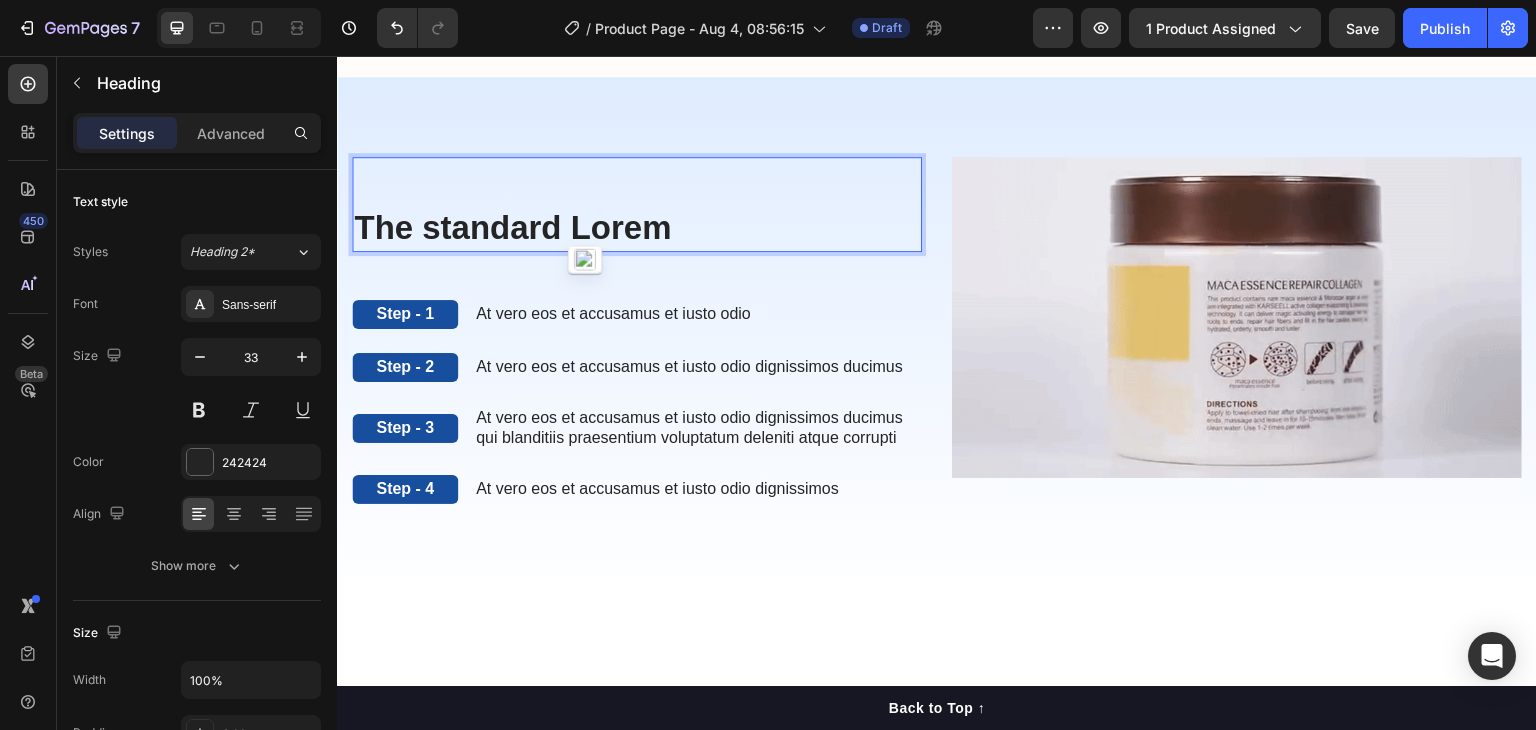 drag, startPoint x: 424, startPoint y: 216, endPoint x: 400, endPoint y: 233, distance: 29.410883 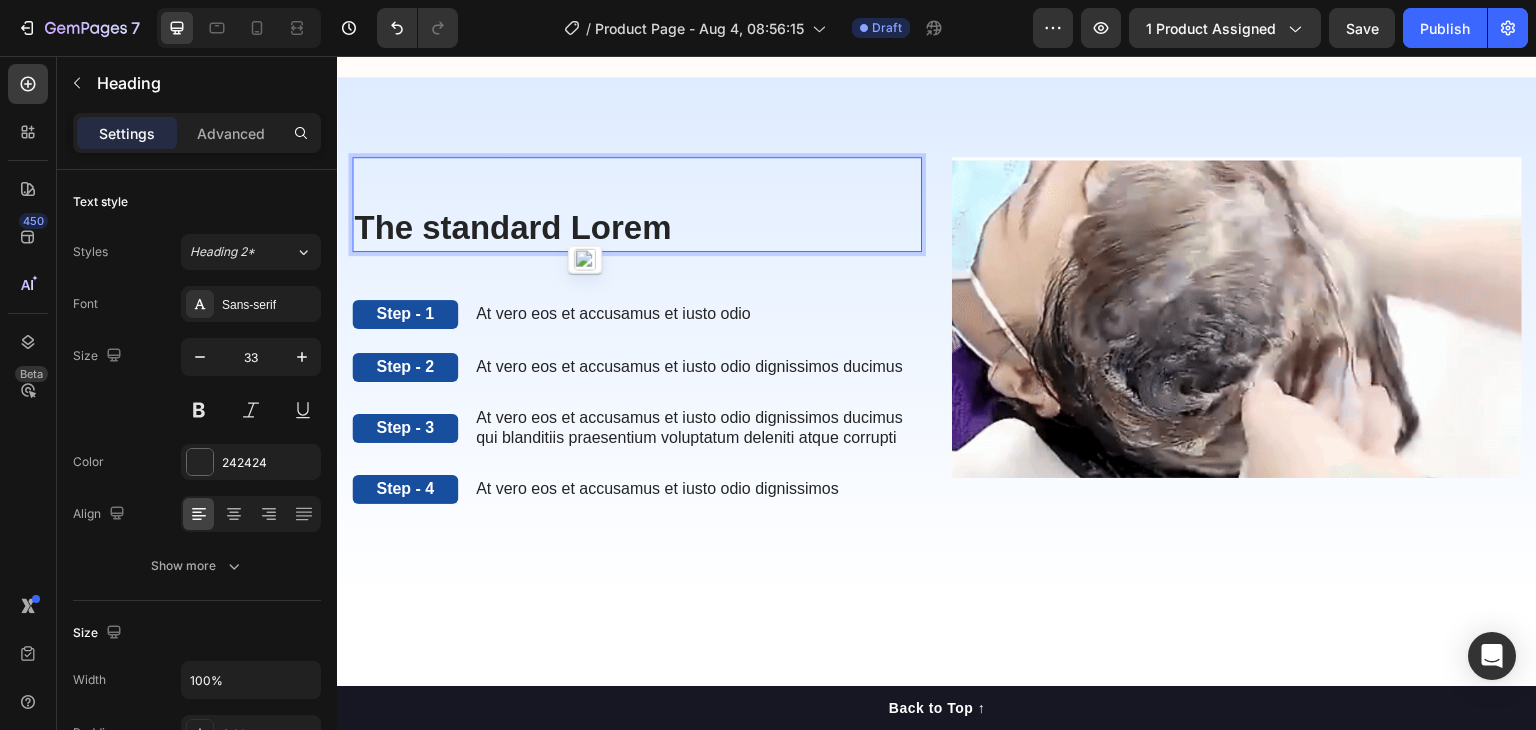 click on "The standard Lorem" at bounding box center (637, 228) 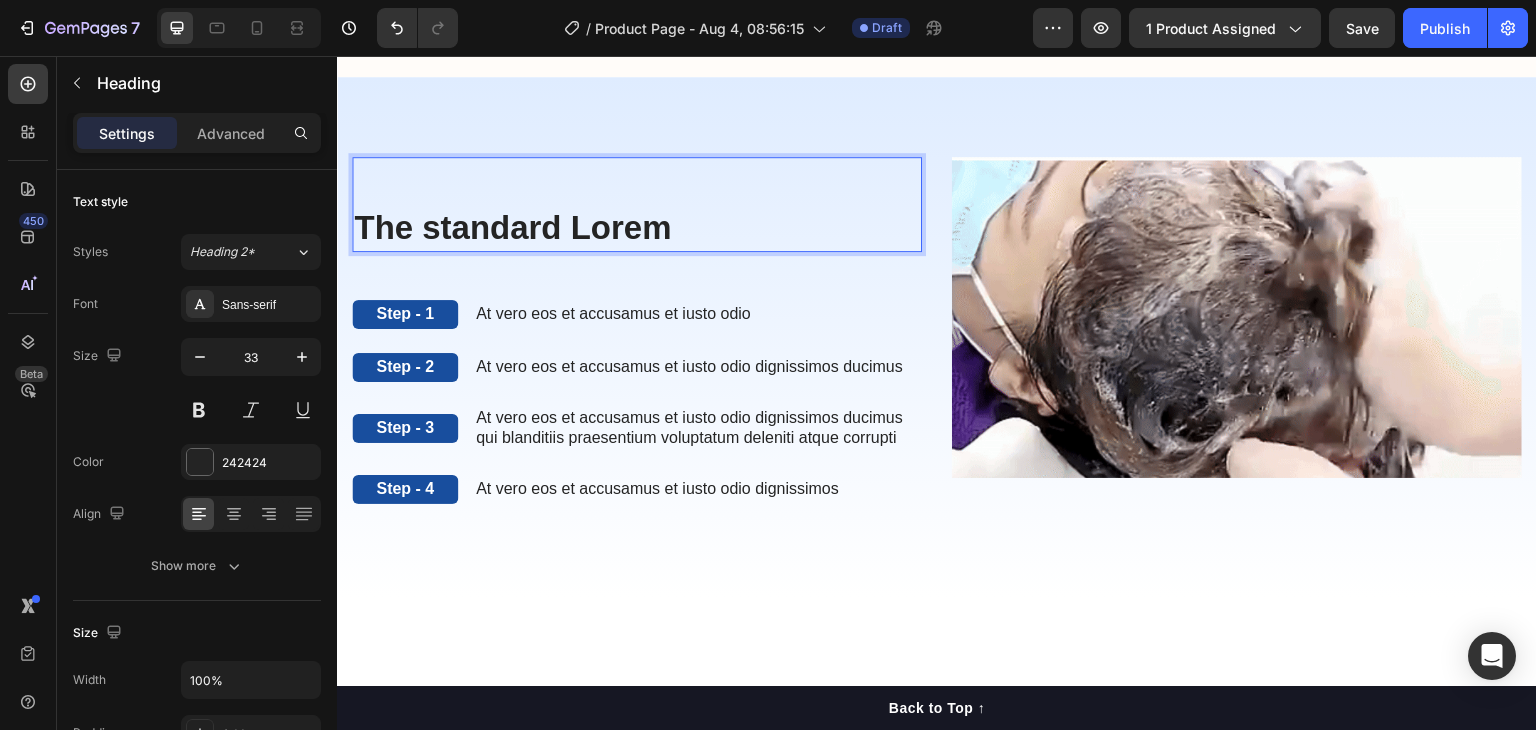click on "The standard Lorem" at bounding box center (637, 228) 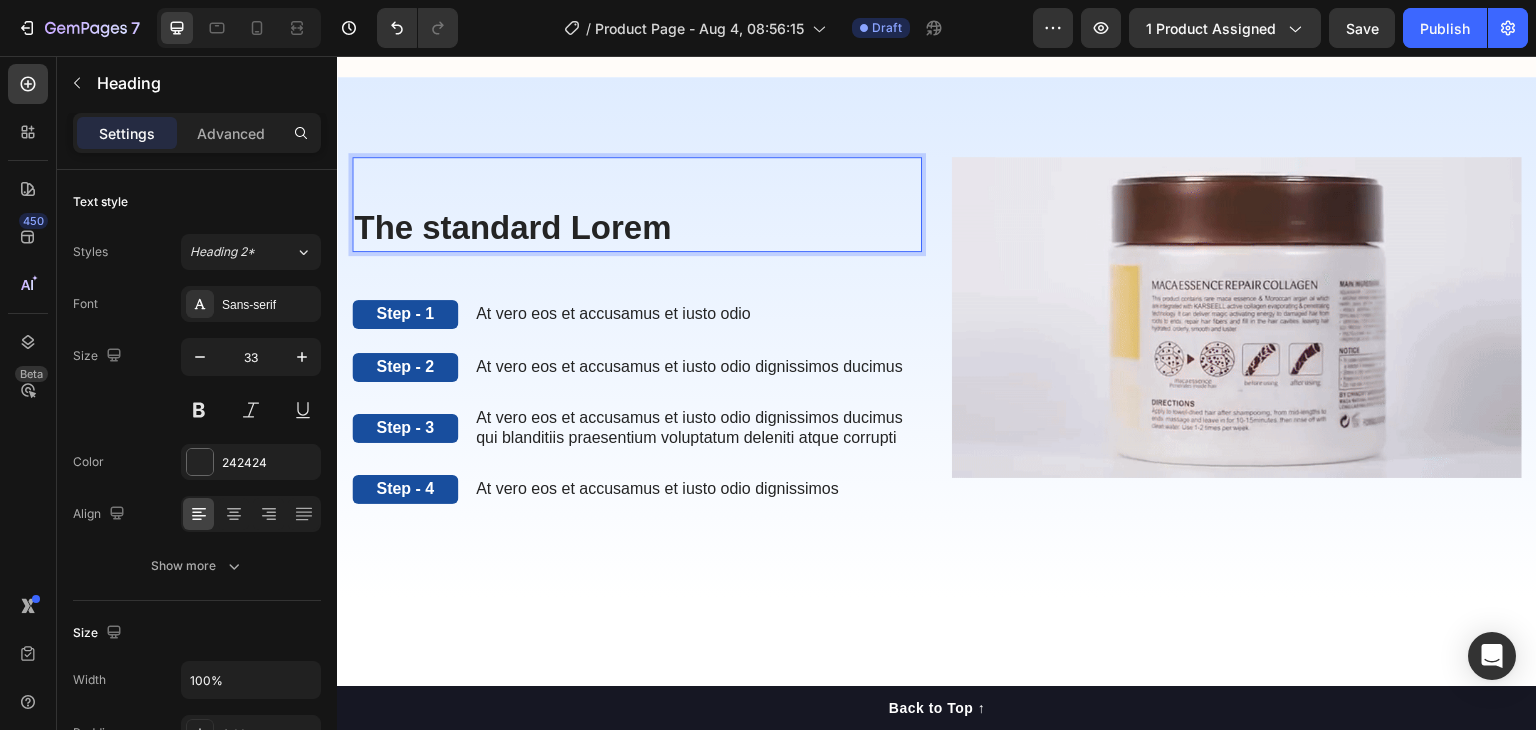 click on "The standard Lorem" at bounding box center (637, 228) 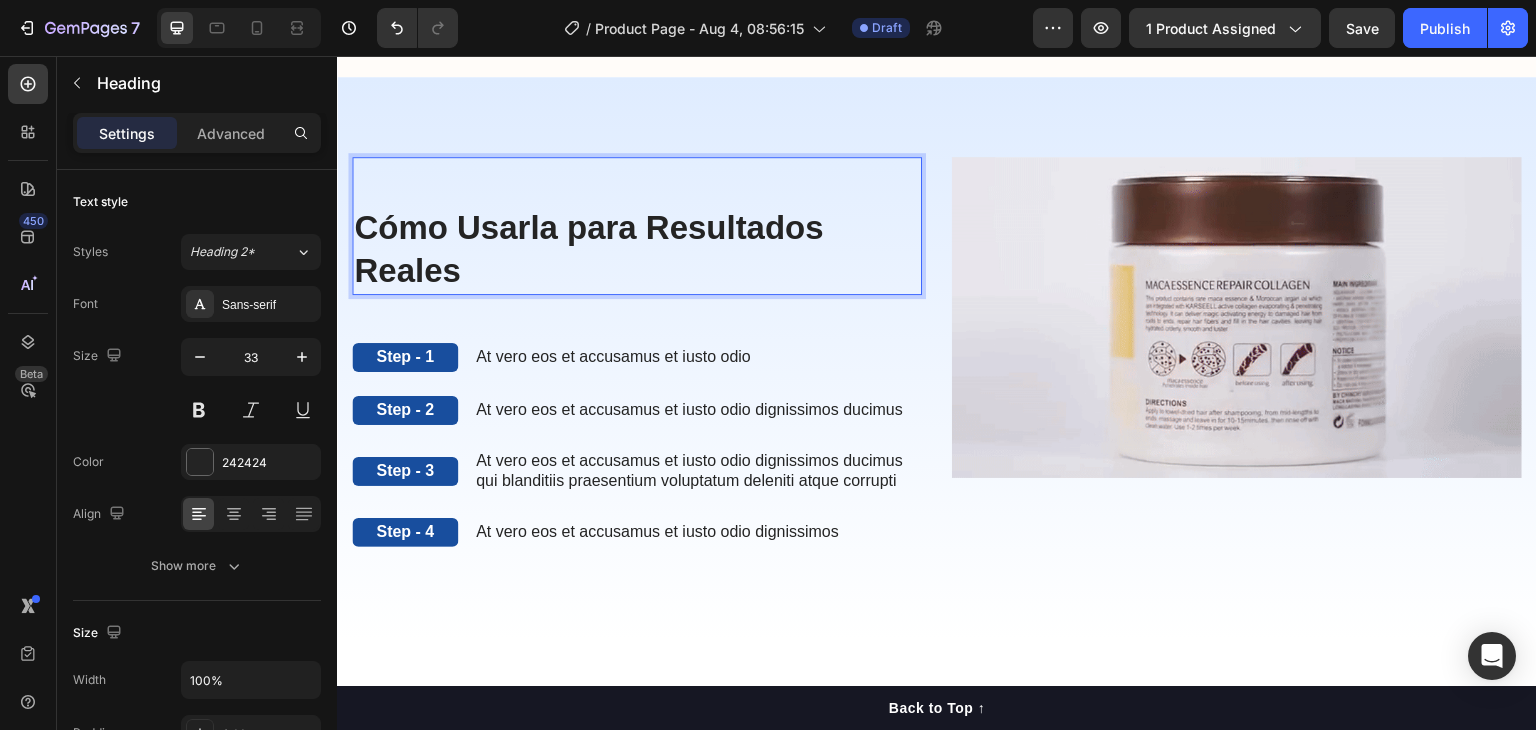 click on "Cómo Usarla para Resultados Reales" at bounding box center (637, 250) 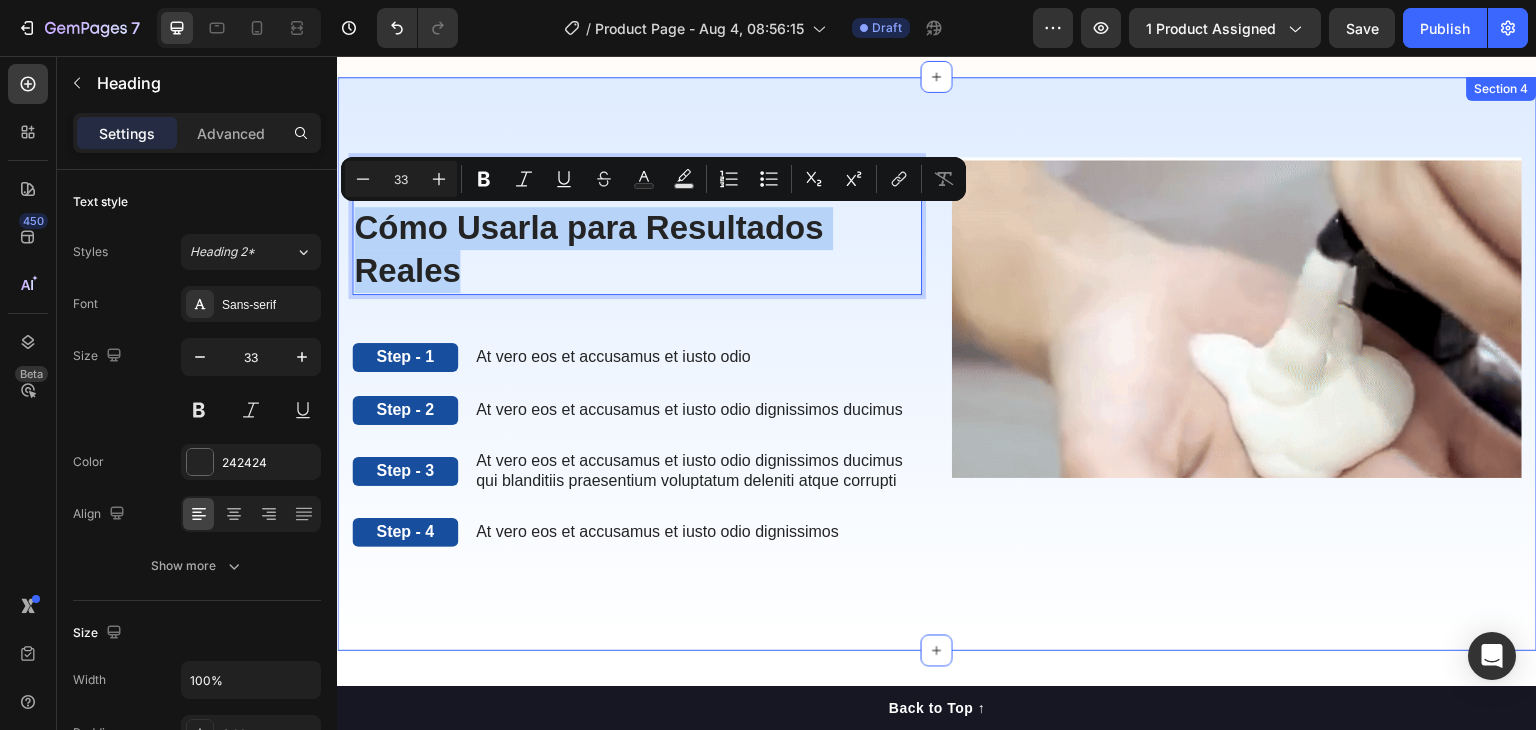 click on "Cómo Usarla para Resultados Reales Heading 48 Step - 1 Text Block At vero eos et accusamus et iusto odio Text Block Row Step - 2 Text Block At vero eos et accusamus et iusto odio dignissimos ducimus Text Block Row Step - 3 Text Block At vero eos et accusamus et iusto odio dignissimos ducimus qui blanditiis praesentium voluptatum deleniti atque corrupti Text Block Row Step - 4 Text Block At vero eos et accusamus et iusto odio dignissimos Text Block Row The standard Lorem Heading Image Row Section 4" at bounding box center (937, 364) 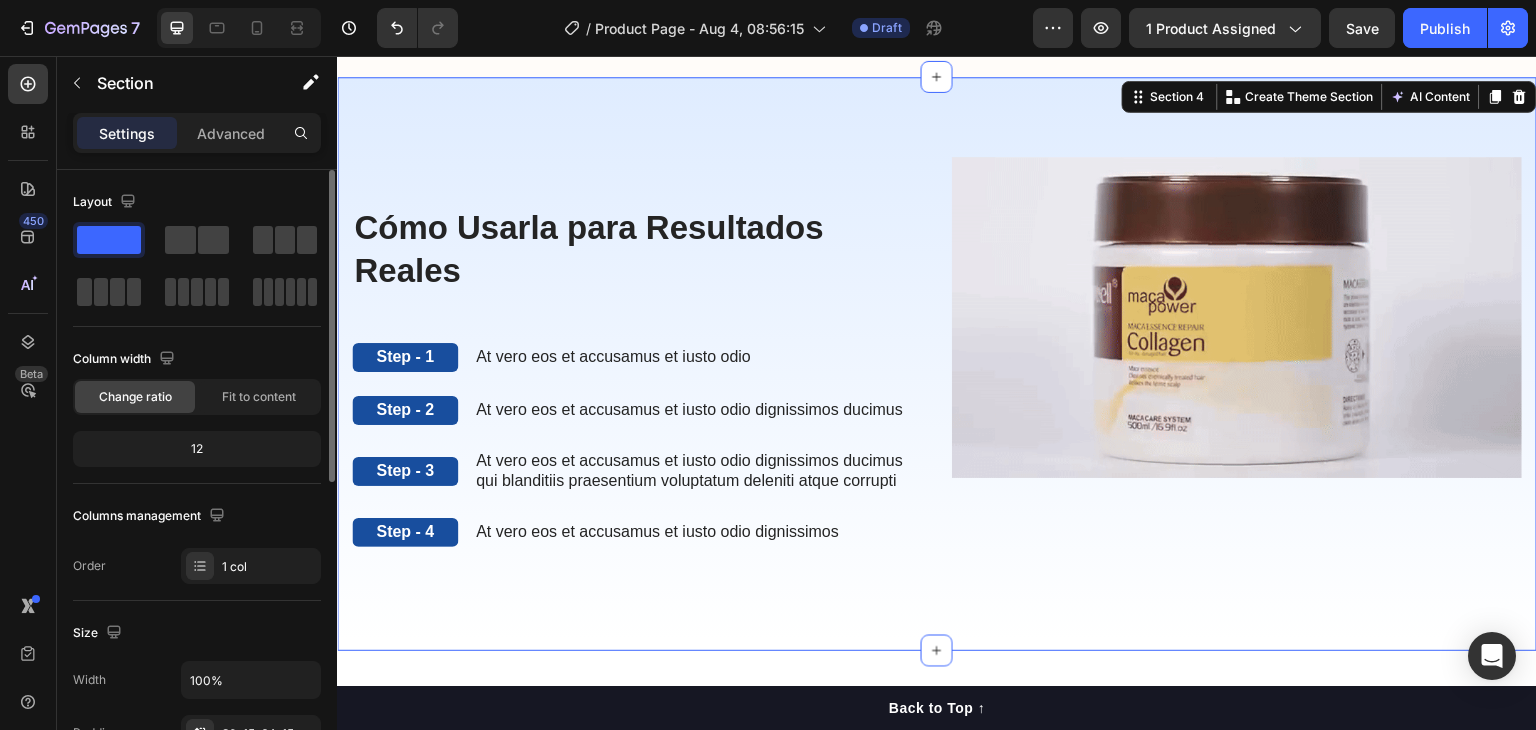 scroll, scrollTop: 400, scrollLeft: 0, axis: vertical 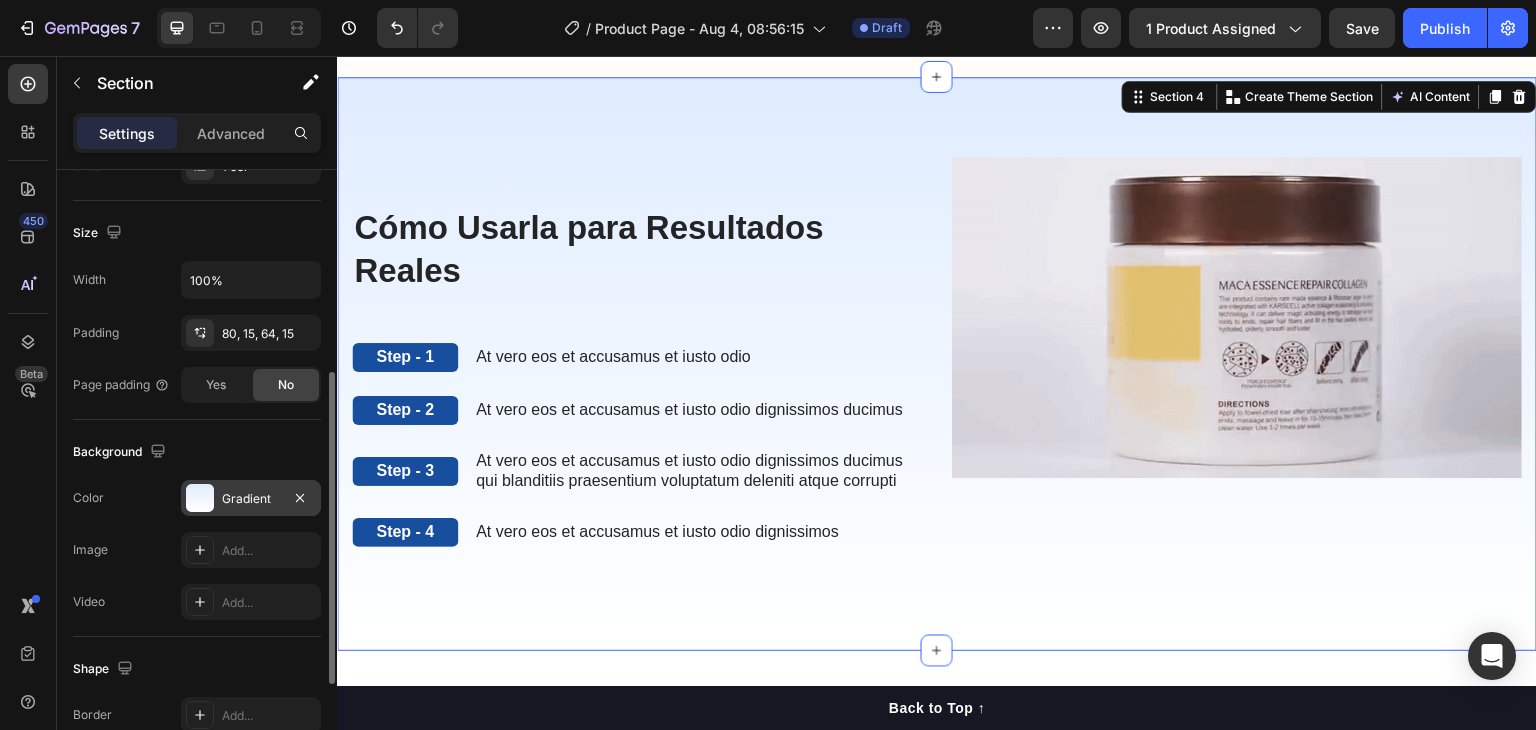 click at bounding box center (200, 498) 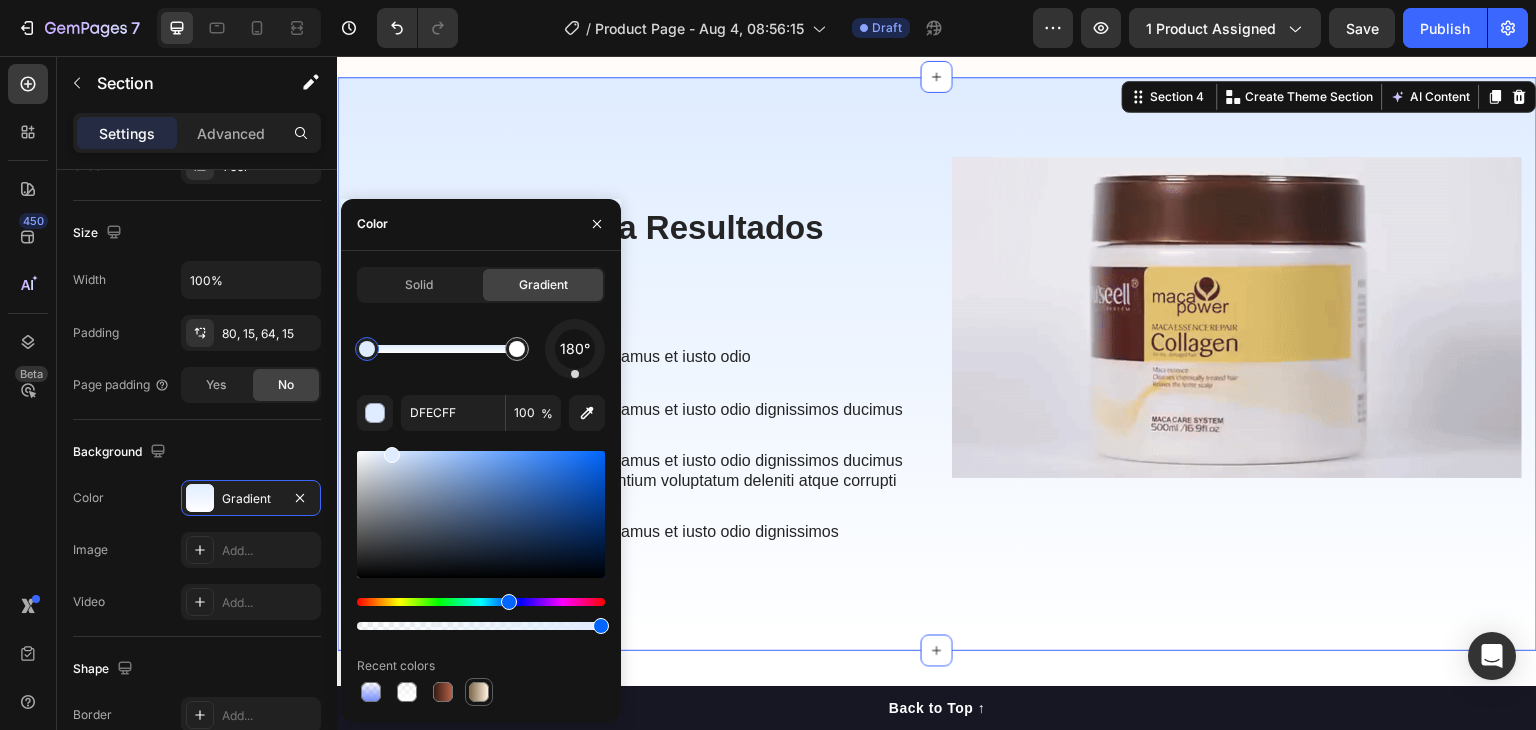 click at bounding box center [479, 692] 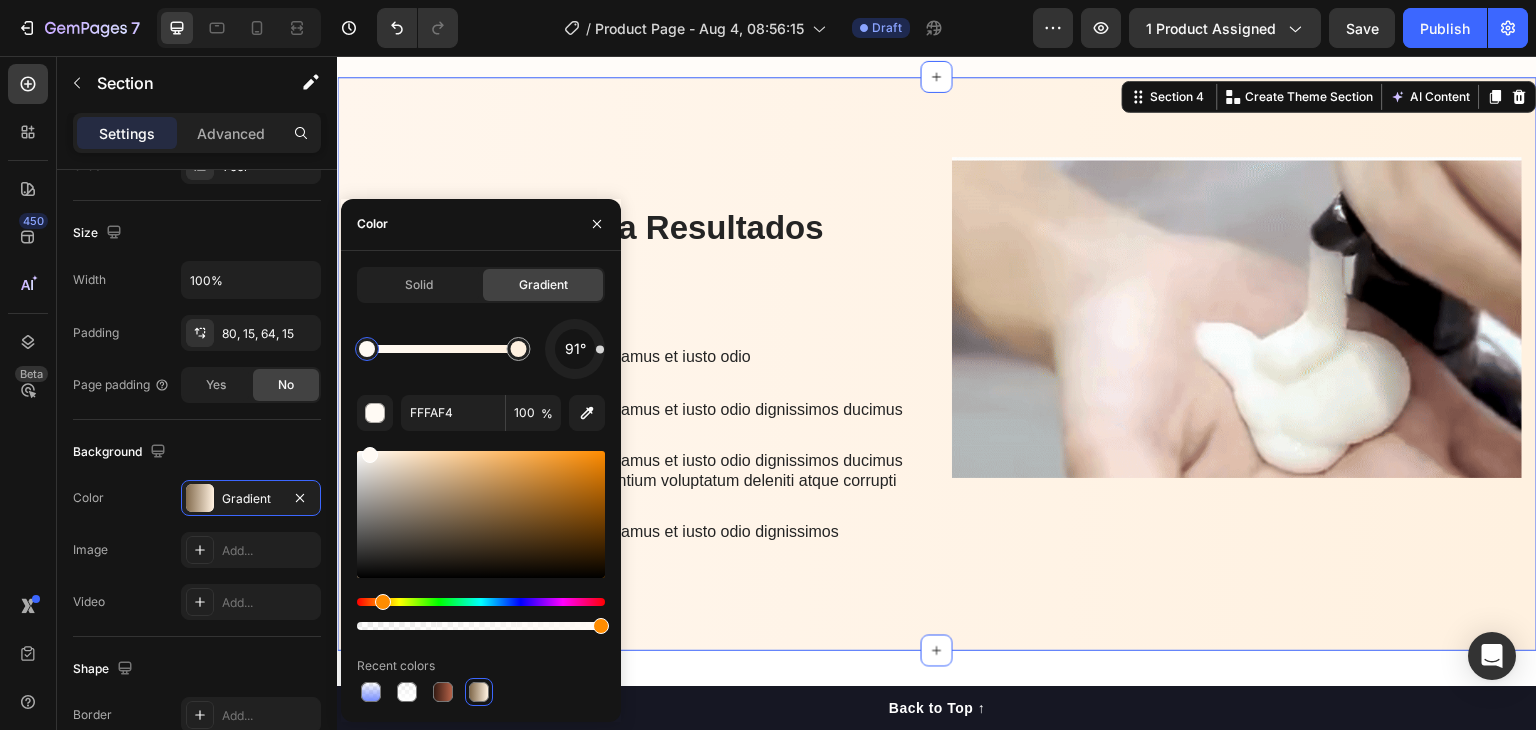 type on "FFFFFF" 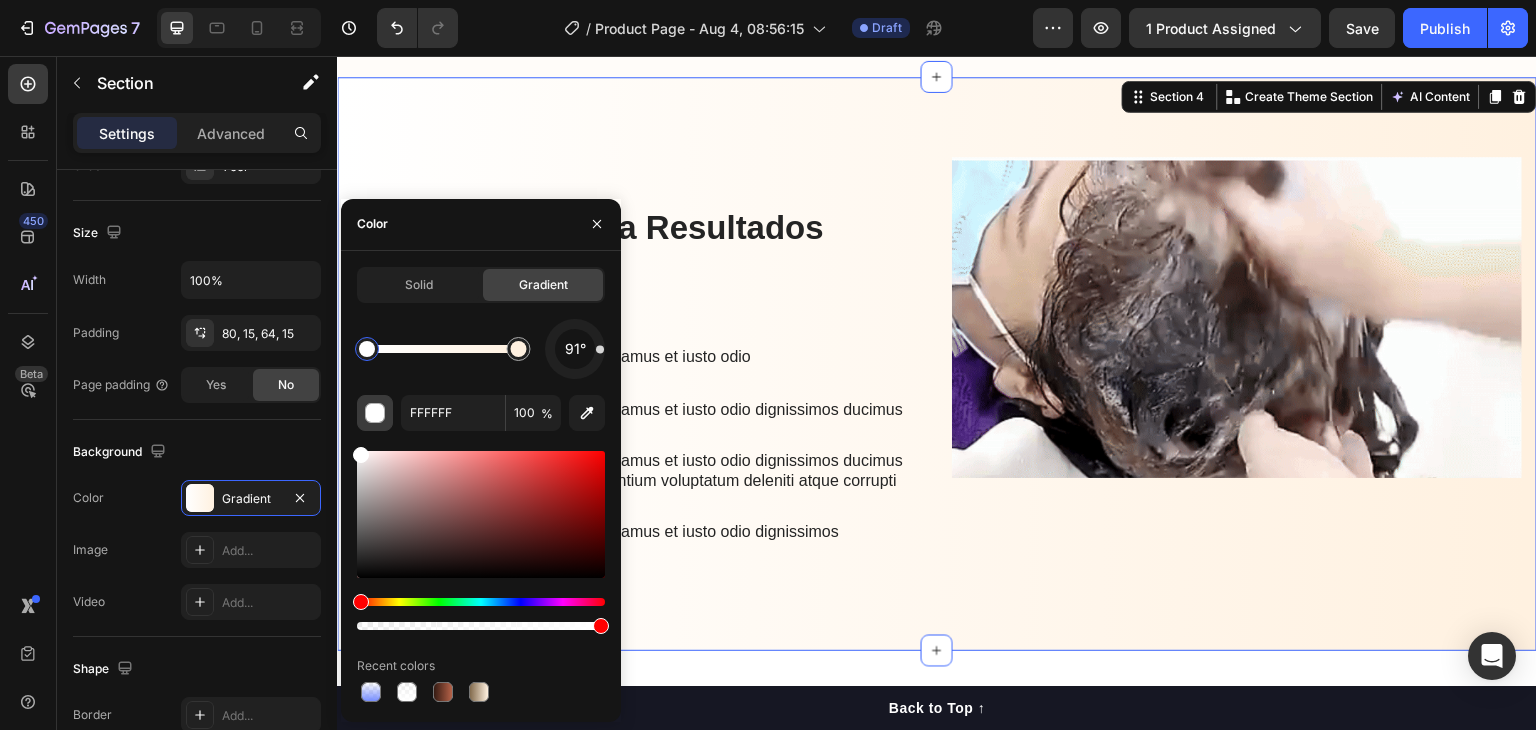 drag, startPoint x: 444, startPoint y: 505, endPoint x: 455, endPoint y: 366, distance: 139.43457 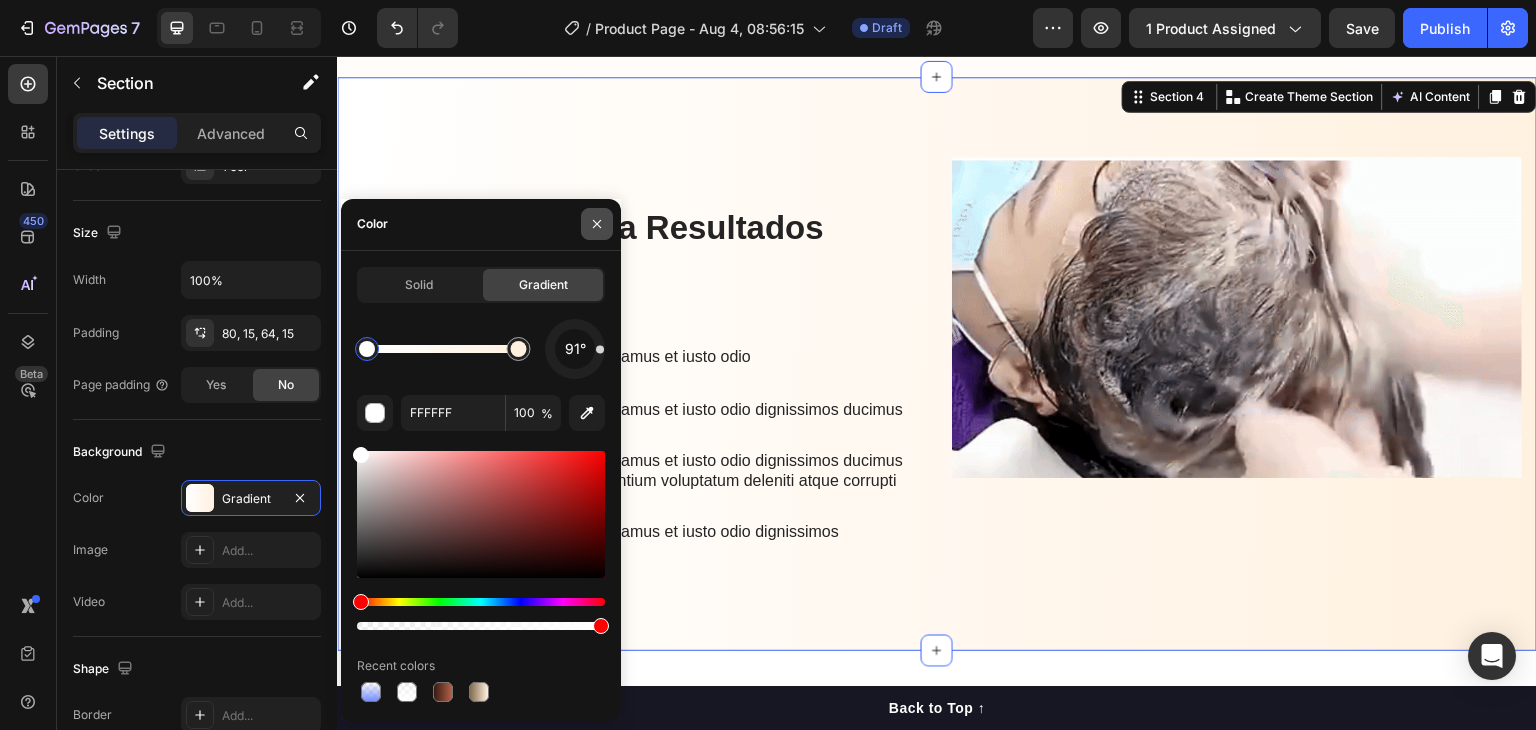 click 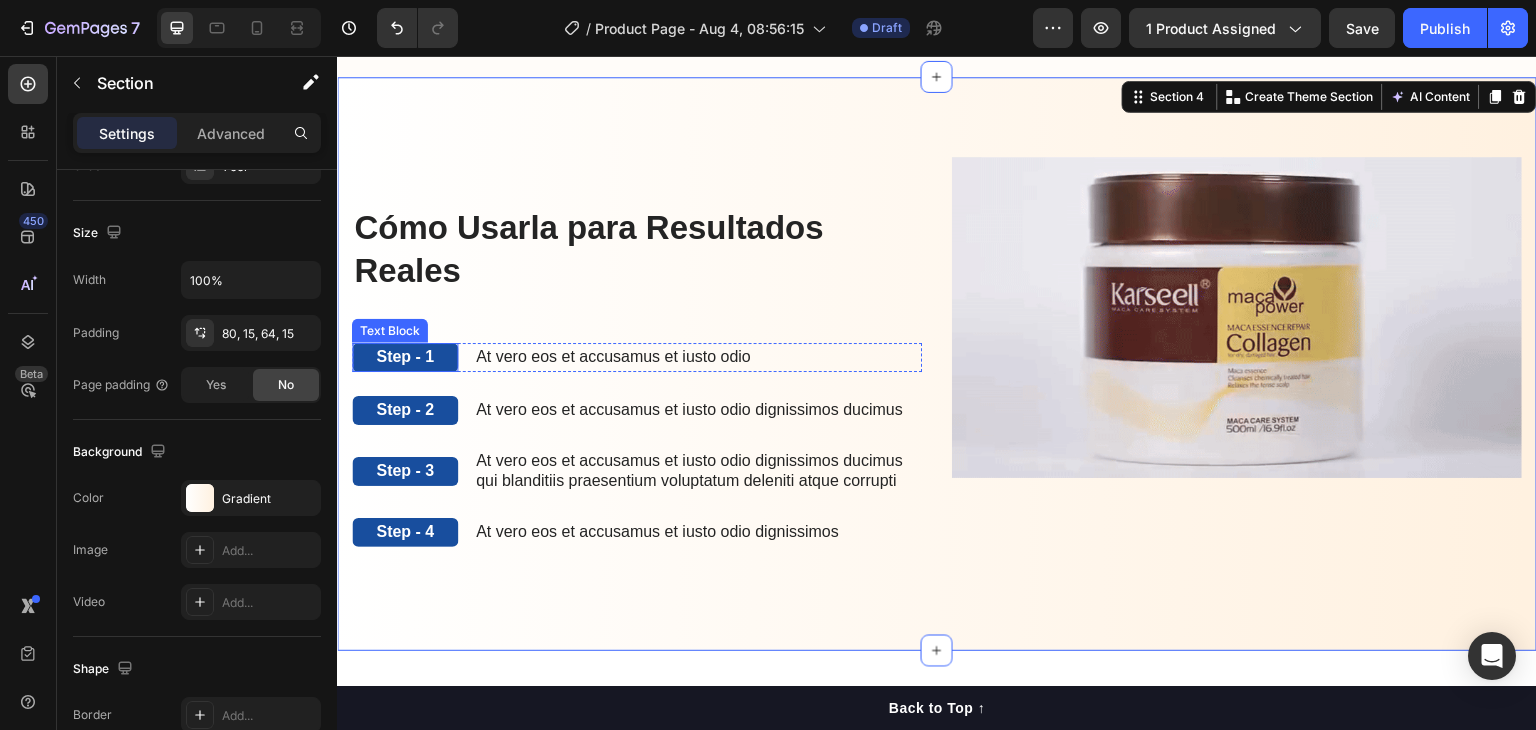 click on "Step - 1" at bounding box center (405, 357) 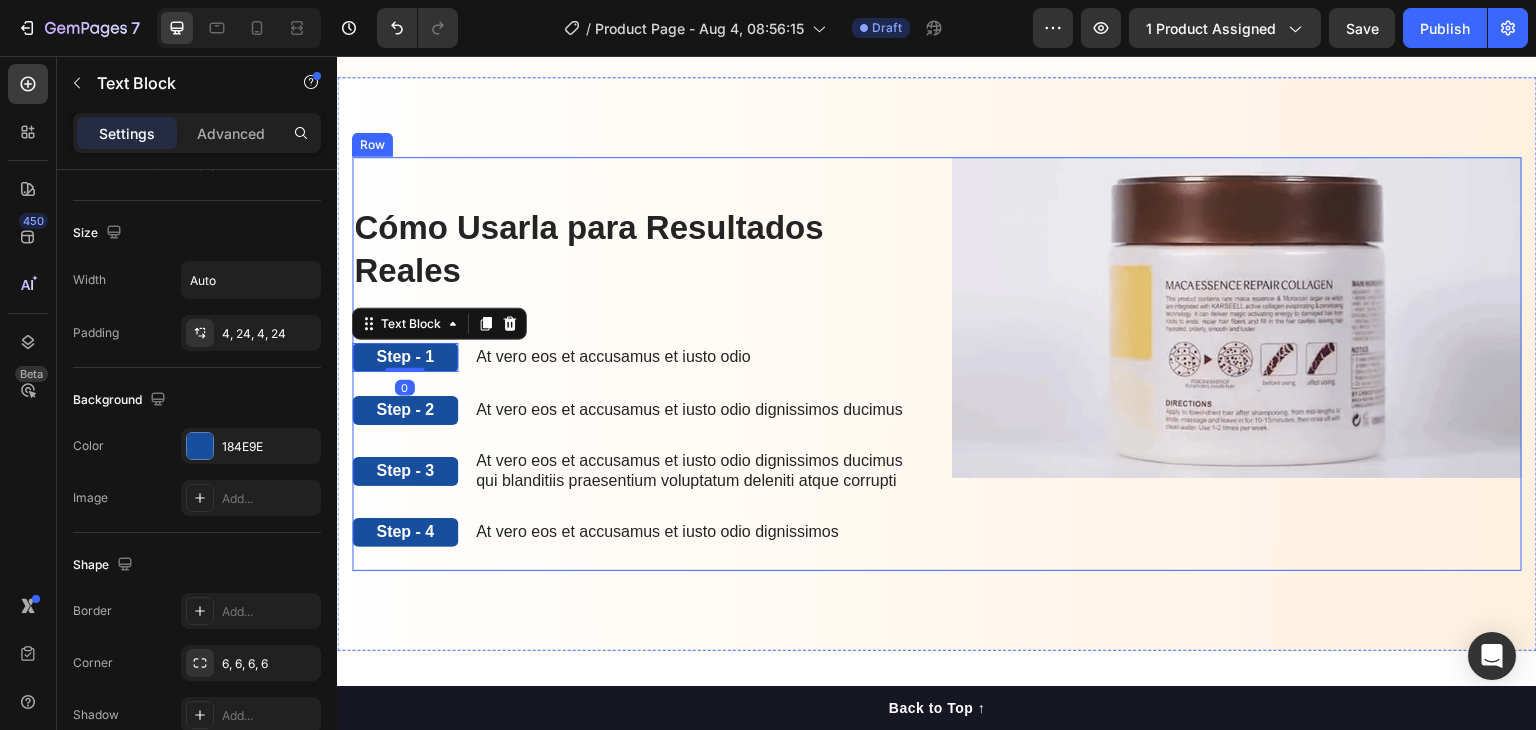 scroll, scrollTop: 0, scrollLeft: 0, axis: both 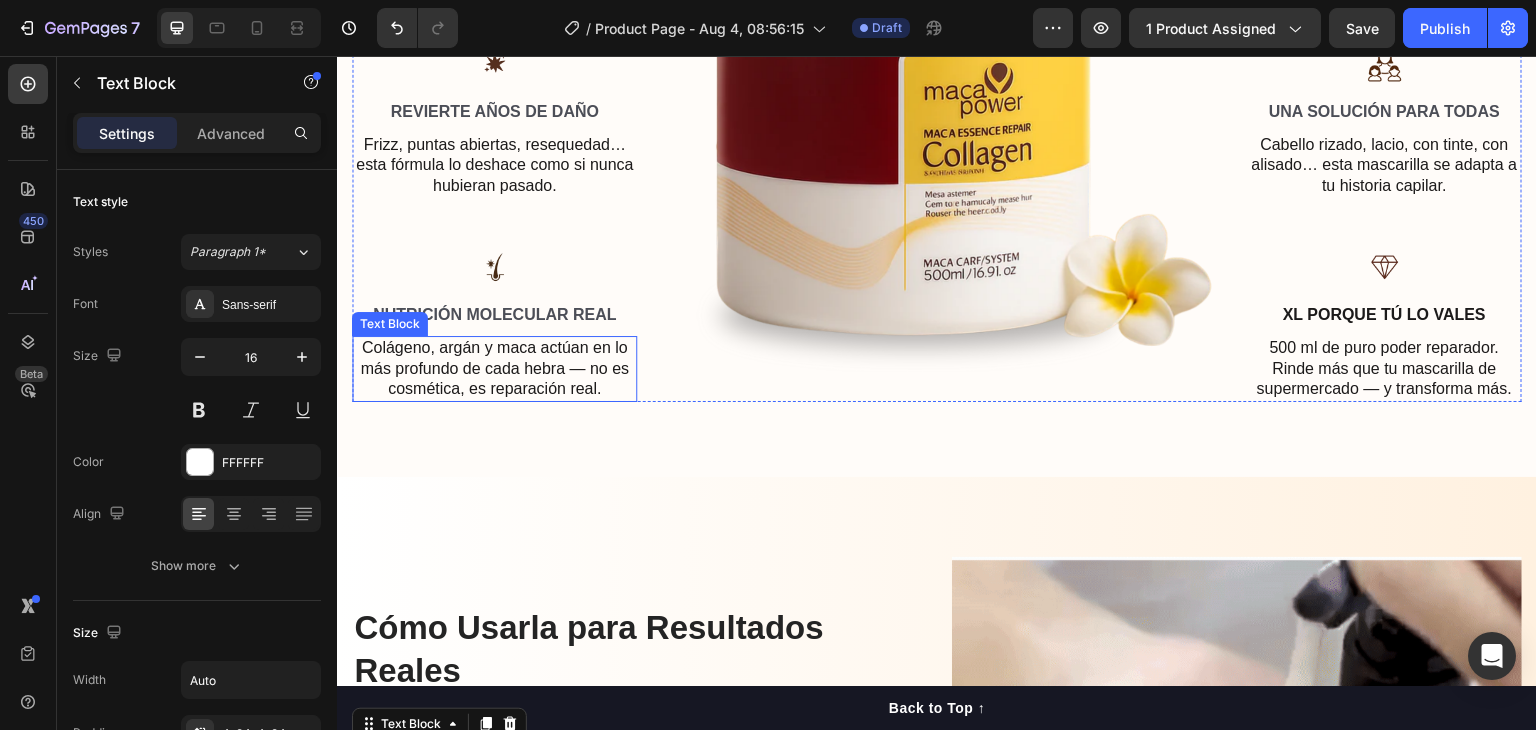 click on "Colágeno, argán y maca actúan en lo más profundo de cada hebra — no es cosmética, es reparación real." at bounding box center (494, 368) 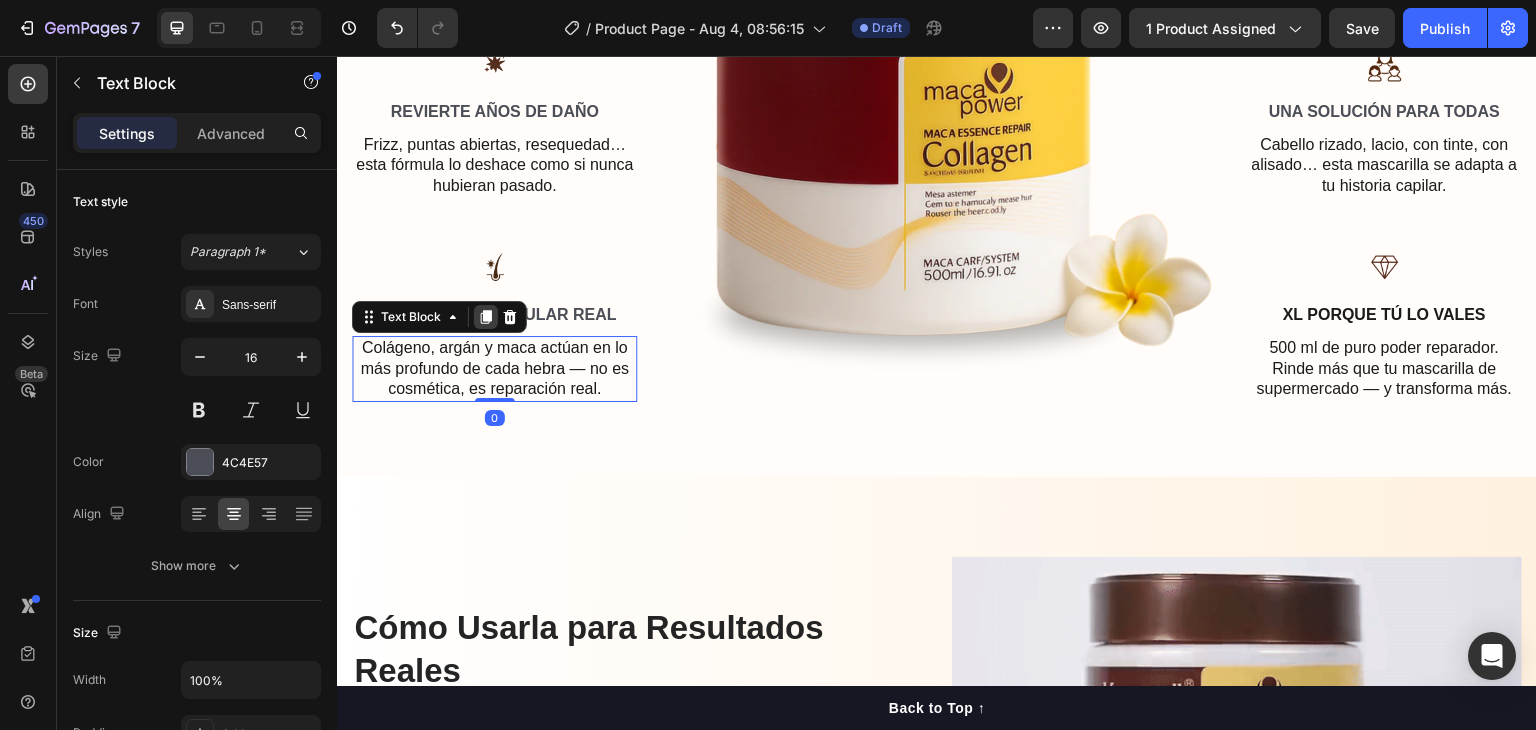 drag, startPoint x: 480, startPoint y: 311, endPoint x: 597, endPoint y: 370, distance: 131.03435 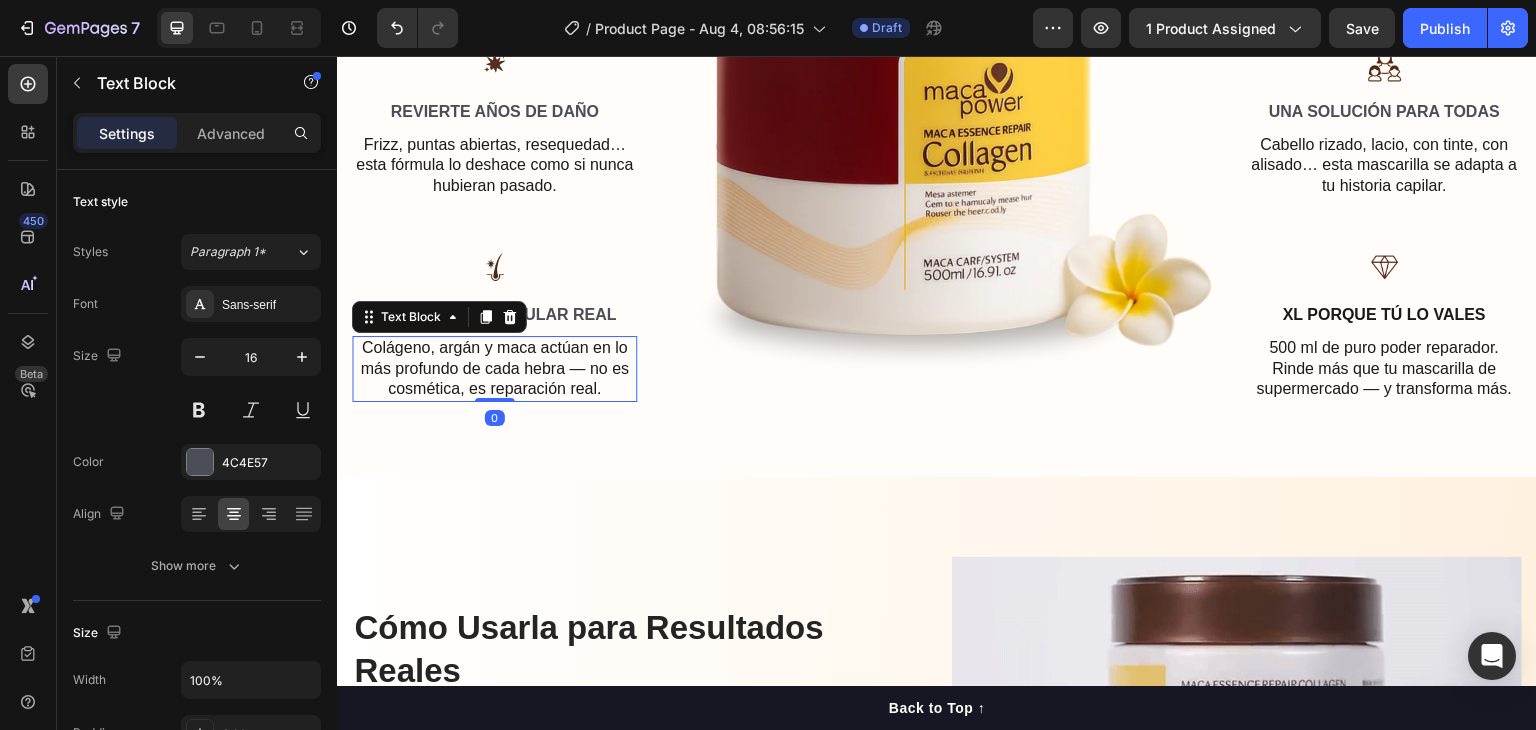 click 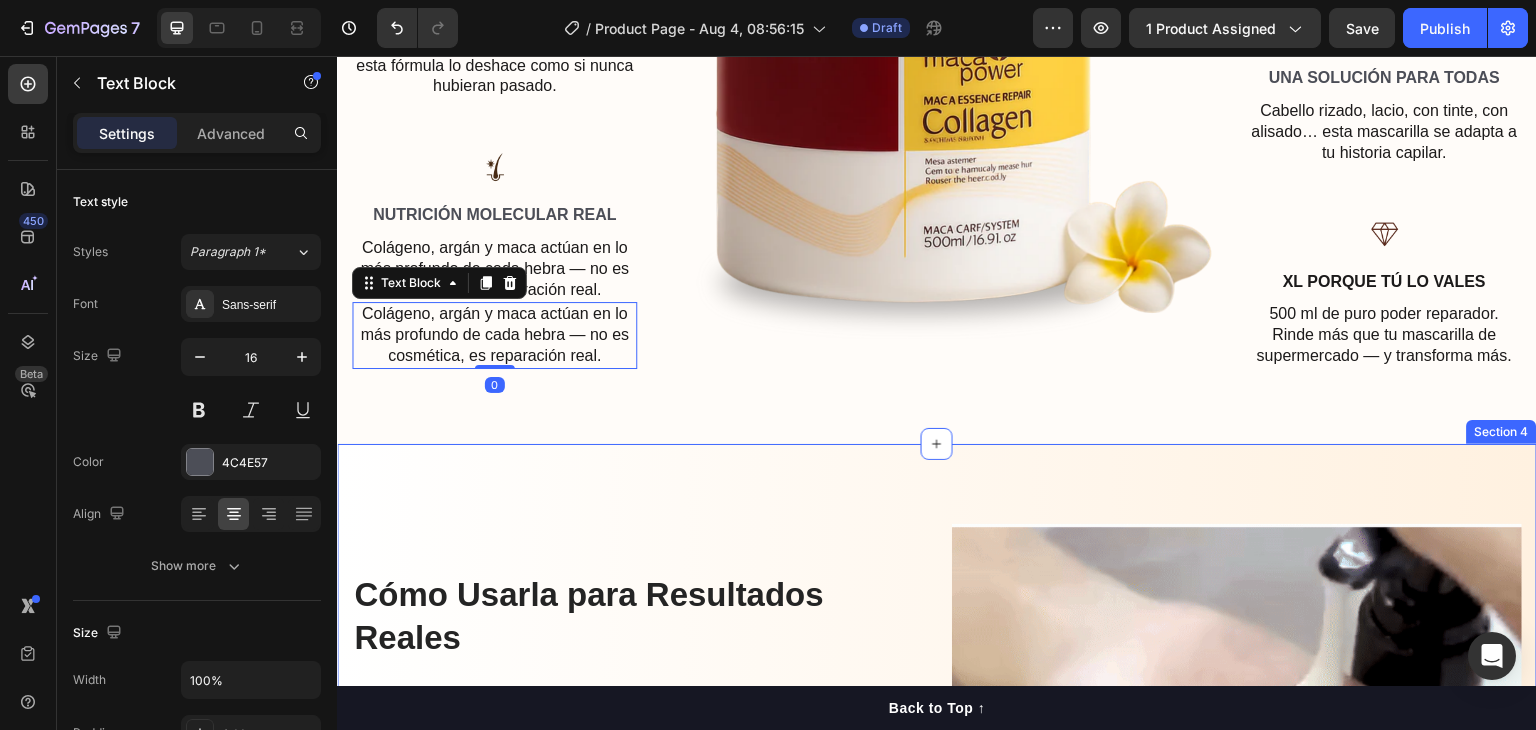scroll, scrollTop: 2374, scrollLeft: 0, axis: vertical 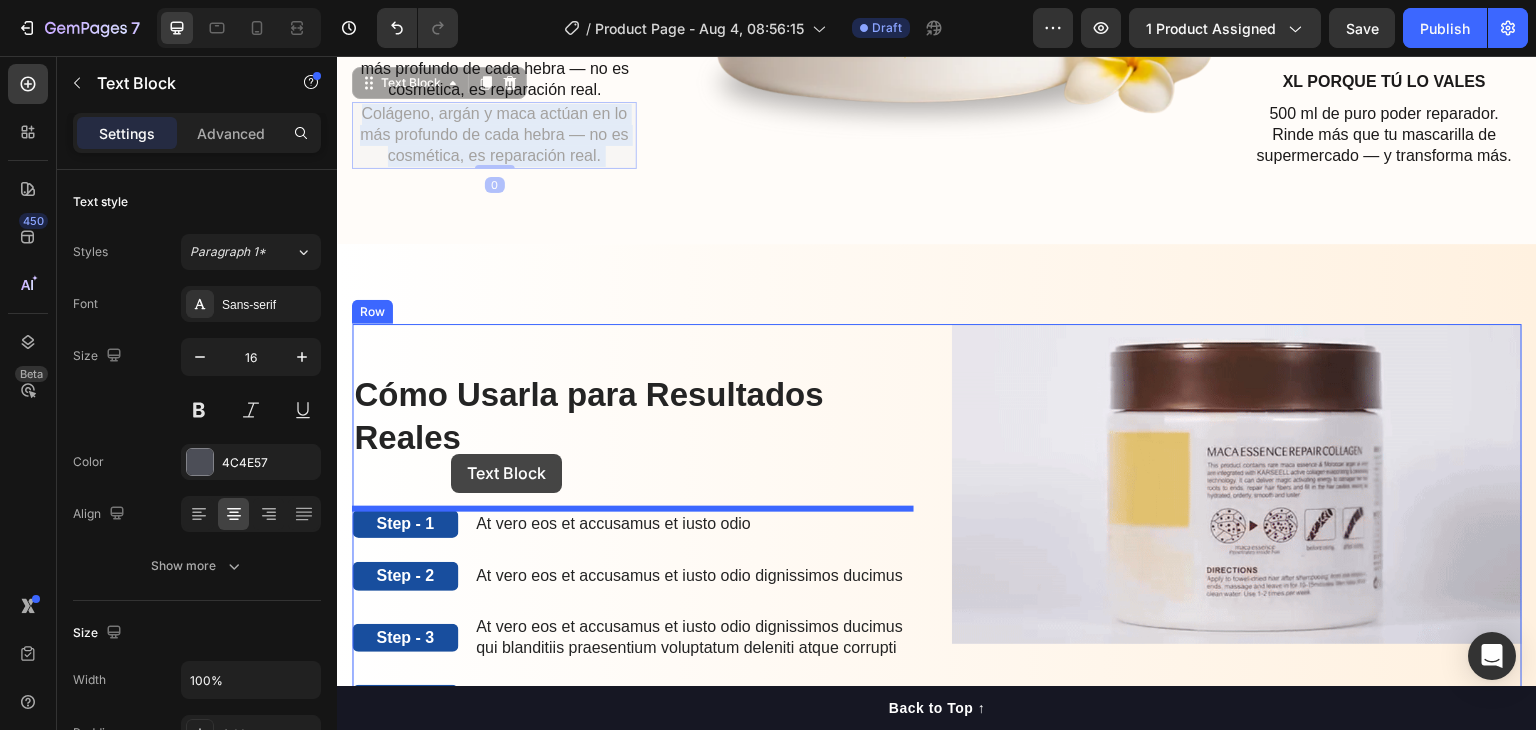 drag, startPoint x: 421, startPoint y: 130, endPoint x: 635, endPoint y: 398, distance: 342.95773 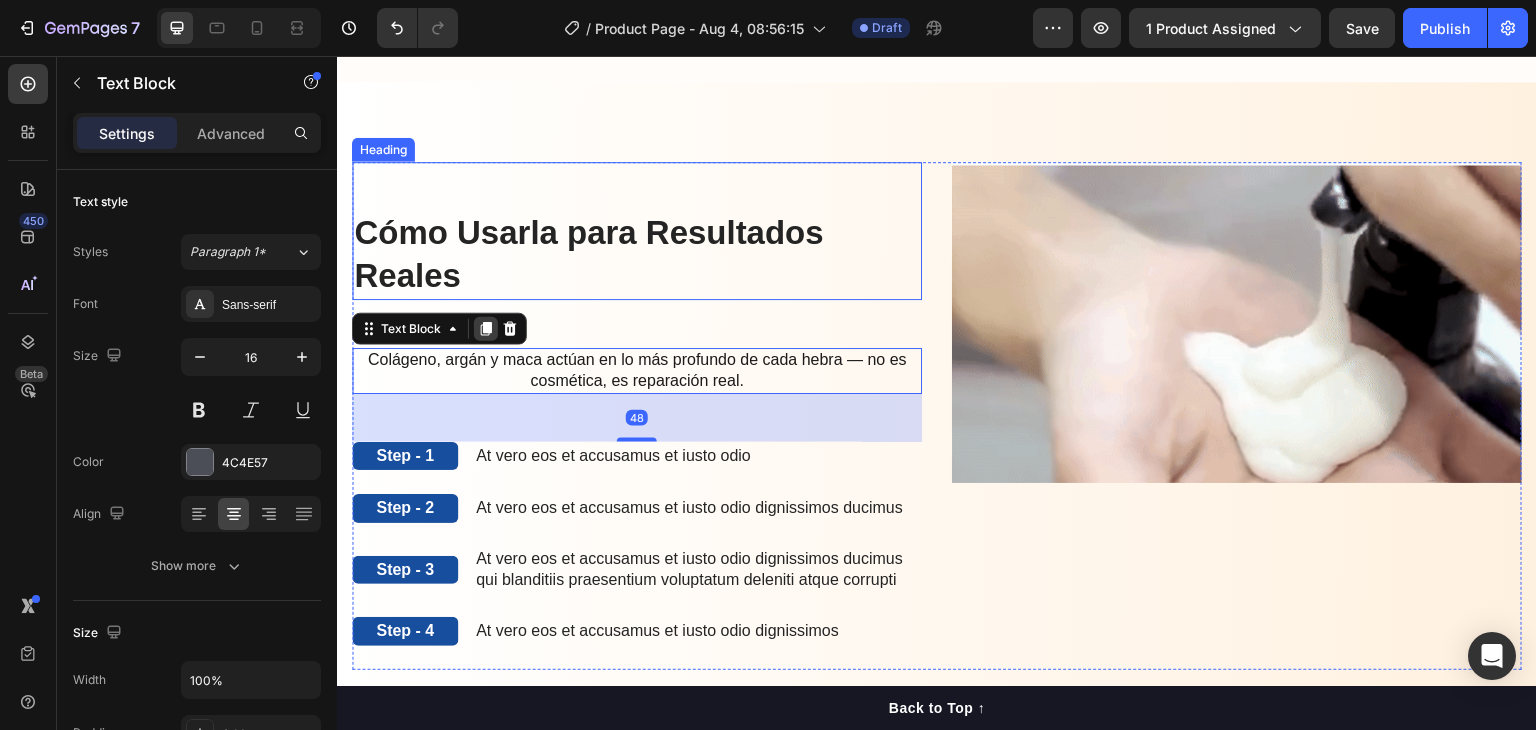 scroll, scrollTop: 2495, scrollLeft: 0, axis: vertical 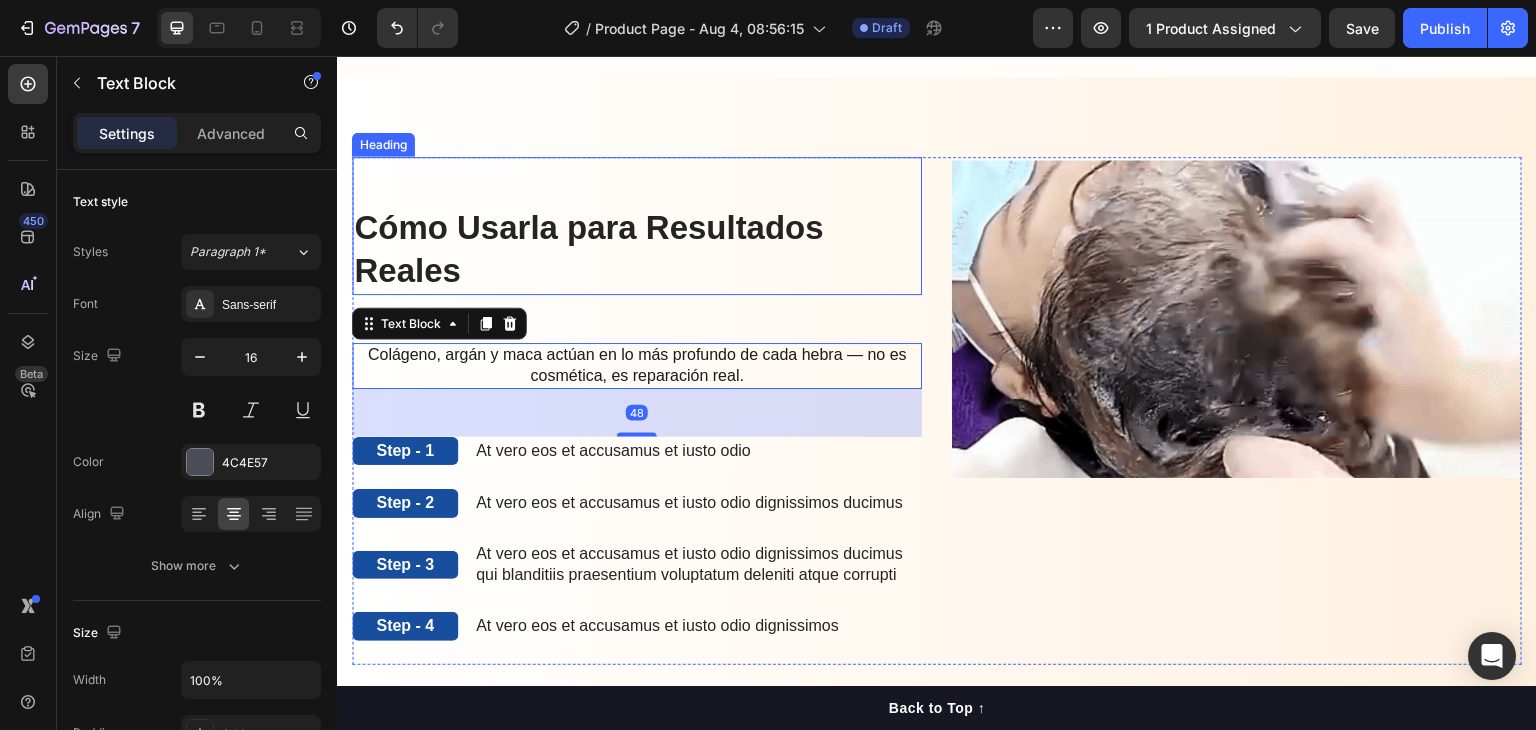 click on "Cómo Usarla para Resultados Reales" at bounding box center (637, 250) 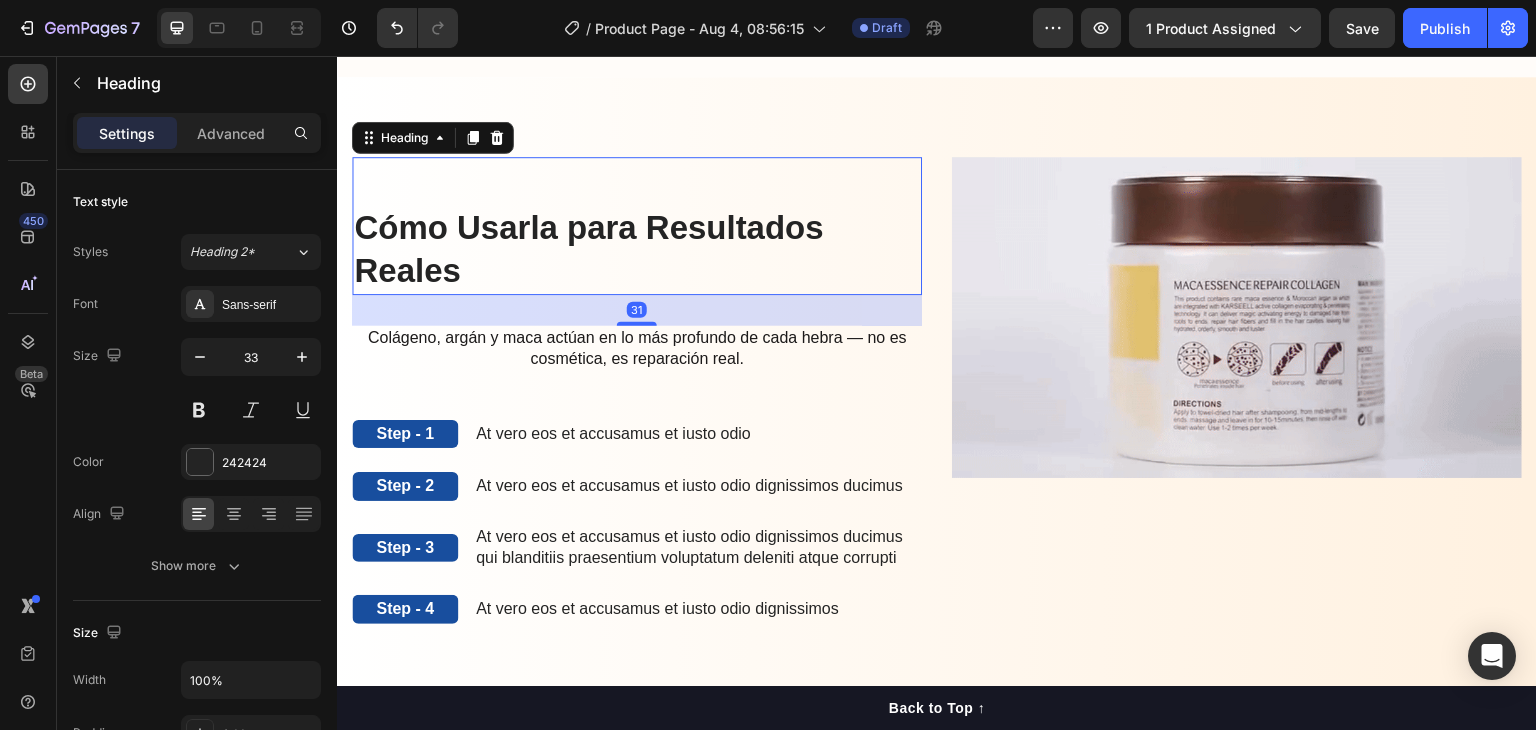 drag, startPoint x: 624, startPoint y: 338, endPoint x: 895, endPoint y: 214, distance: 298.02182 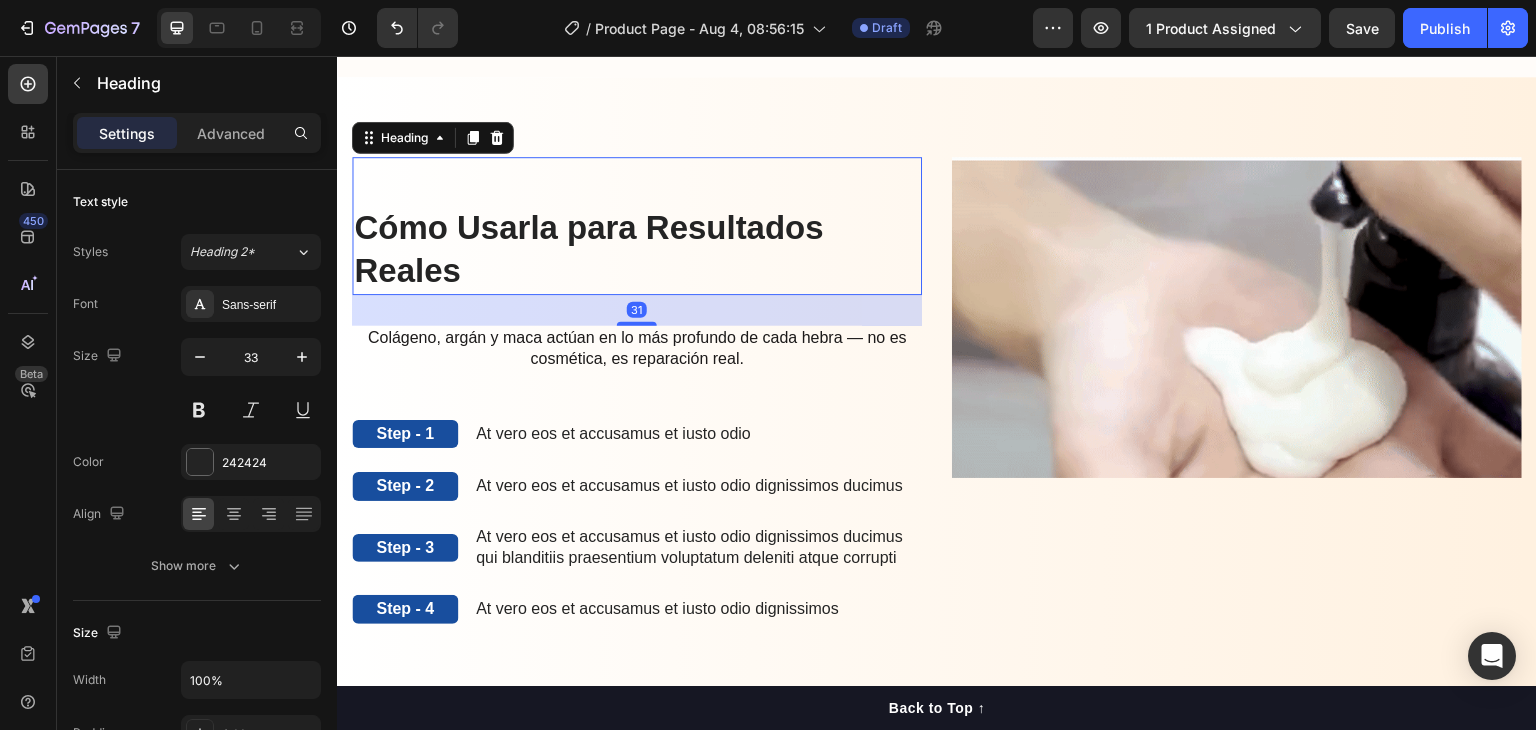 click at bounding box center [637, 324] 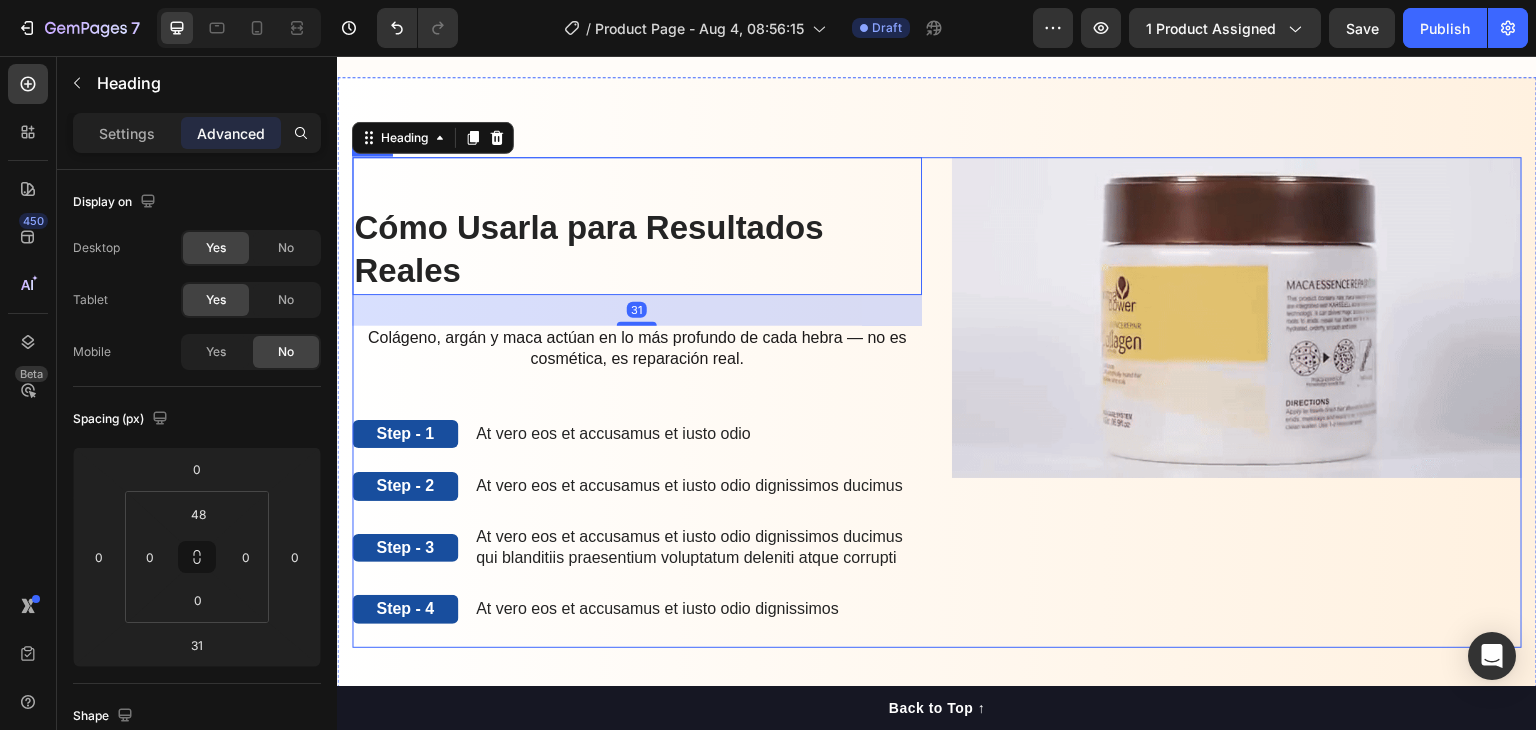 click on "Cómo Usarla para Resultados Reales Heading 31 Colágeno, argán y maca actúan en lo más profundo de cada hebra — no es cosmética, es reparación real. Text Block Step - 1 Text Block At vero eos et accusamus et iusto odio Text Block Row Step - 2 Text Block At vero eos et accusamus et iusto odio dignissimos ducimus Text Block Row Step - 3 Text Block At vero eos et accusamus et iusto odio dignissimos ducimus qui blanditiis praesentium voluptatum deleniti atque corrupti Text Block Row Step - 4 Text Block At vero eos et accusamus et iusto odio dignissimos Text Block Row The standard Lorem Heading Image Row" at bounding box center (937, 402) 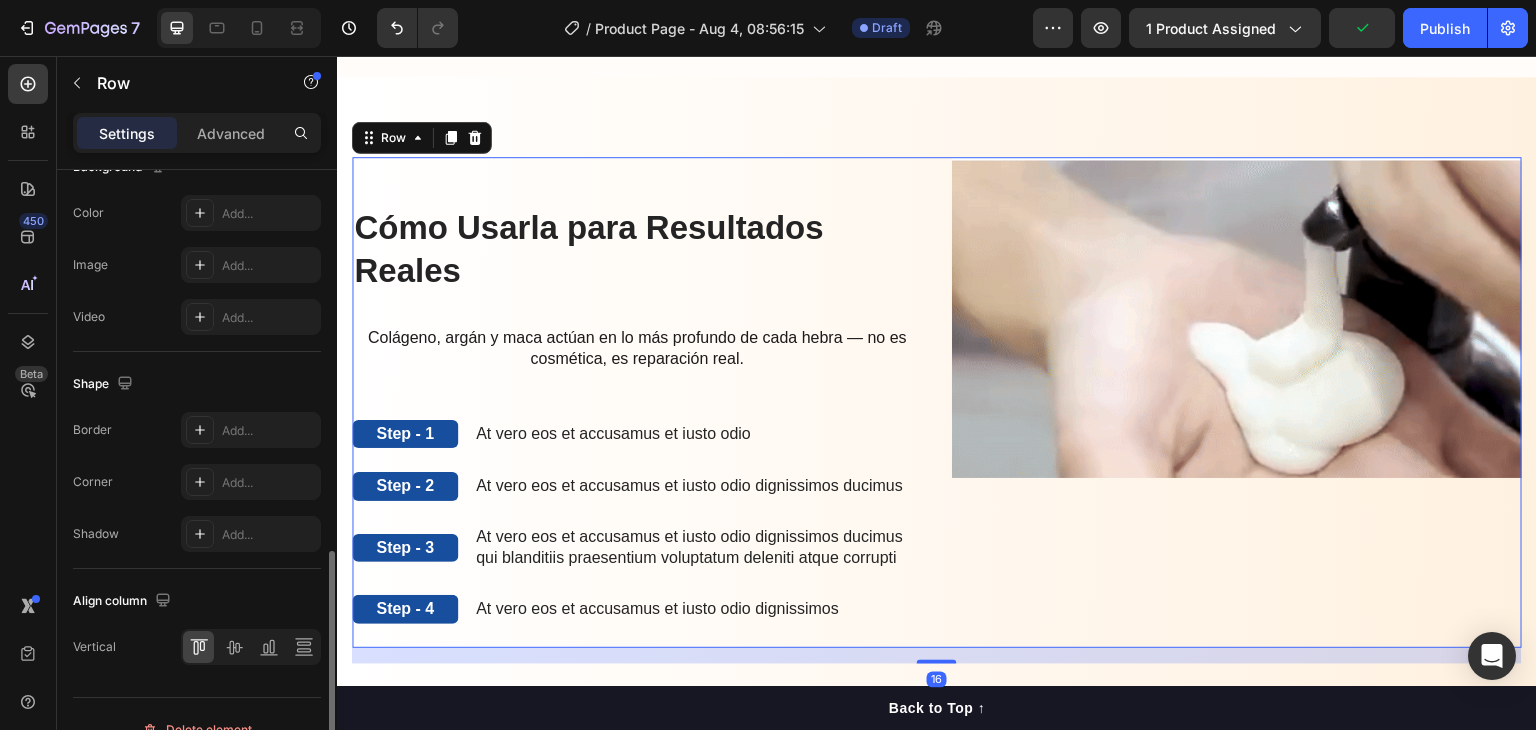 scroll, scrollTop: 828, scrollLeft: 0, axis: vertical 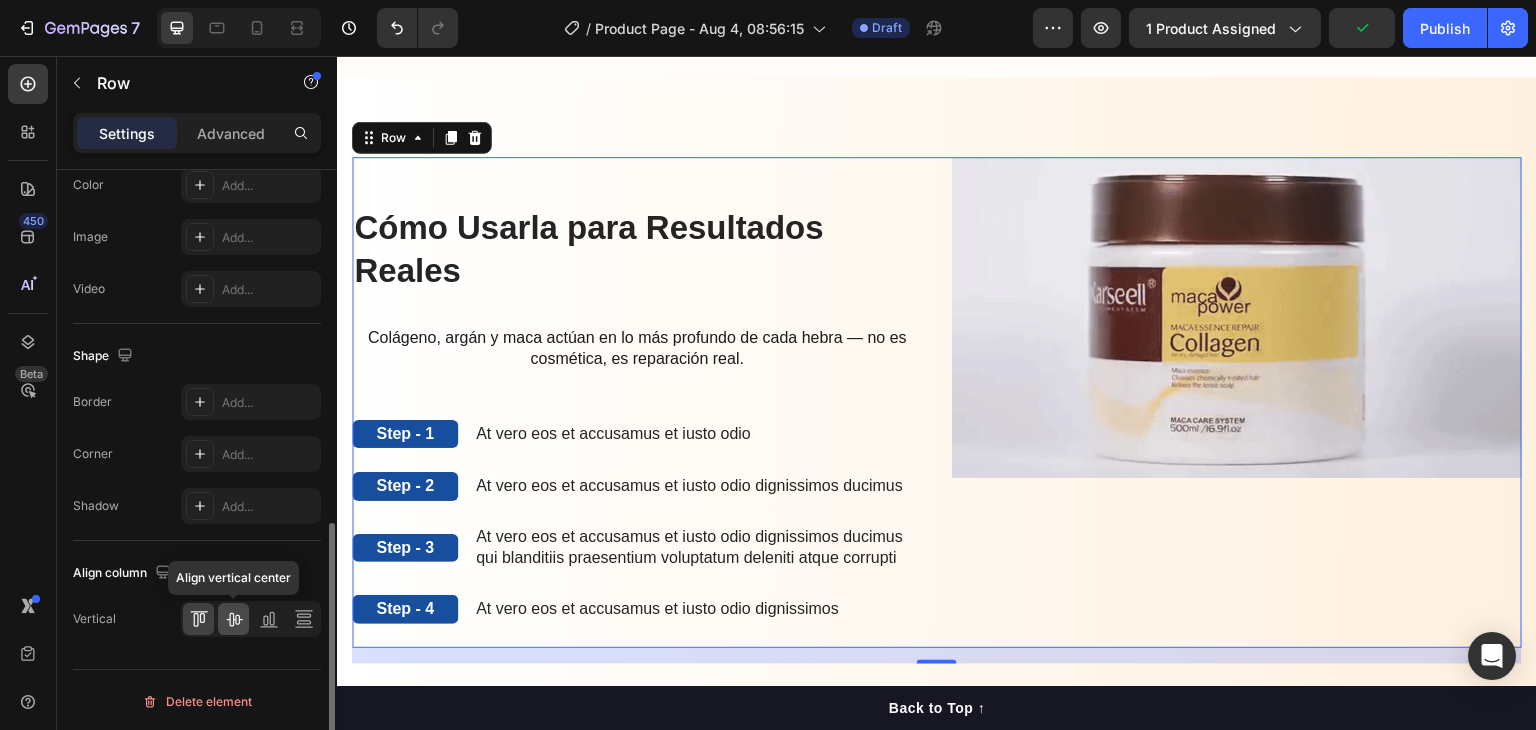 click 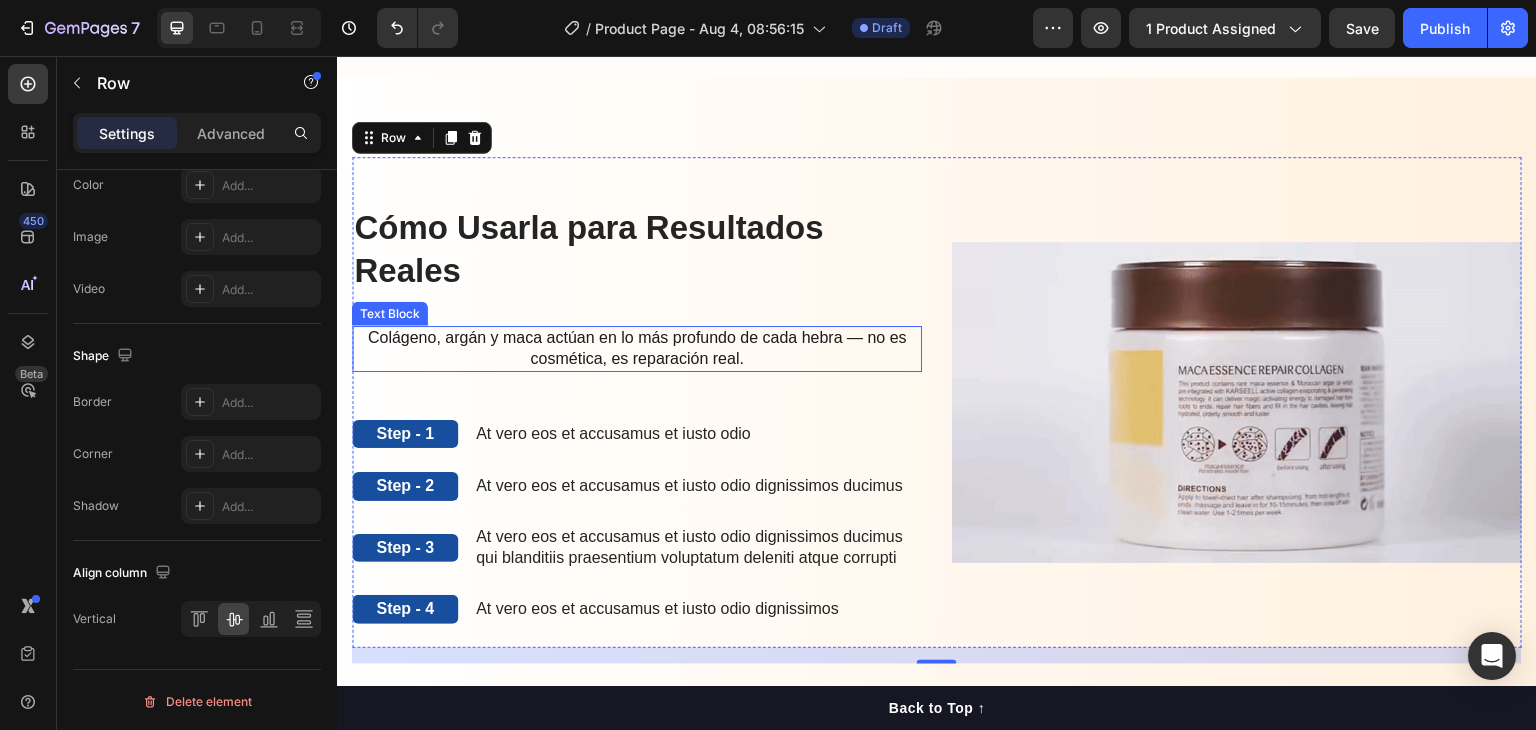 click on "Colágeno, argán y maca actúan en lo más profundo de cada hebra — no es cosmética, es reparación real." at bounding box center [636, 348] 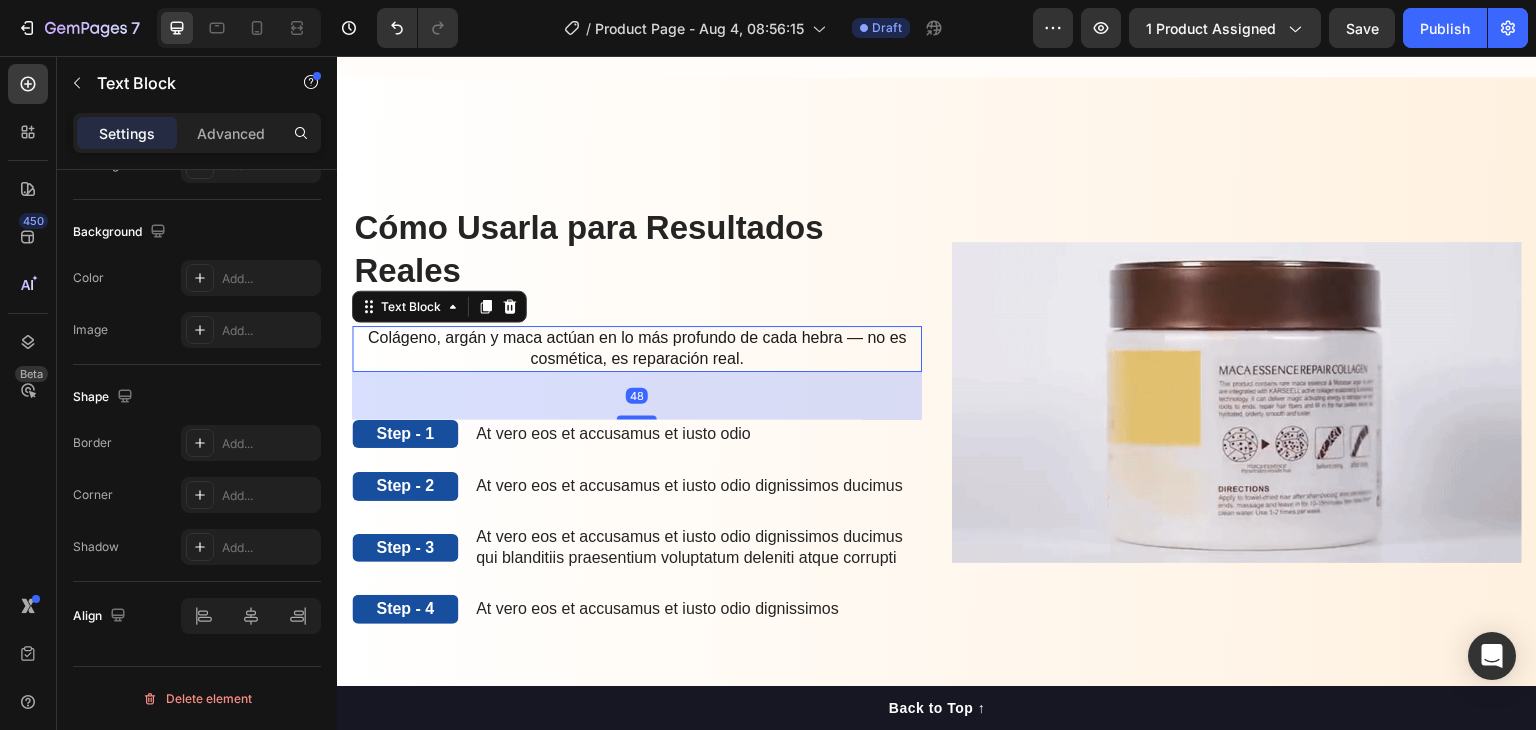 click on "Colágeno, argán y maca actúan en lo más profundo de cada hebra — no es cosmética, es reparación real." at bounding box center [636, 348] 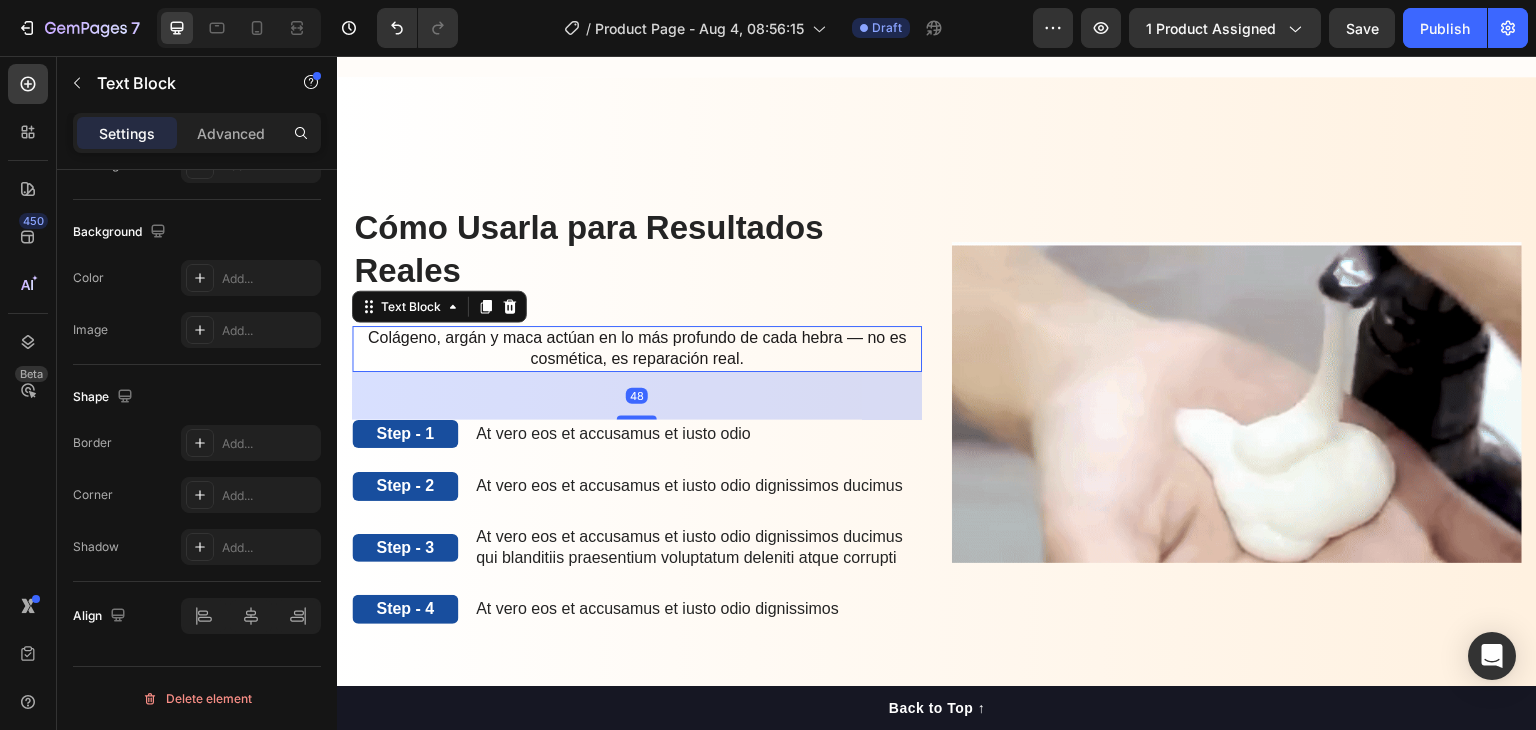 scroll, scrollTop: 0, scrollLeft: 0, axis: both 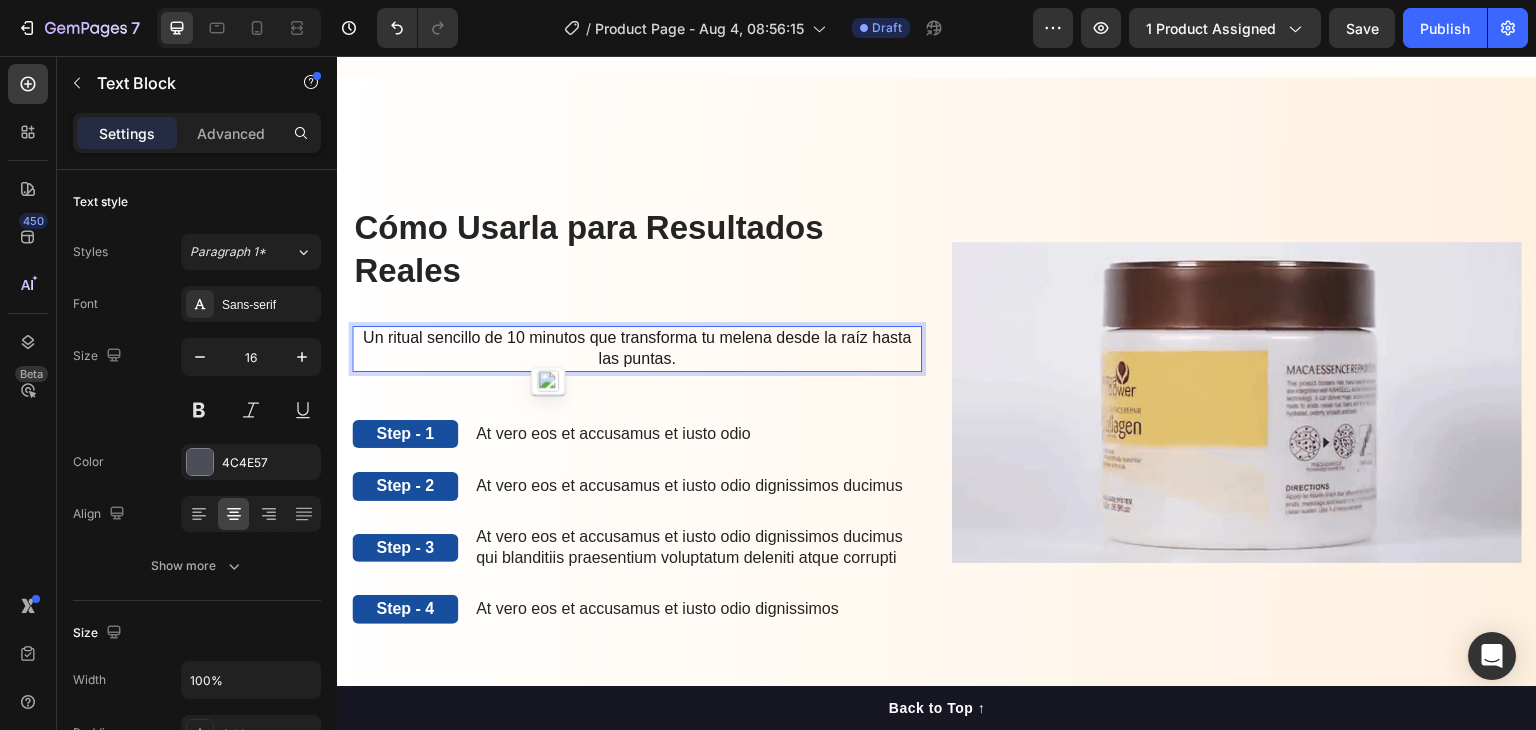 click on "Un ritual sencillo de 10 minutos que transforma tu melena desde la raíz hasta las puntas." at bounding box center [637, 348] 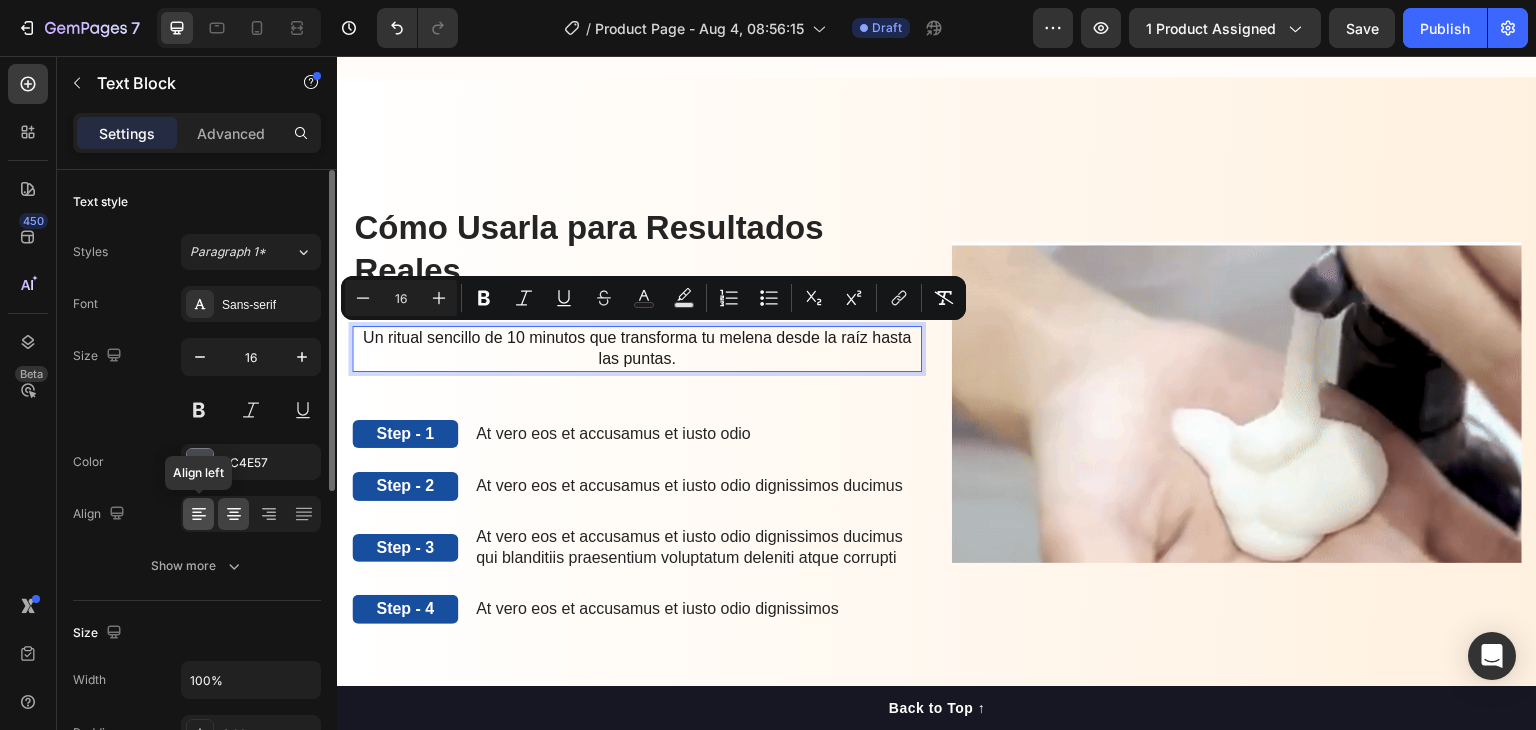 click 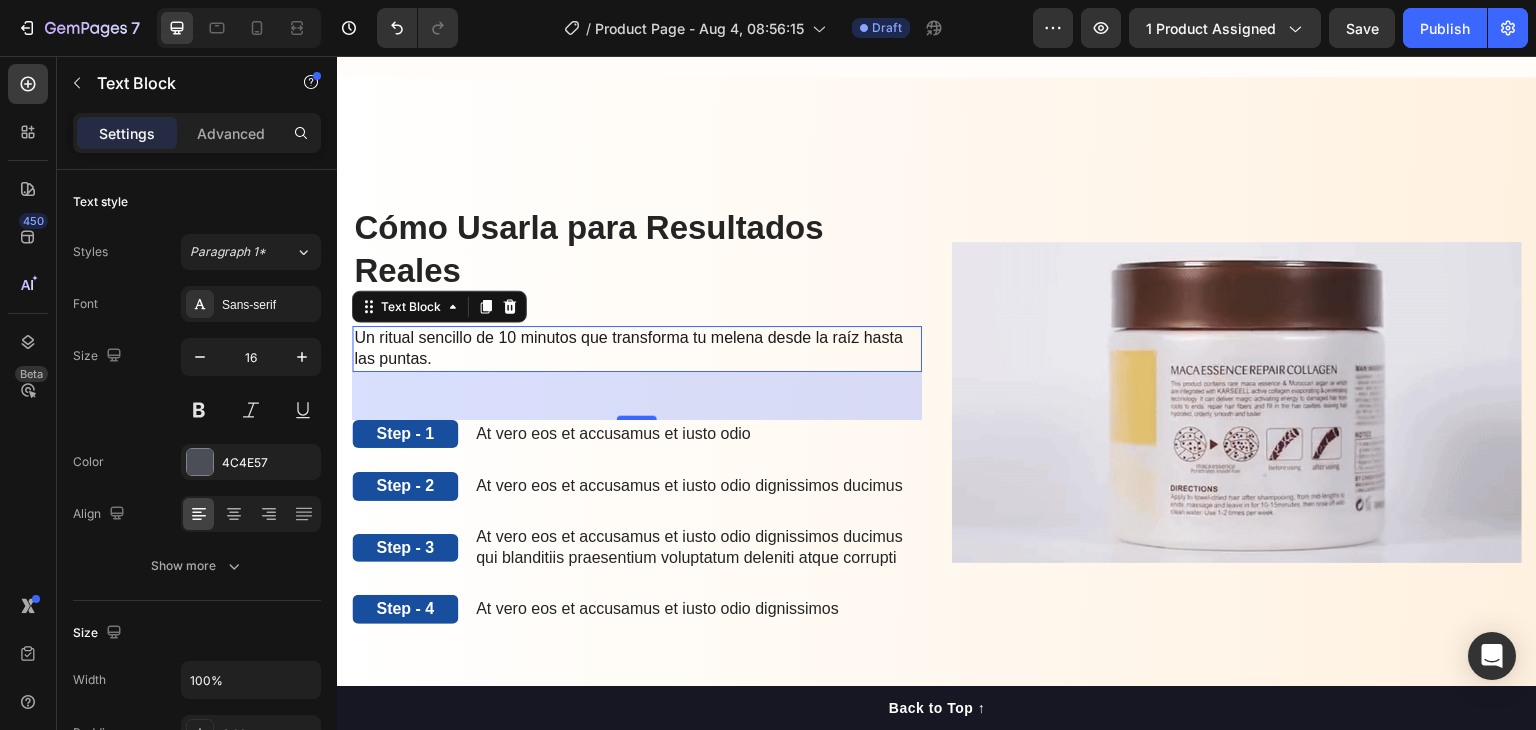 click on "Un ritual sencillo de 10 minutos que transforma tu melena desde la raíz hasta las puntas." at bounding box center [637, 349] 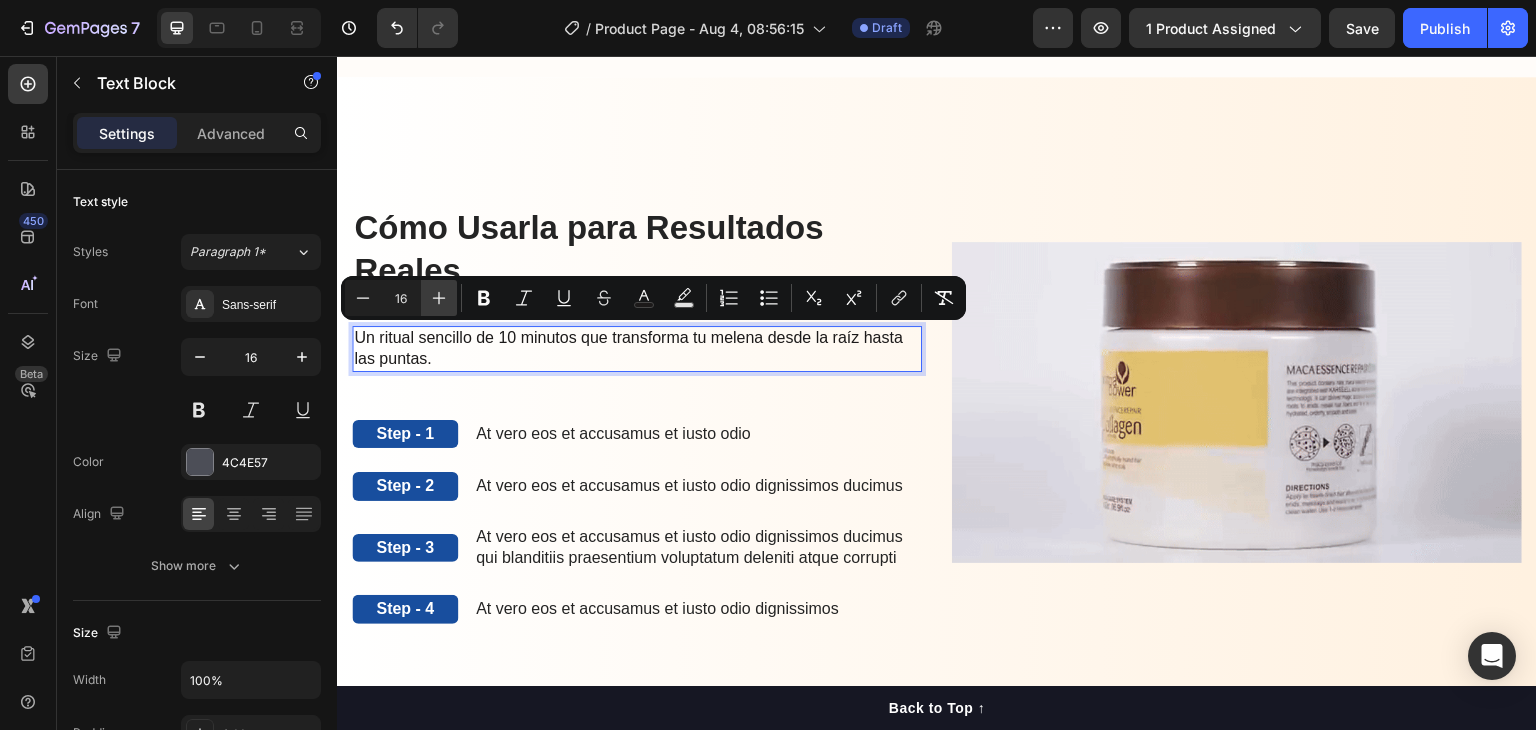 click 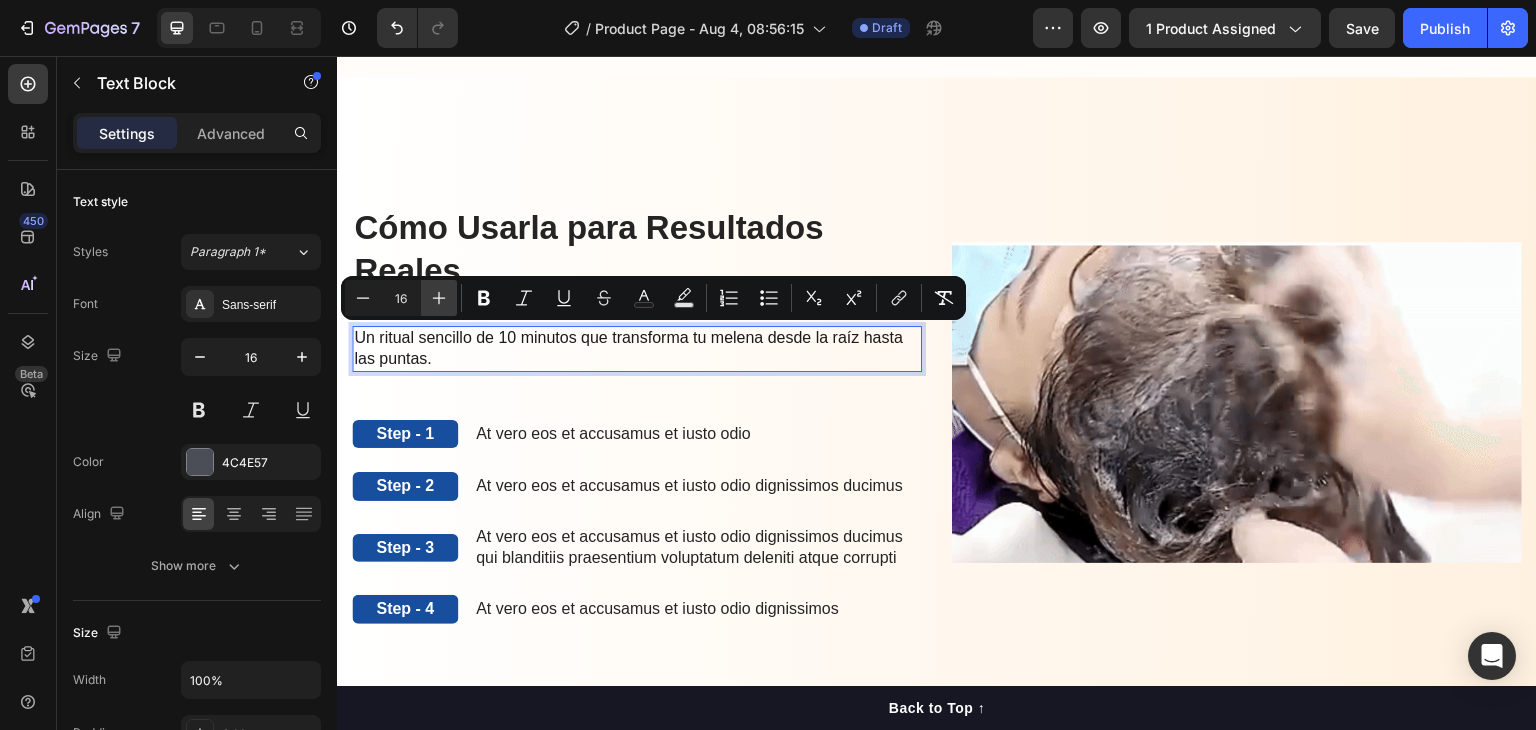 type on "17" 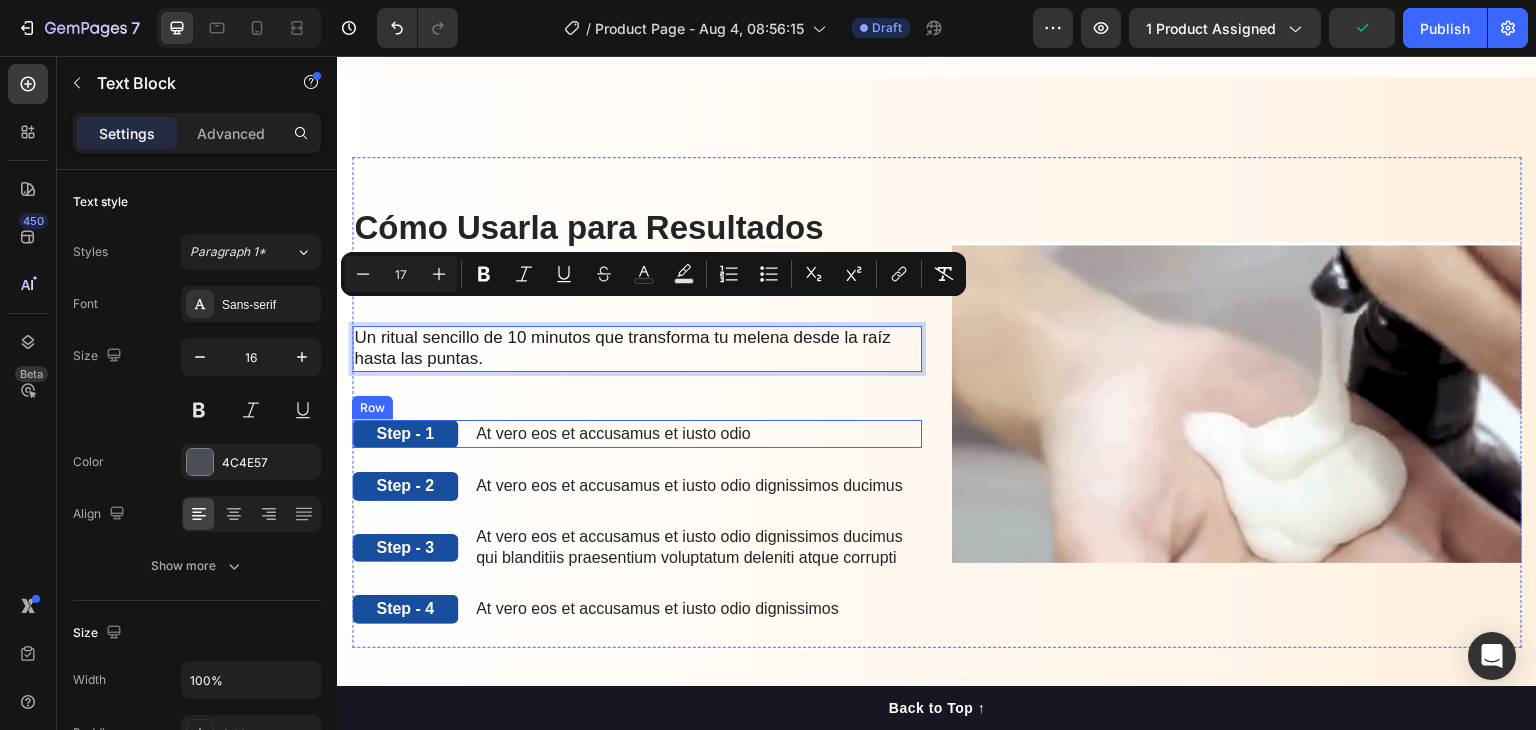 scroll, scrollTop: 2595, scrollLeft: 0, axis: vertical 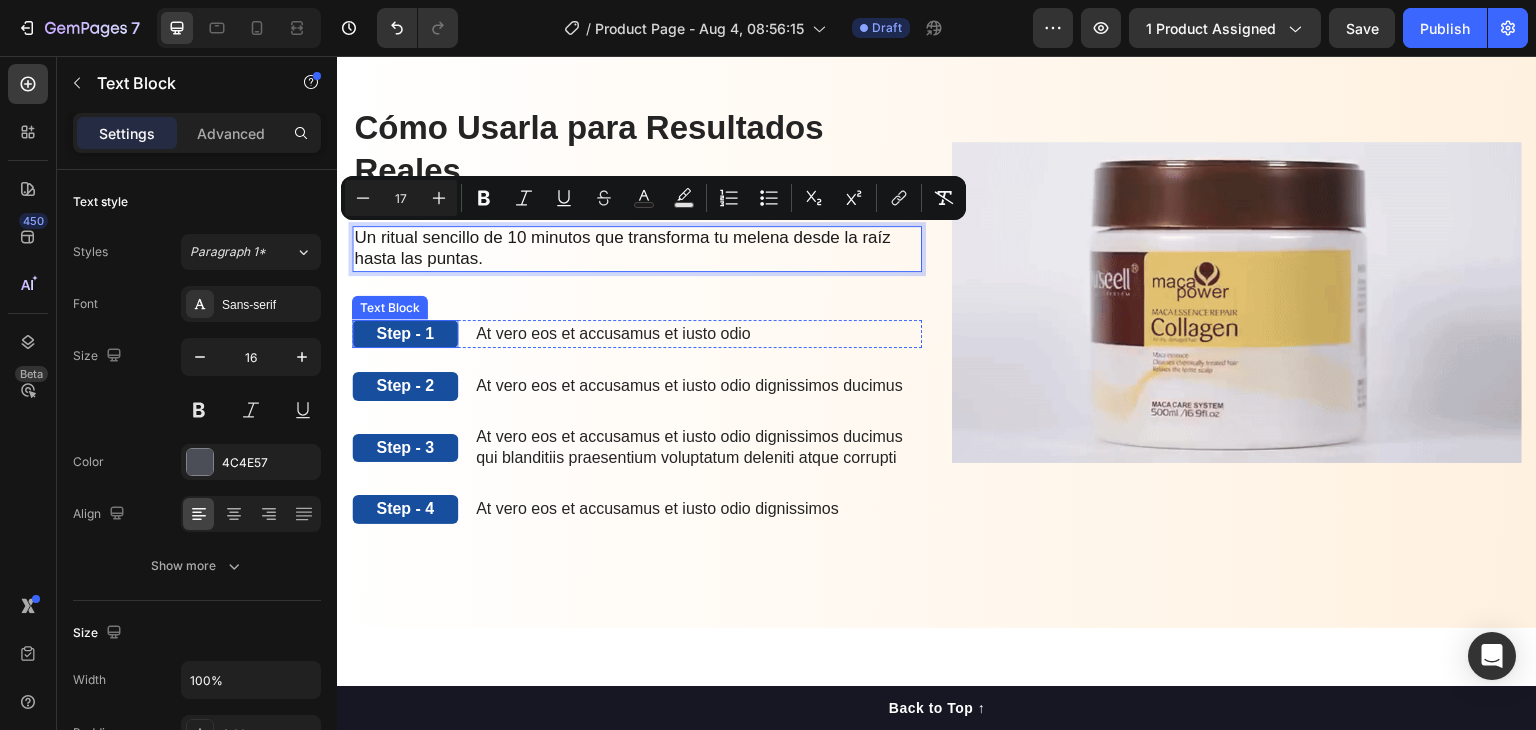 click on "Step - 1" at bounding box center [405, 334] 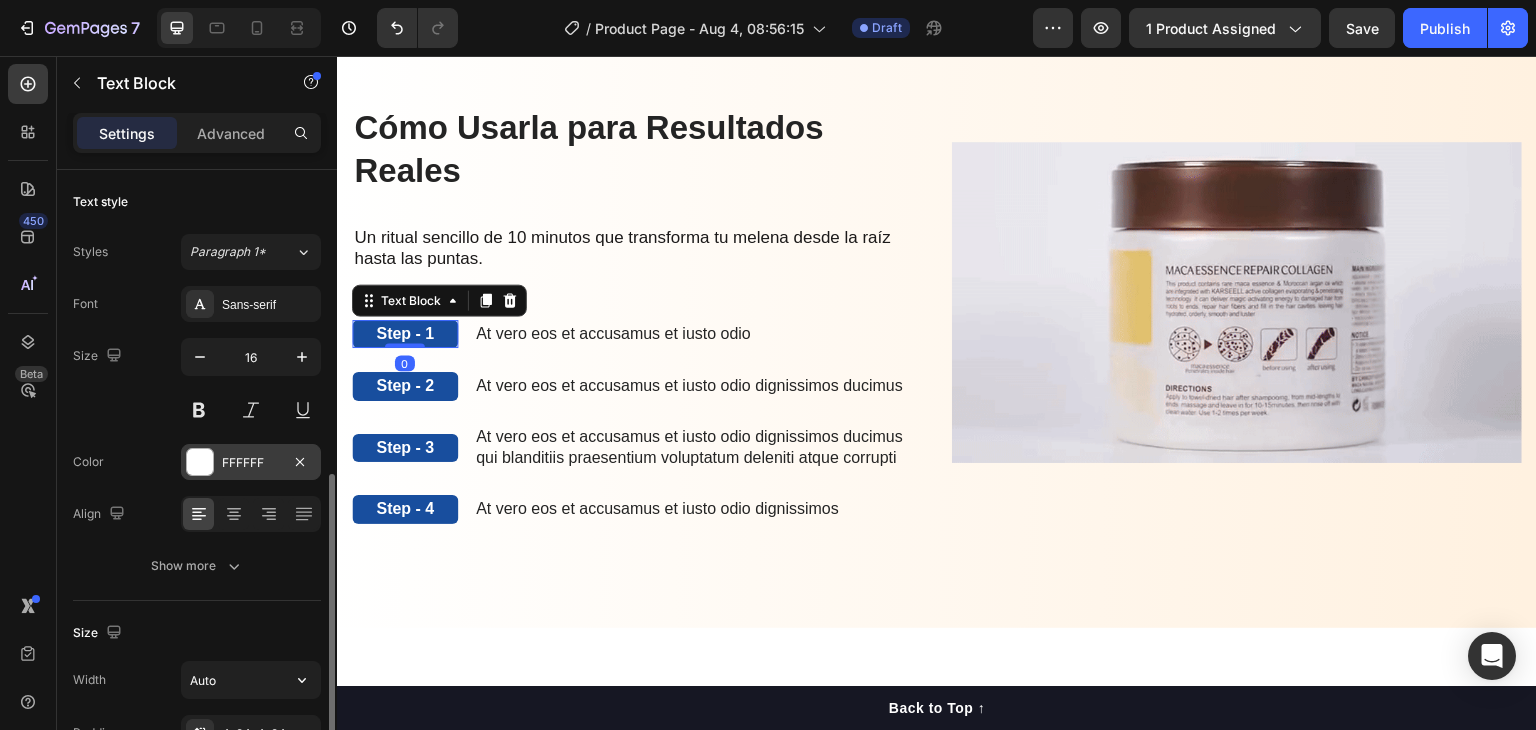 scroll, scrollTop: 200, scrollLeft: 0, axis: vertical 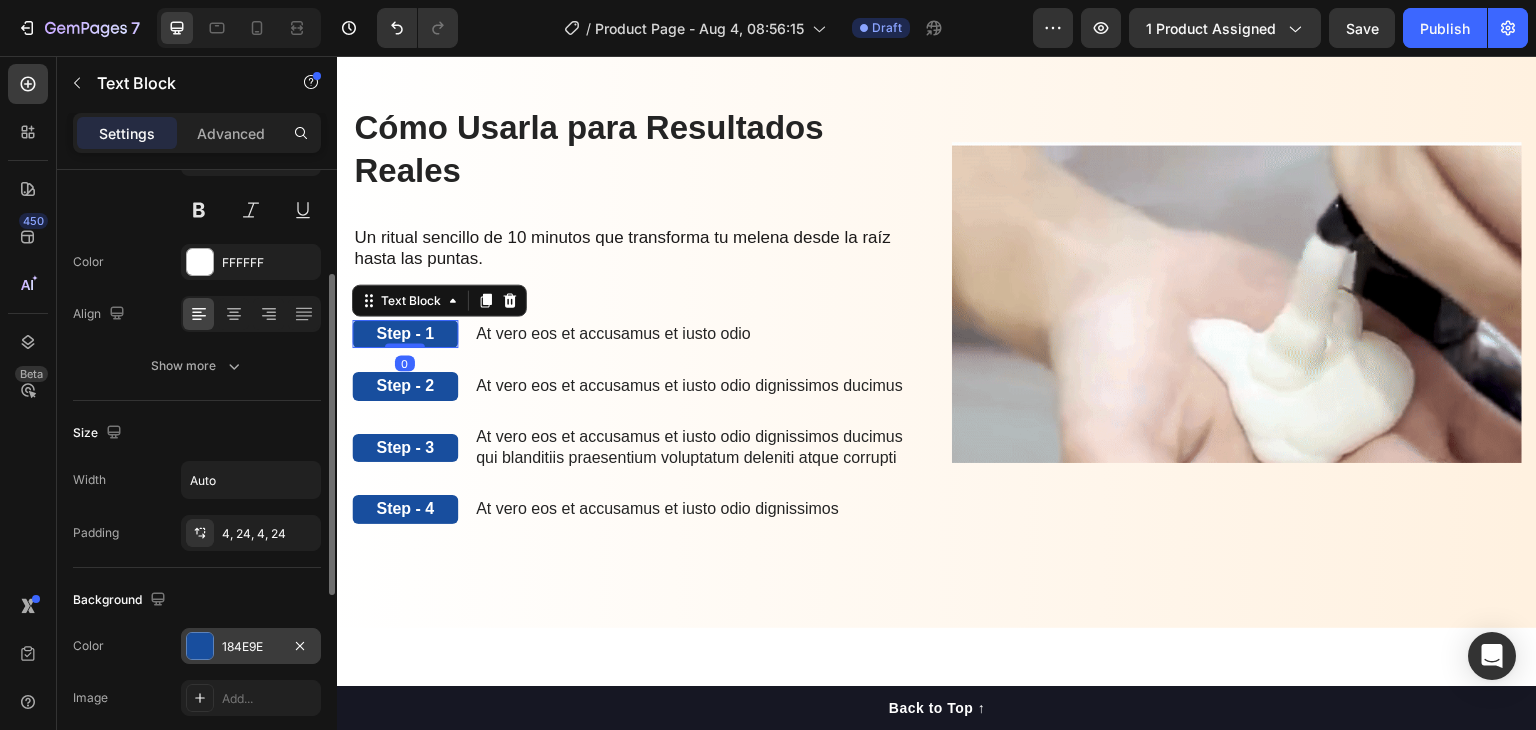 click at bounding box center [200, 646] 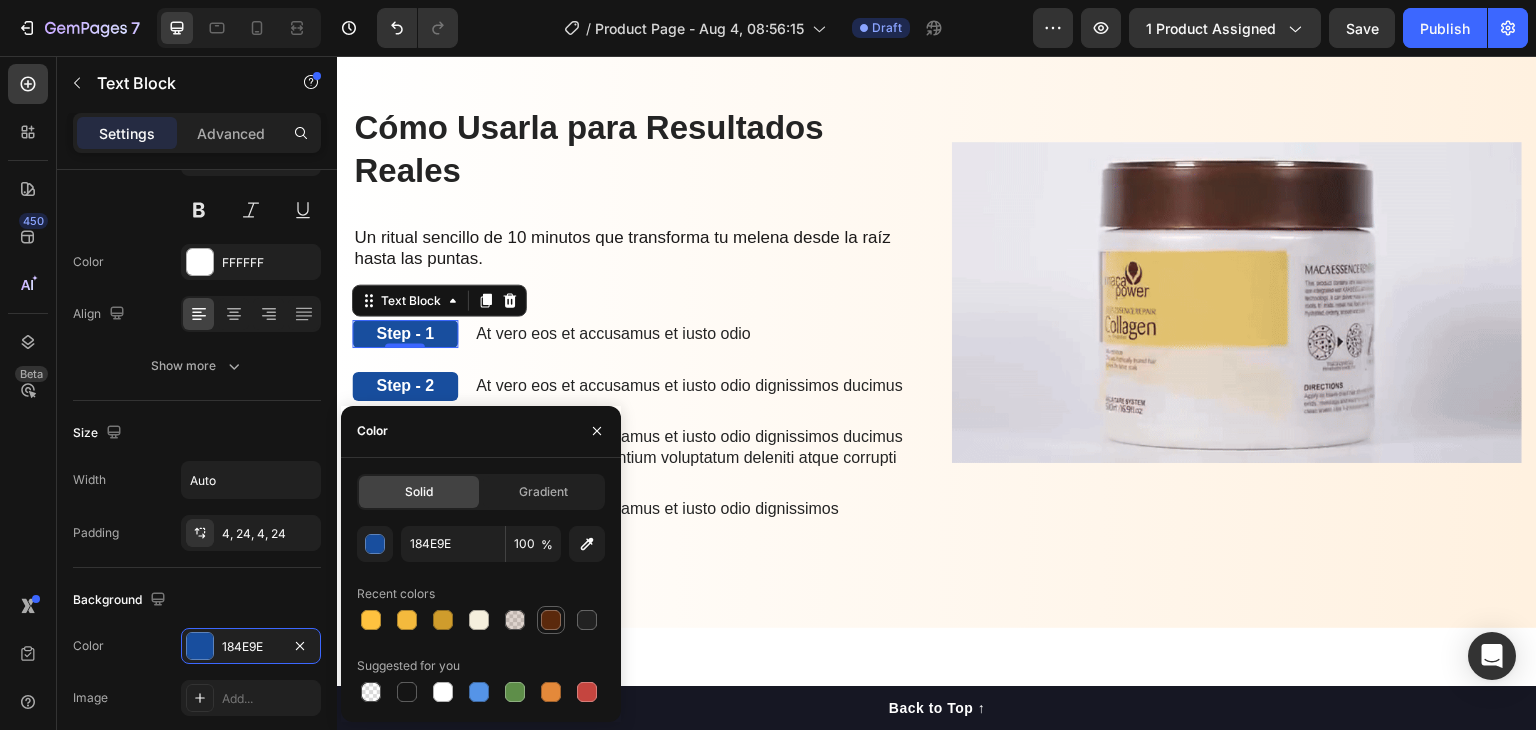 click at bounding box center (551, 620) 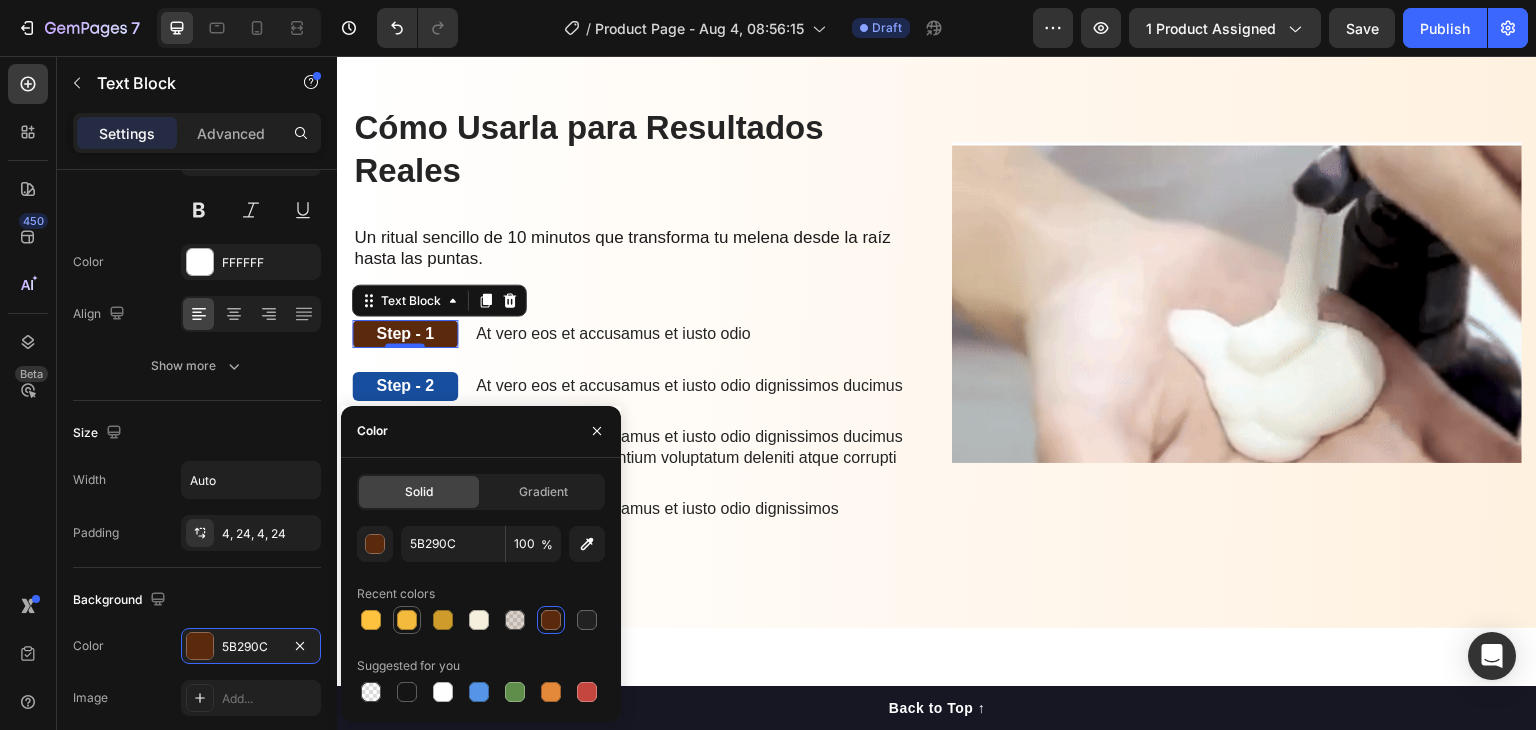 click at bounding box center [407, 620] 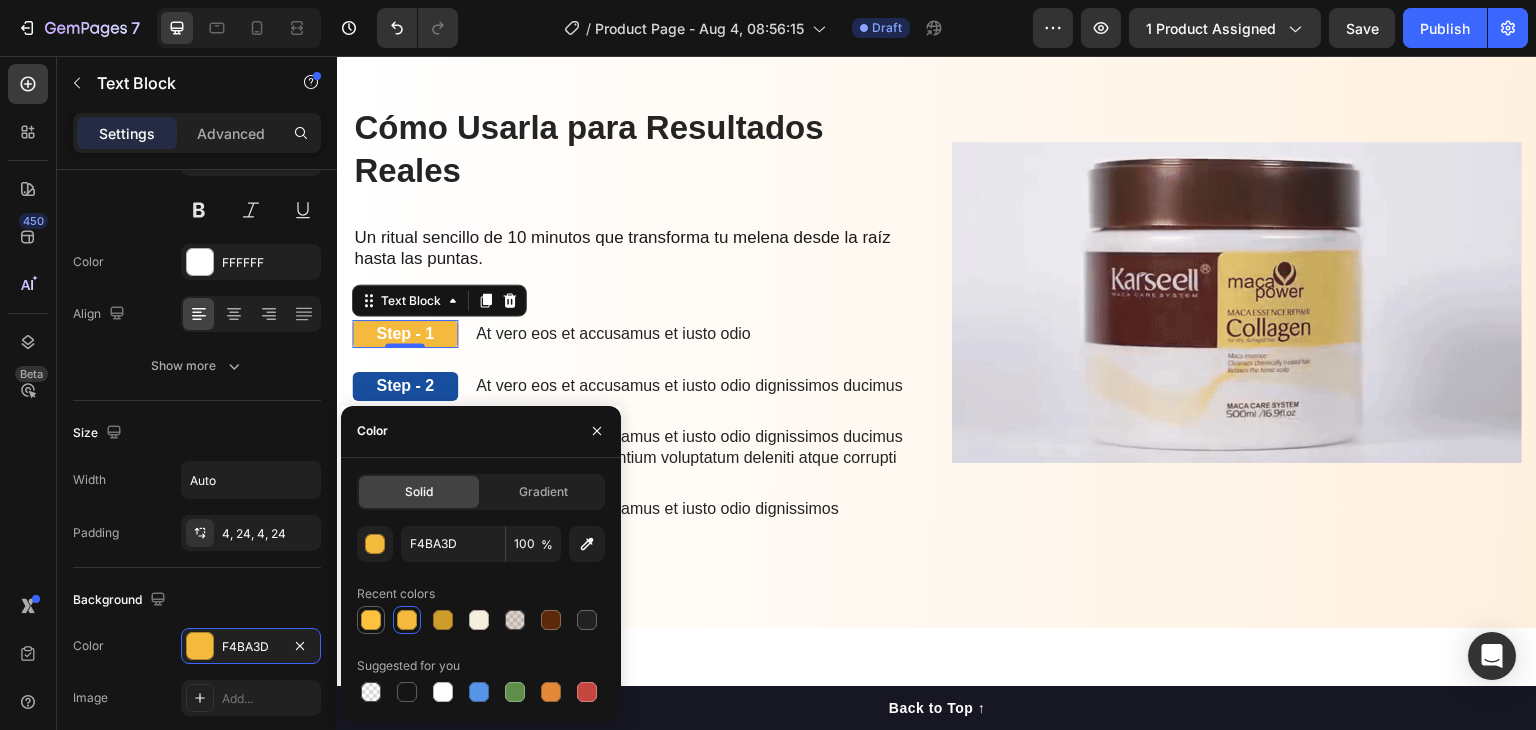 click at bounding box center [371, 620] 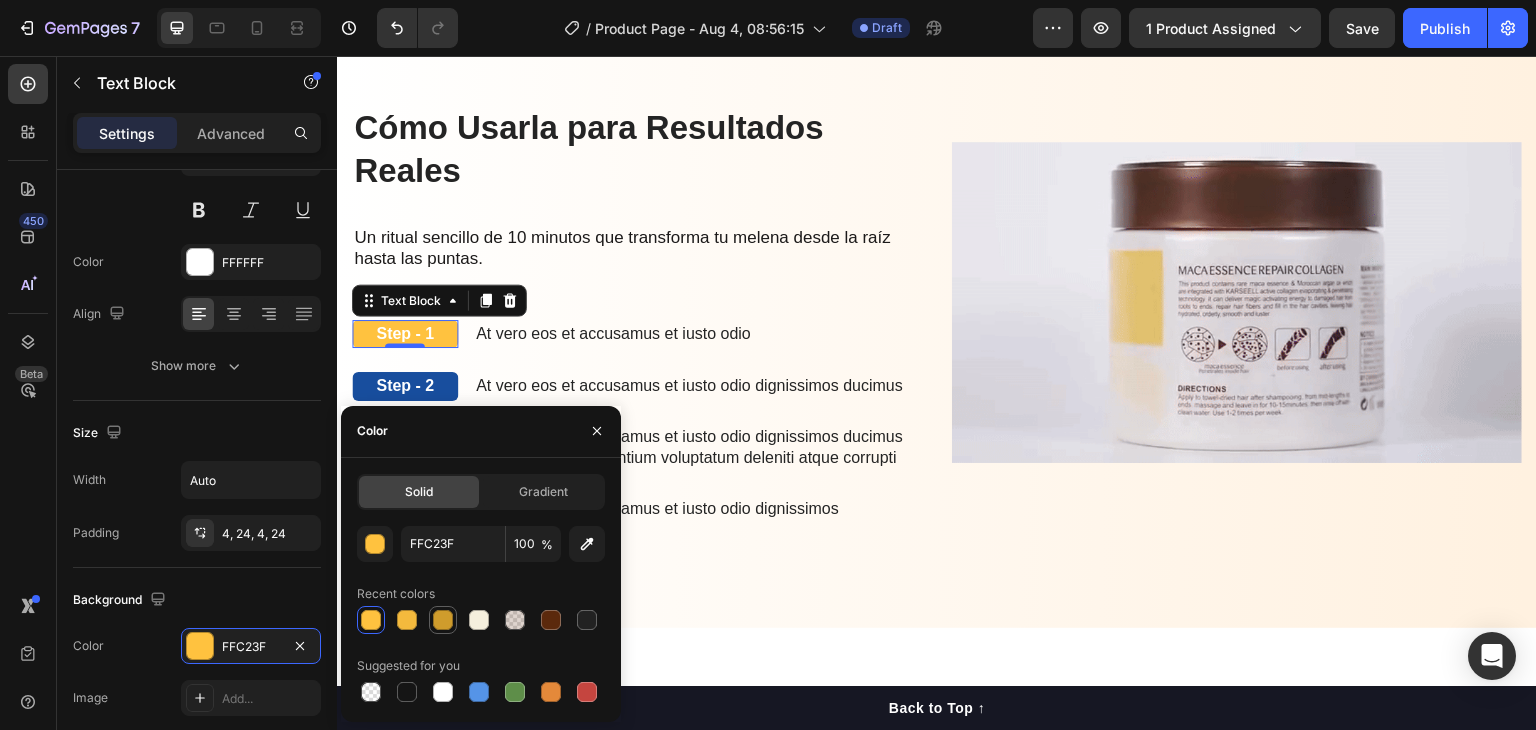 click at bounding box center [443, 620] 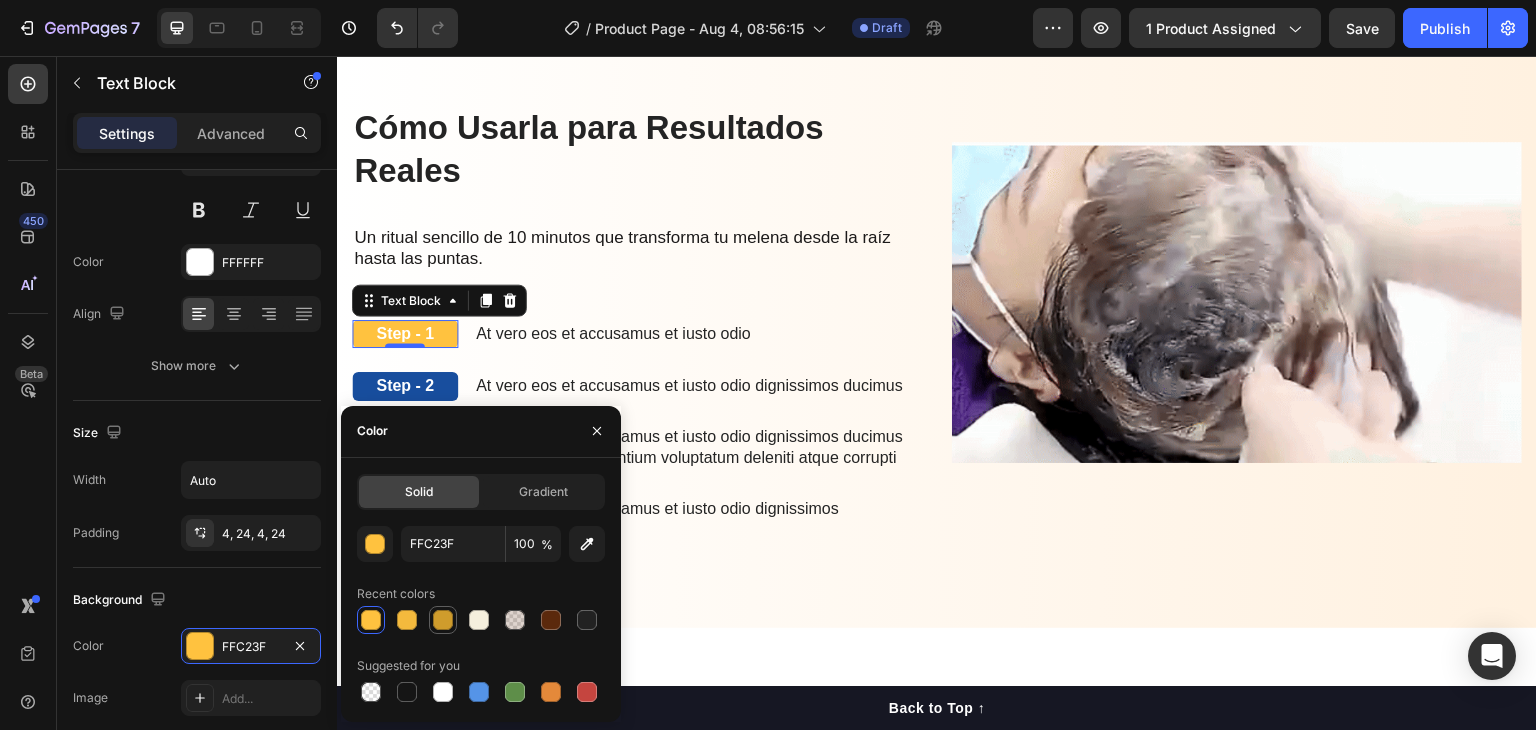 type on "CF9C2C" 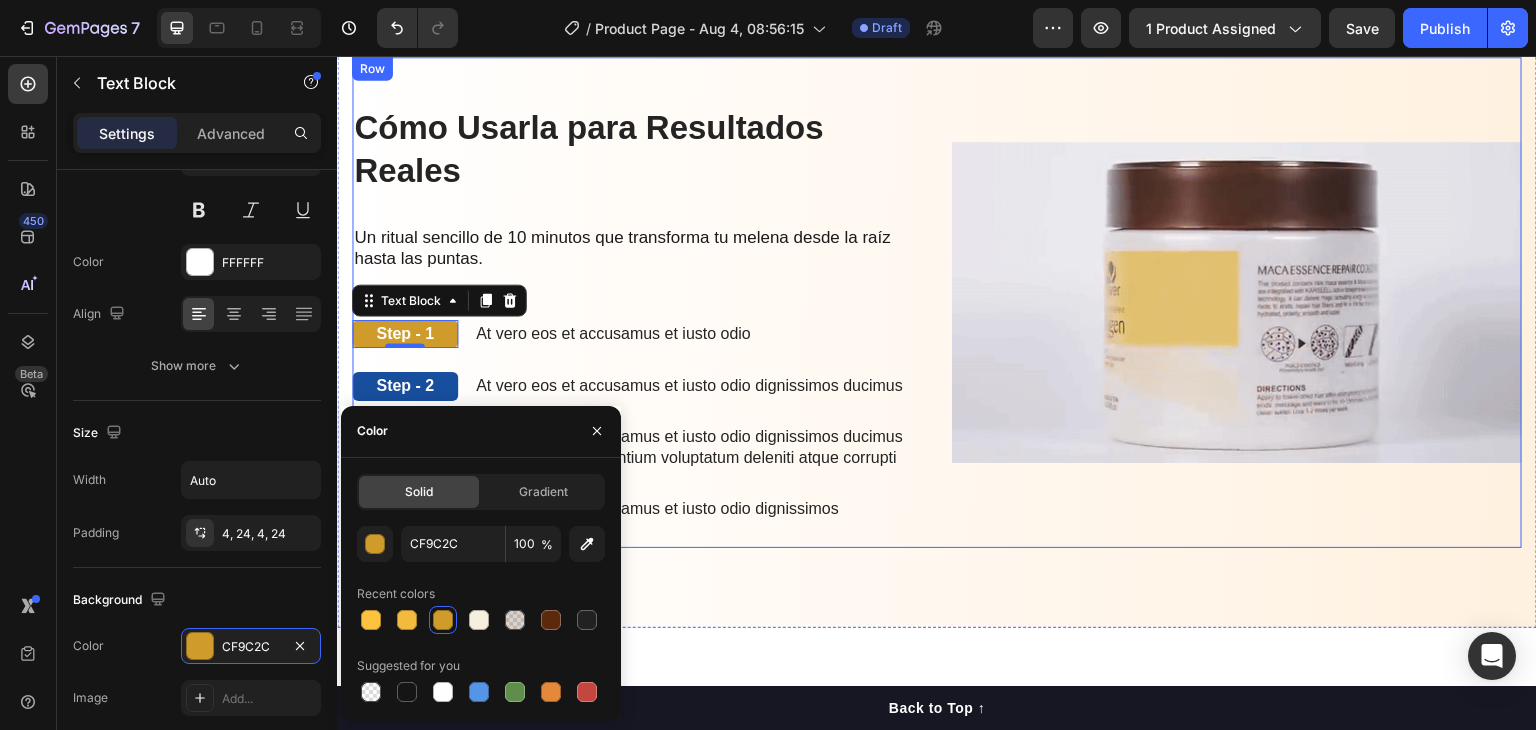 click on "Cómo Usarla para Resultados Reales Heading Un ritual sencillo de 10 minutos que transforma tu melena desde la raíz hasta las puntas. Text Block Step - 1 Text Block 0 At vero eos et accusamus et iusto odio Text Block Row Step - 2 Text Block At vero eos et accusamus et iusto odio dignissimos ducimus Text Block Row Step - 3 Text Block At vero eos et accusamus et iusto odio dignissimos ducimus qui blanditiis praesentium voluptatum deleniti atque corrupti Text Block Row Step - 4 Text Block At vero eos et accusamus et iusto odio dignissimos Text Block Row" at bounding box center [637, 302] 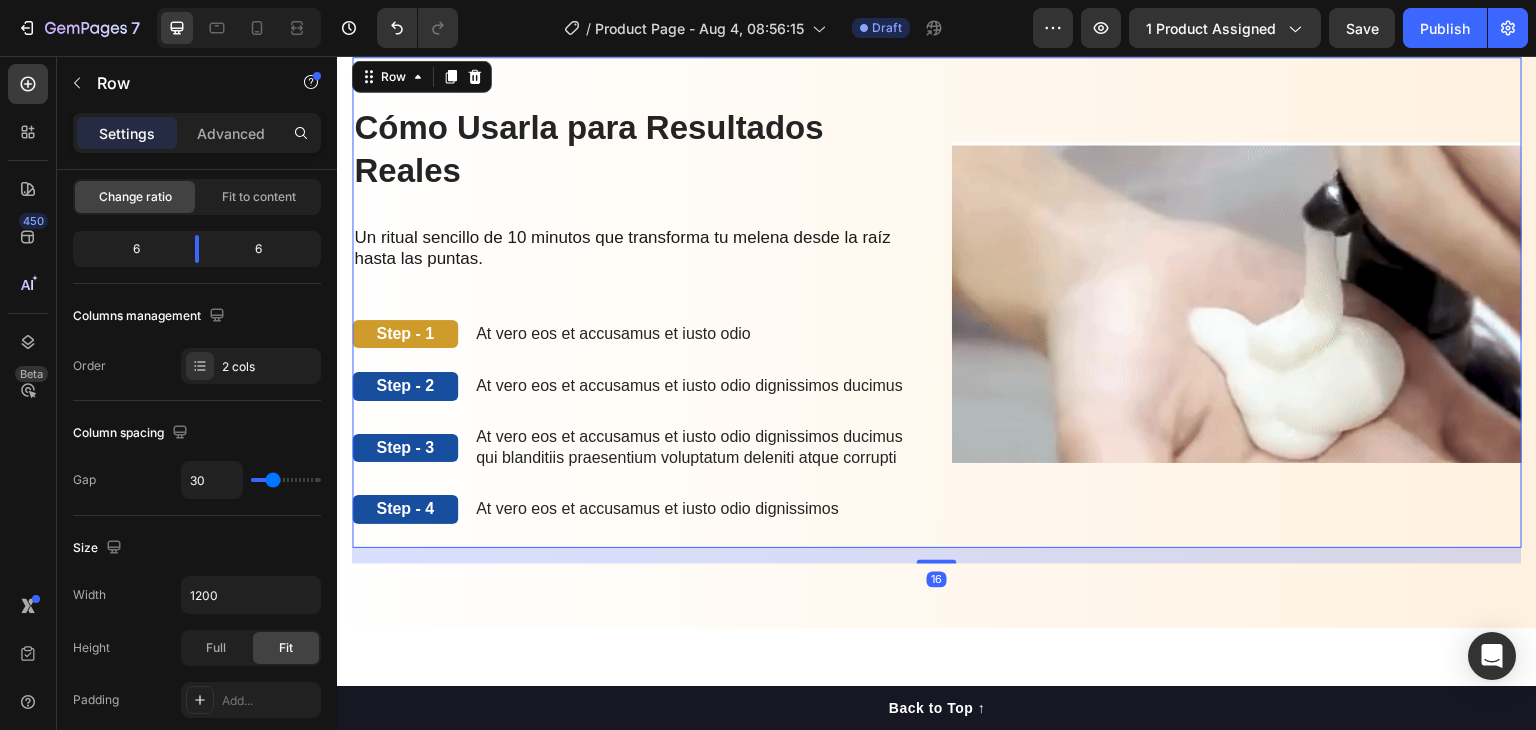scroll, scrollTop: 0, scrollLeft: 0, axis: both 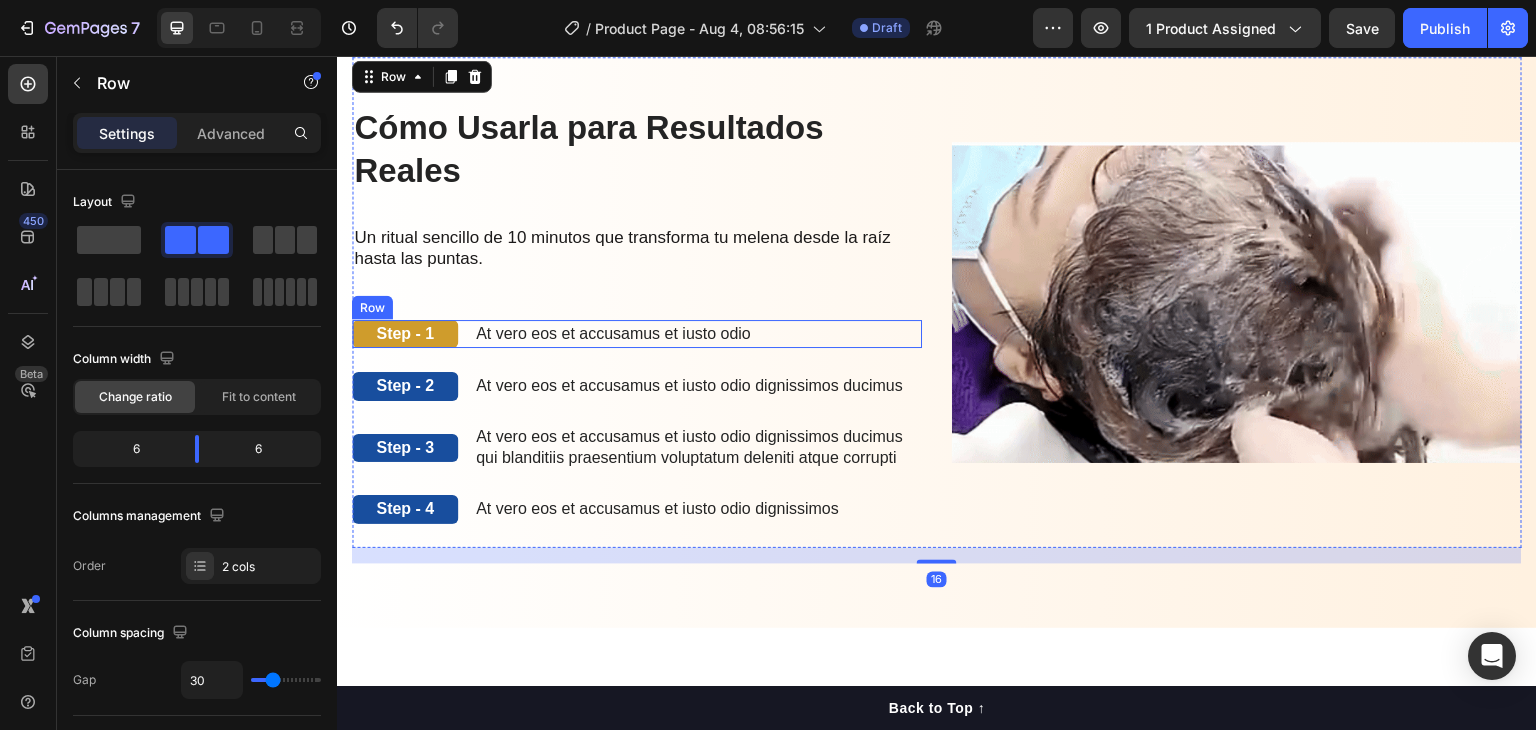 click on "Step - 1 Text Block At vero eos et accusamus et iusto odio  Text Block Row" at bounding box center [637, 334] 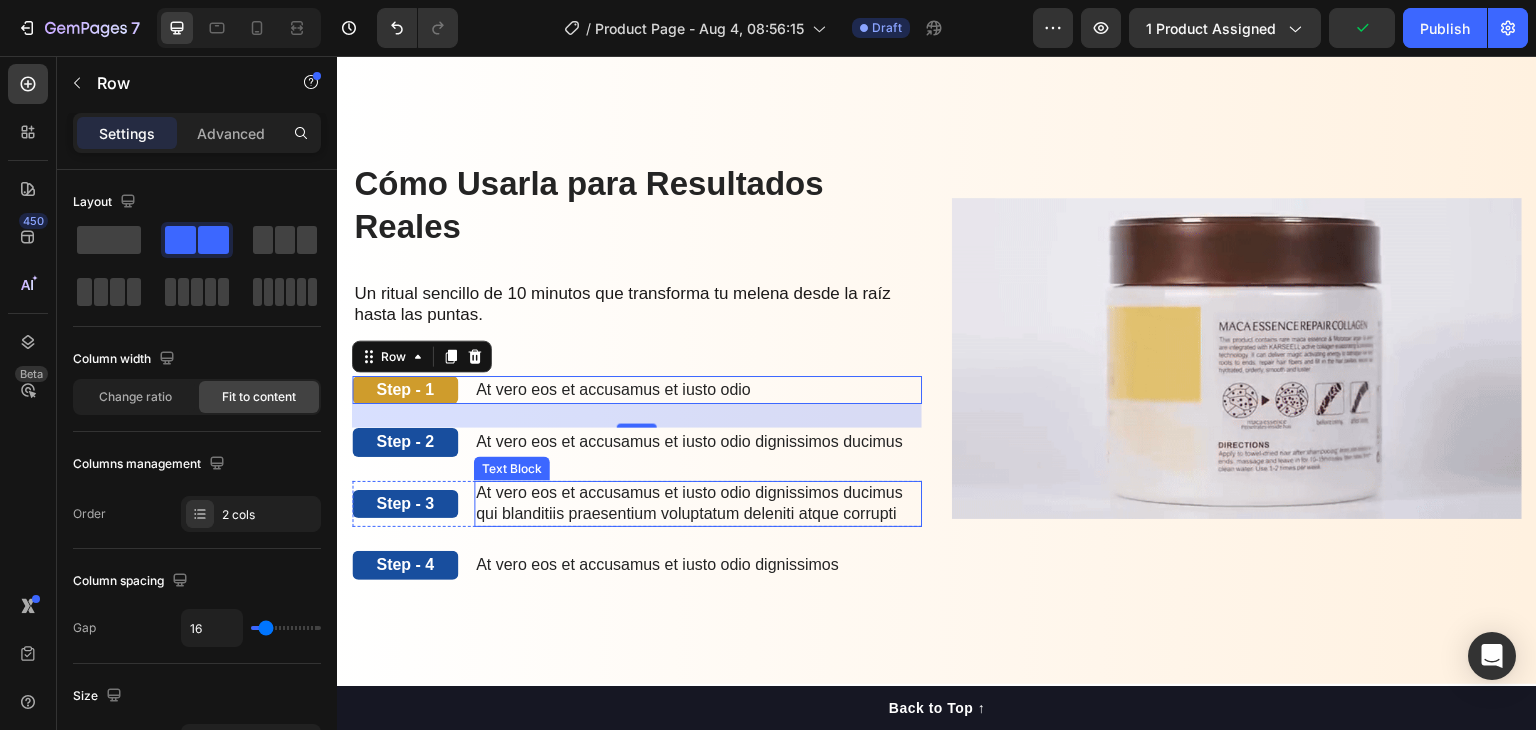 scroll, scrollTop: 2595, scrollLeft: 0, axis: vertical 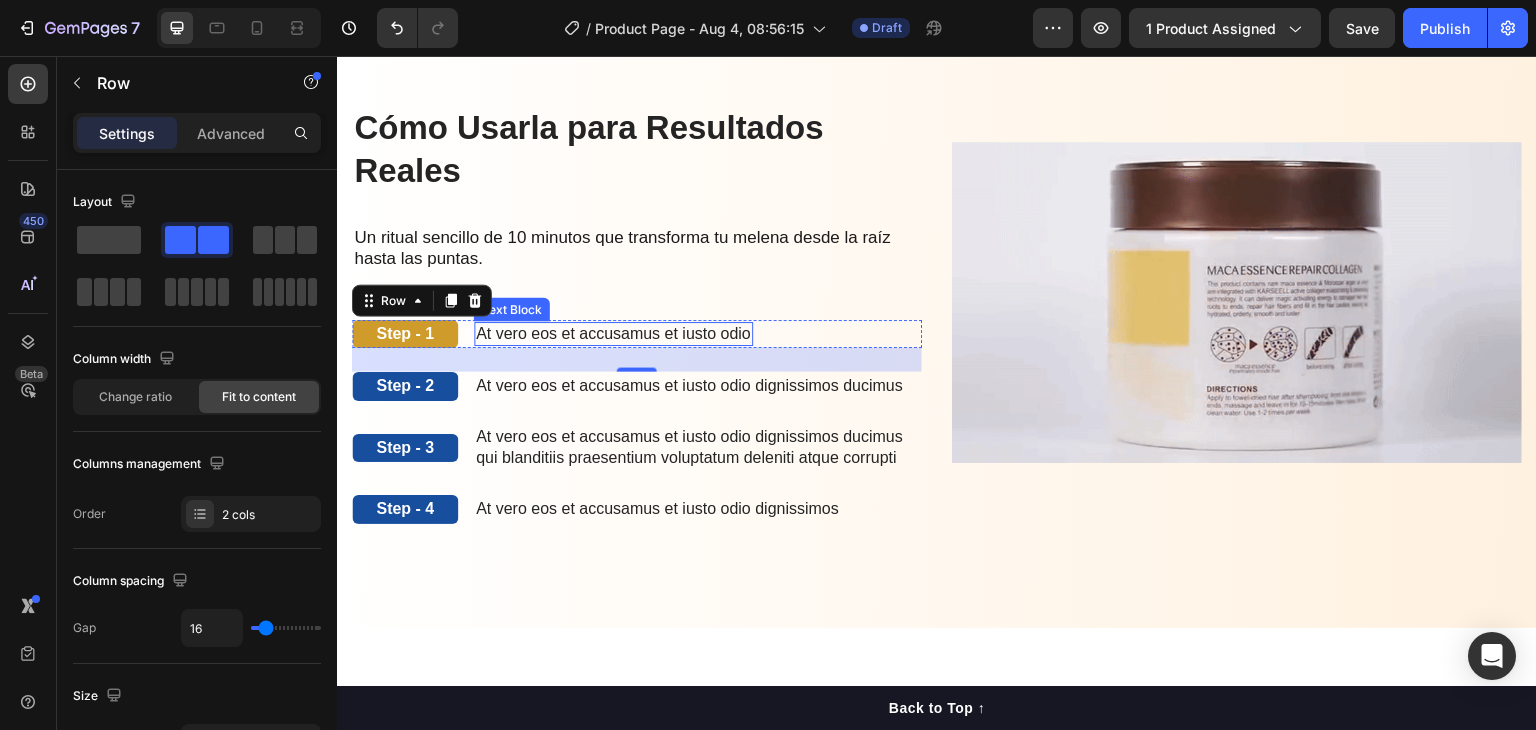 click on "At vero eos et accusamus et iusto odio" at bounding box center [613, 334] 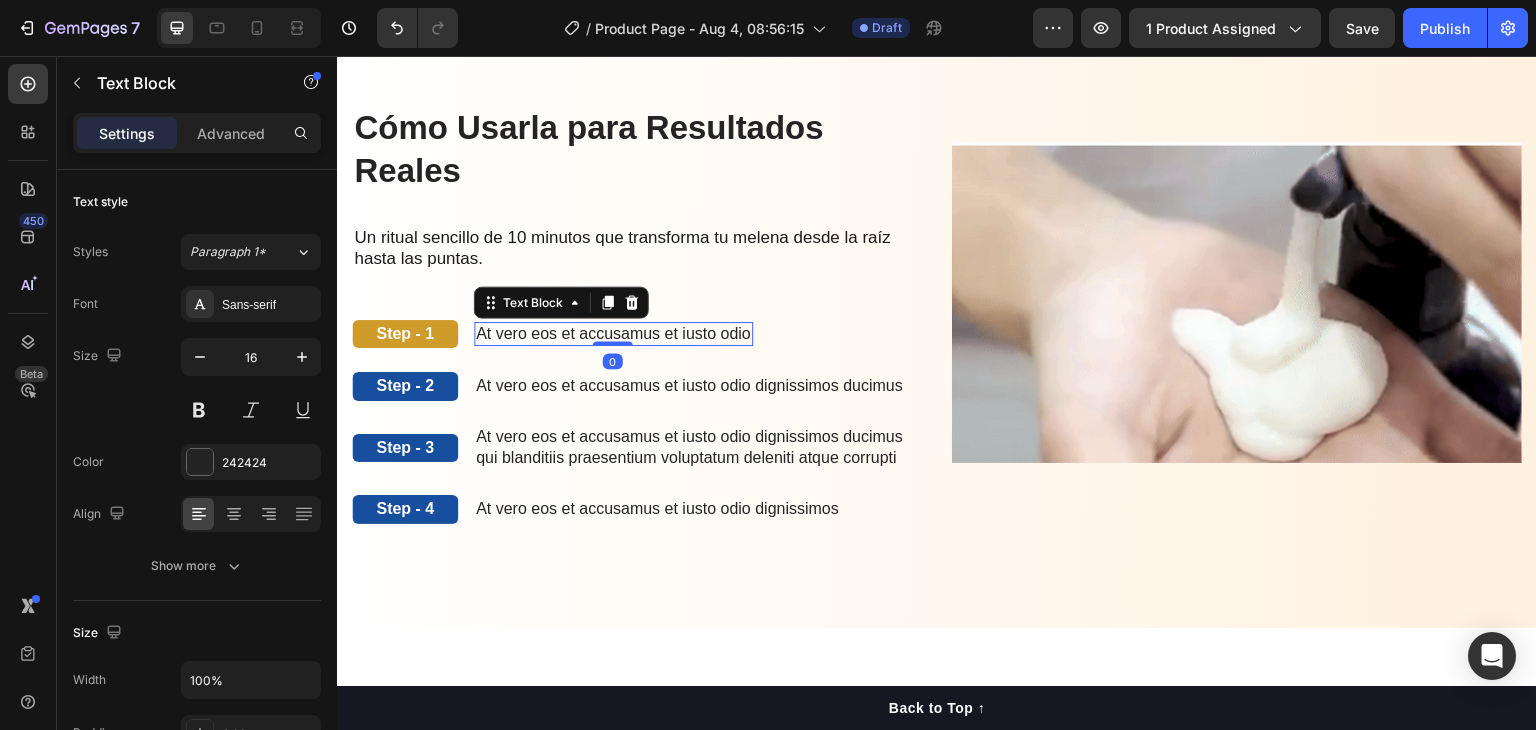click on "At vero eos et accusamus et iusto odio" at bounding box center [613, 334] 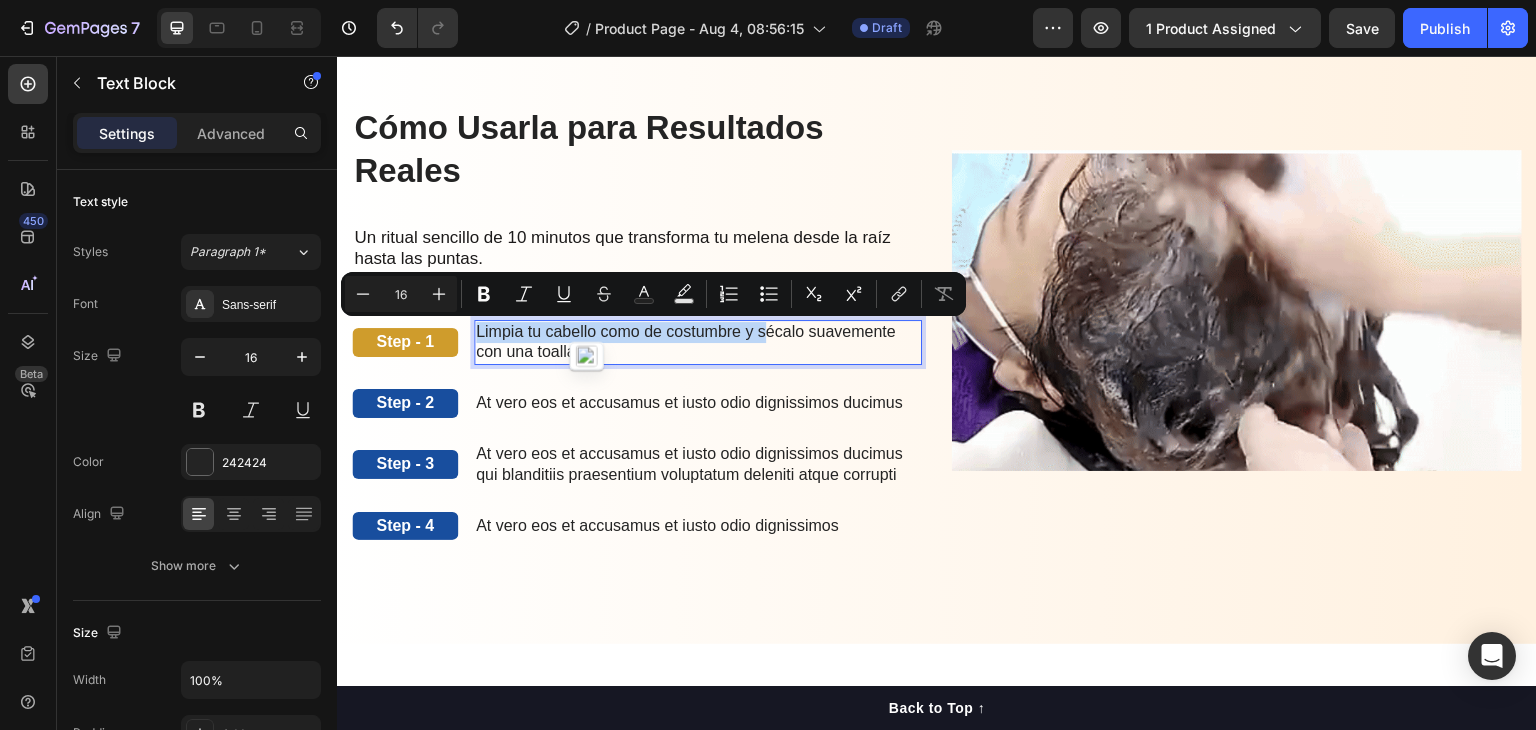 scroll, scrollTop: 2592, scrollLeft: 0, axis: vertical 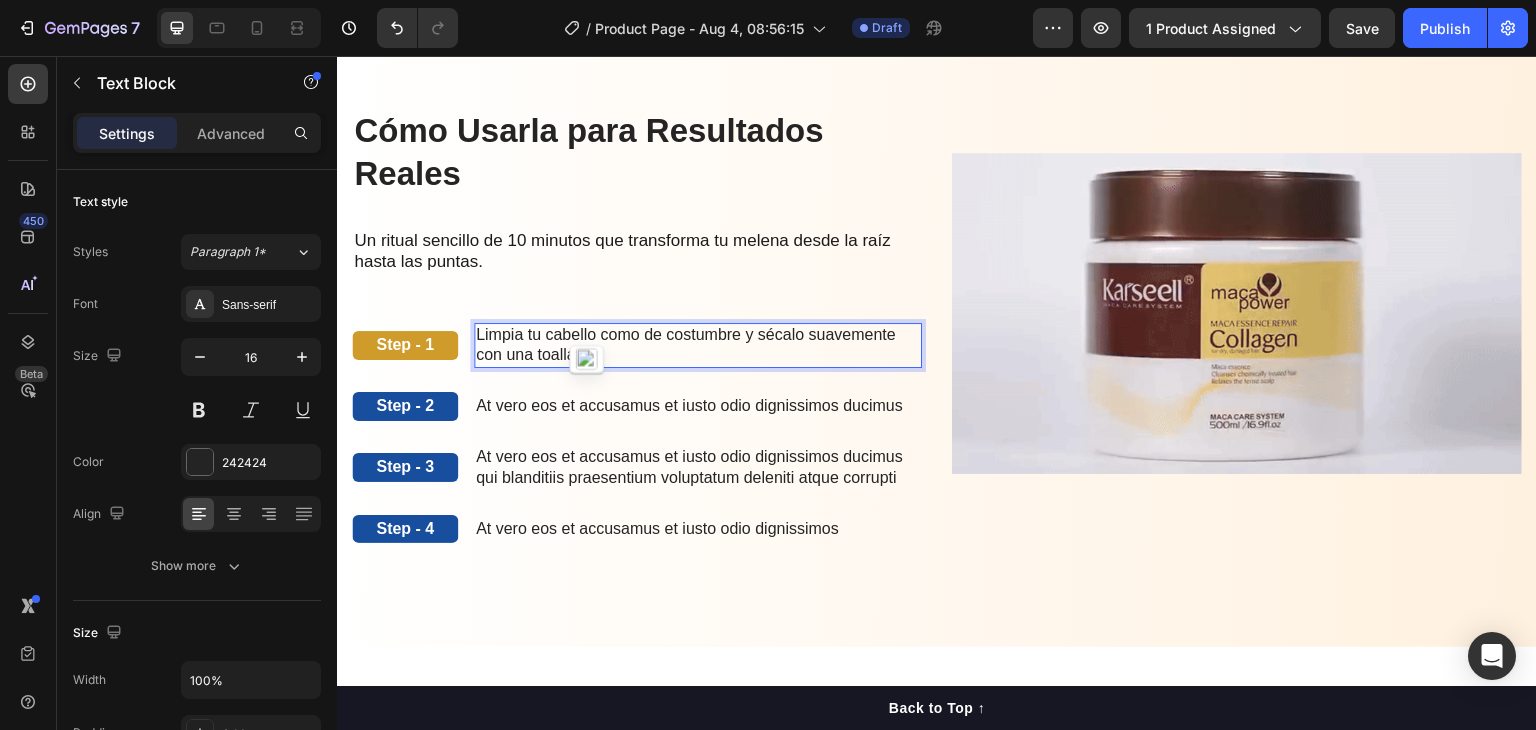 click on "Limpia tu cabello como de costumbre y sécalo suavemente con una toalla." at bounding box center (698, 346) 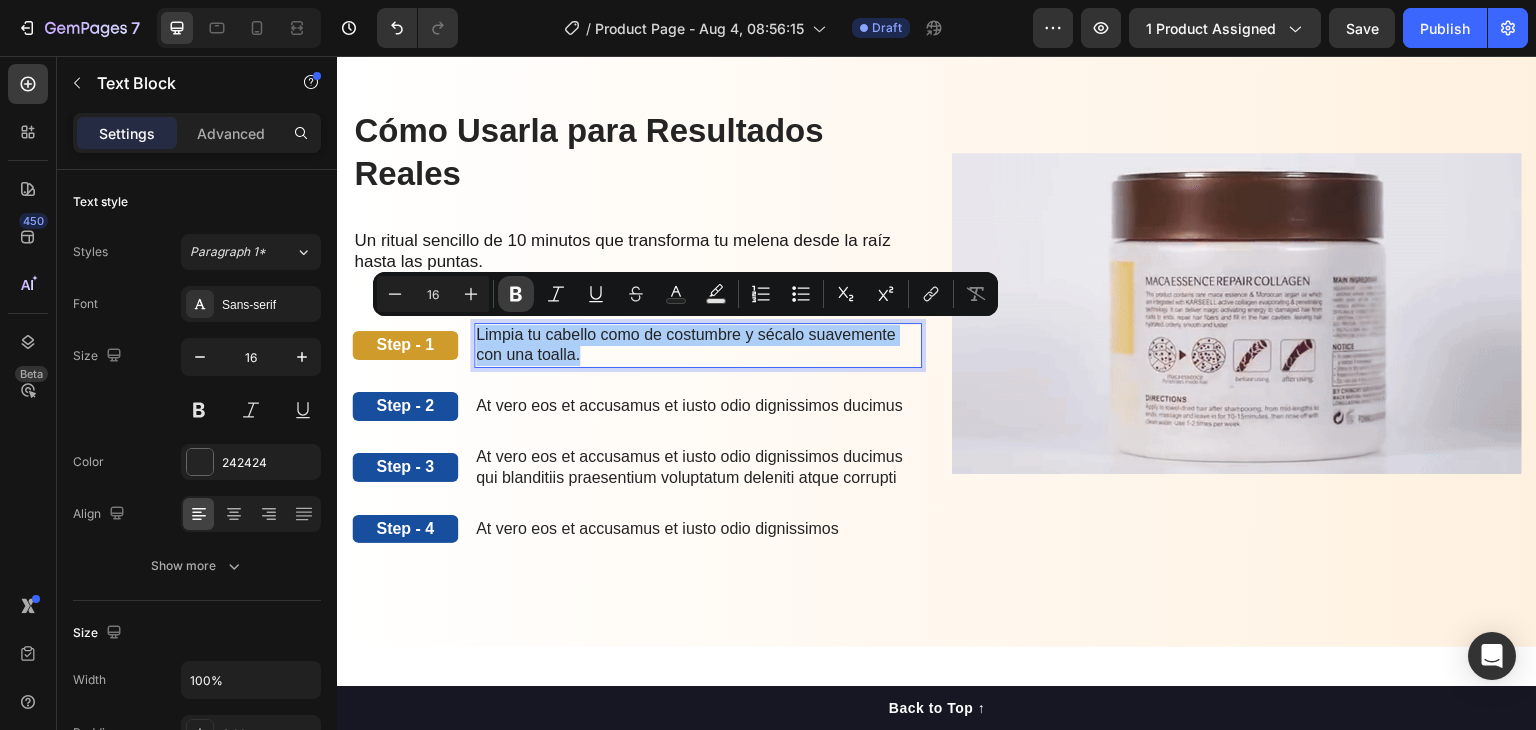 click 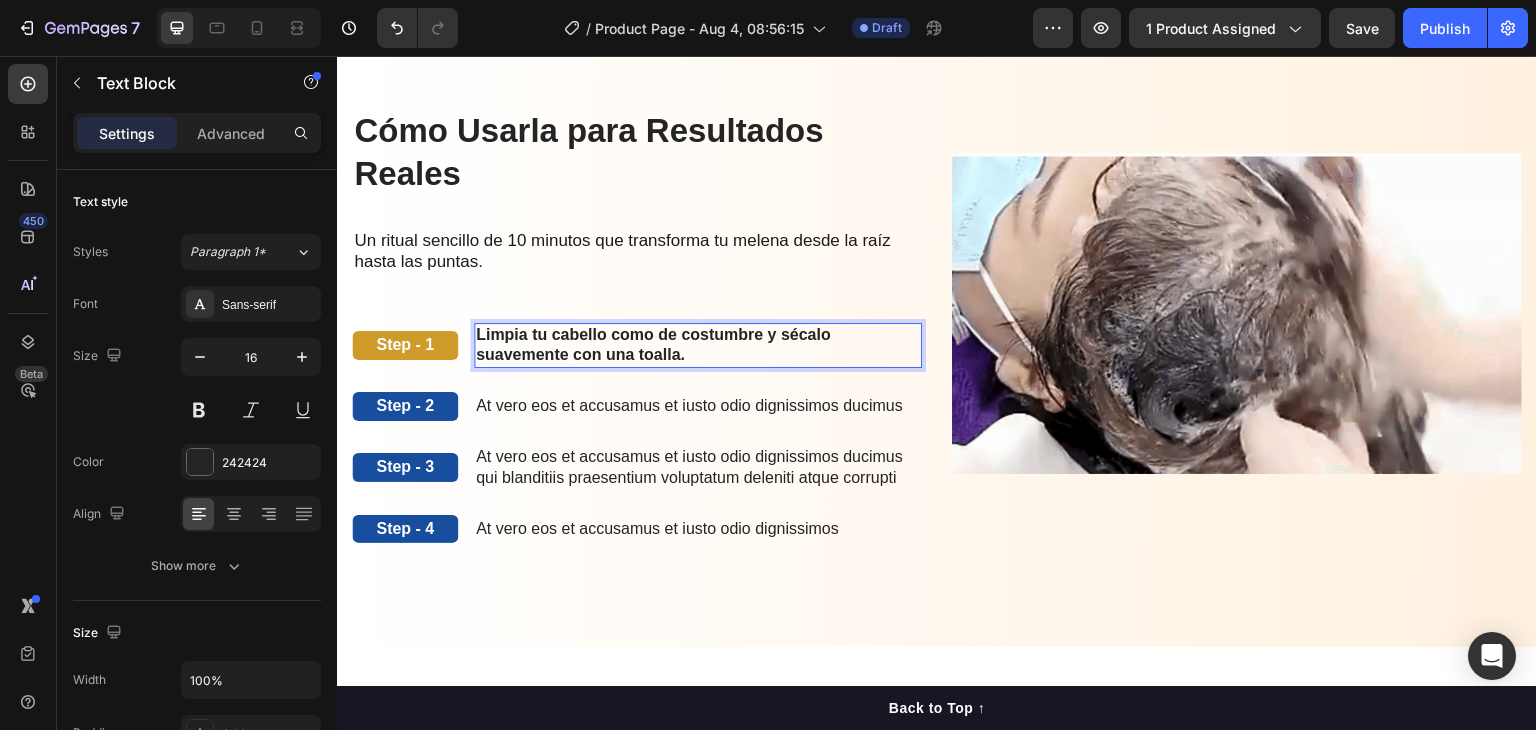 click on "Limpia tu cabello como de costumbre y sécalo suavemente con una toalla." at bounding box center (698, 346) 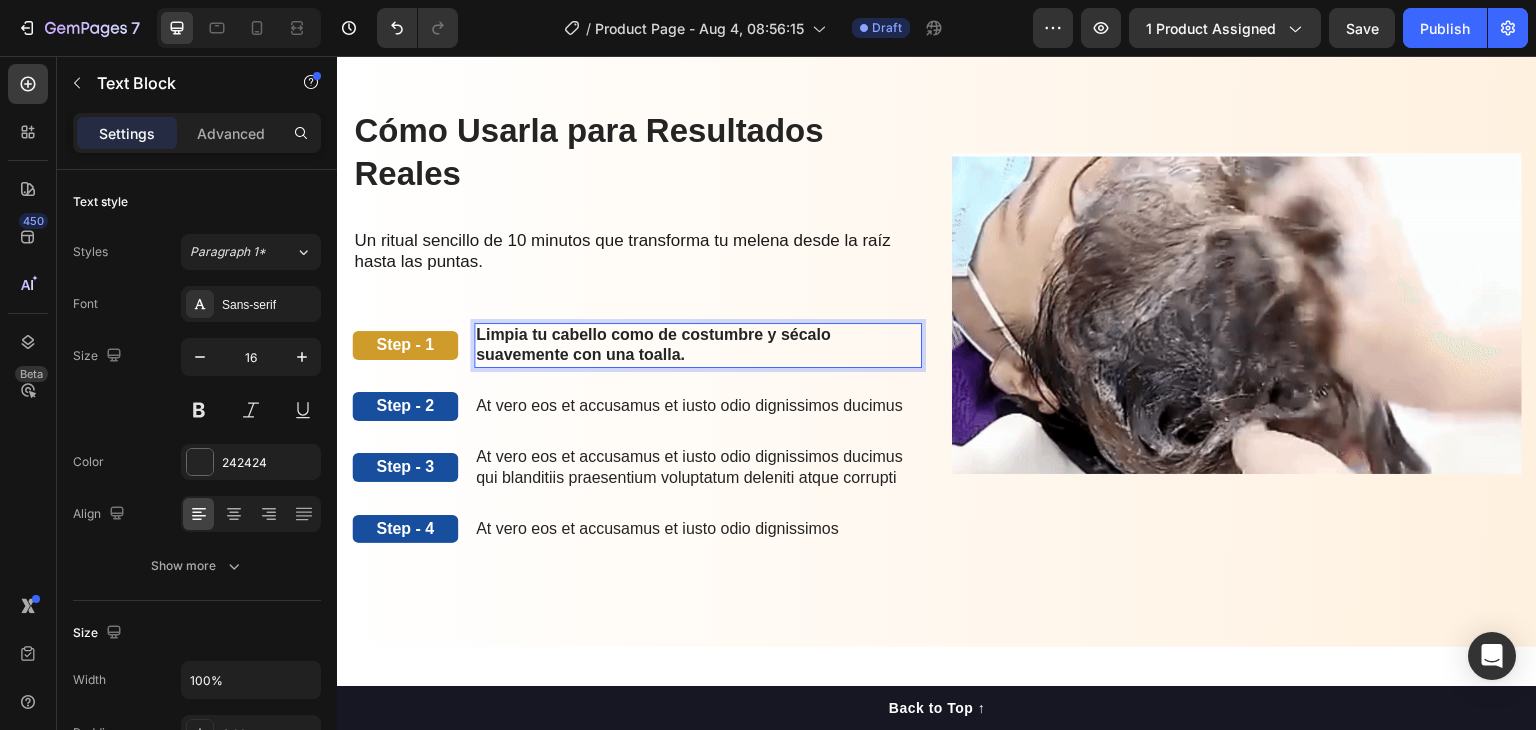 click on "Limpia tu cabello como de costumbre y sécalo suavemente con una toalla." at bounding box center (698, 346) 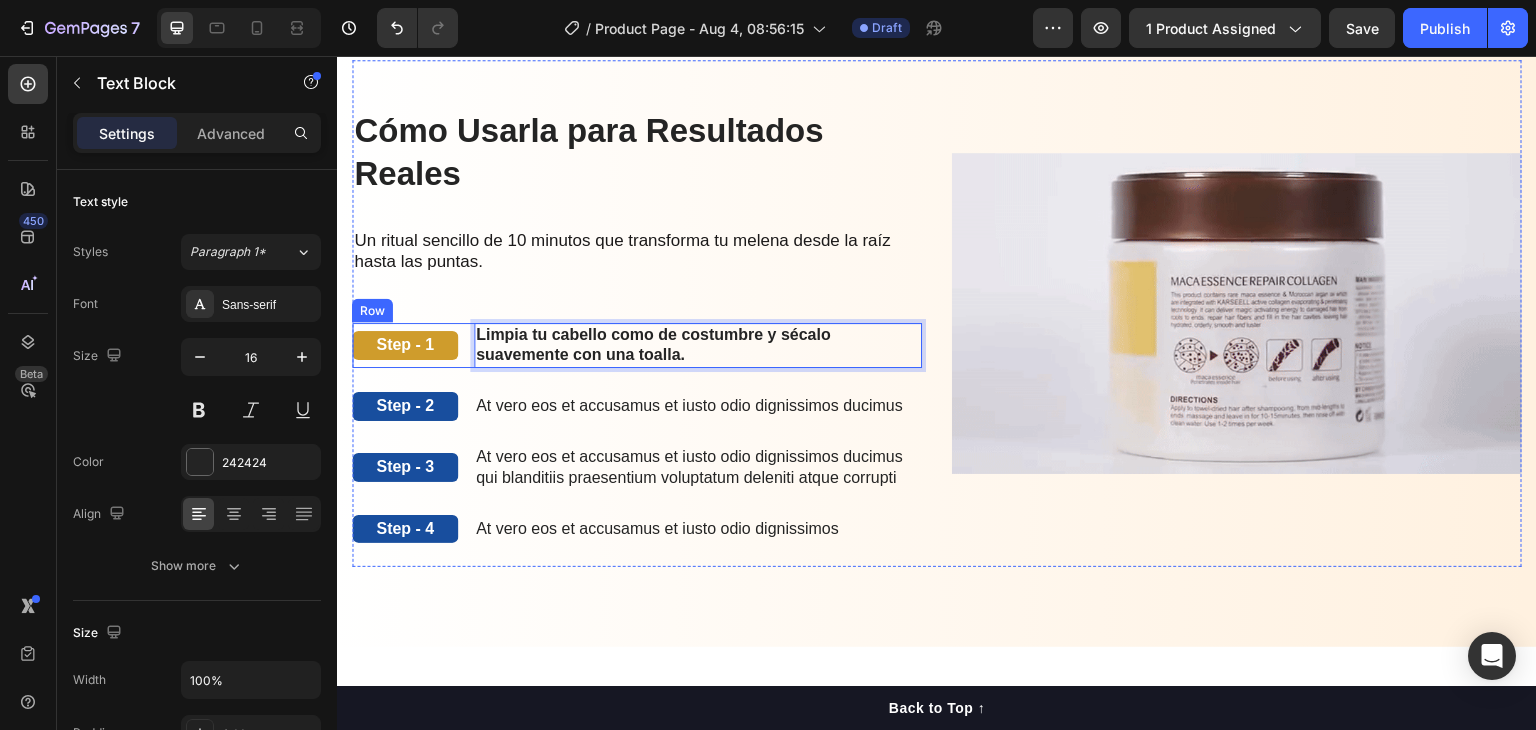 click on "Step - 1 Text Block Limpia tu cabello como de costumbre y sécalo suavemente con una toalla. Text Block 0 Row" at bounding box center (637, 346) 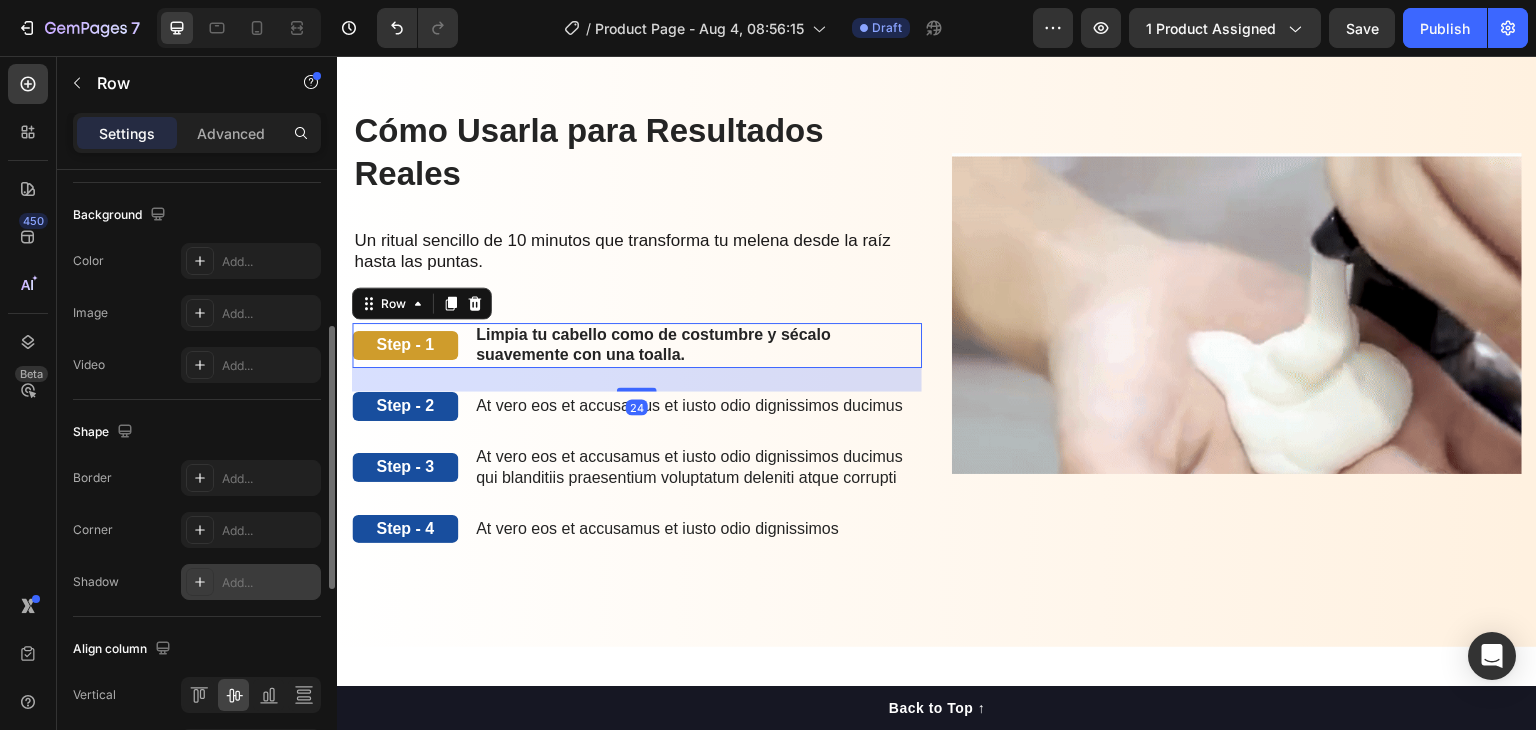 scroll, scrollTop: 828, scrollLeft: 0, axis: vertical 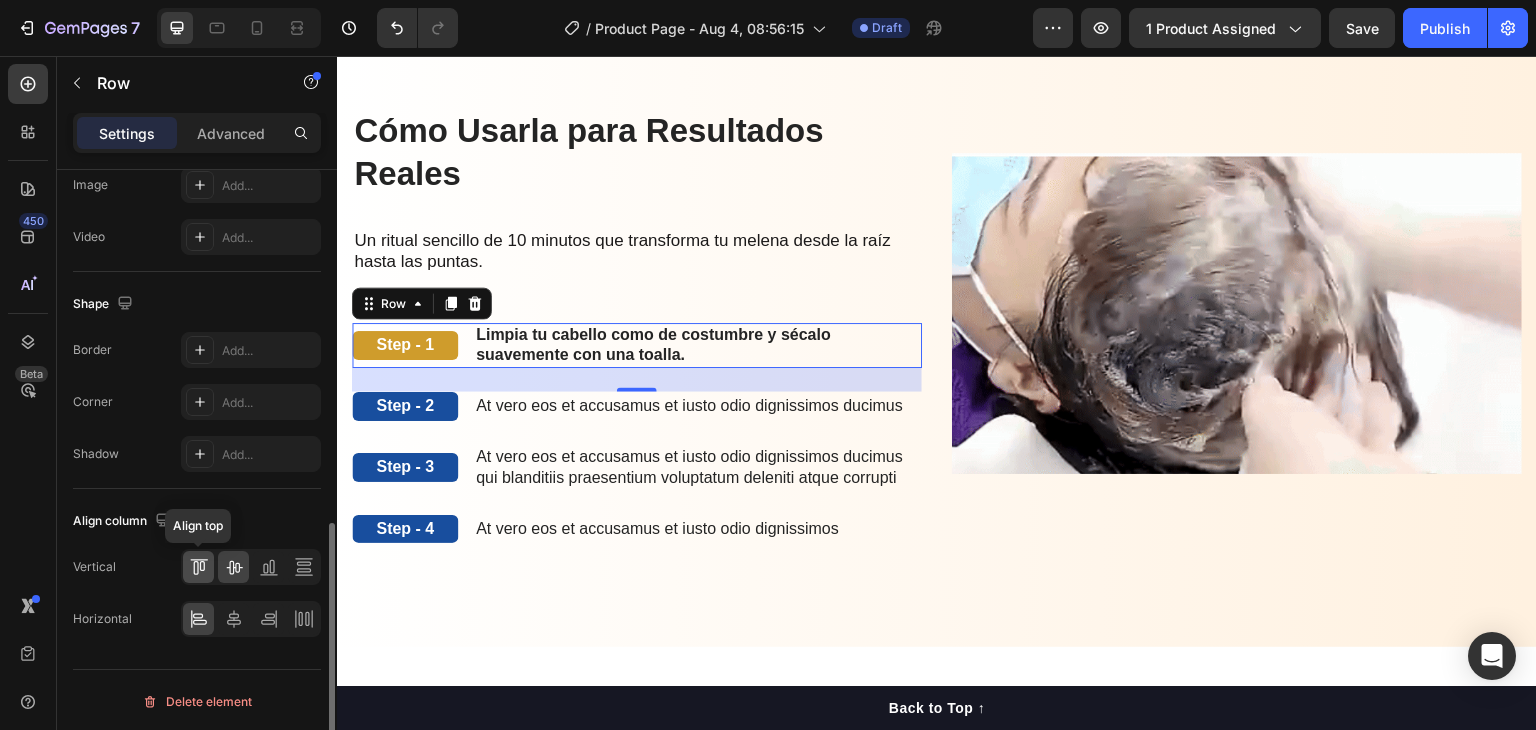 click 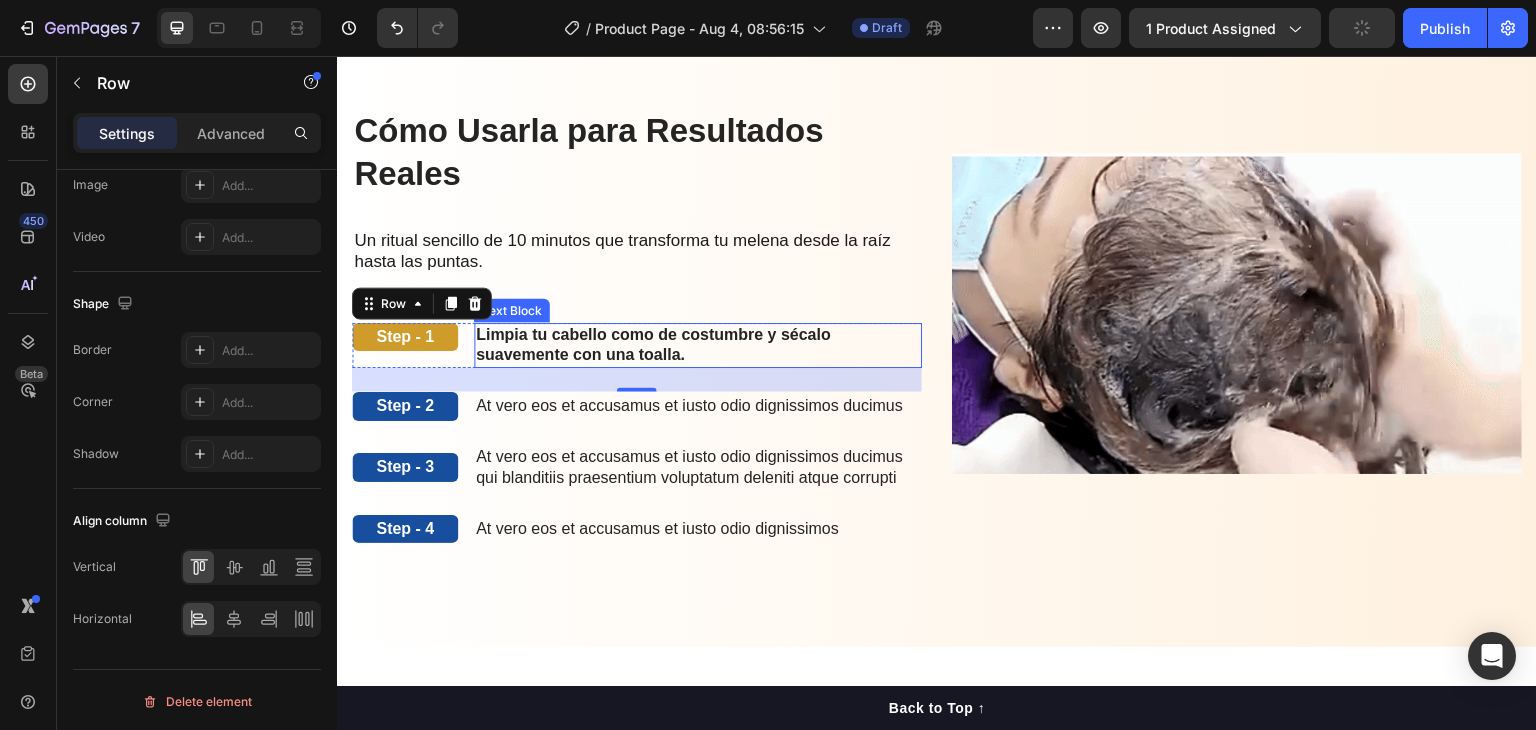 click on "Limpia tu cabello como de costumbre y sécalo suavemente con una toalla." at bounding box center (698, 346) 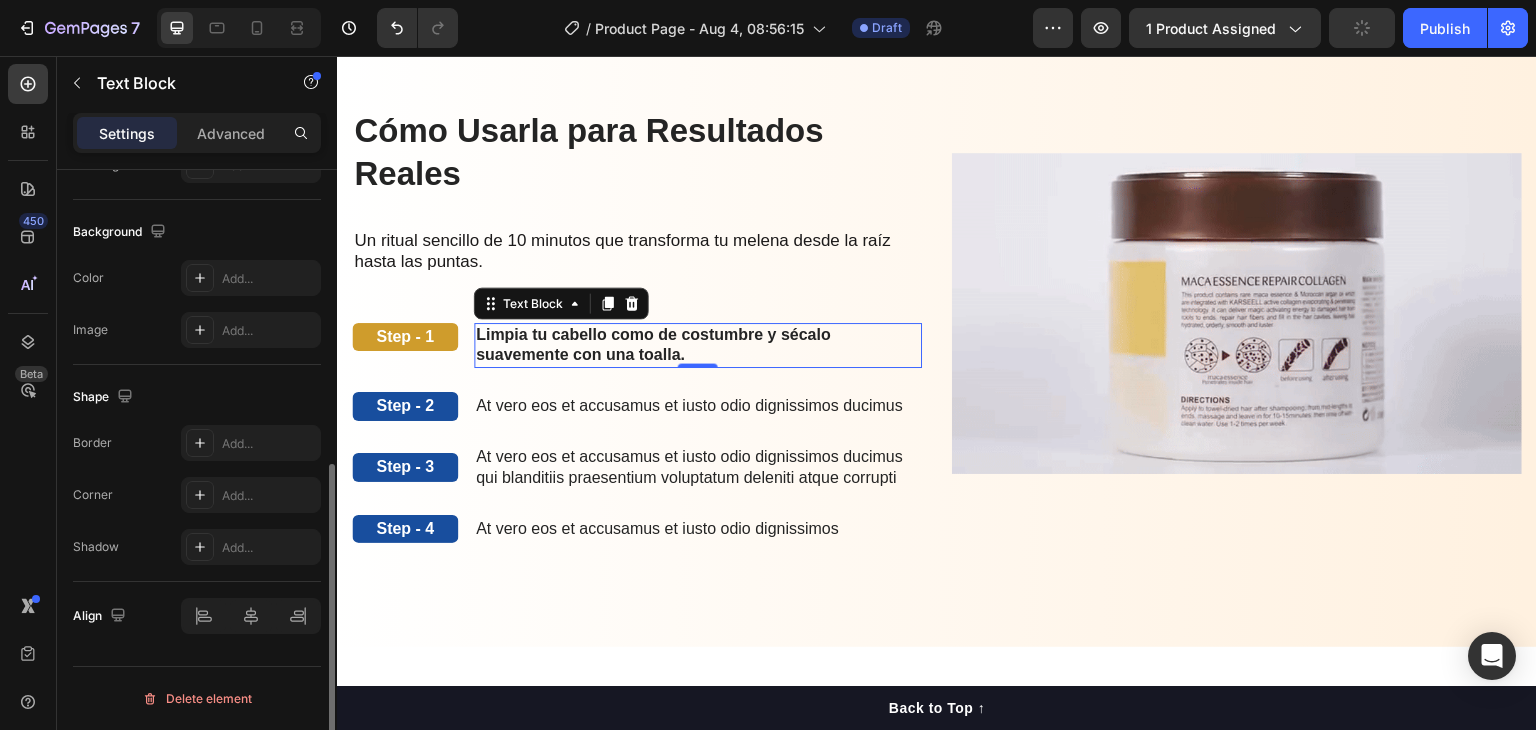 scroll, scrollTop: 0, scrollLeft: 0, axis: both 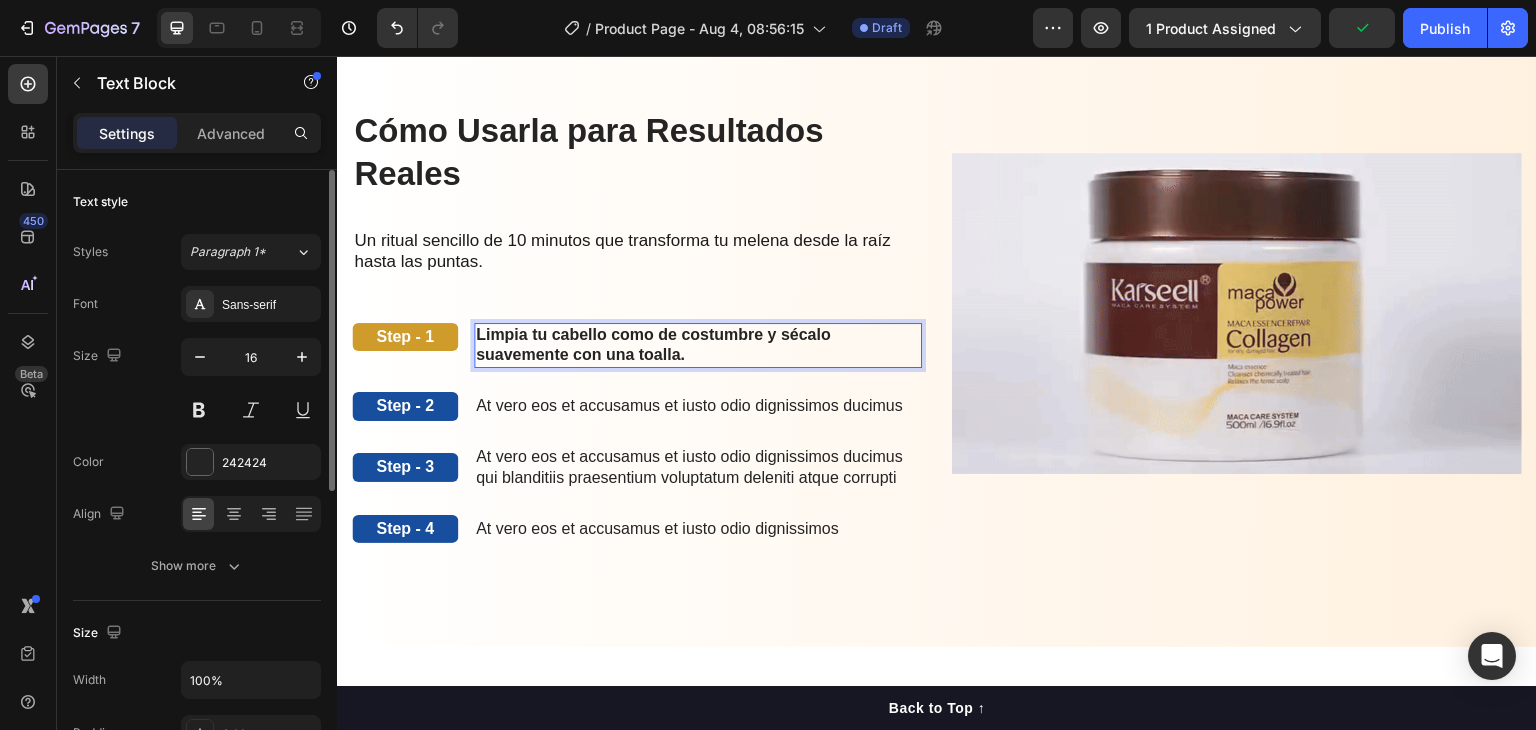 click on "Limpia tu cabello como de costumbre y sécalo suavemente con una toalla." at bounding box center (698, 346) 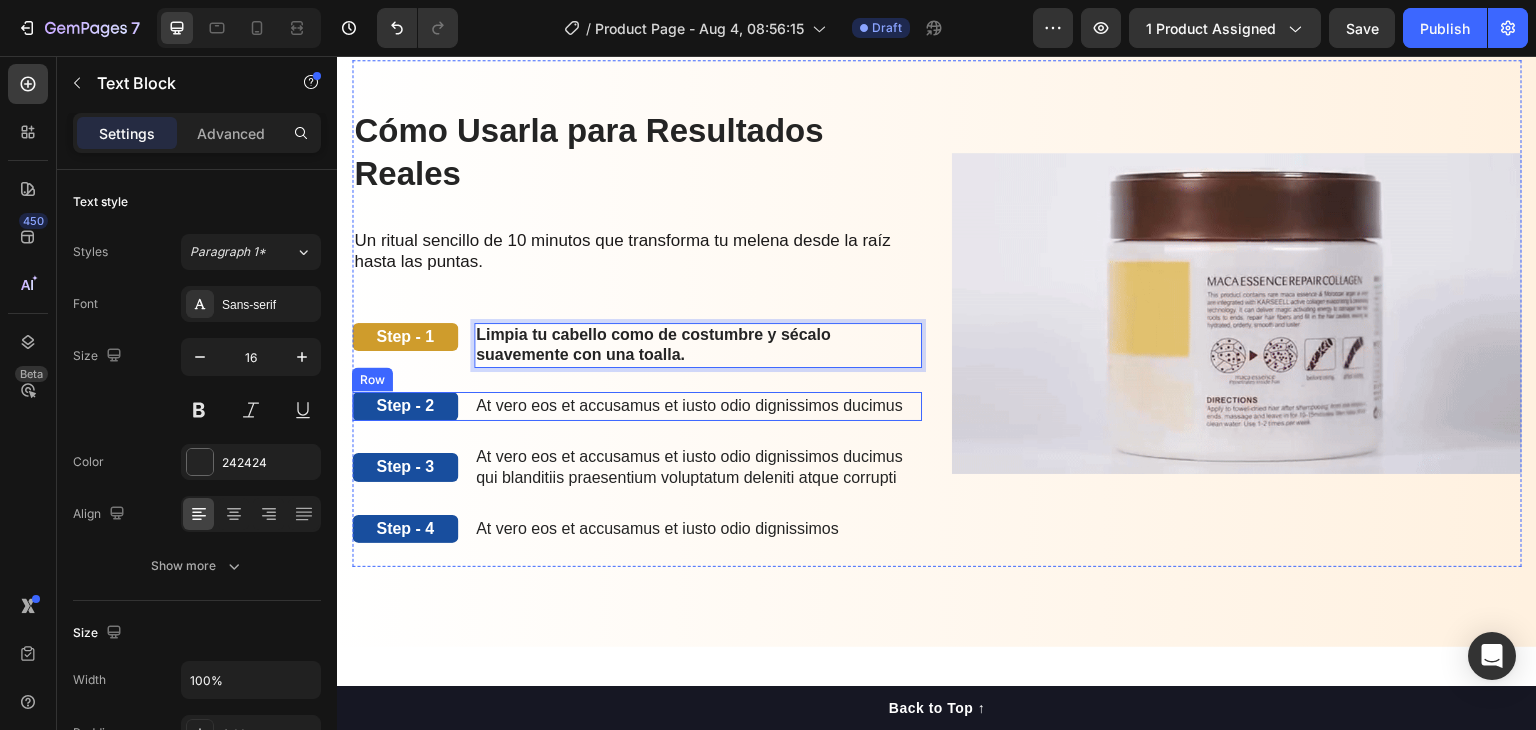 click at bounding box center [1237, 313] 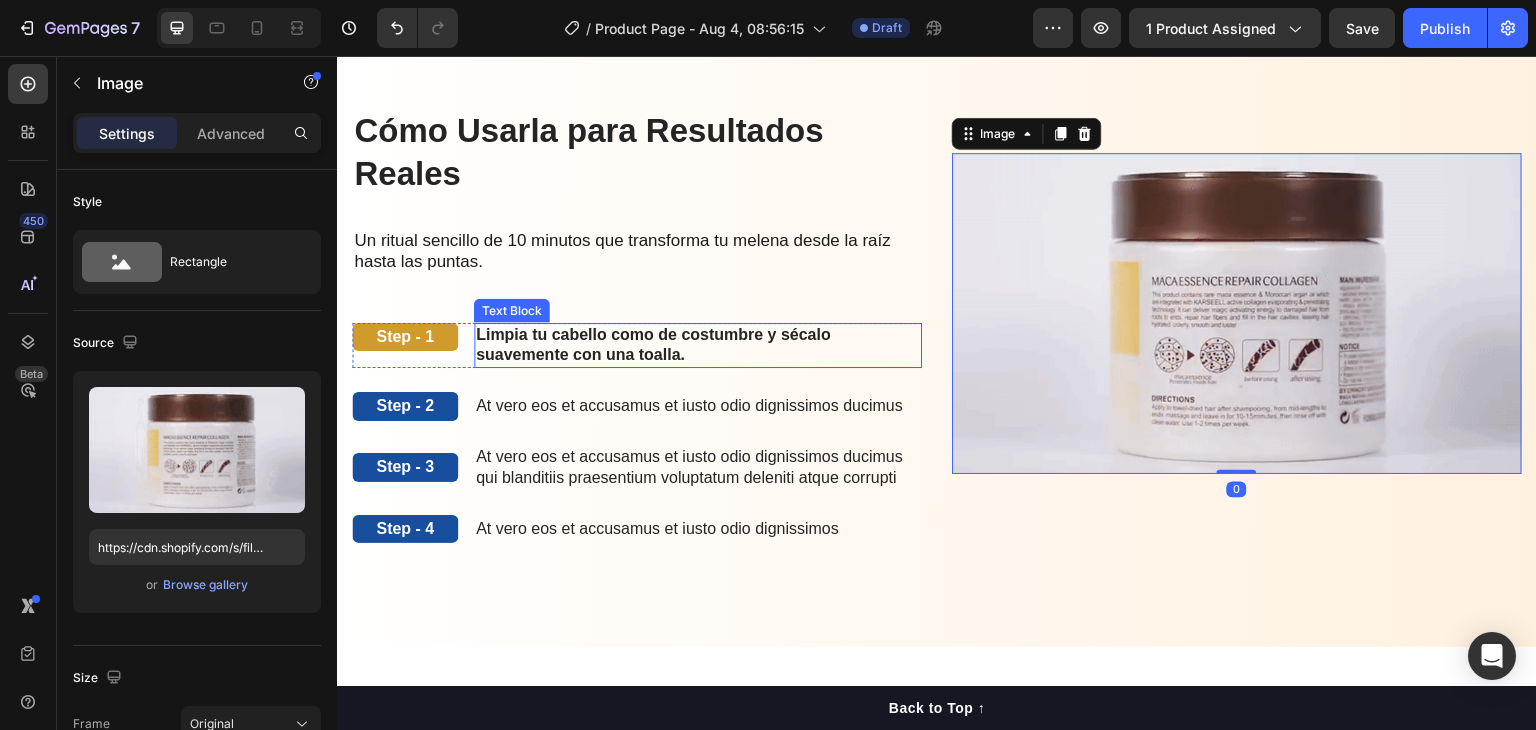 click on "Limpia tu cabello como de costumbre y sécalo suavemente con una toalla." at bounding box center (698, 346) 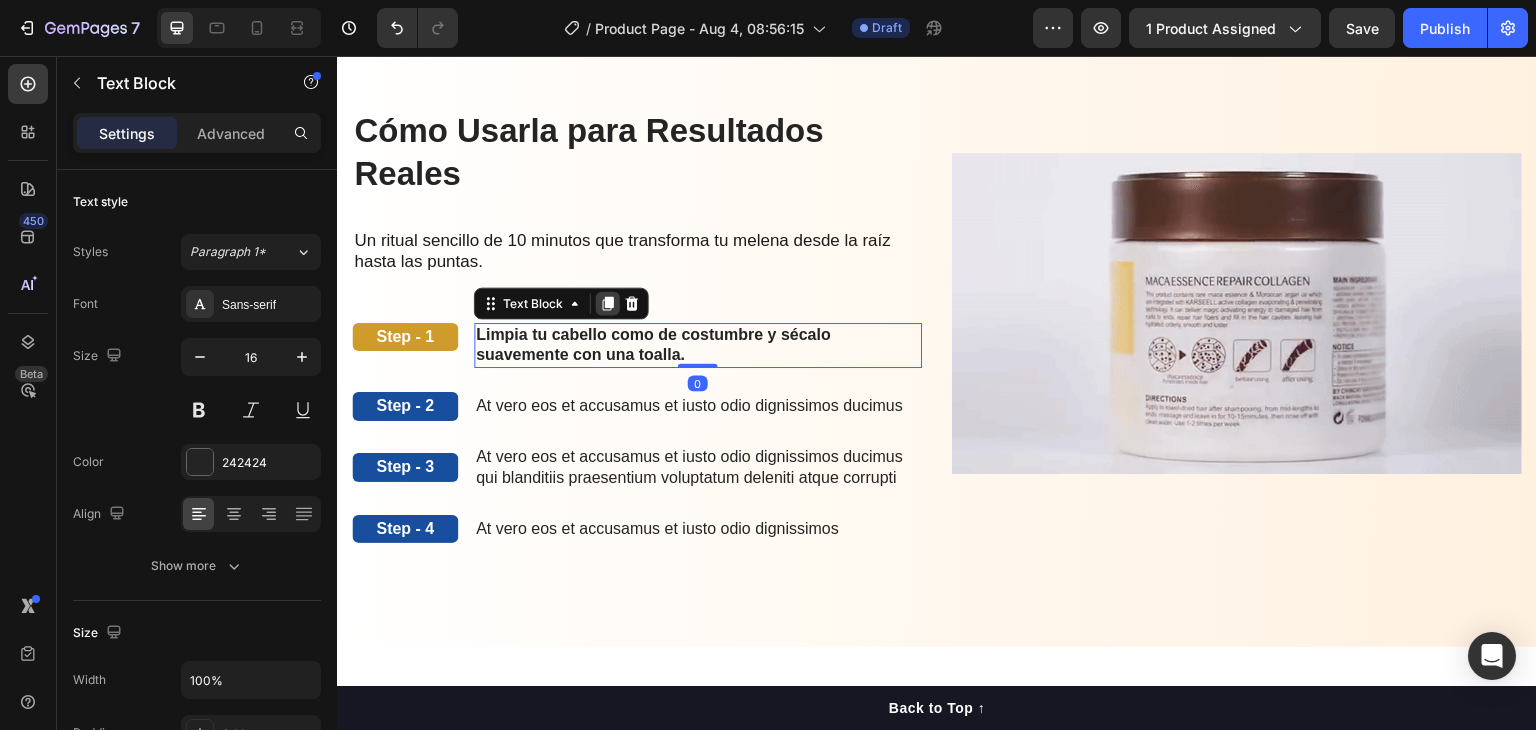 click 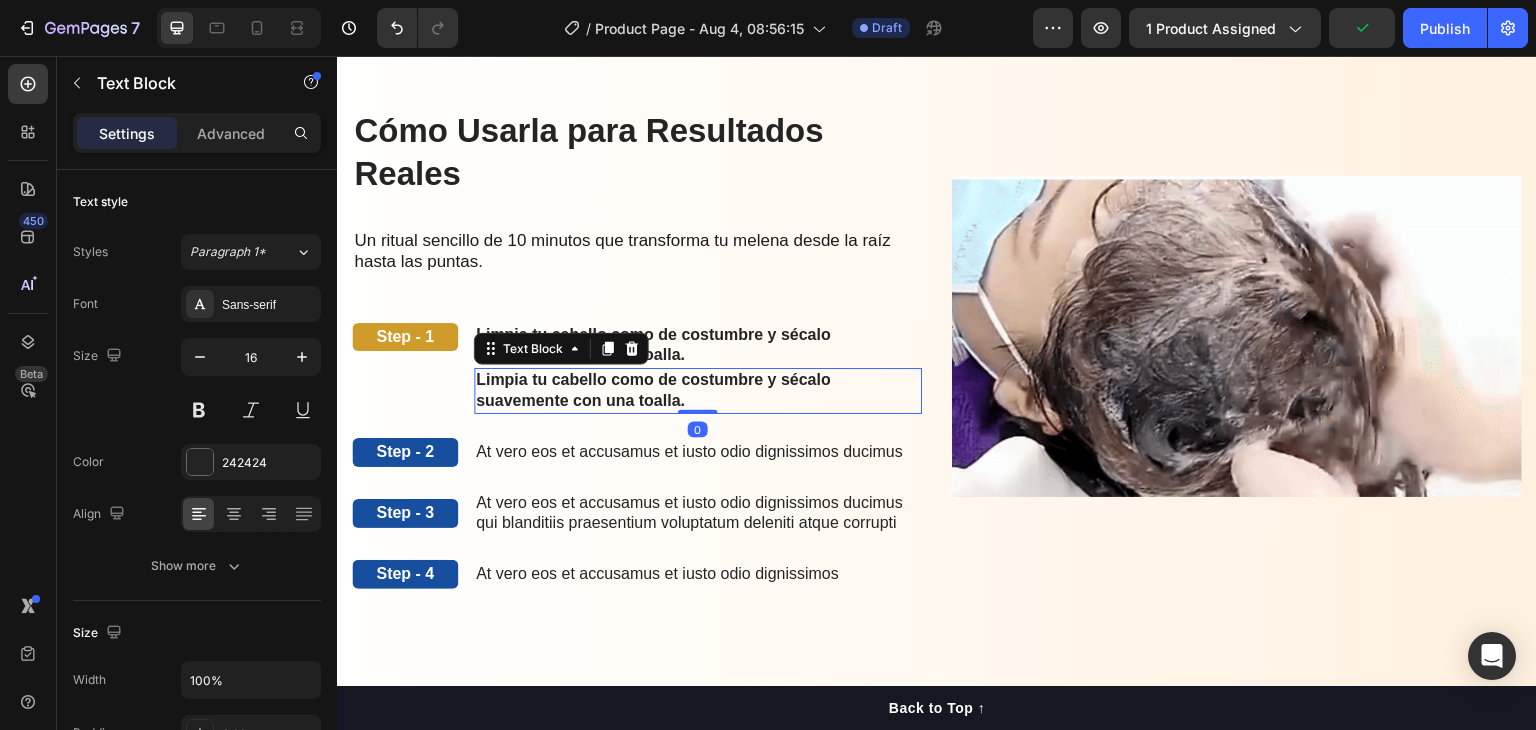 click on "Limpia tu cabello como de costumbre y sécalo suavemente con una toalla." at bounding box center [653, 390] 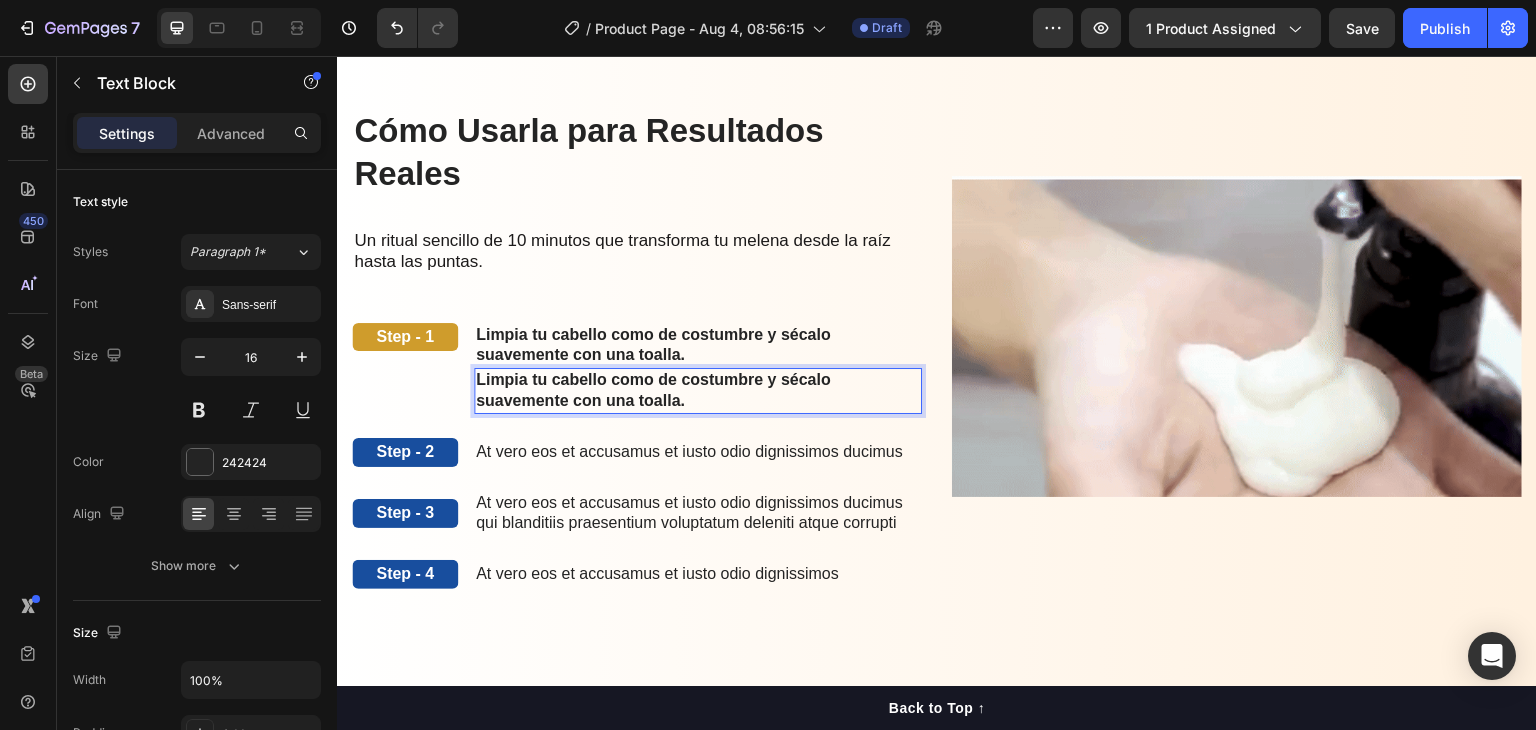 click on "Limpia tu cabello como de costumbre y sécalo suavemente con una toalla." at bounding box center [653, 390] 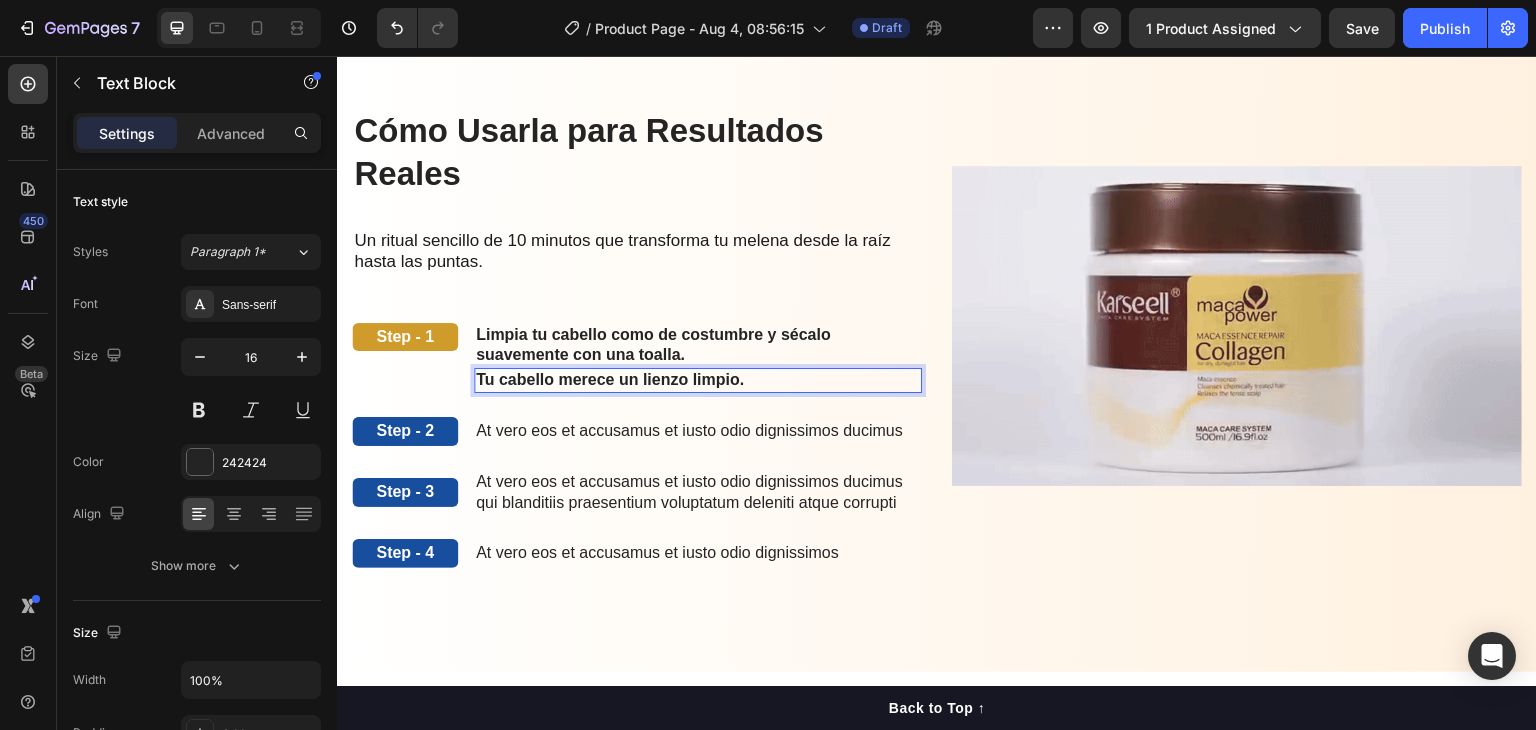 click on "Tu cabello merece un lienzo limpio." at bounding box center [610, 379] 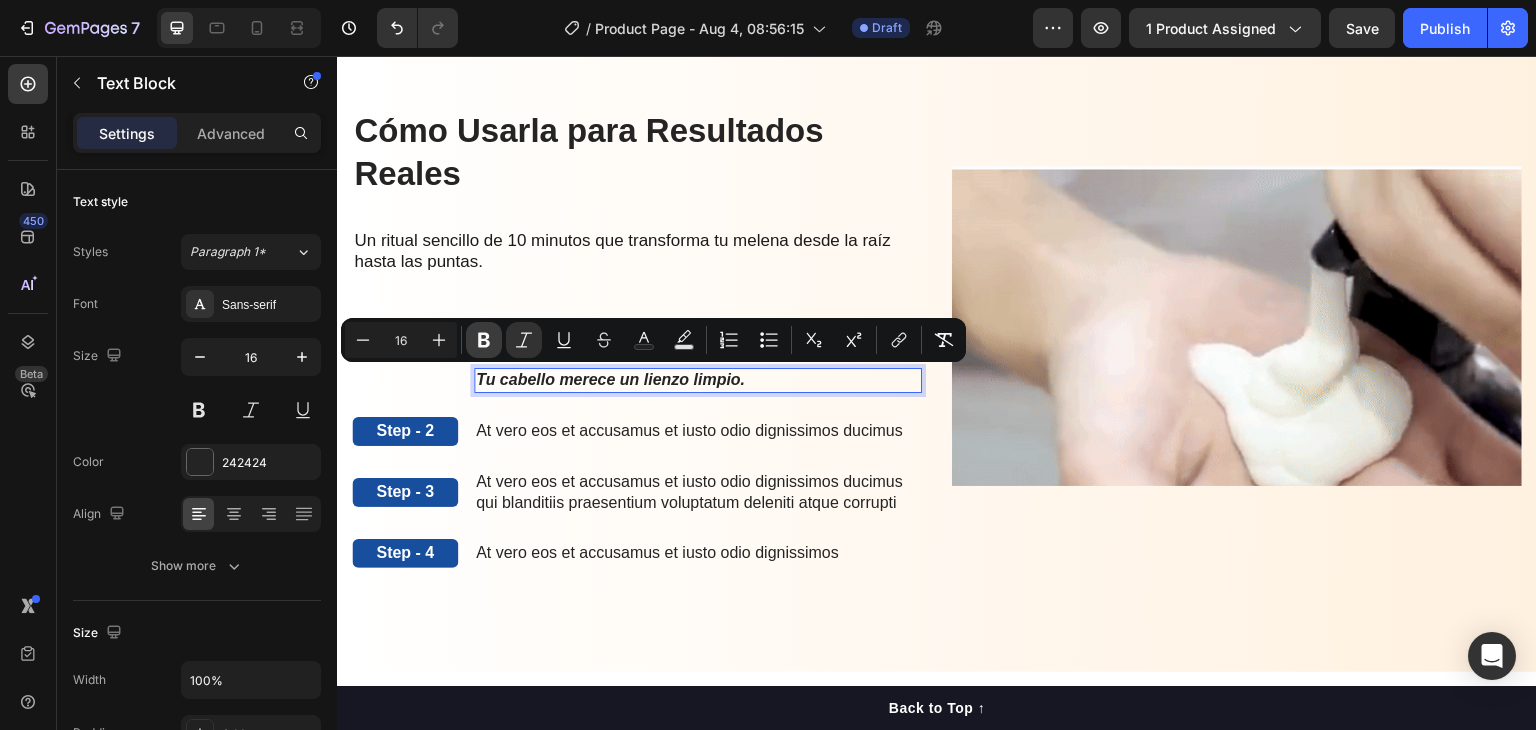 click 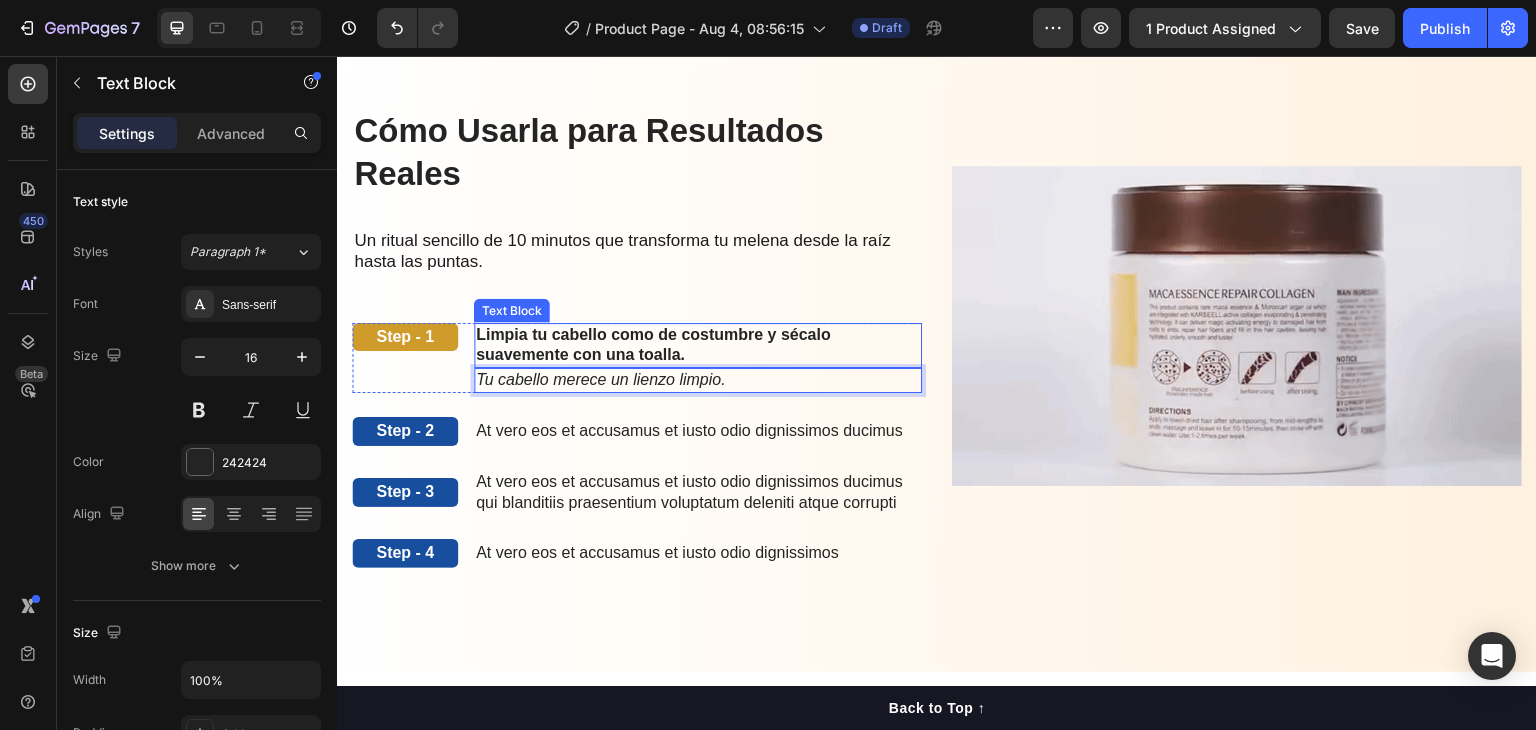 click on "Limpia tu cabello como de costumbre y sécalo suavemente con una toalla." at bounding box center (698, 346) 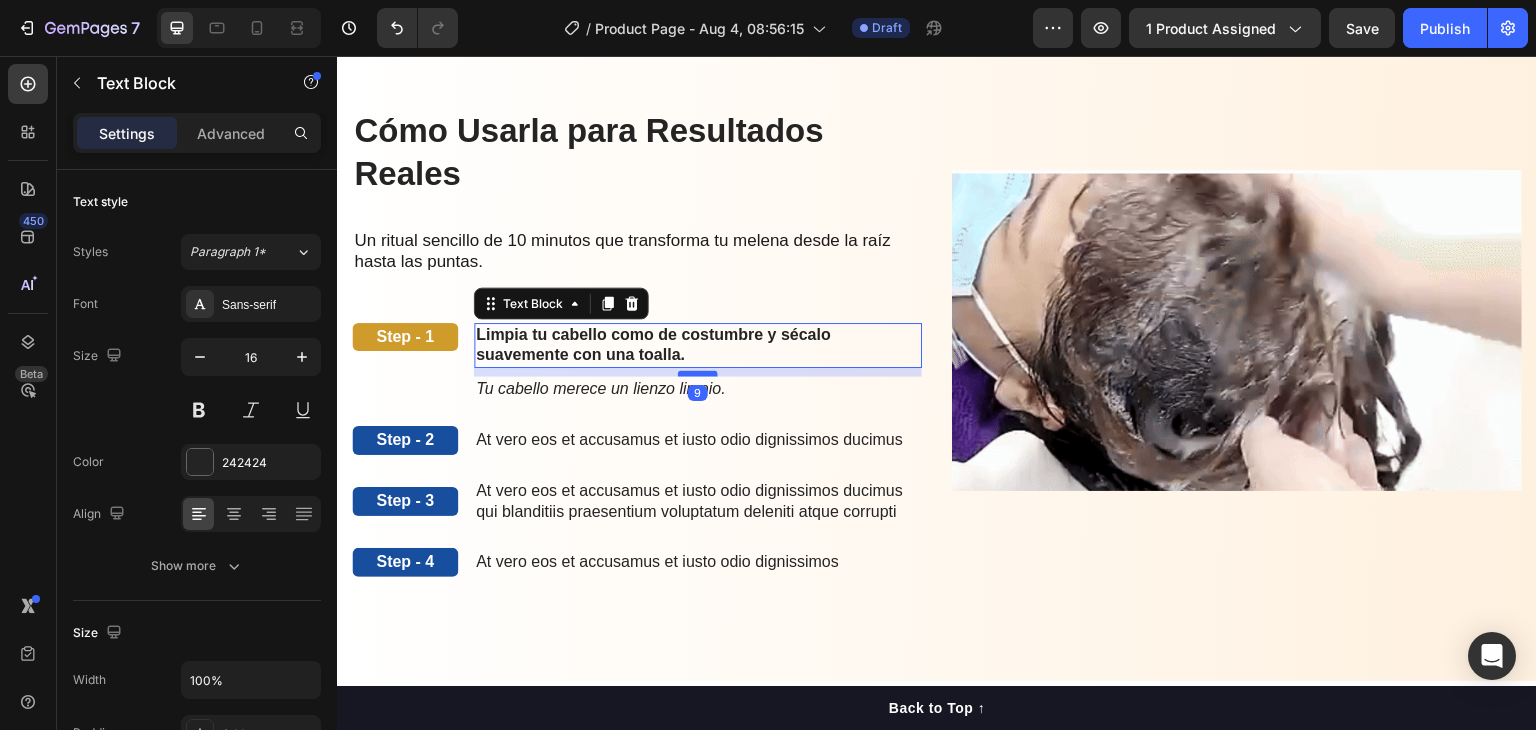 click at bounding box center [698, 374] 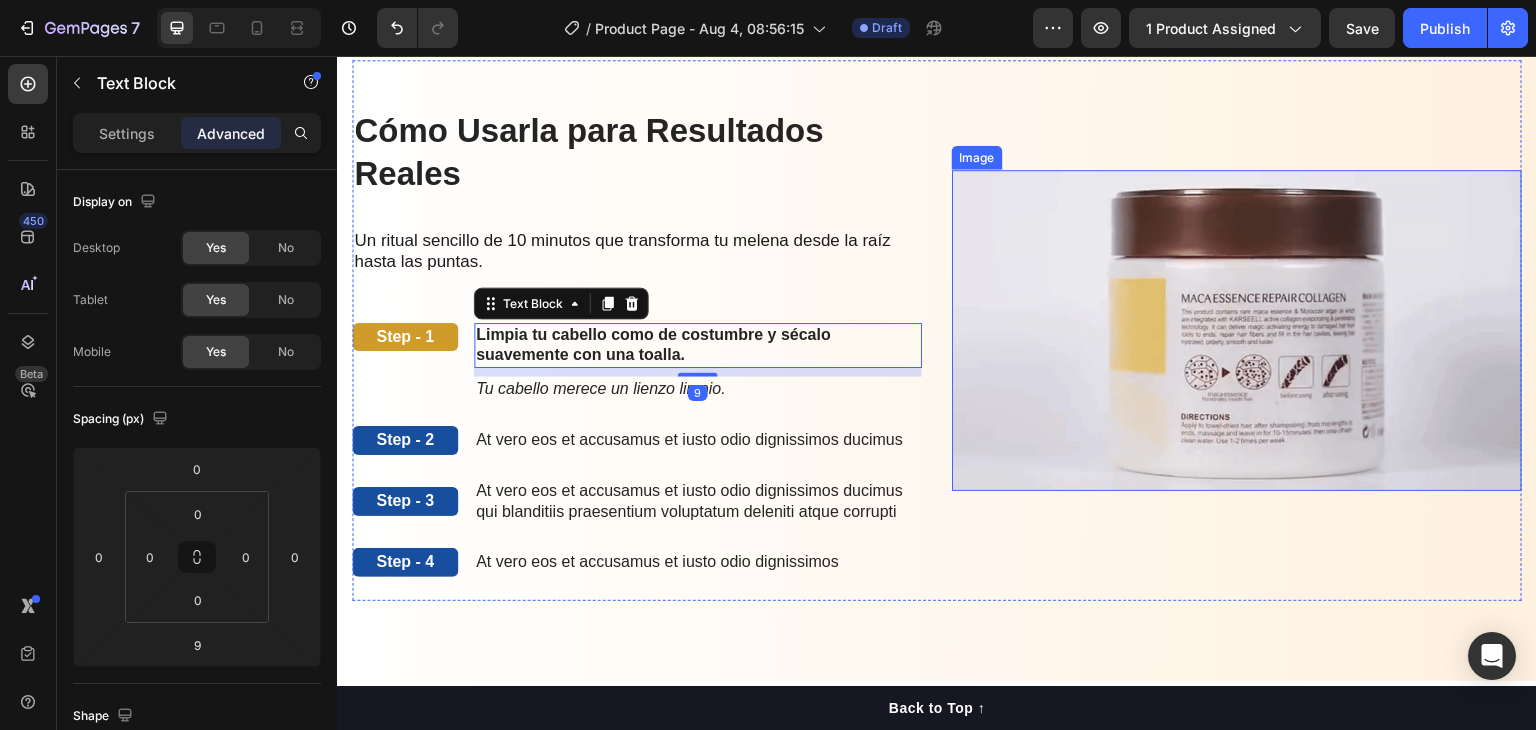 click at bounding box center (1237, 330) 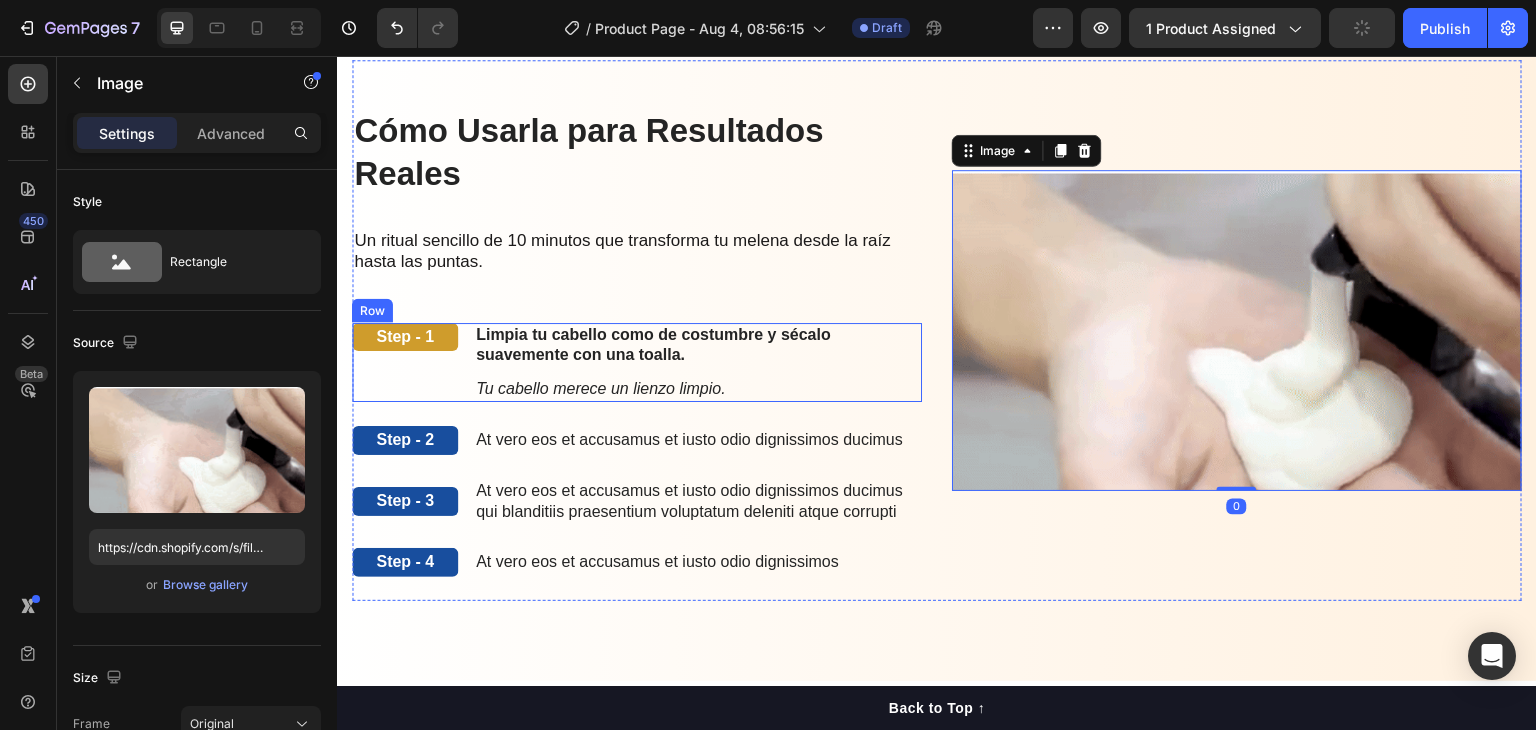 click on "Step - 1 Text Block" at bounding box center [405, 362] 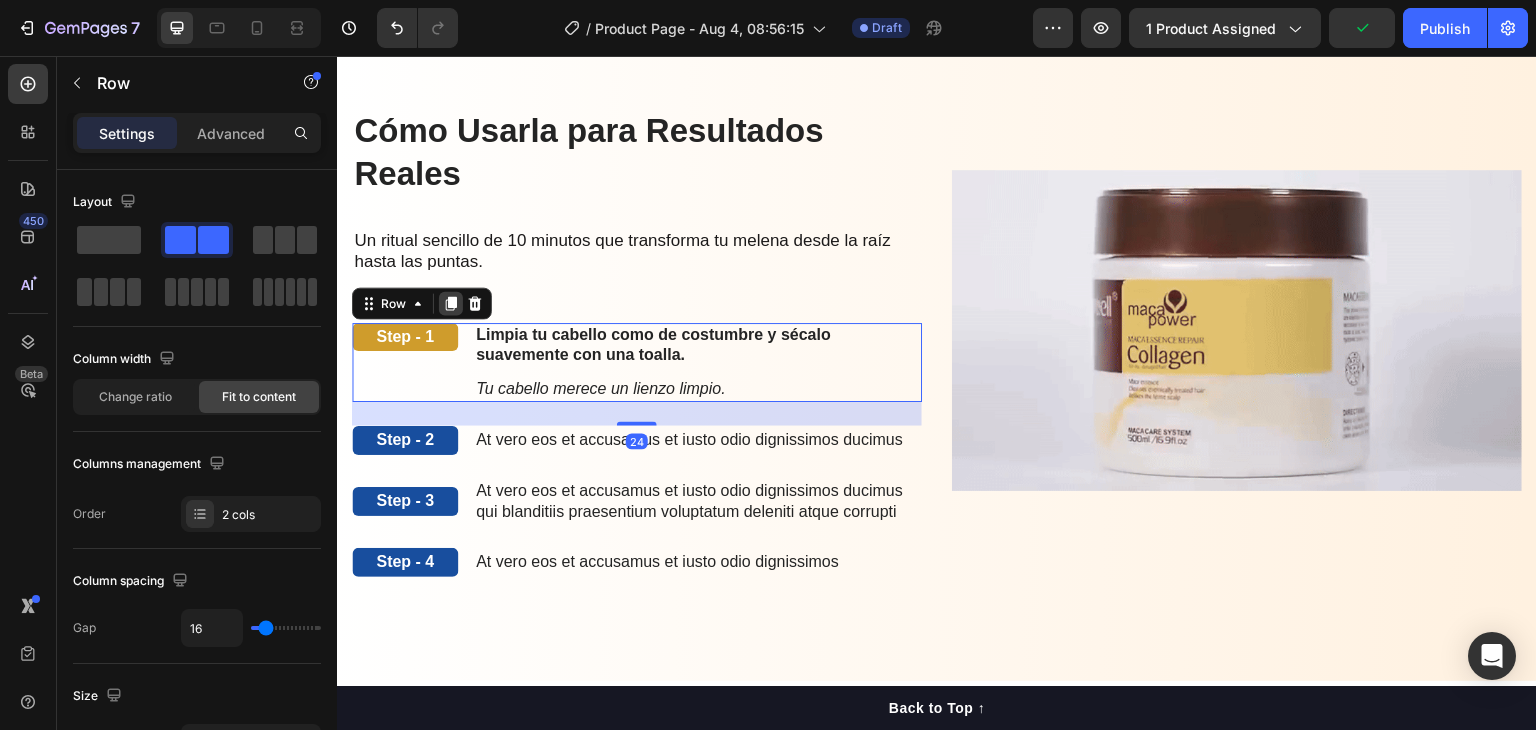 click 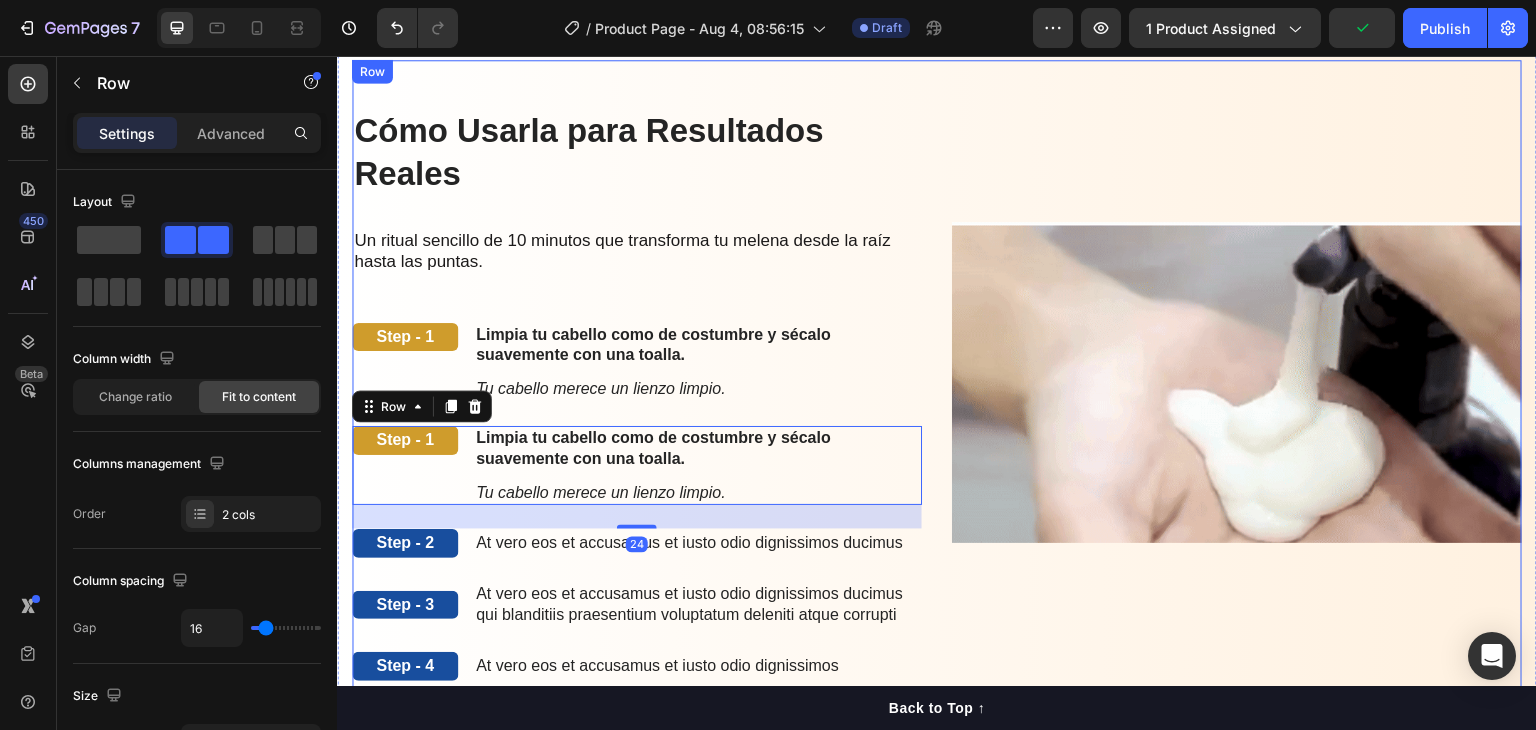 scroll, scrollTop: 2692, scrollLeft: 0, axis: vertical 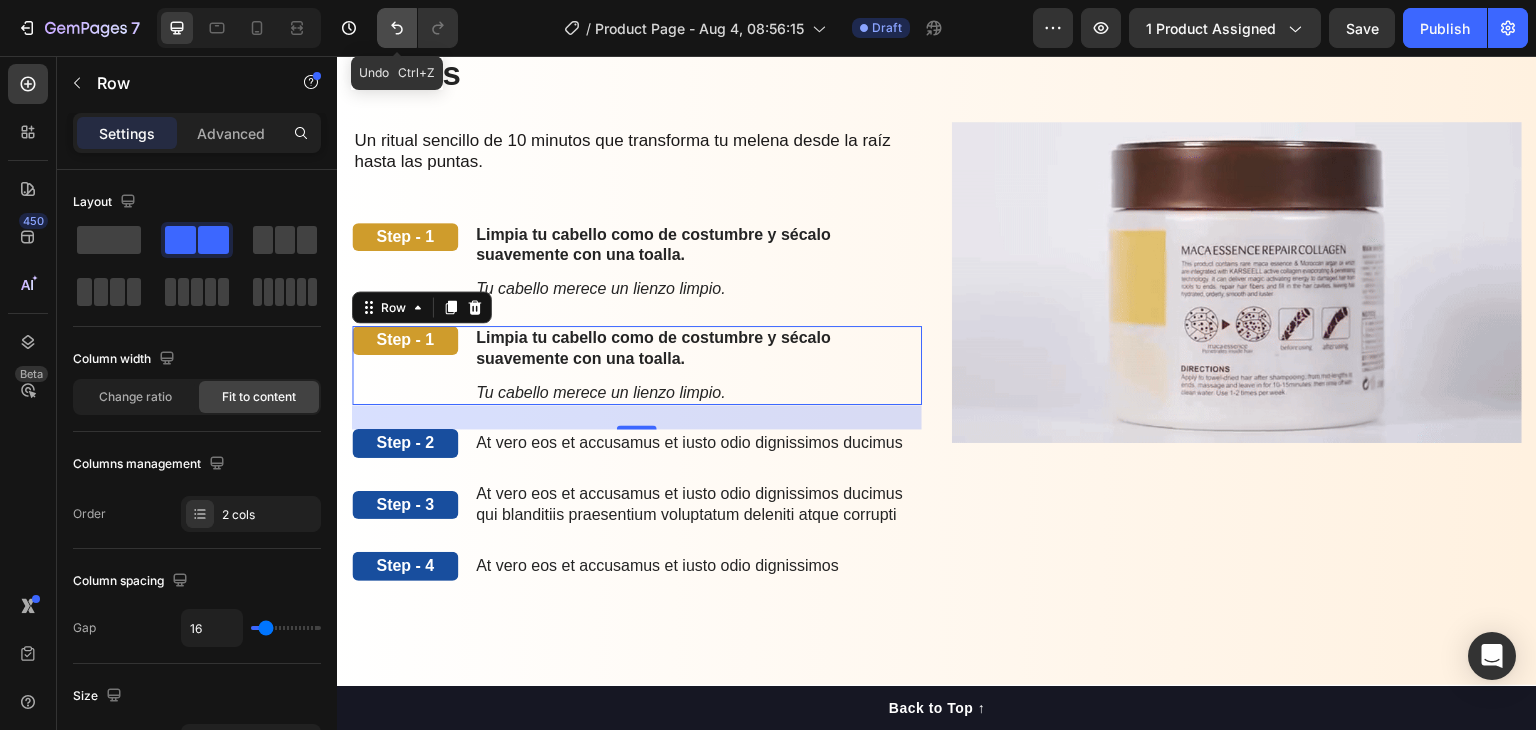 click 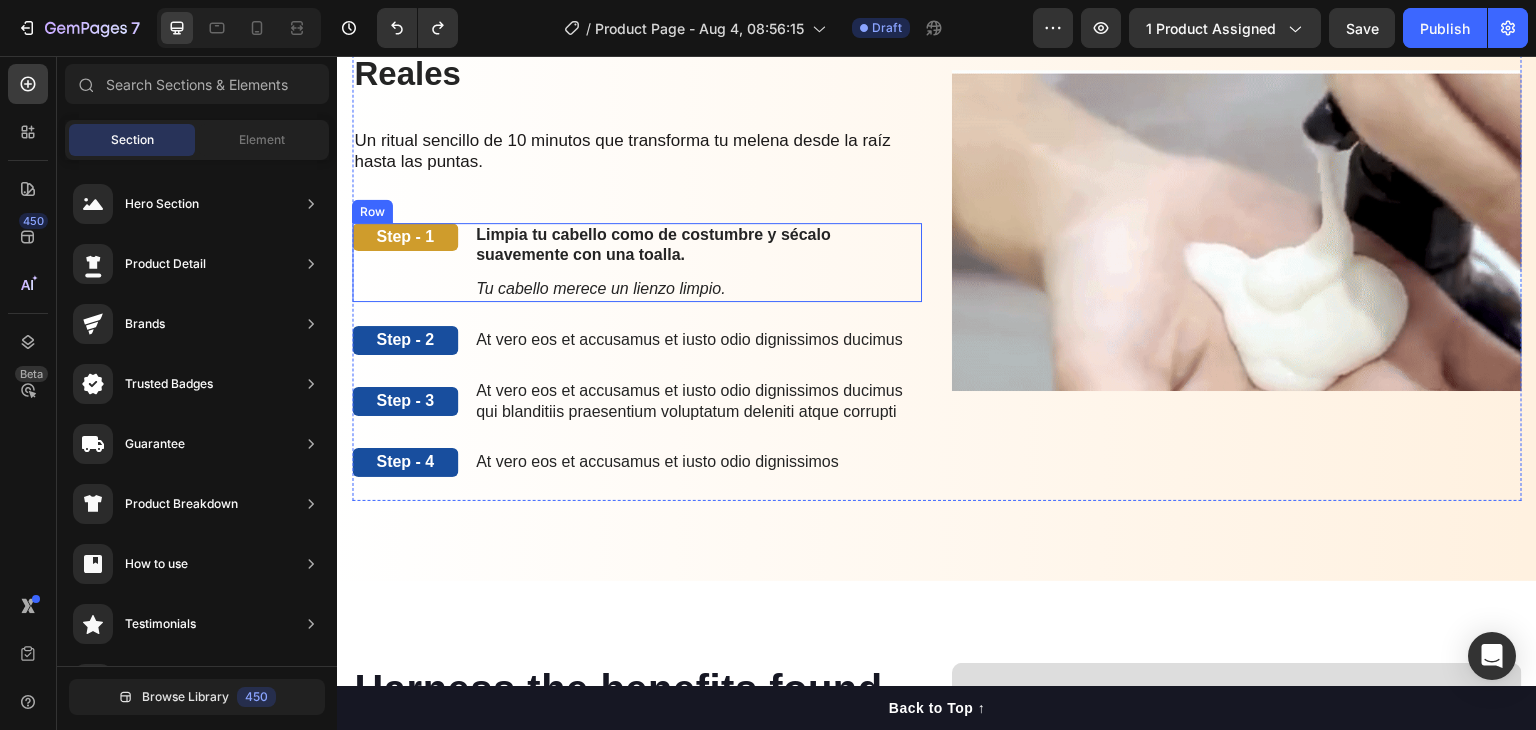 click on "Step - 1 Text Block" at bounding box center (405, 262) 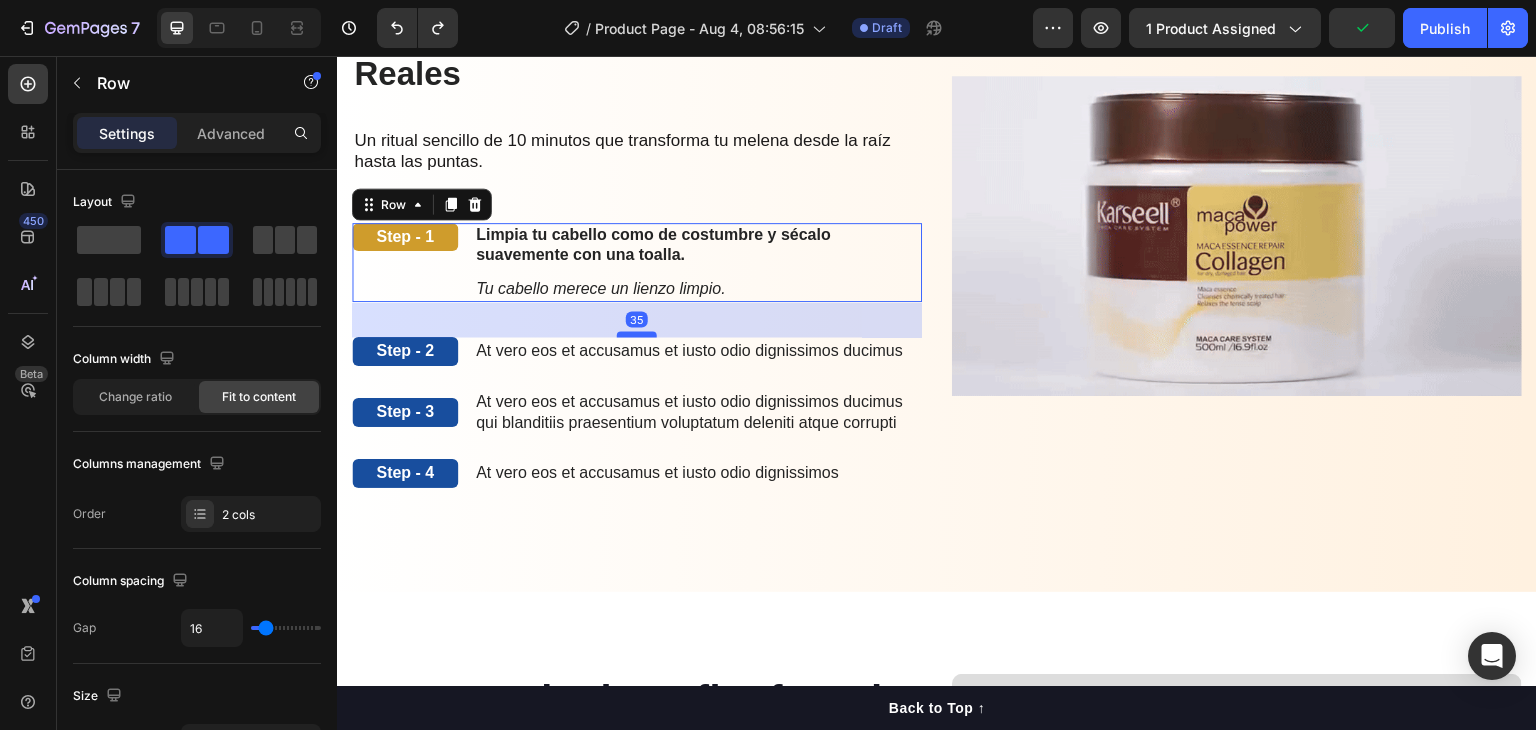 drag, startPoint x: 624, startPoint y: 323, endPoint x: 643, endPoint y: 334, distance: 21.954498 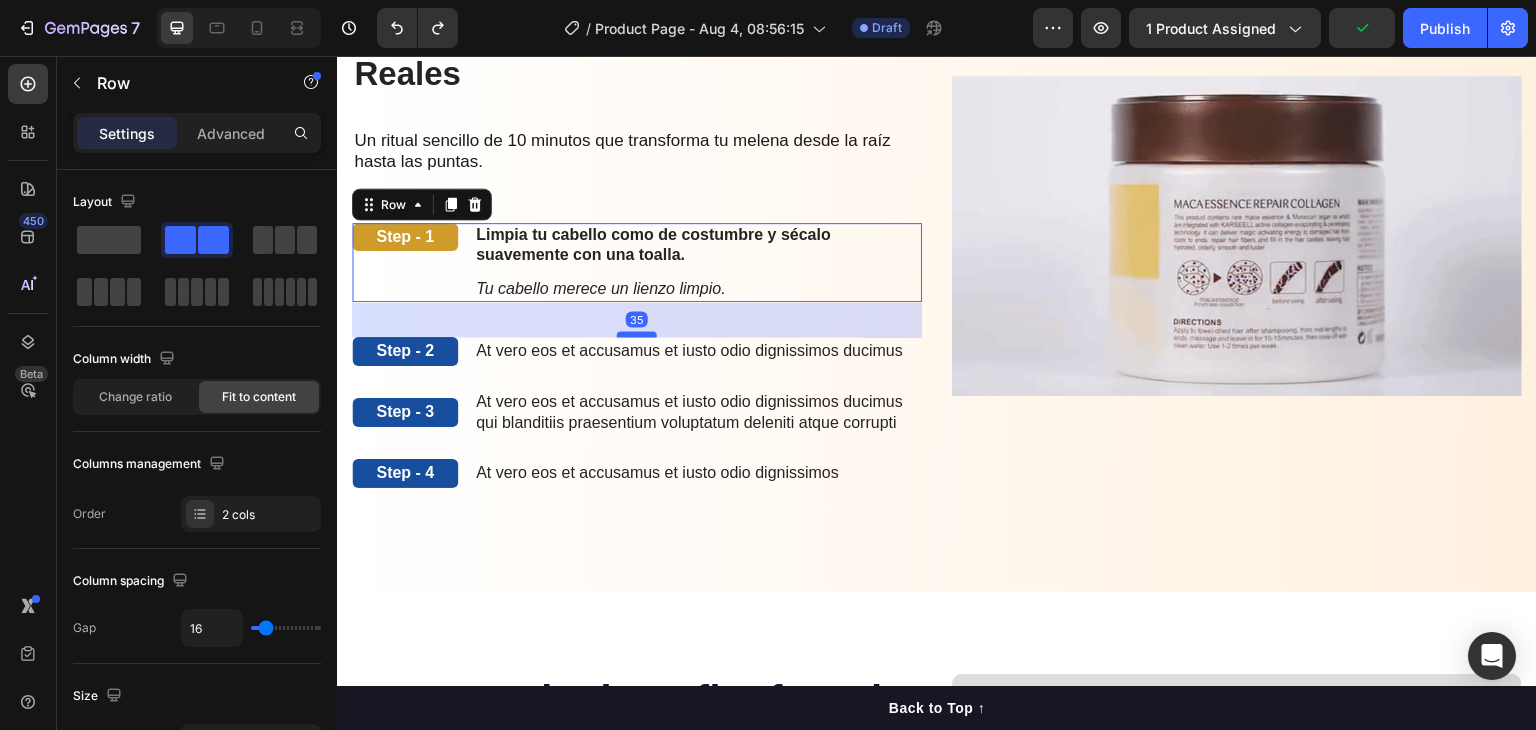 click at bounding box center (637, 334) 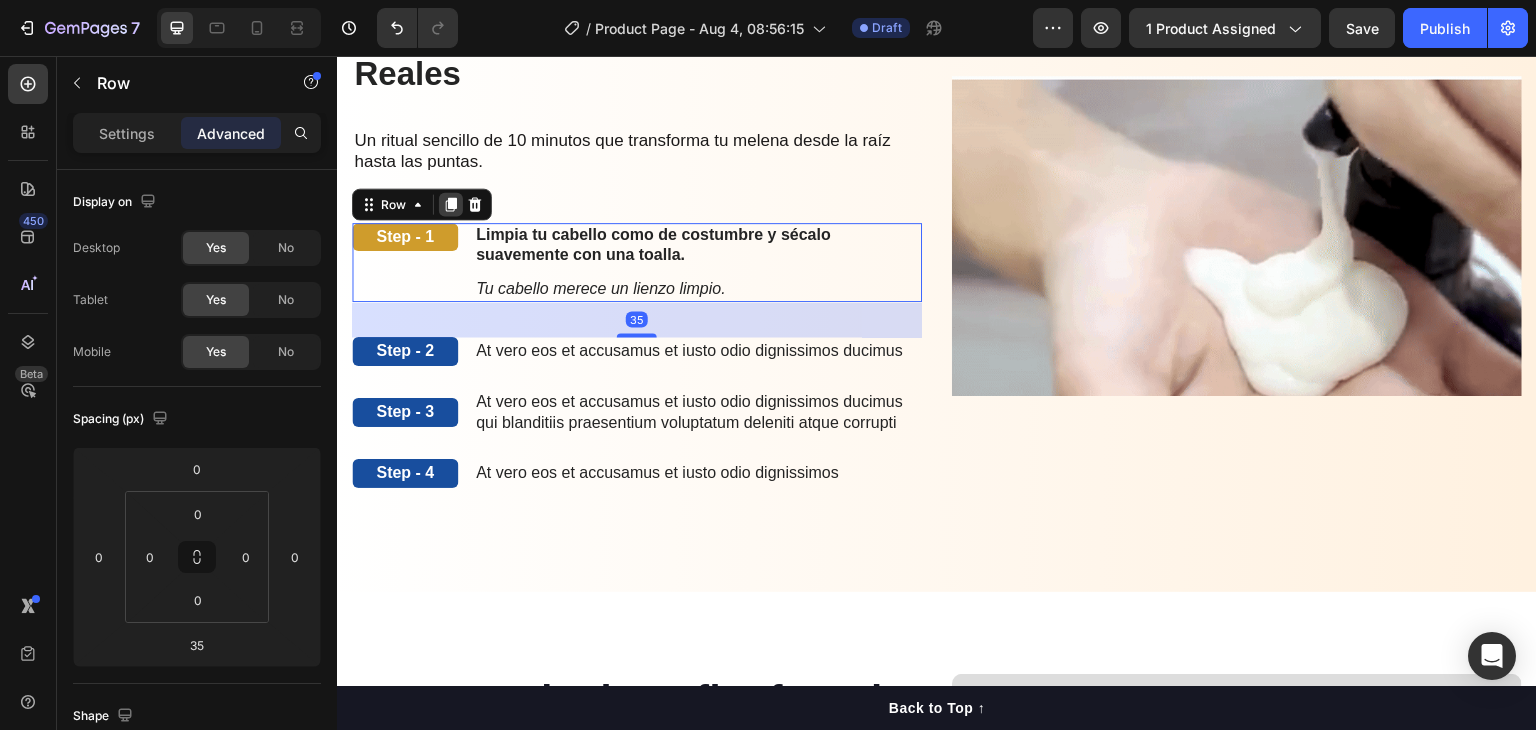 click 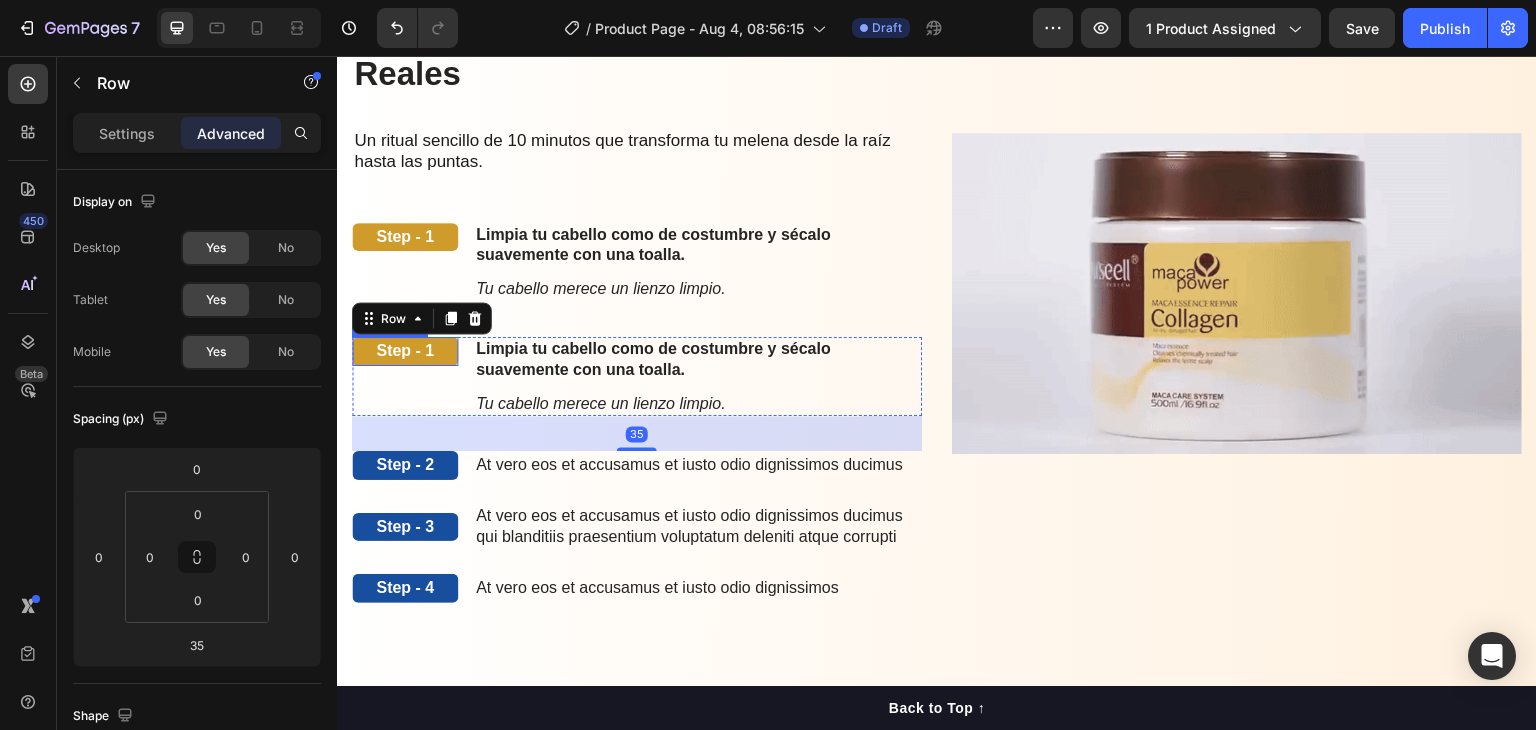click on "Step - 1" at bounding box center [405, 351] 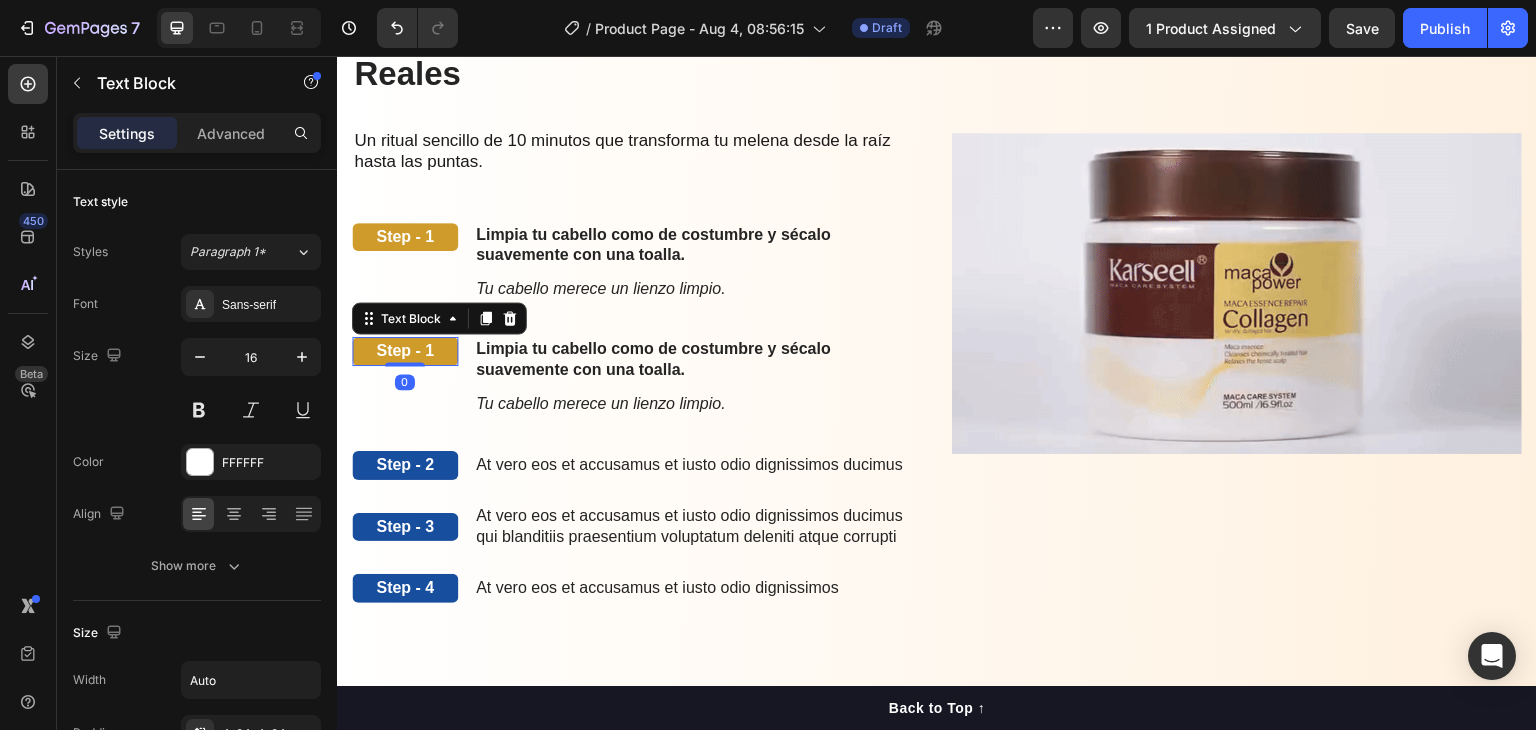 click on "Step - 1" at bounding box center (405, 351) 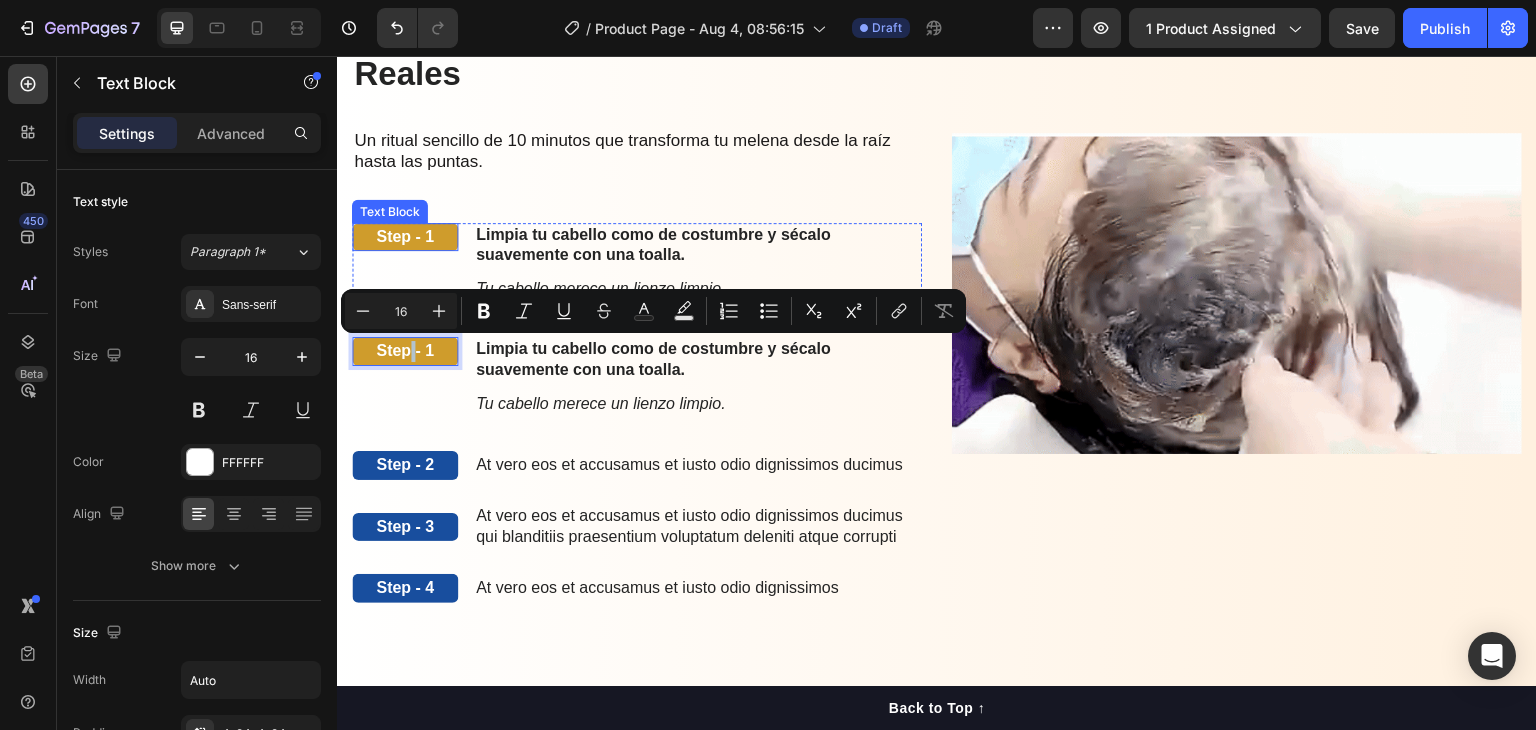 click on "Step - 1" at bounding box center (405, 237) 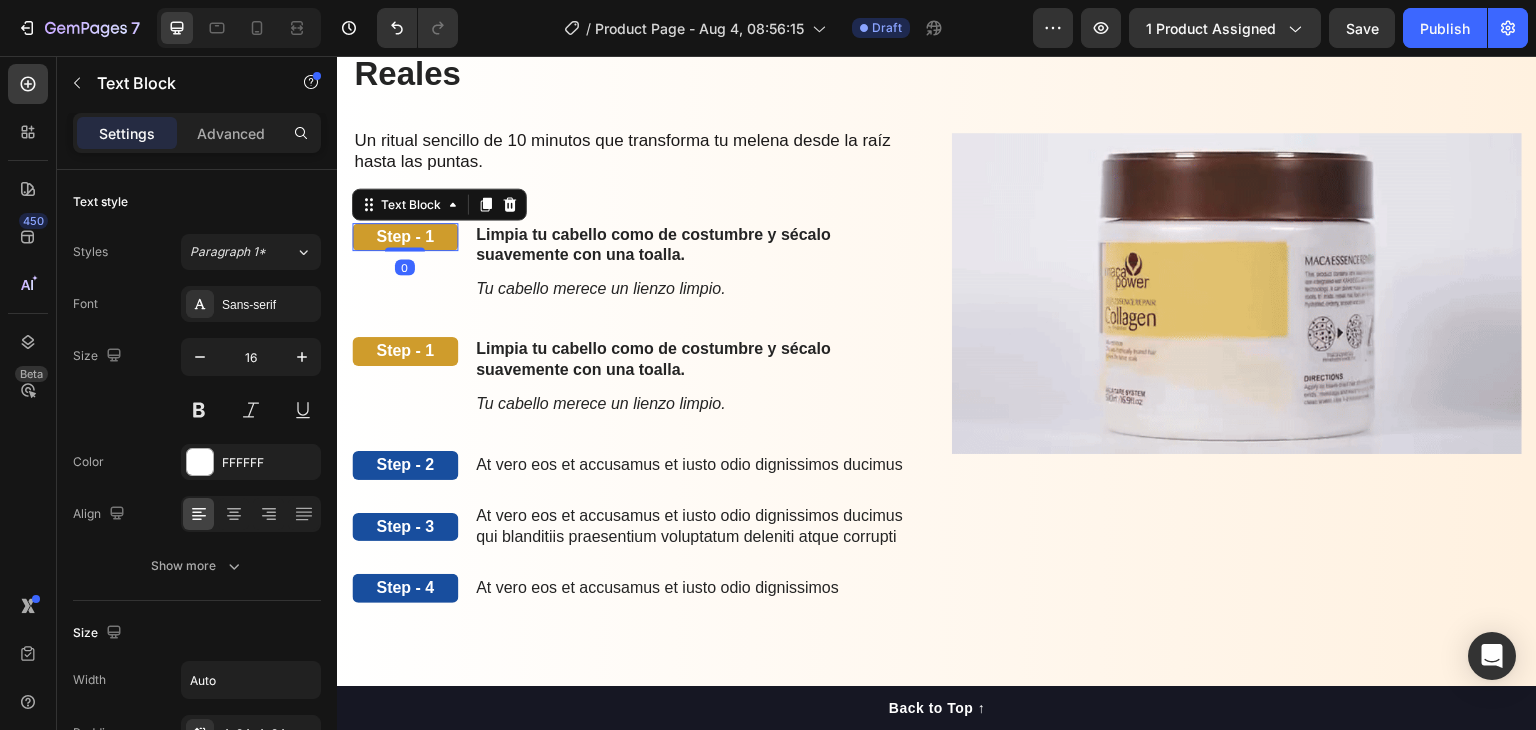 click on "Step - 1" at bounding box center (405, 237) 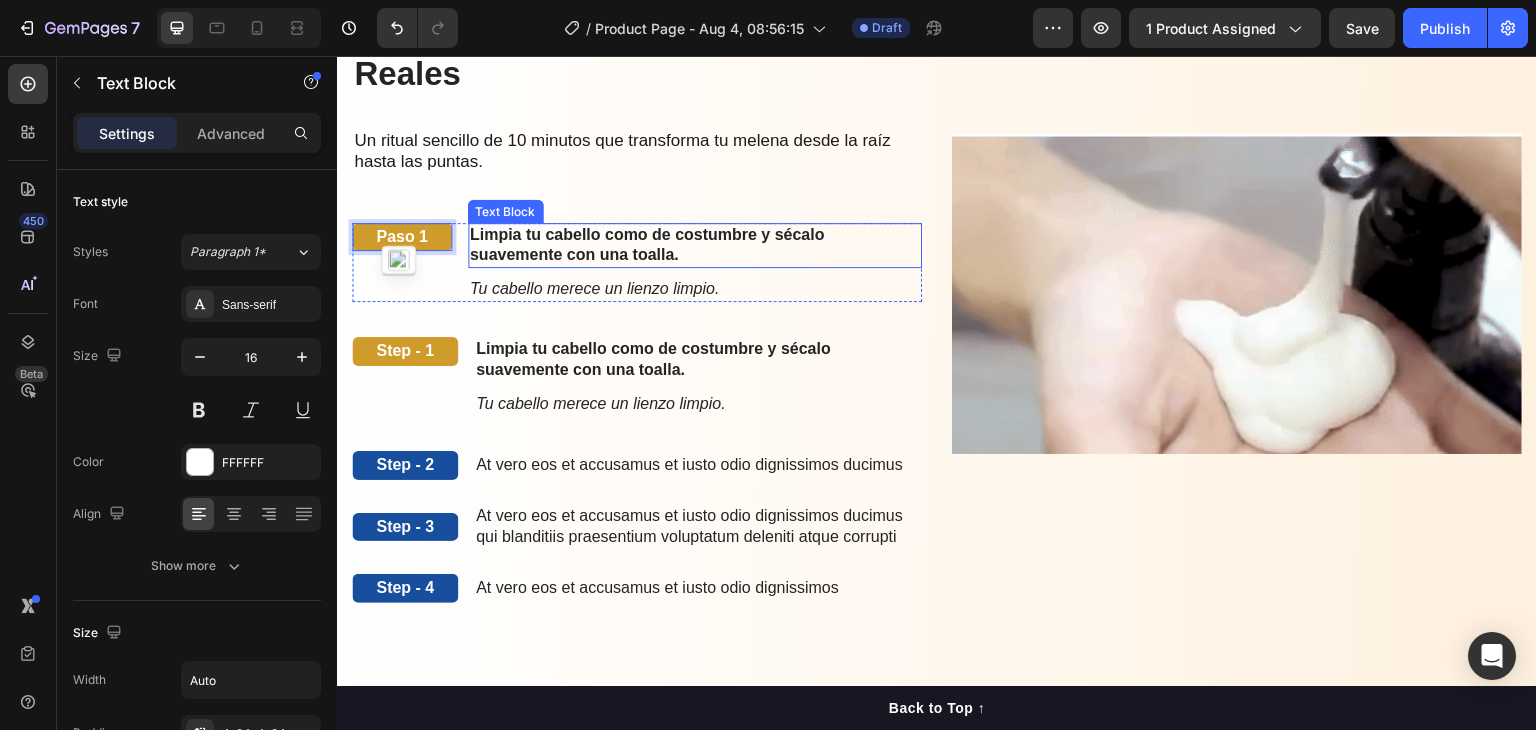 click on "Limpia tu cabello como de costumbre y sécalo suavemente con una toalla." at bounding box center (647, 245) 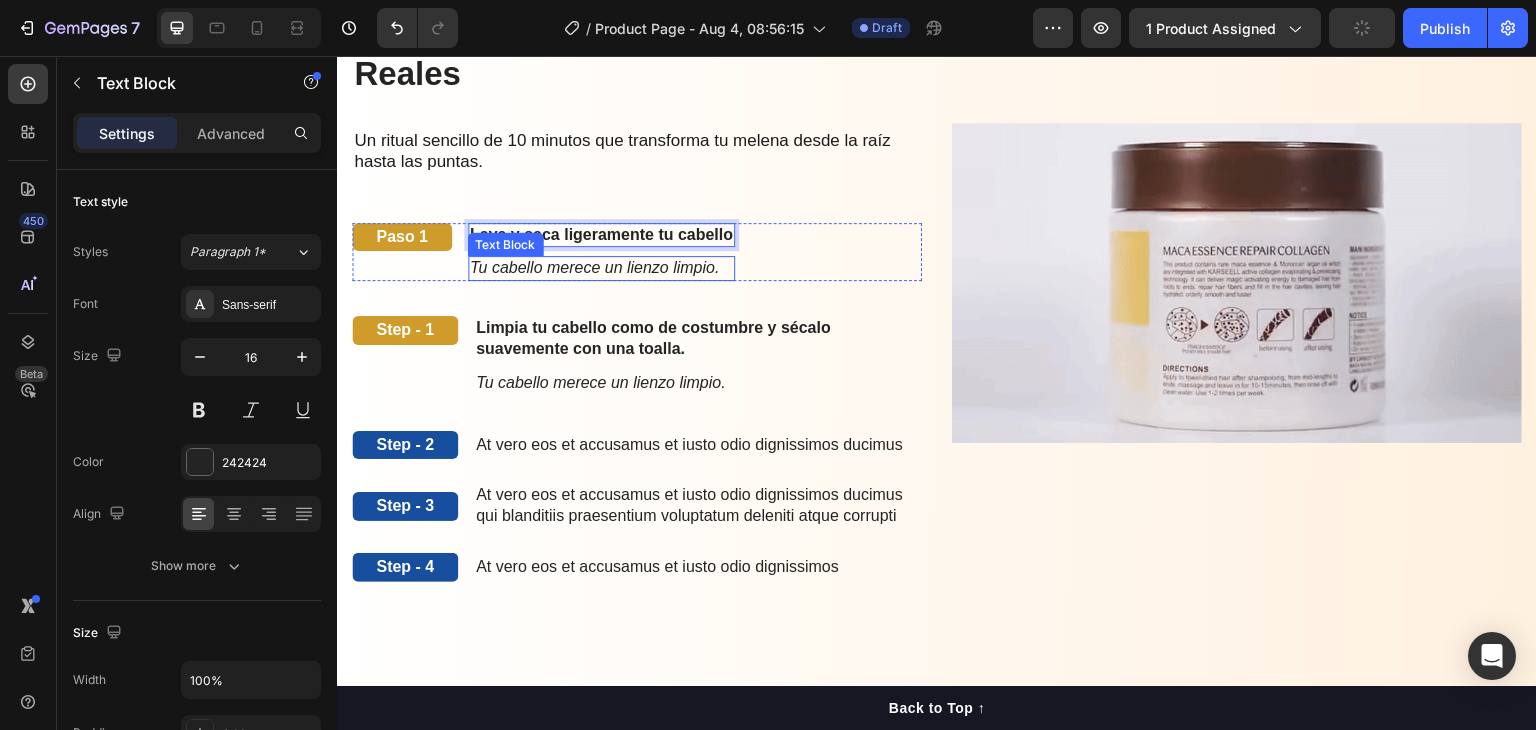 click on "Tu cabello merece un lienzo limpio." at bounding box center (595, 267) 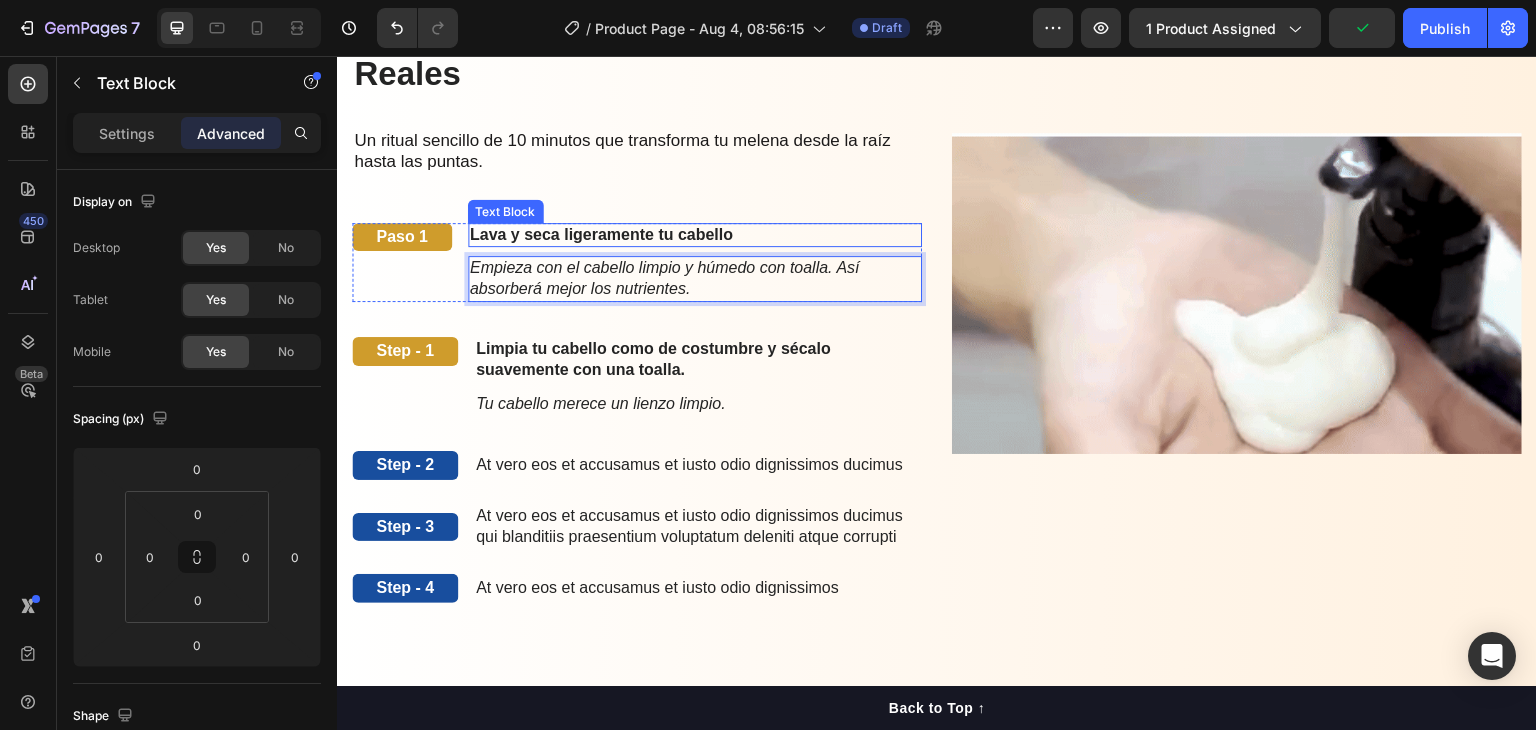 click on "Lava y seca ligeramente tu cabello" at bounding box center [601, 234] 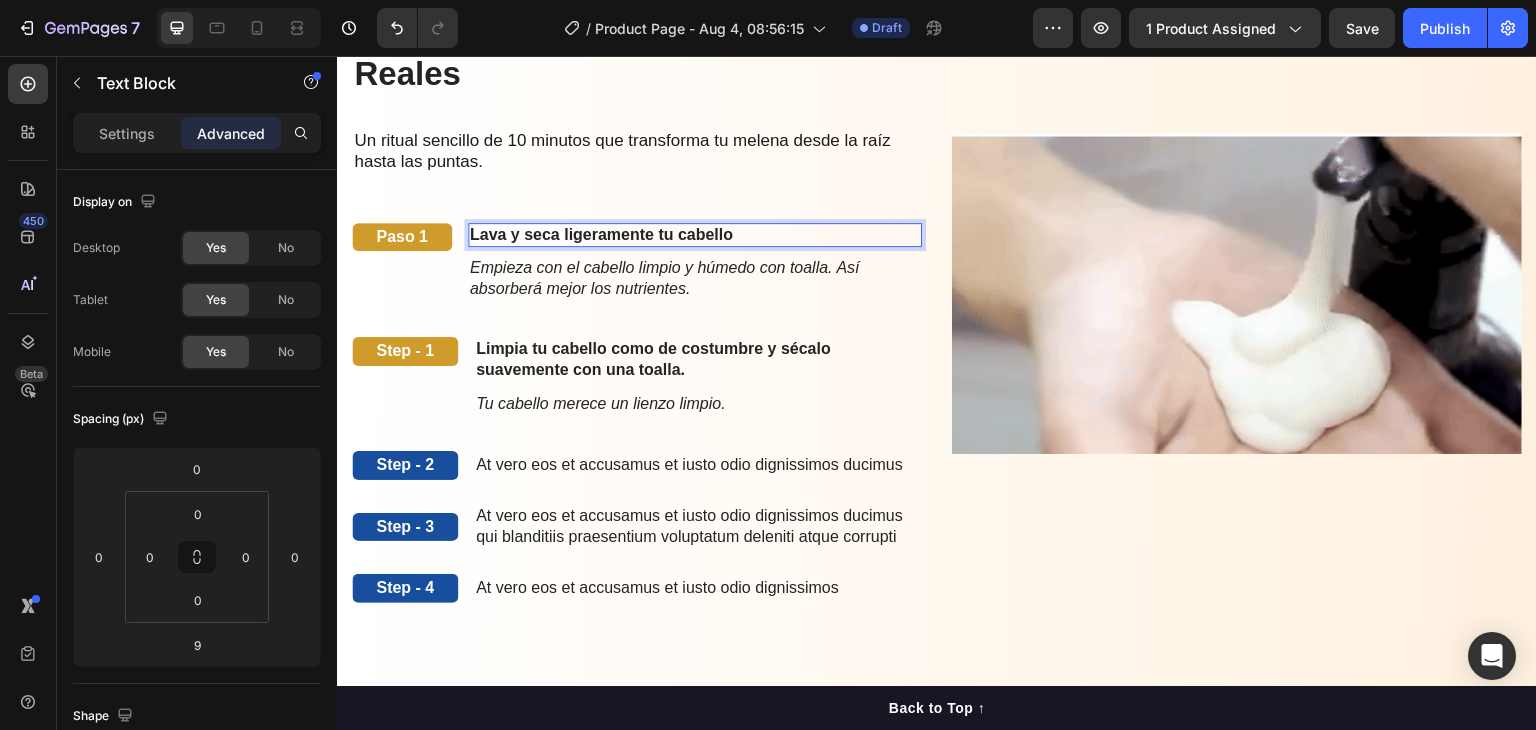 click on "Lava y seca ligeramente tu cabello" at bounding box center [601, 234] 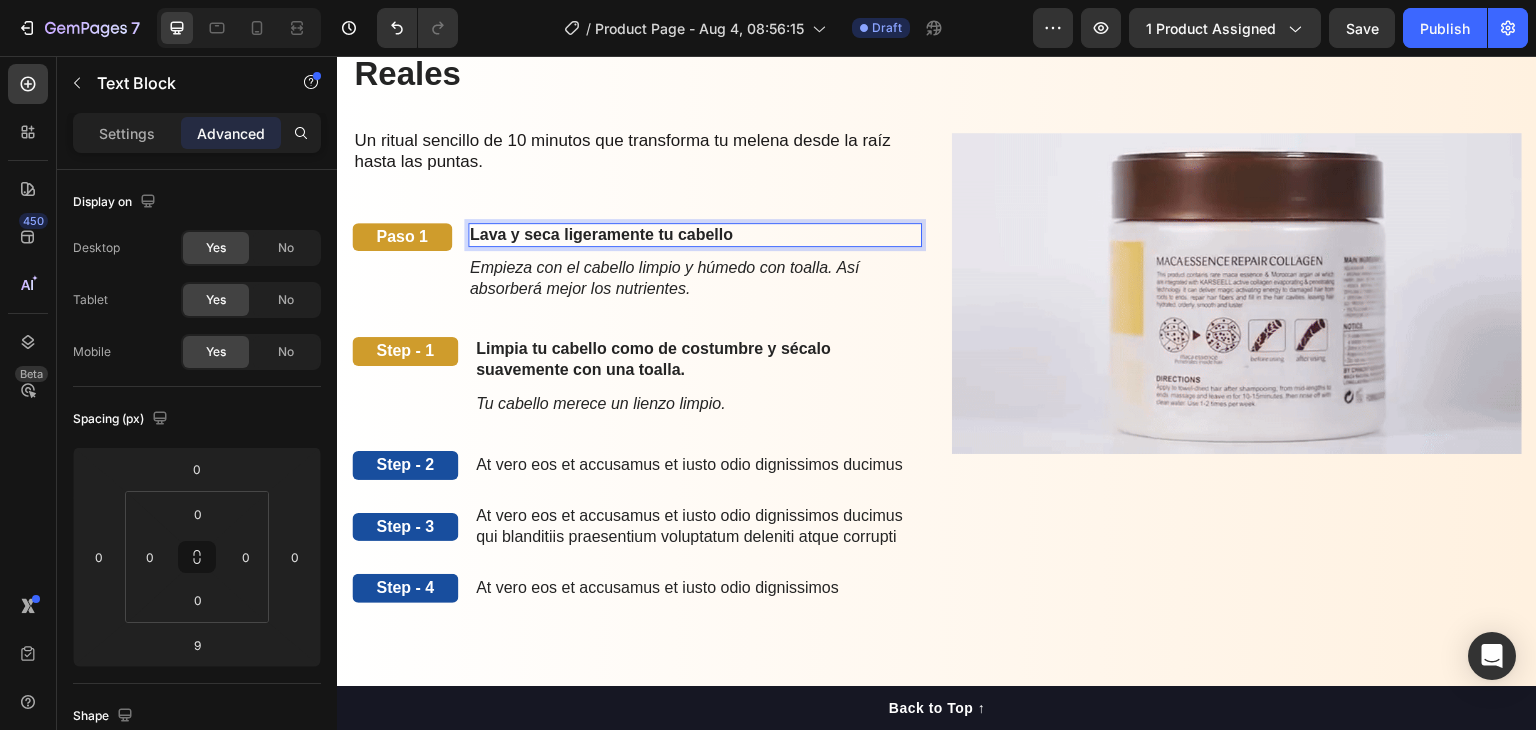 click on "Lava y seca ligeramente tu cabello" at bounding box center [601, 234] 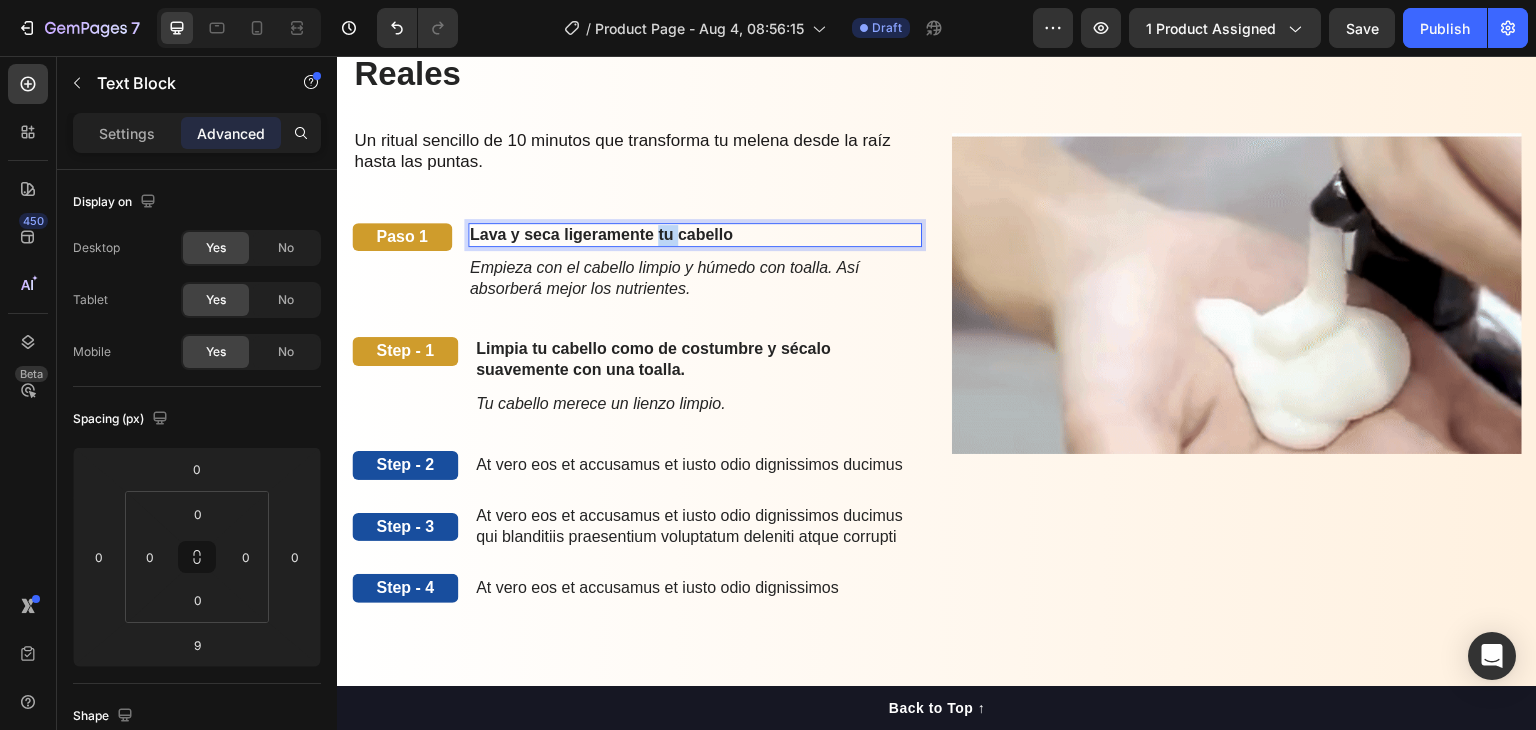 click on "Lava y seca ligeramente tu cabello" at bounding box center (601, 234) 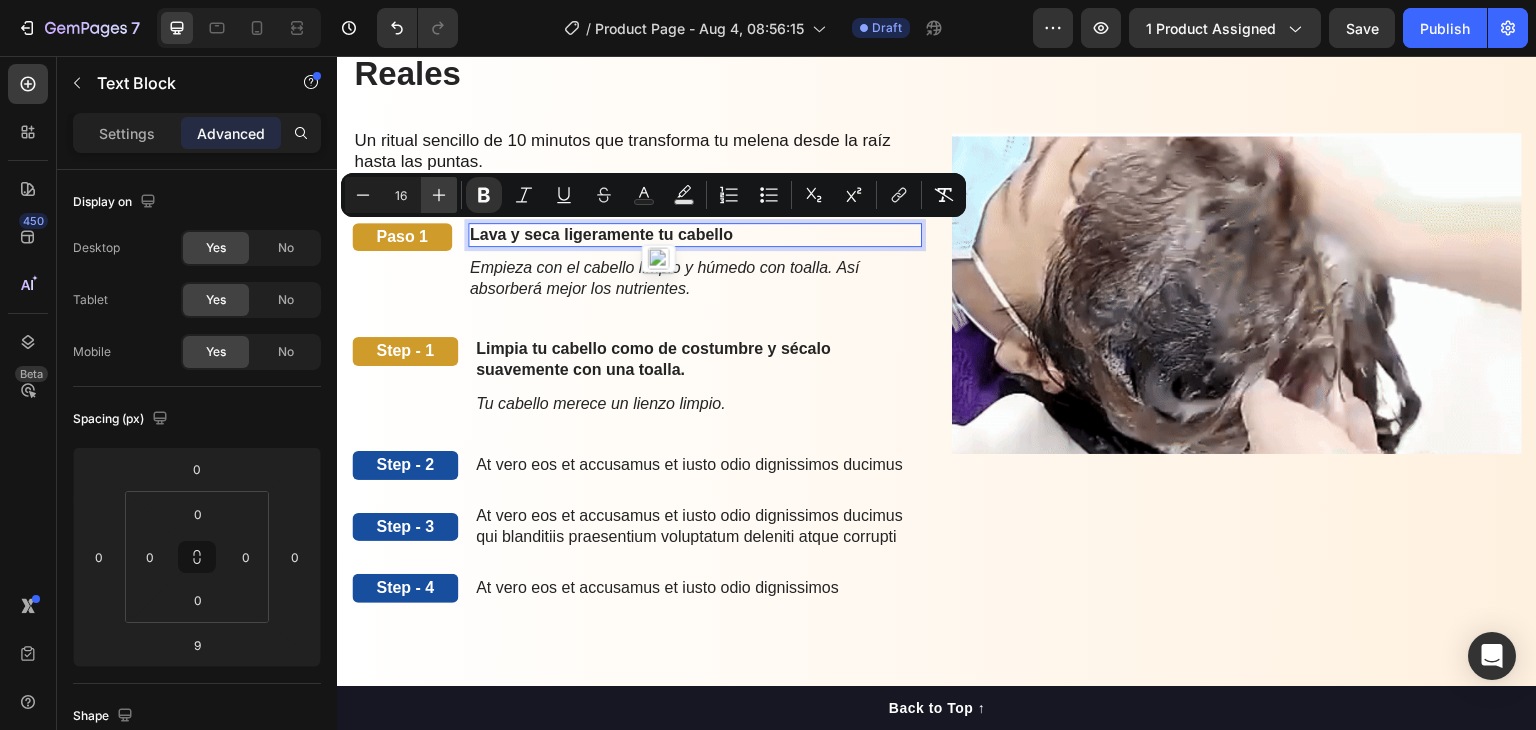 click 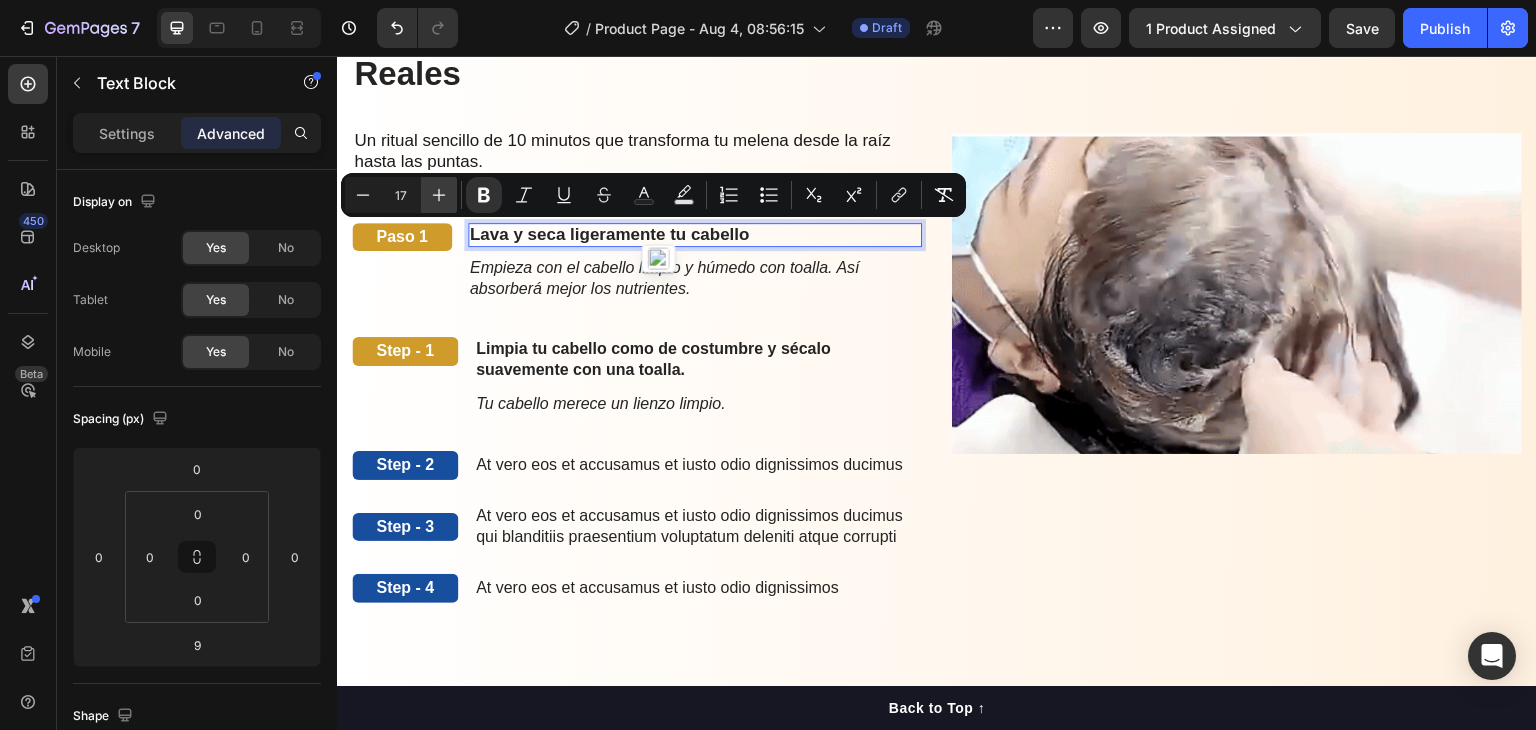 click 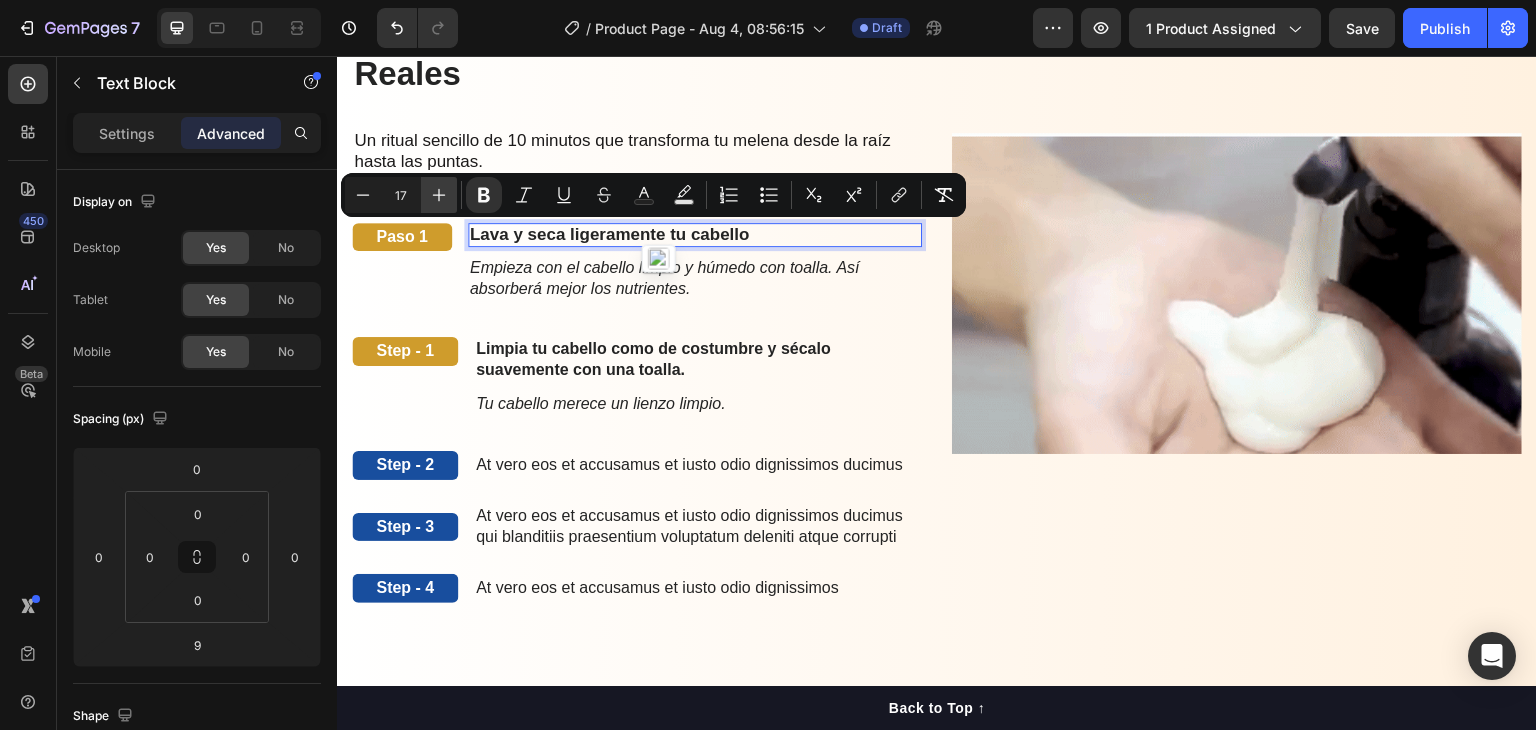 type on "18" 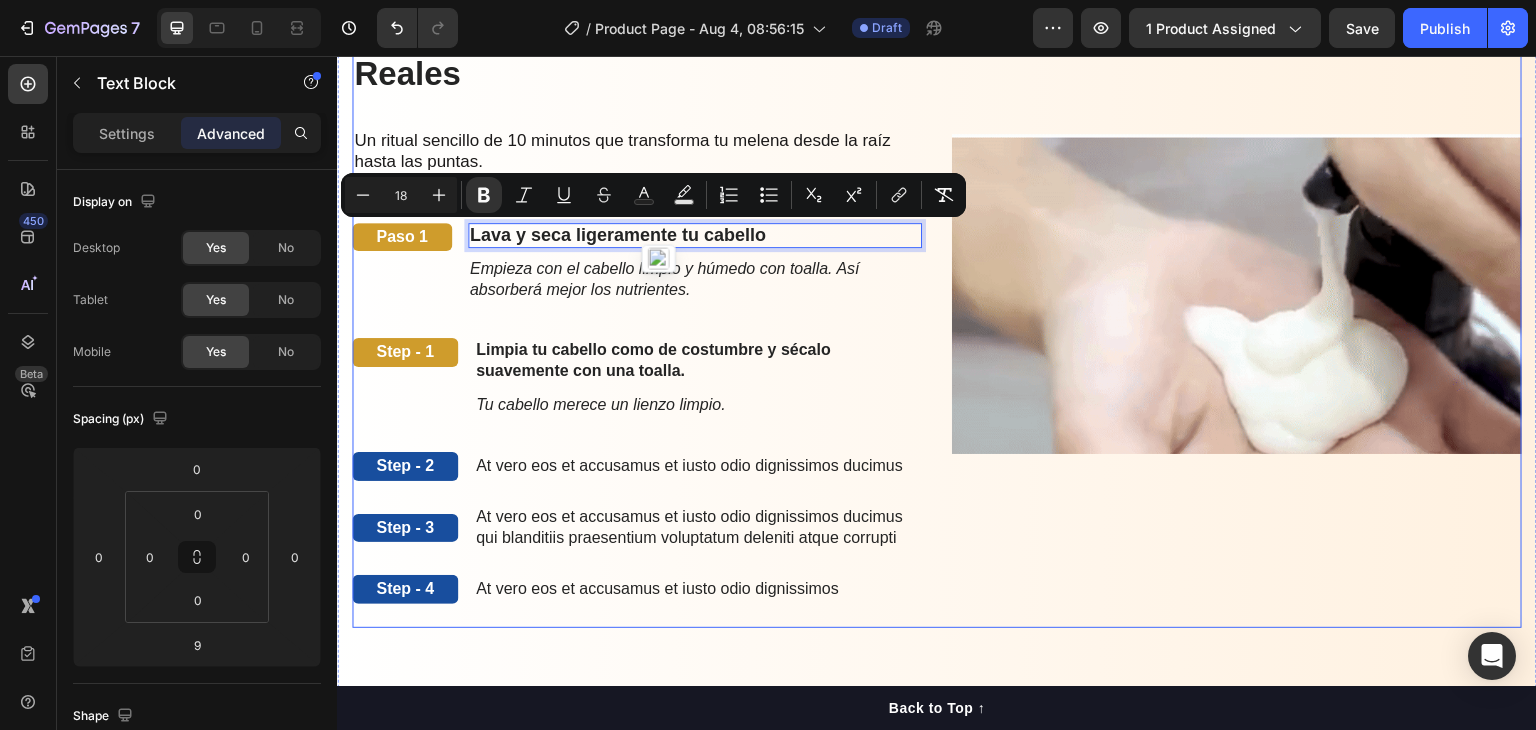 click at bounding box center [1237, 294] 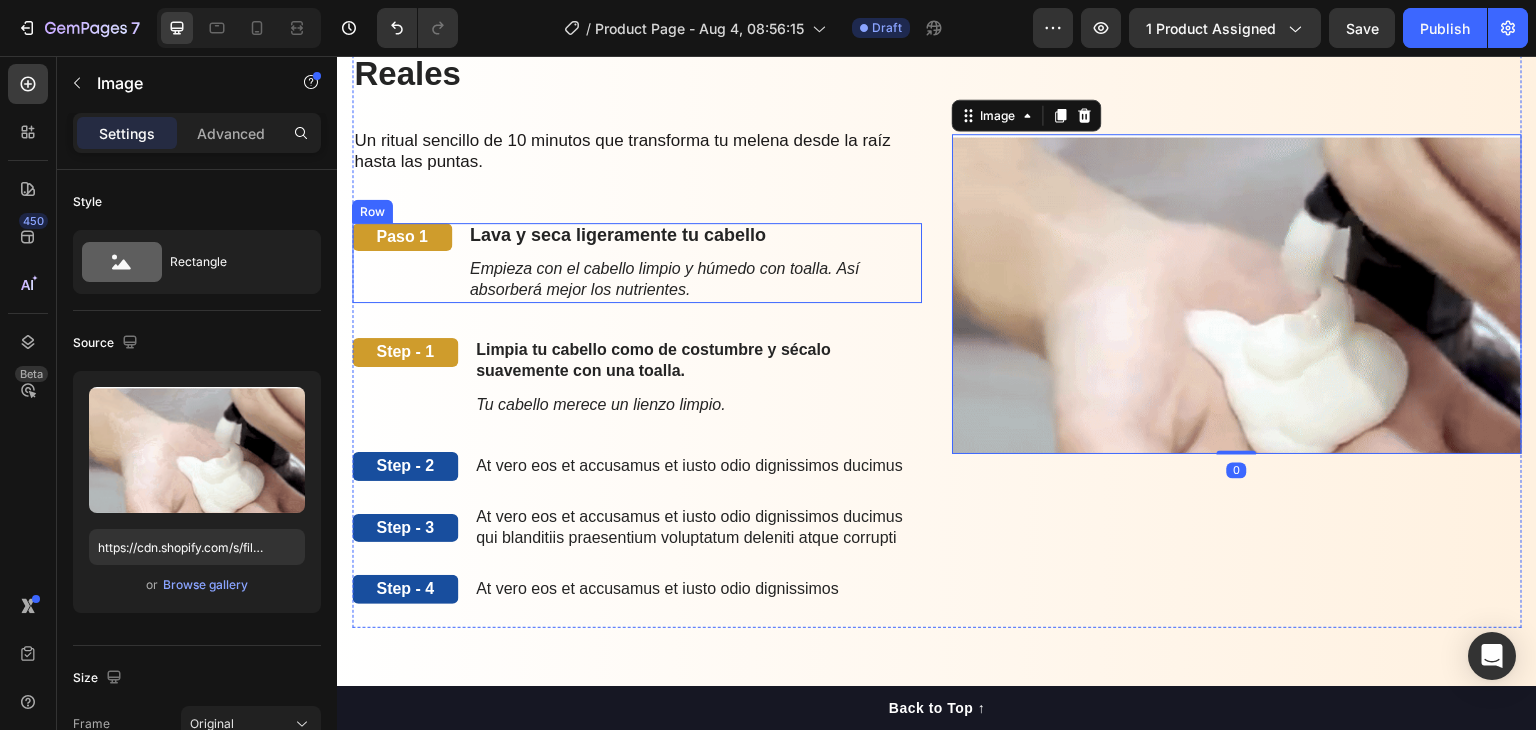 click on "Paso 1 Text Block" at bounding box center [402, 263] 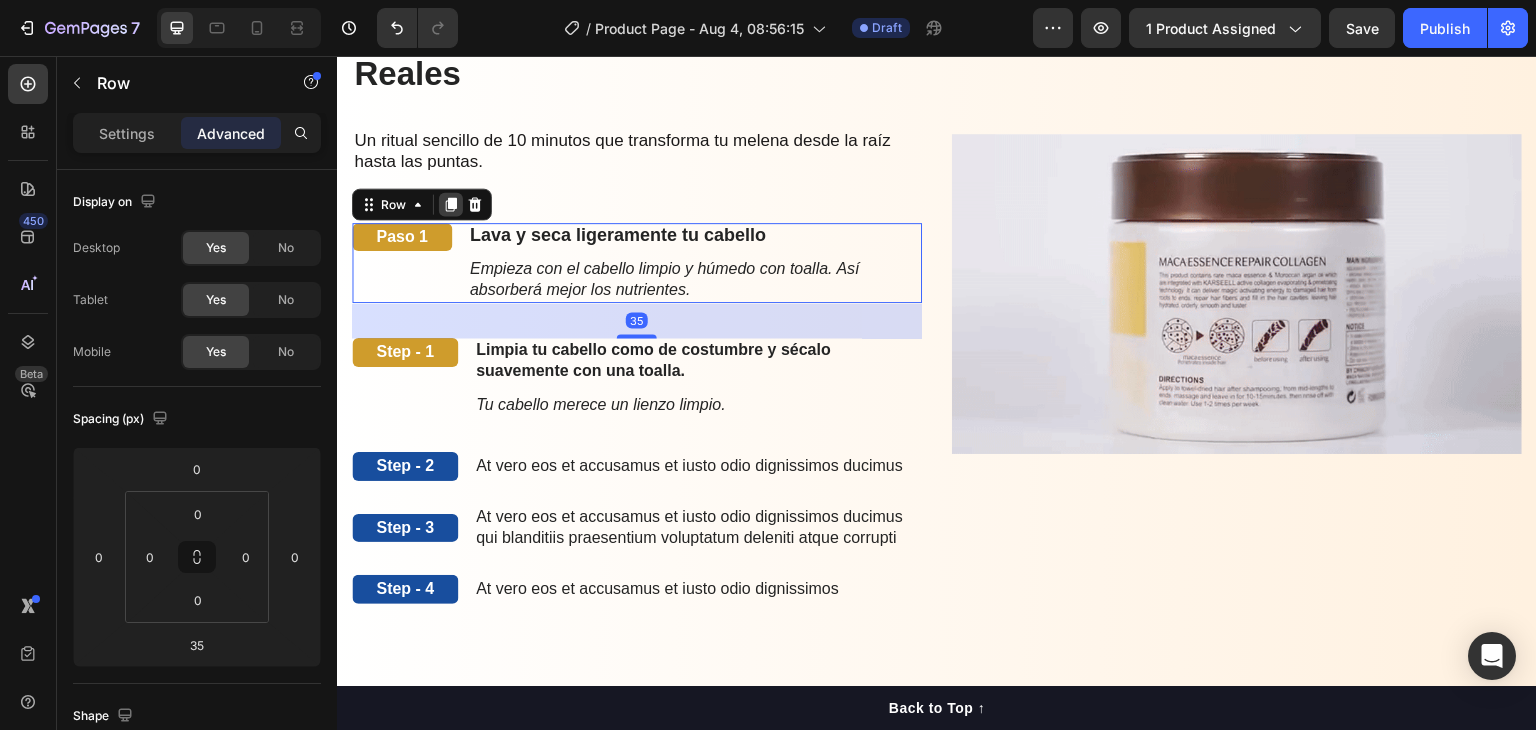 click 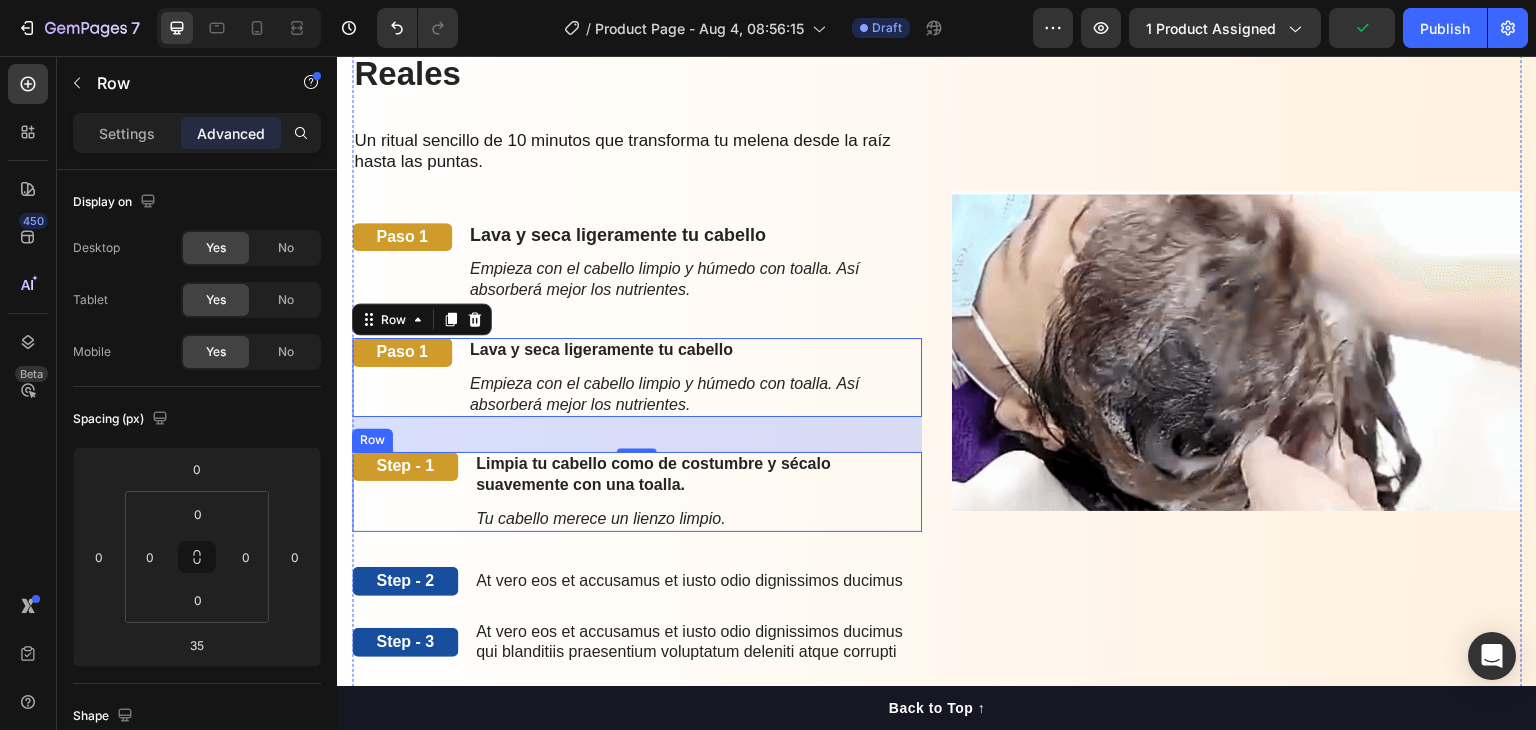 click on "Step - 1 Text Block Limpia tu cabello como de costumbre y sécalo suavemente con una toalla. Text Block Tu cabello merece un lienzo limpio. Text Block Row" at bounding box center (637, 491) 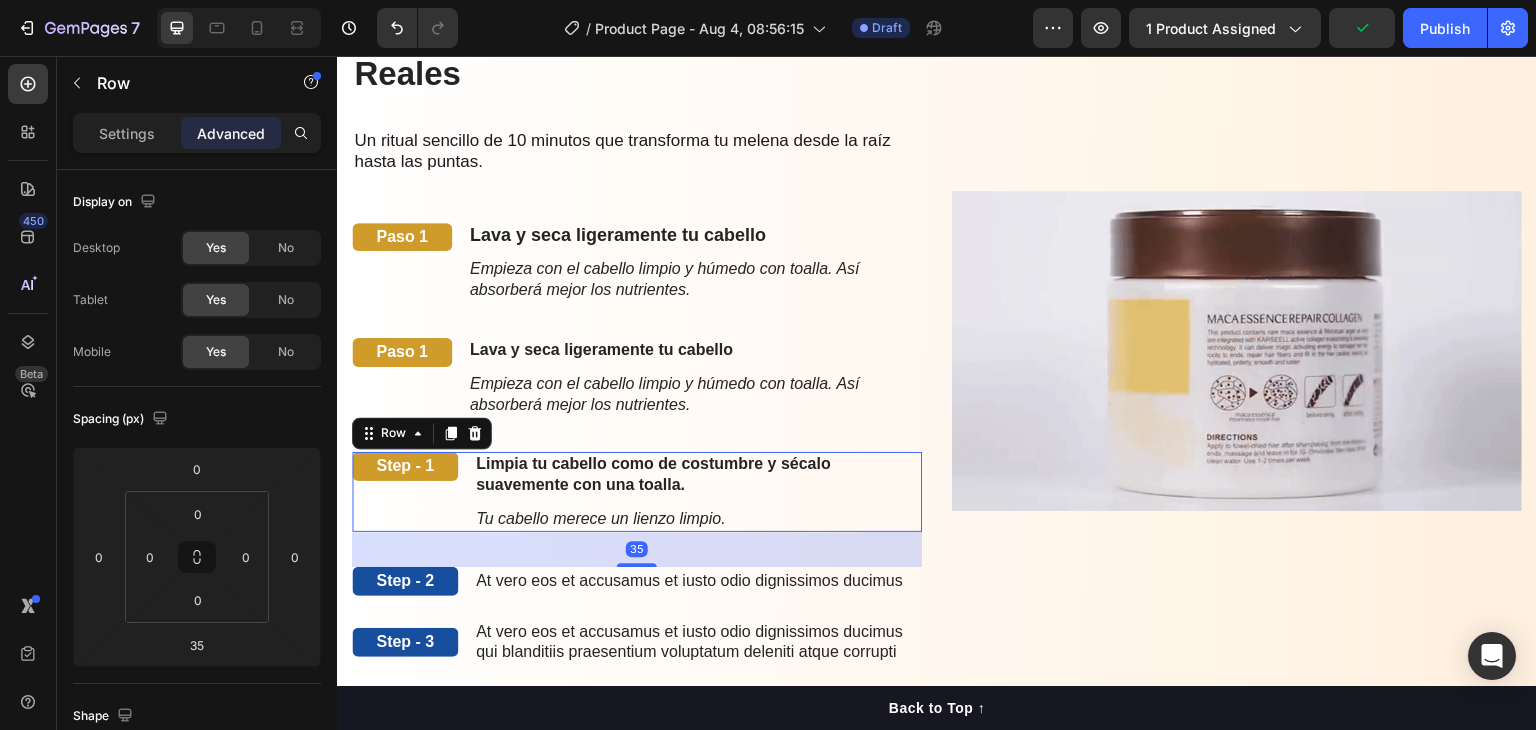 click 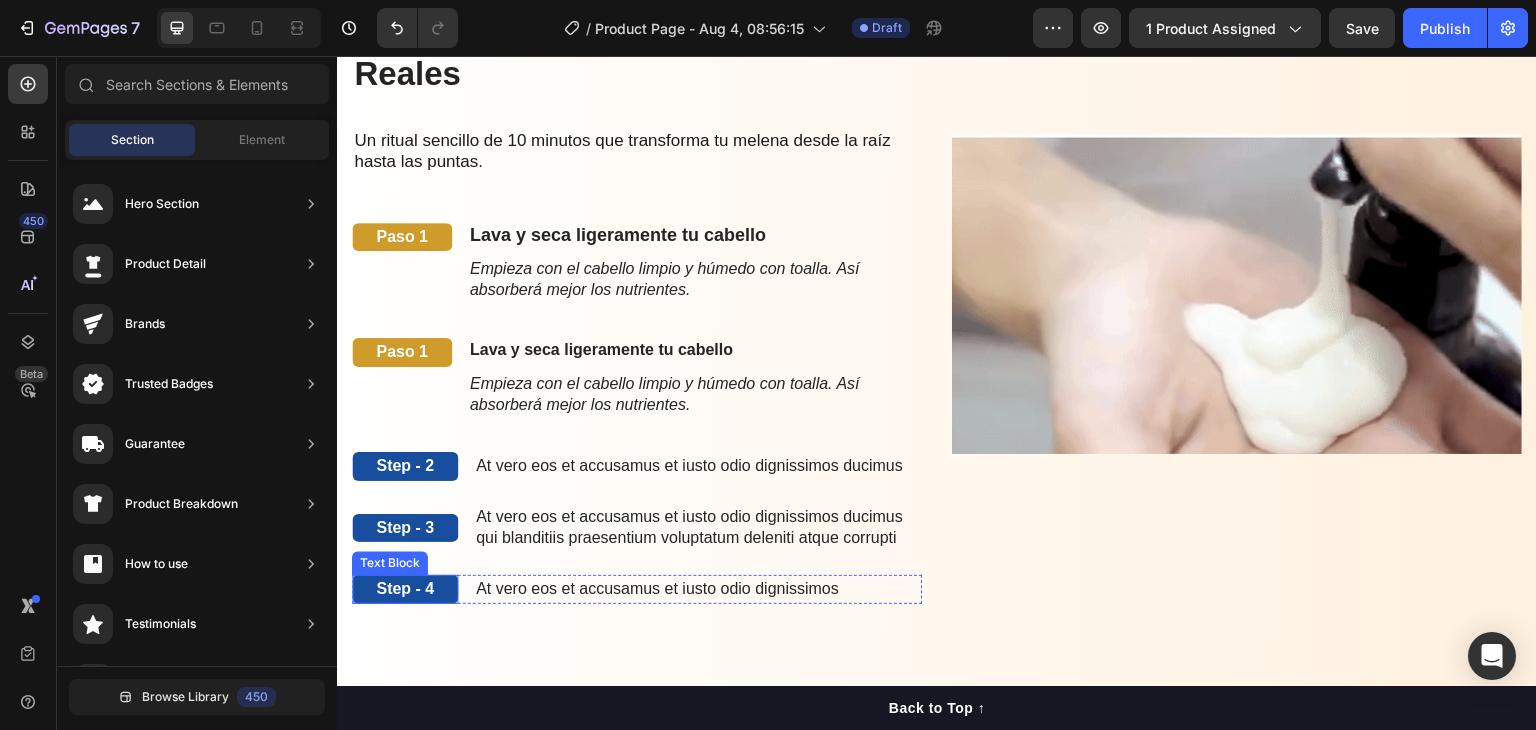 click on "Step - 4" at bounding box center [405, 589] 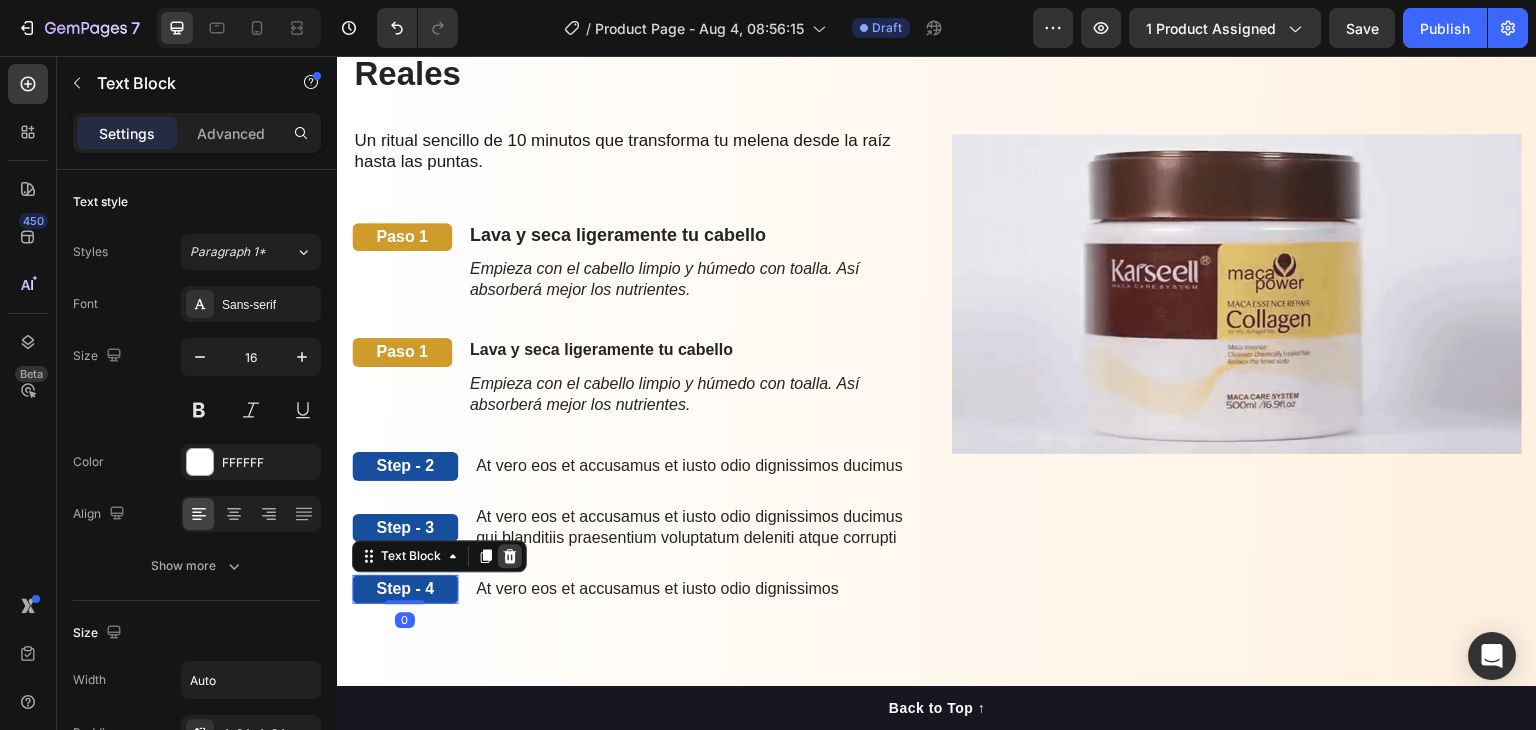 click 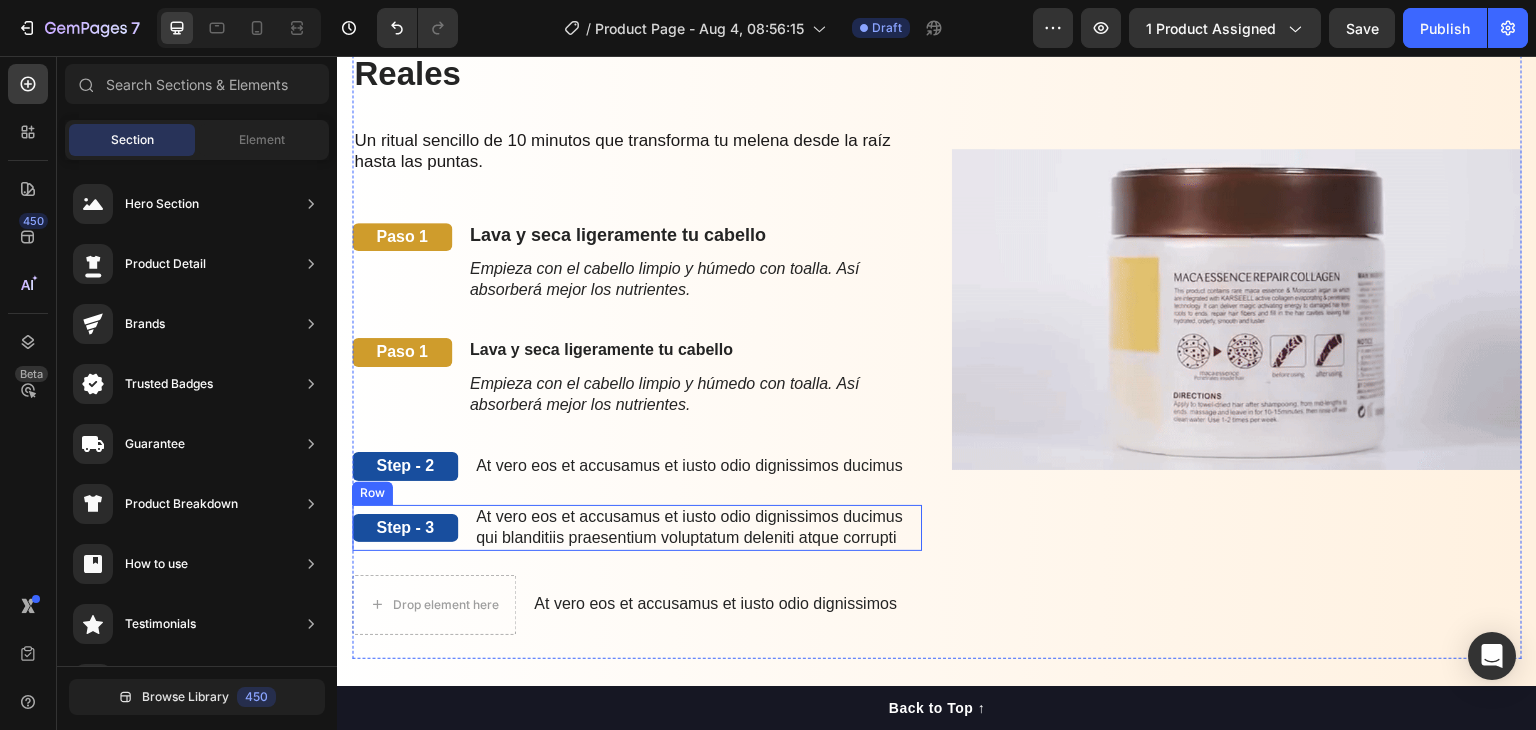 click on "Step - 3 Text Block At vero eos et accusamus et iusto odio dignissimos ducimus qui blanditiis praesentium voluptatum deleniti atque corrupti Text Block Row" at bounding box center [637, 528] 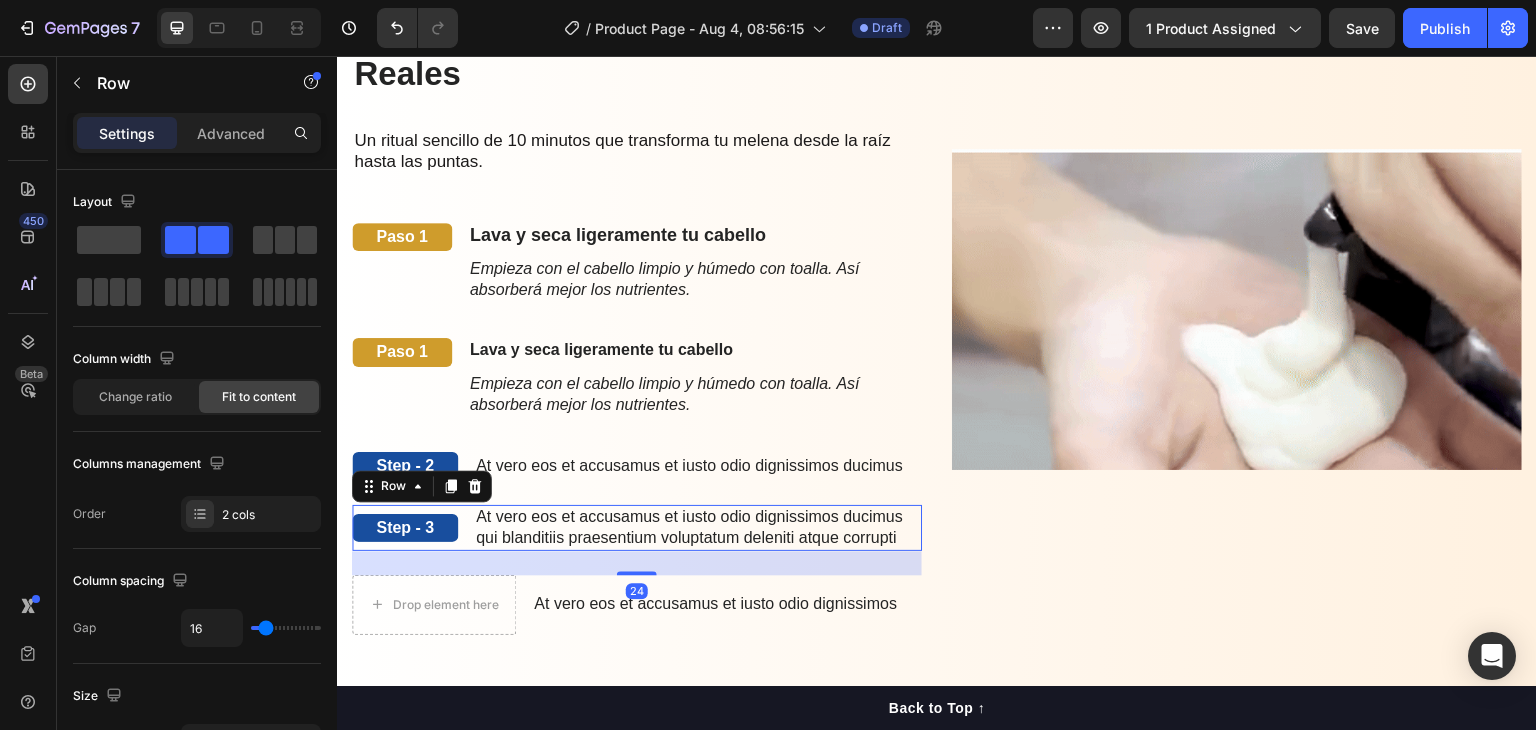 click 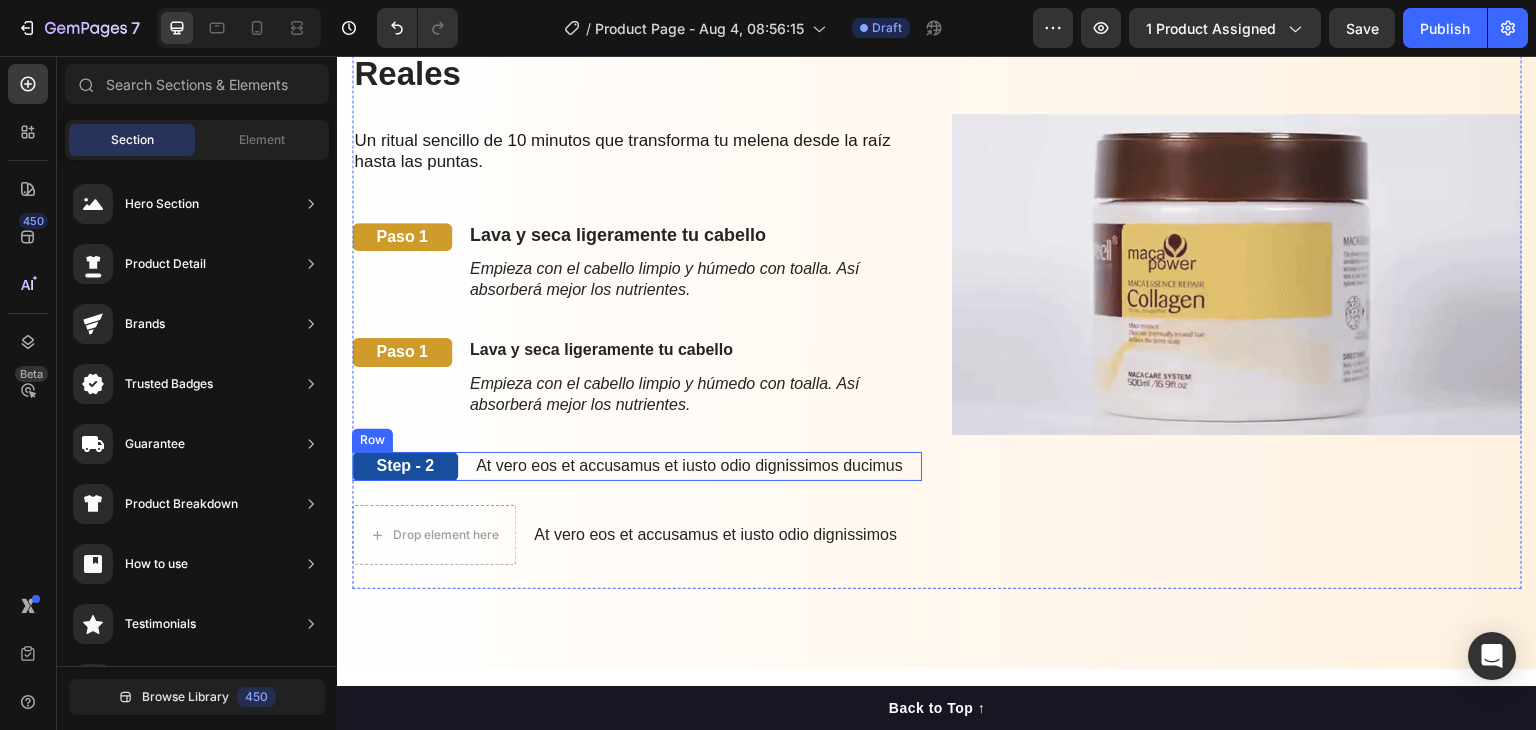 click on "Step - 2 Text Block At vero eos et accusamus et iusto odio dignissimos ducimus Text Block Row" at bounding box center (637, 466) 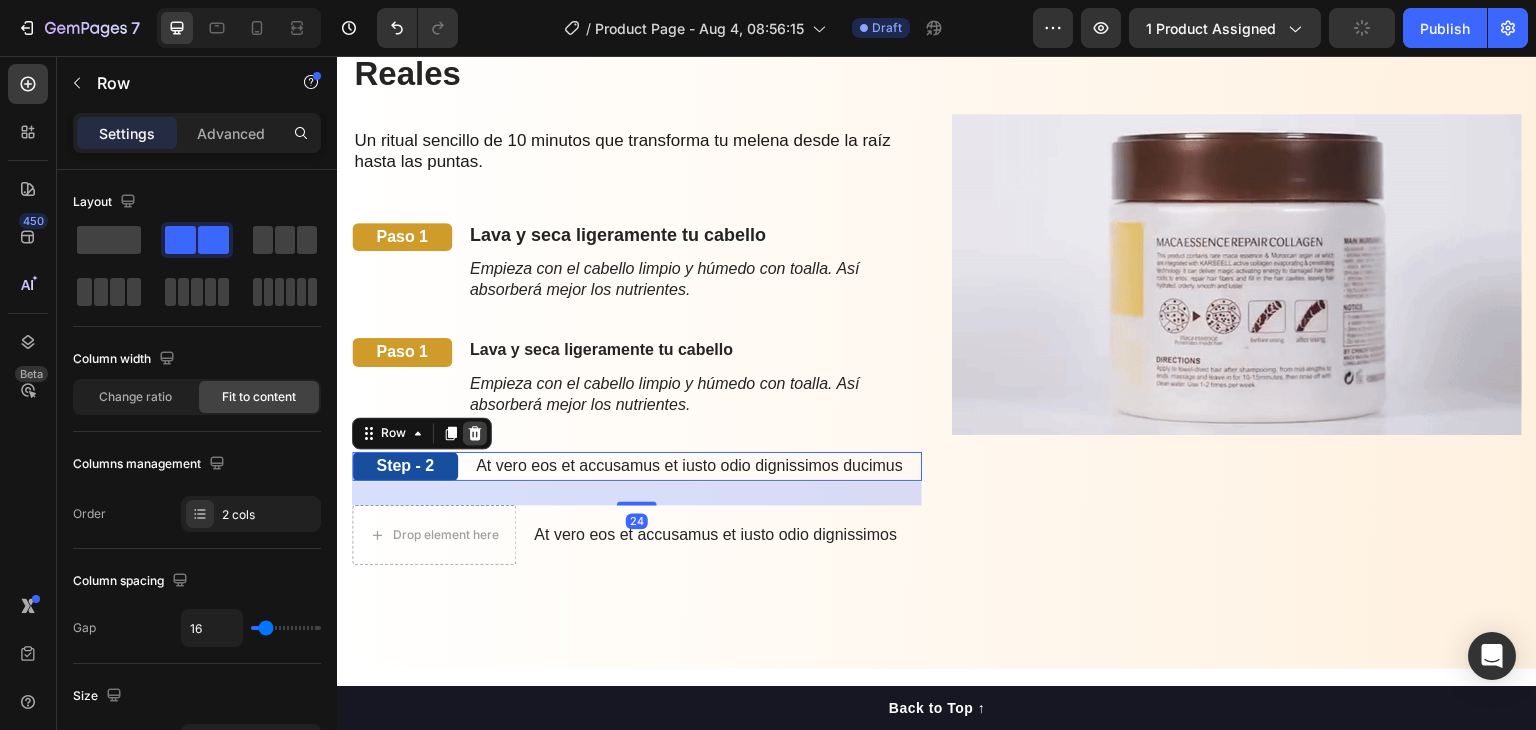 click 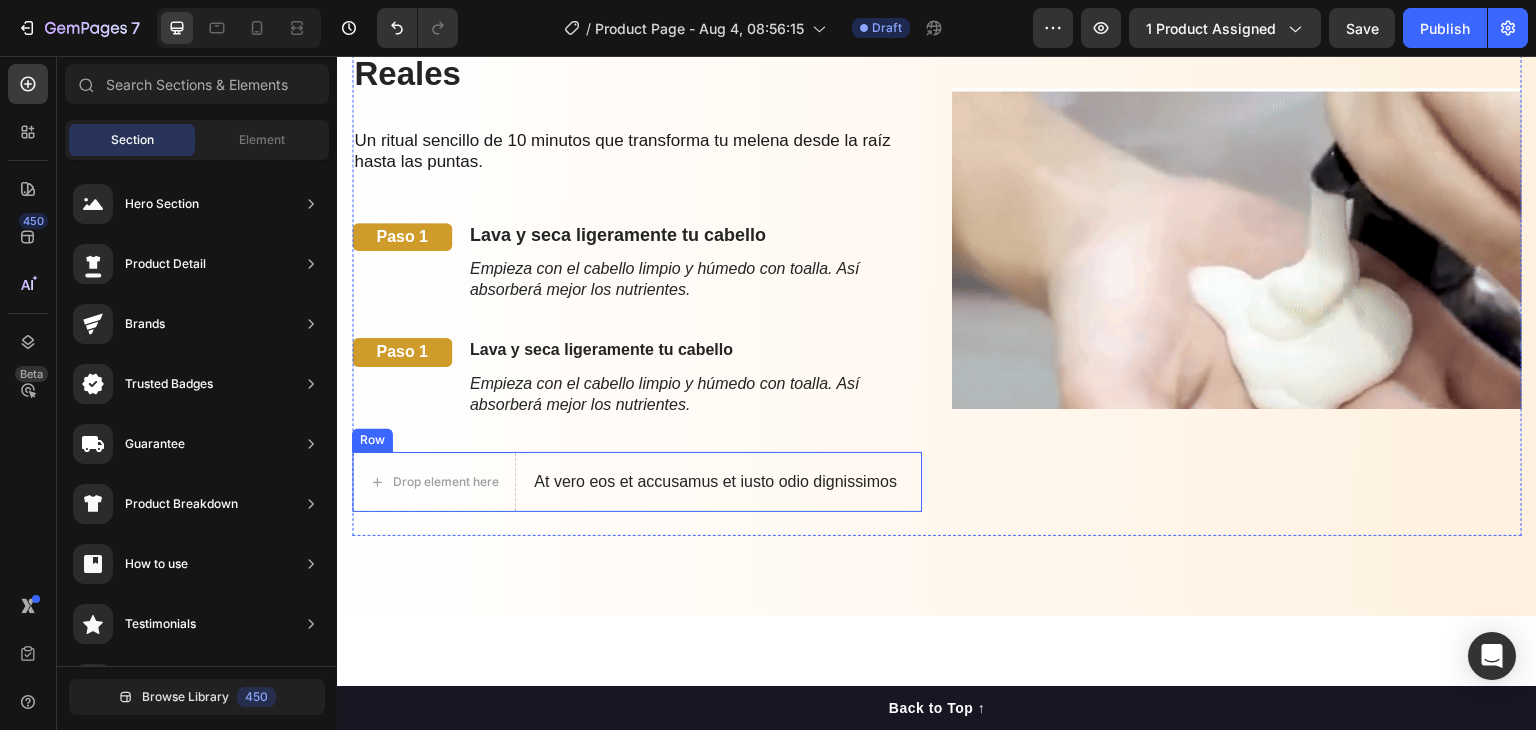 click on "Drop element here At vero eos et accusamus et iusto odio dignissimos  Text Block Row" at bounding box center (637, 482) 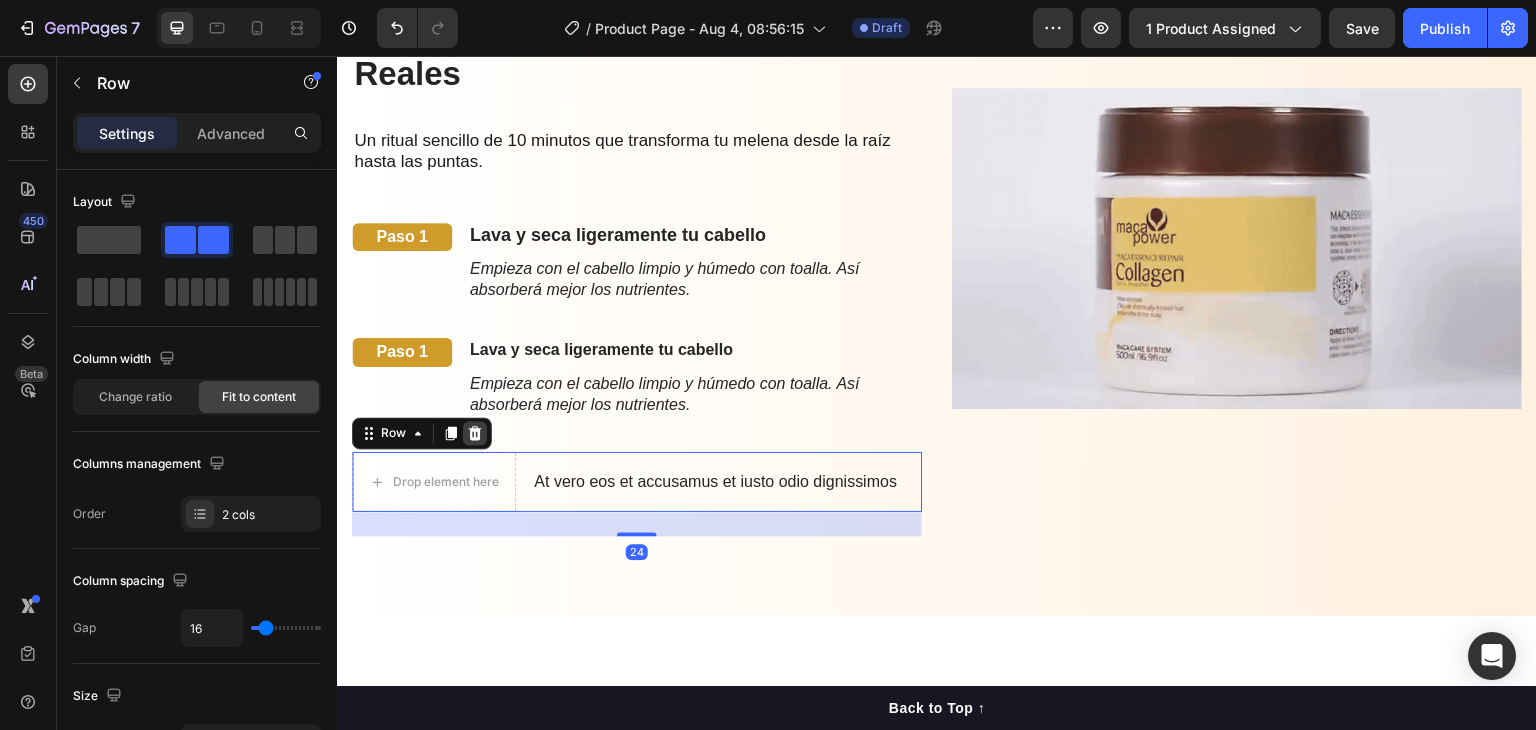 click 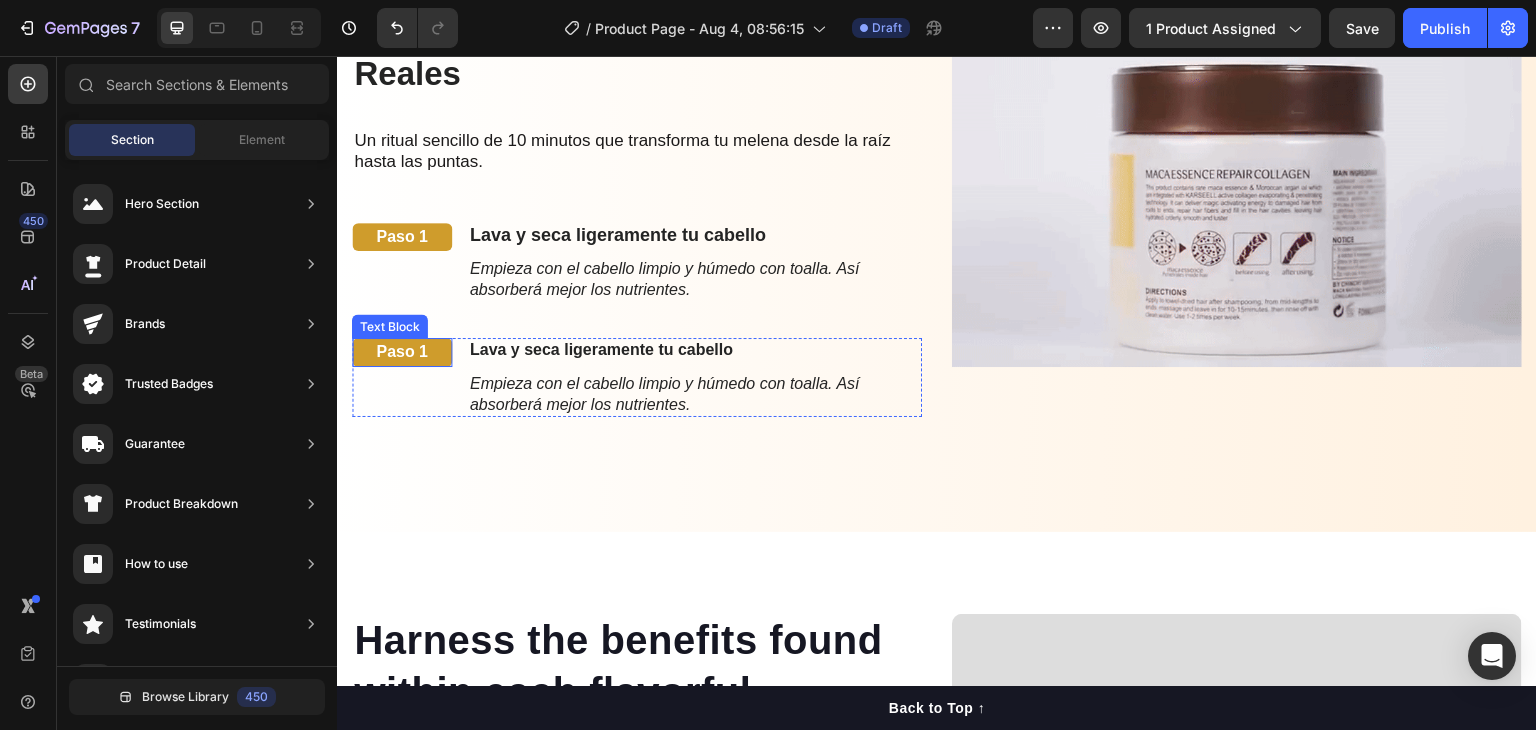 click on "Paso 1" at bounding box center (402, 352) 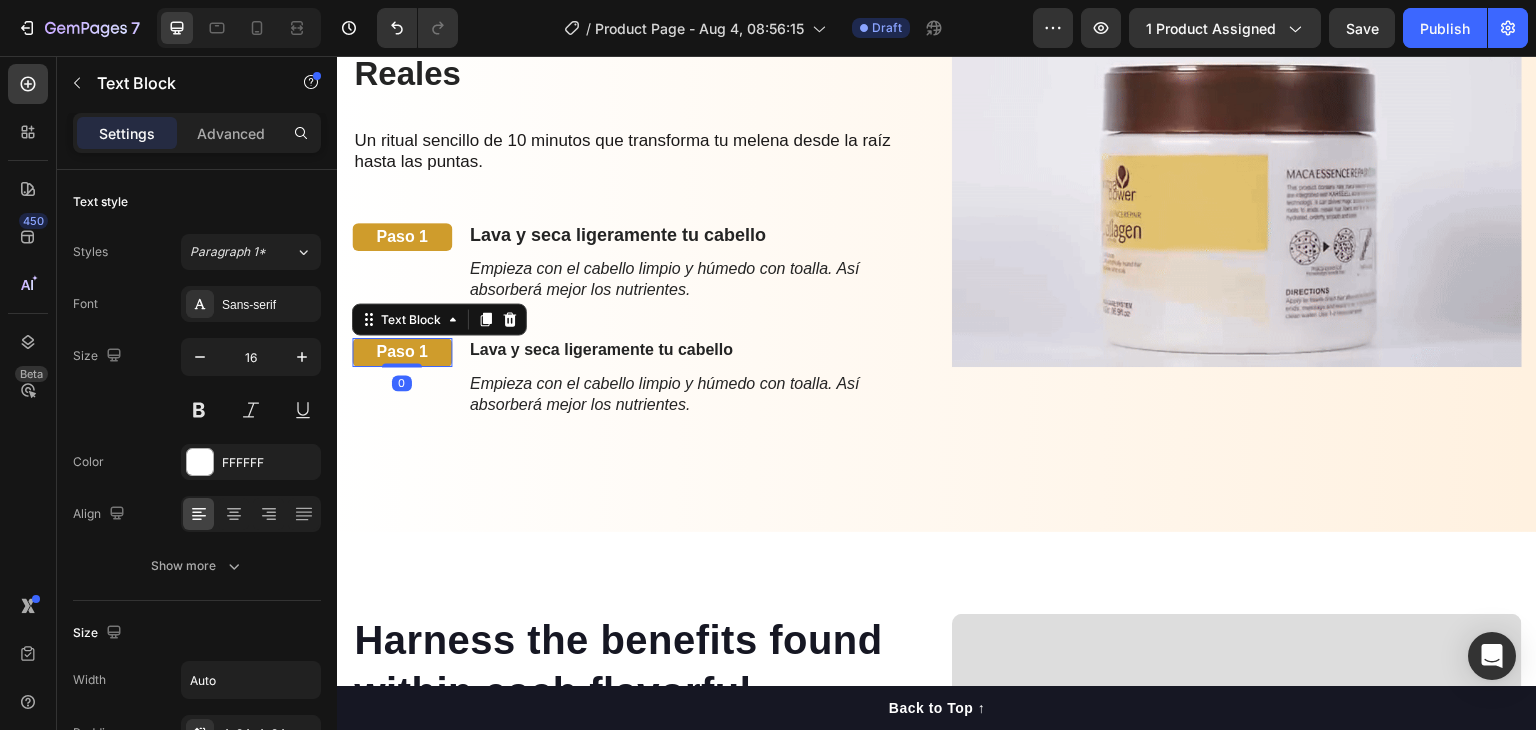 click on "Paso 1" at bounding box center (402, 352) 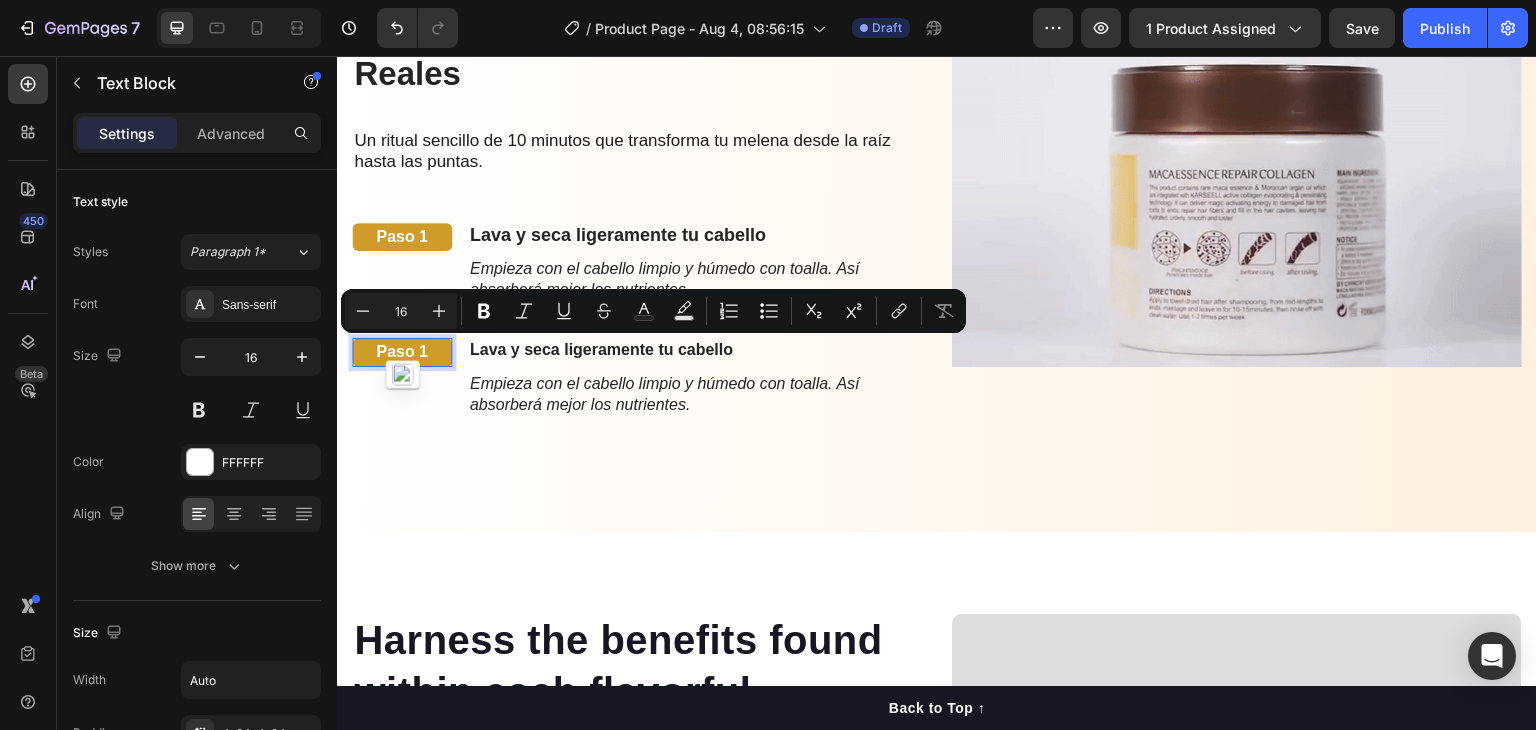 click on "Paso 1" at bounding box center (402, 352) 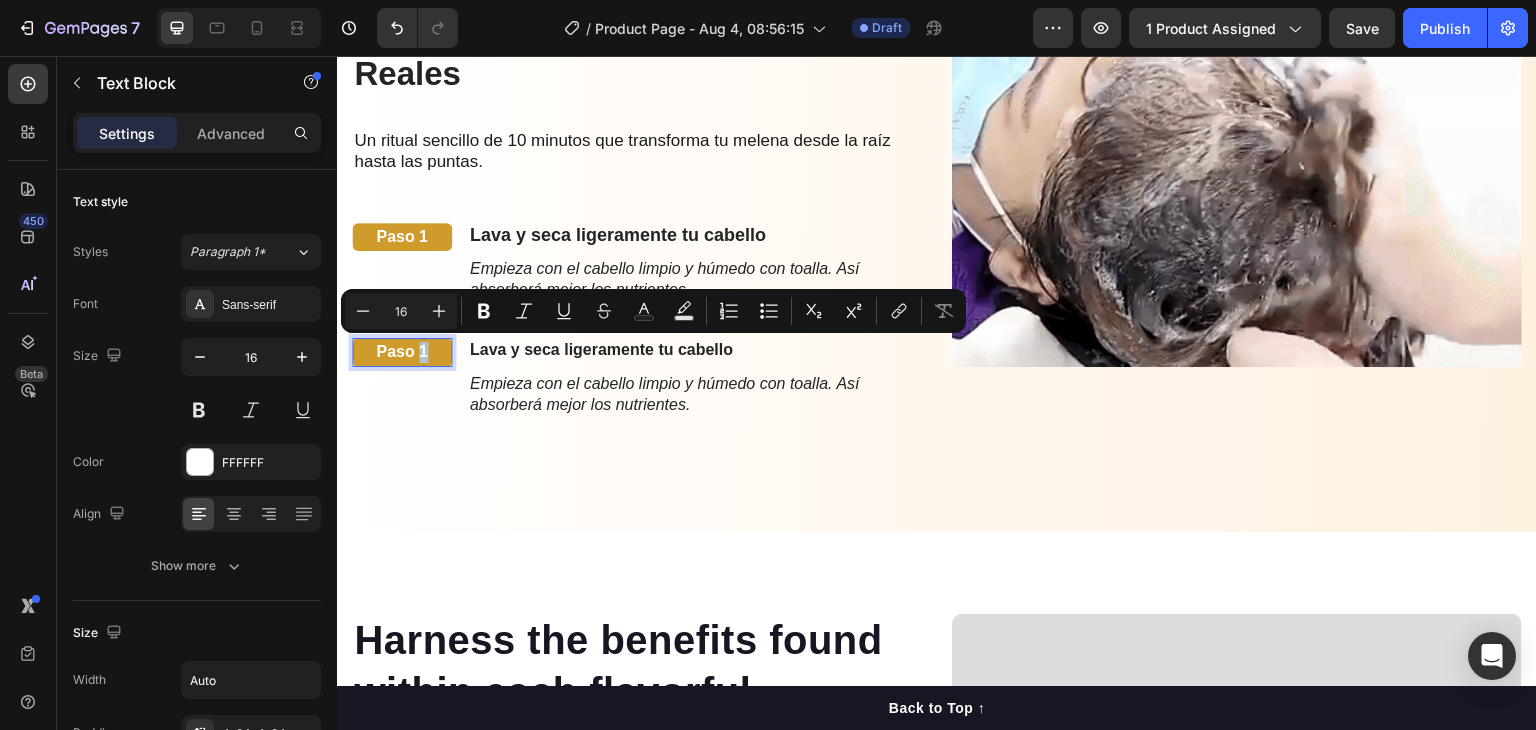 click on "Paso 1" at bounding box center (402, 352) 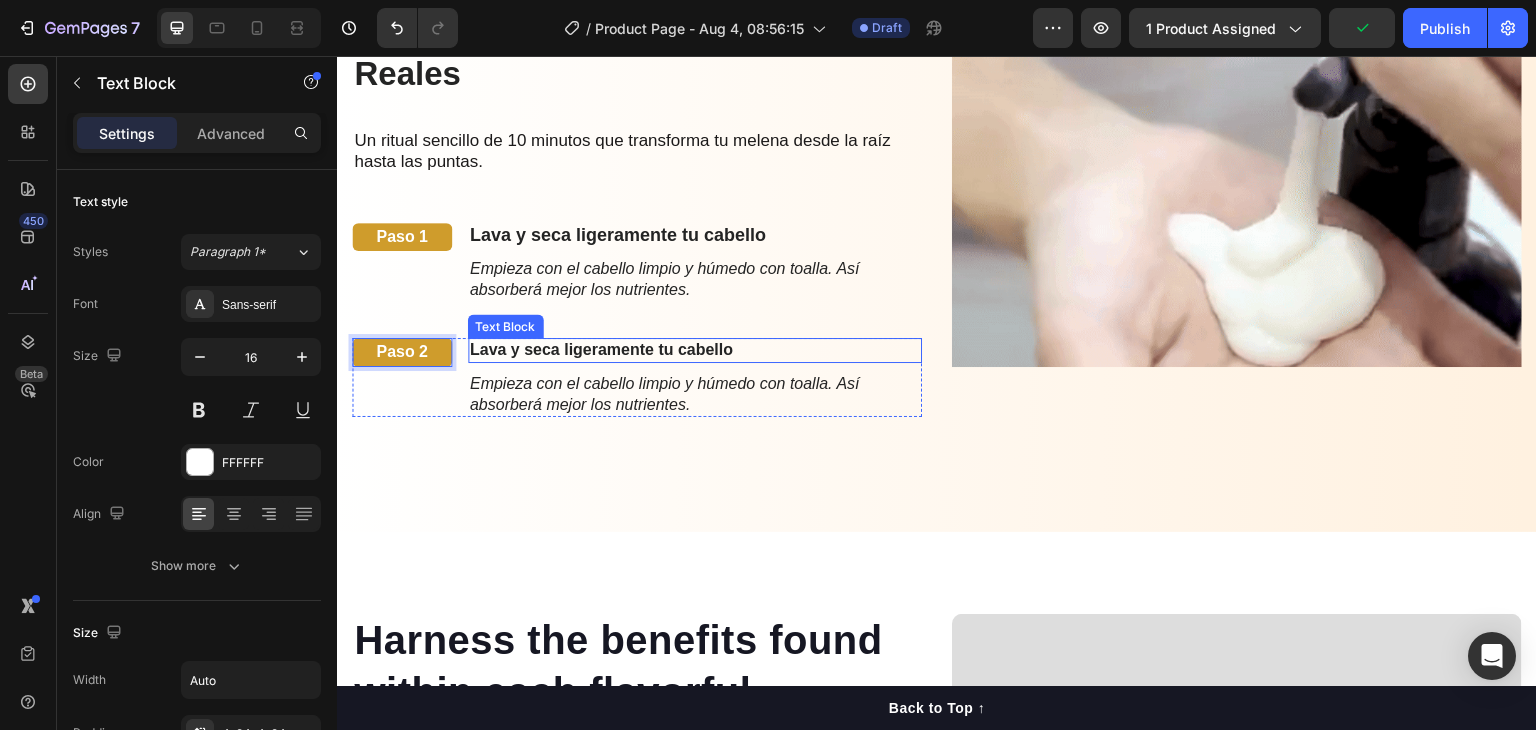 click on "Lava y seca ligeramente tu cabello" at bounding box center [601, 349] 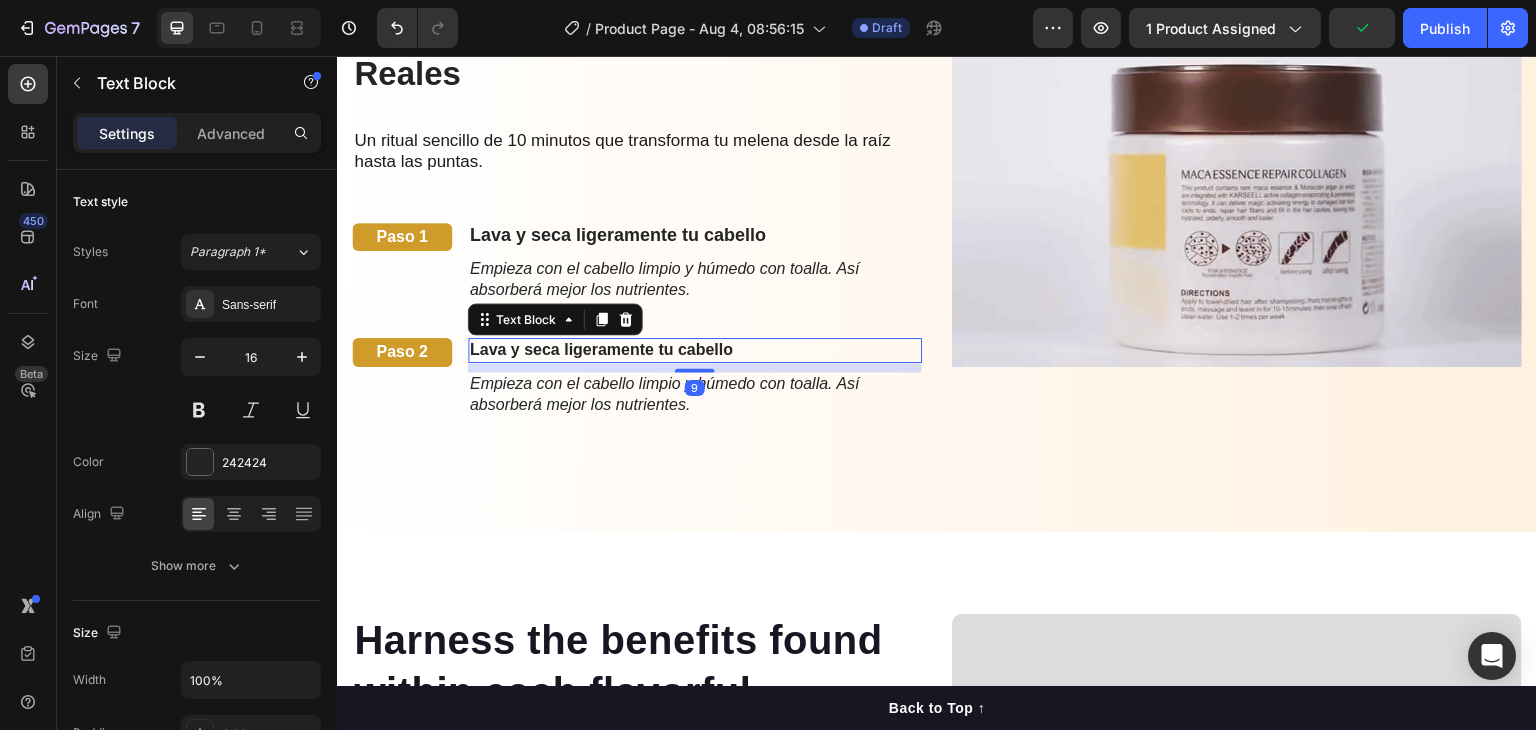 click on "Lava y seca ligeramente tu cabello" at bounding box center [601, 349] 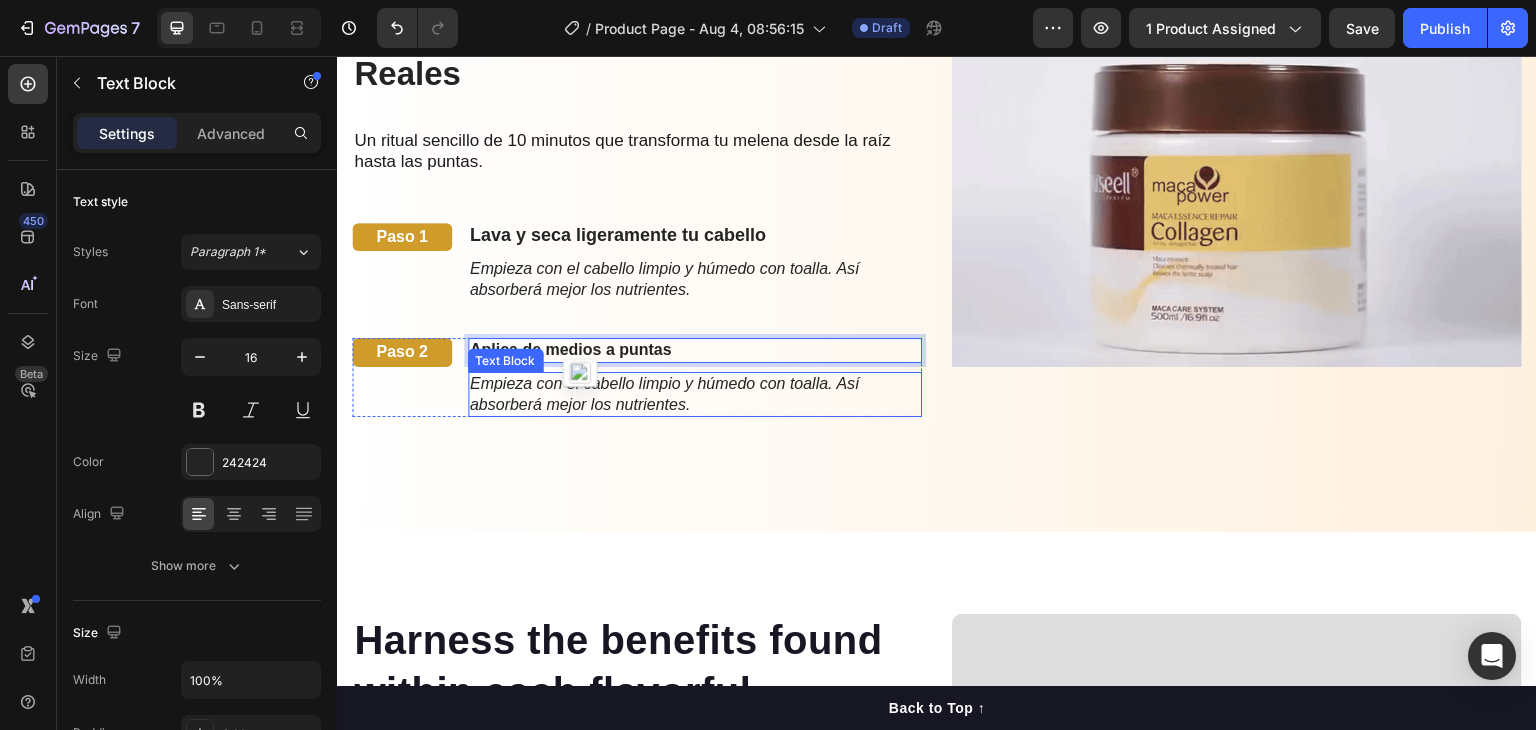 click on "Empieza con el cabello limpio y húmedo con toalla. Así absorberá mejor los nutrientes." at bounding box center [665, 394] 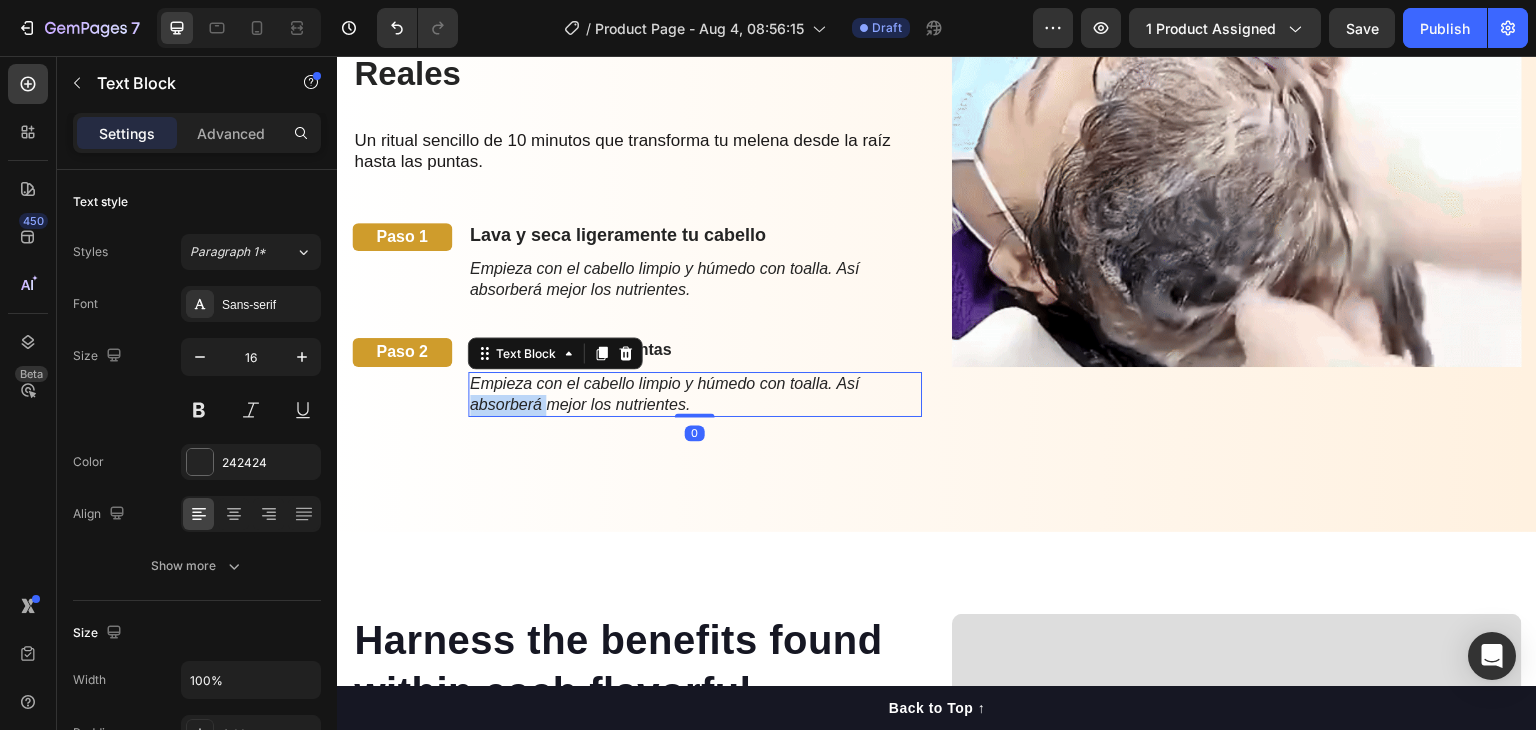 click on "Empieza con el cabello limpio y húmedo con toalla. Así absorberá mejor los nutrientes." at bounding box center [665, 394] 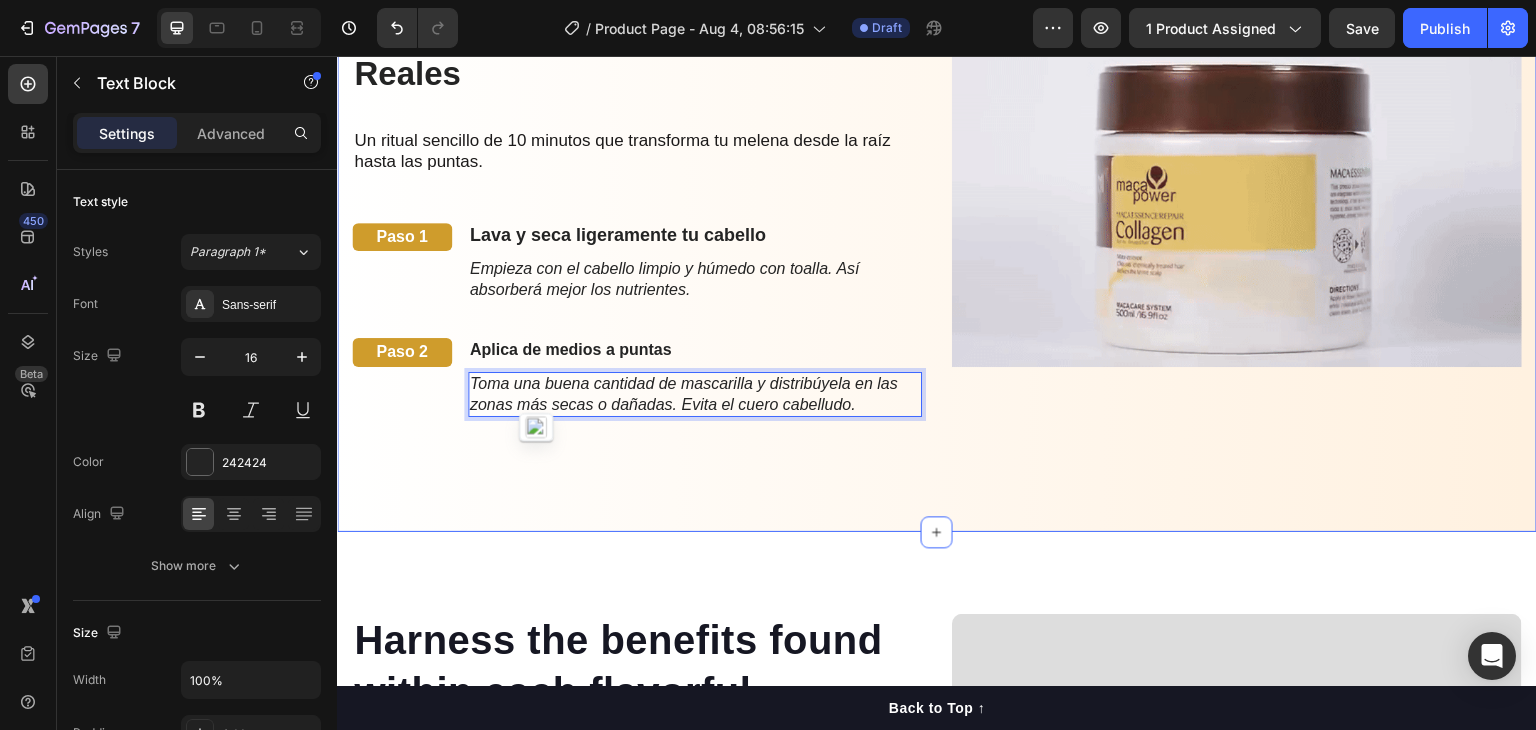 click on "Cómo Usarla para Resultados Reales Heading Un ritual sencillo de 10 minutos que transforma tu melena desde la raíz hasta las puntas. Text Block Paso 1 Text Block Lava y seca ligeramente tu cabello Text Block Empieza con el cabello limpio y húmedo con toalla. Así absorberá mejor los nutrientes. Text Block Row Paso 2 Text Block Aplica de medios a puntas Text Block Toma una buena cantidad de mascarilla y distribúyela en las zonas más secas o dañadas. Evita el cuero cabelludo. Text Block 0 Row The standard Lorem Heading Image Row Section 4" at bounding box center (937, 206) 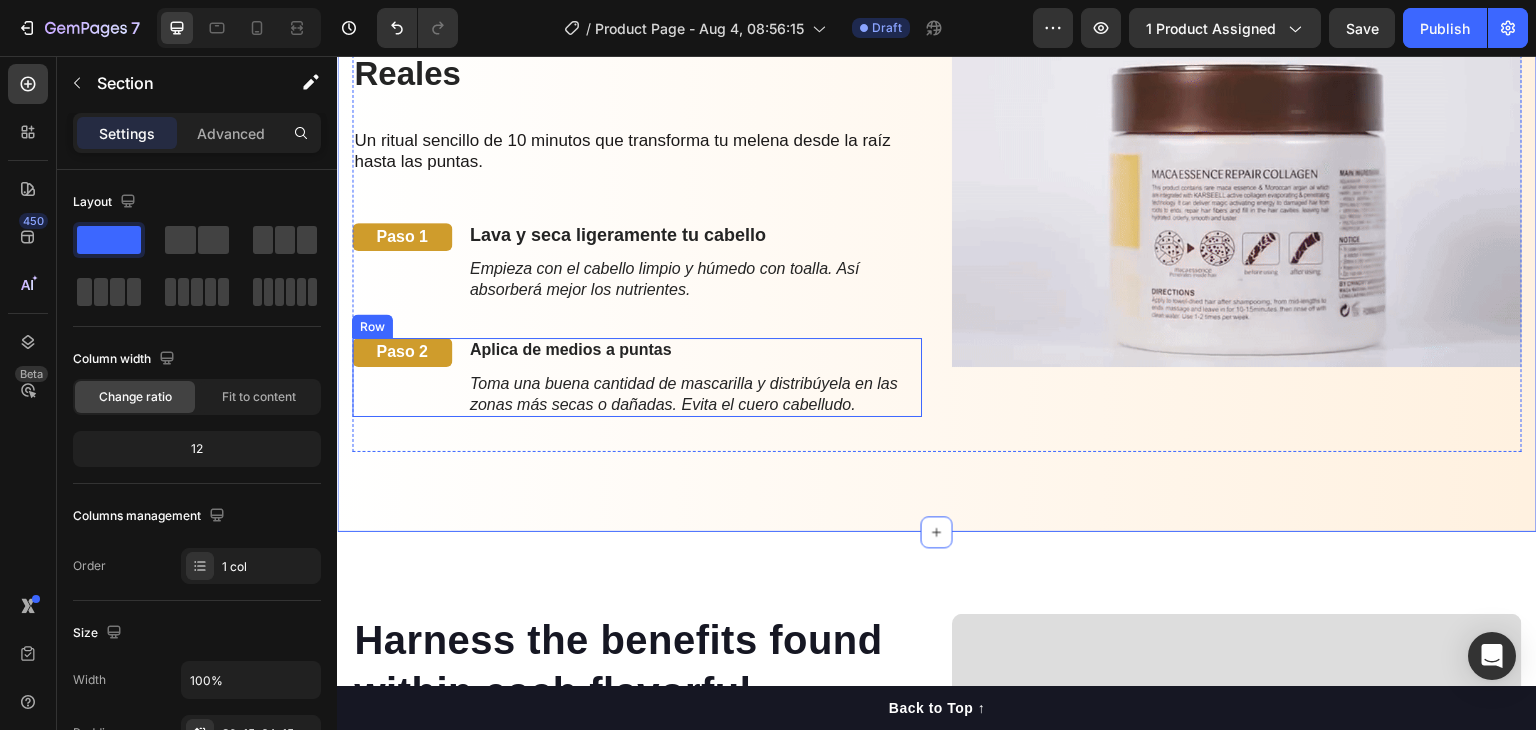 click on "Paso 2 Text Block" at bounding box center [402, 377] 